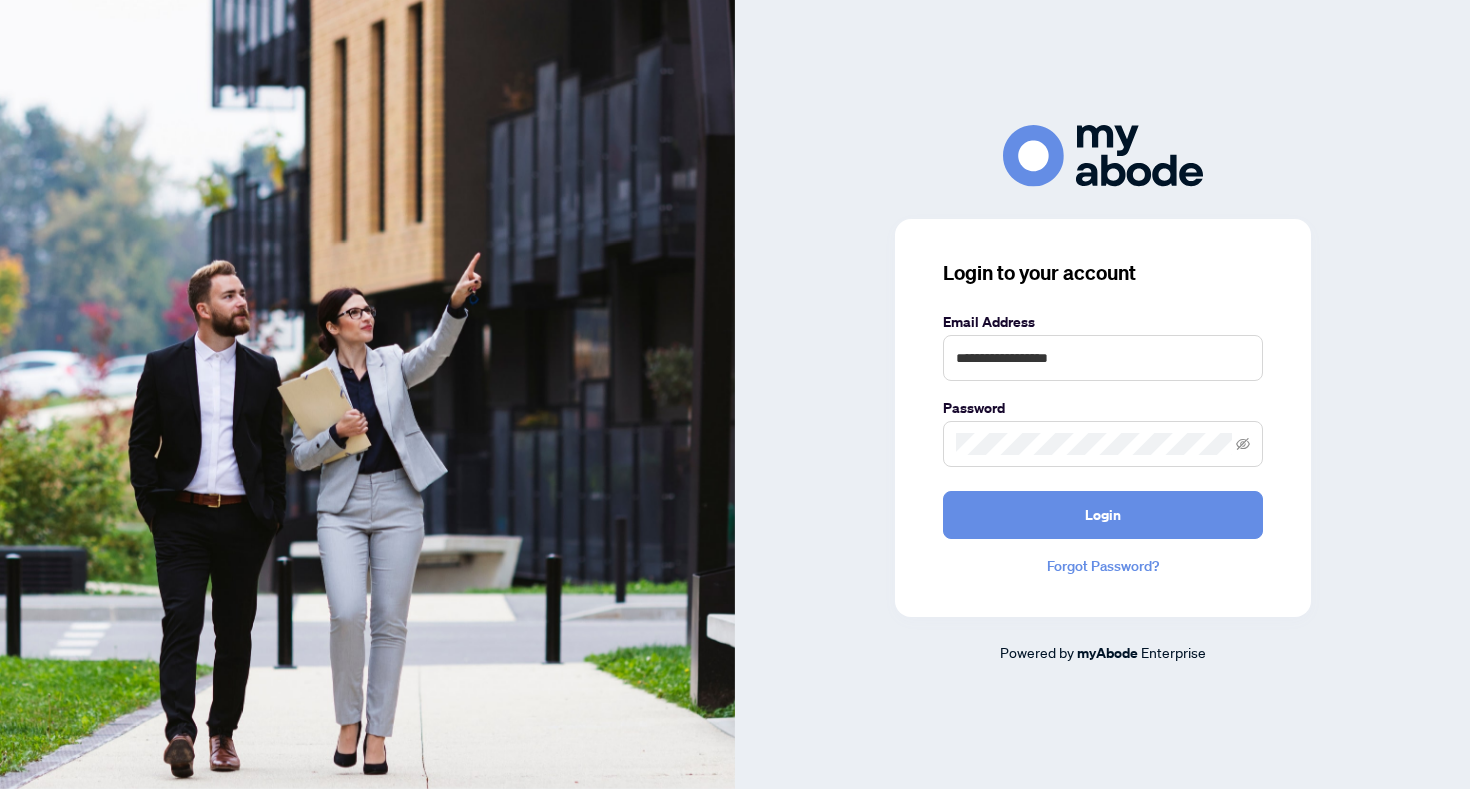 scroll, scrollTop: 0, scrollLeft: 0, axis: both 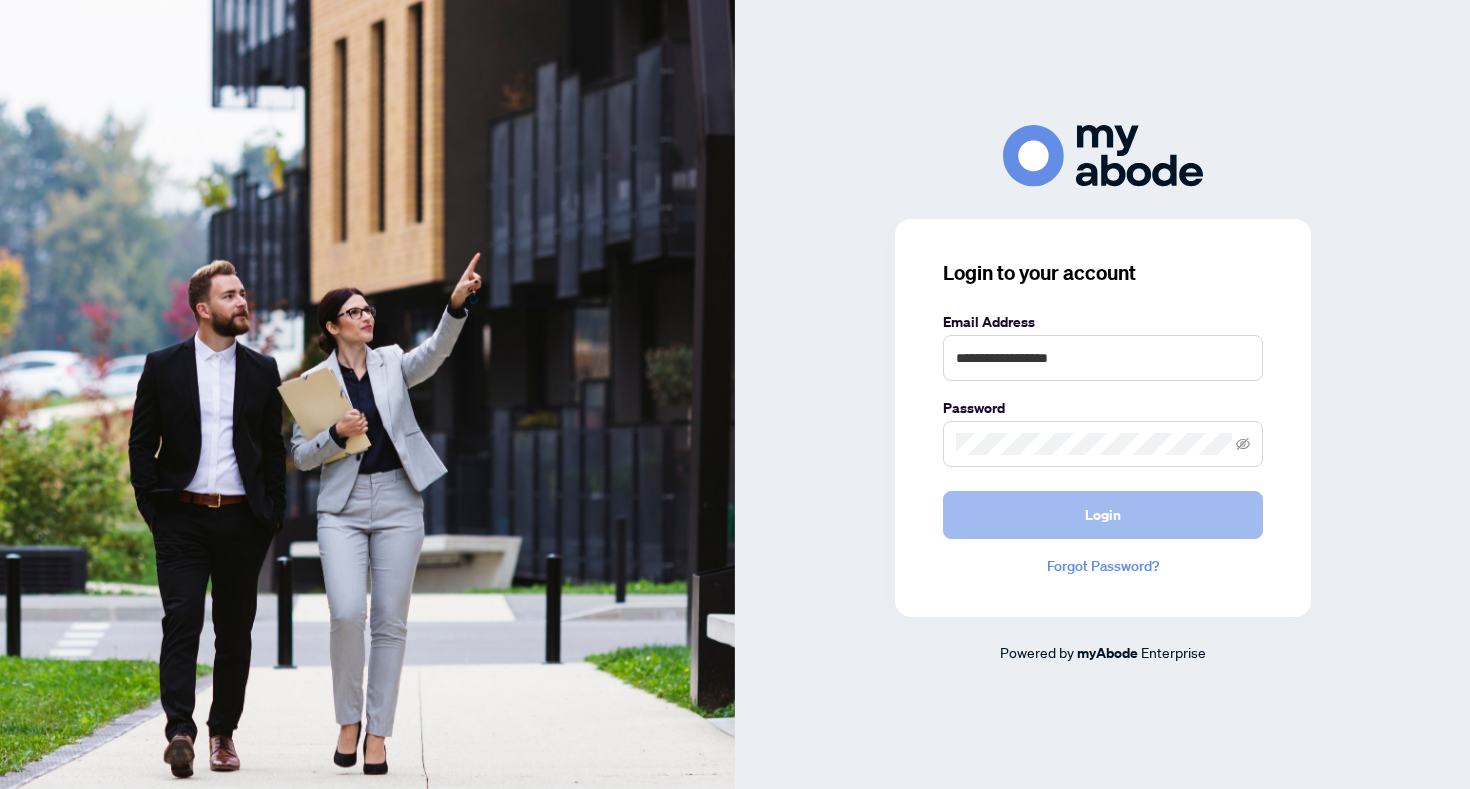 click on "Login" at bounding box center (1103, 515) 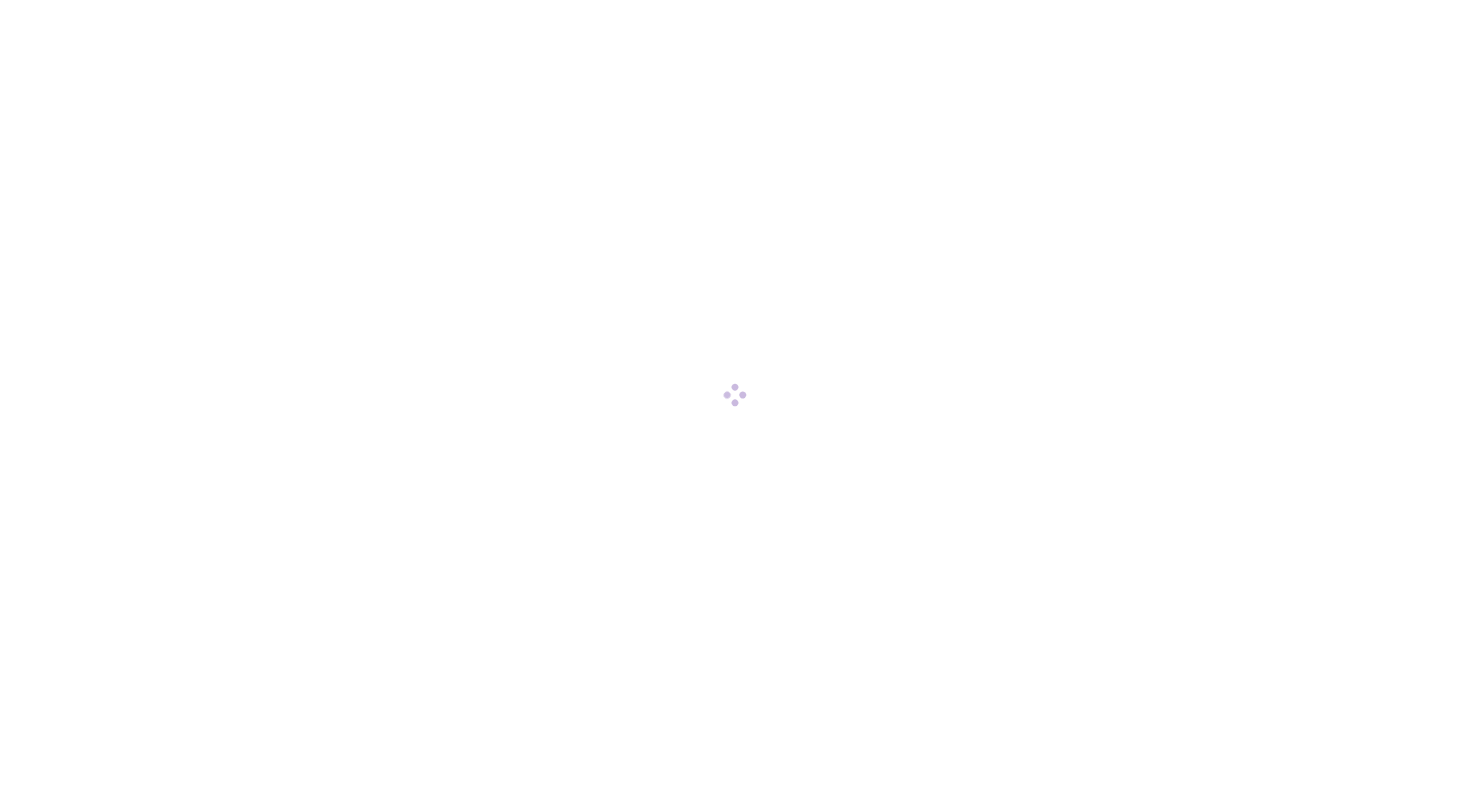 scroll, scrollTop: 0, scrollLeft: 0, axis: both 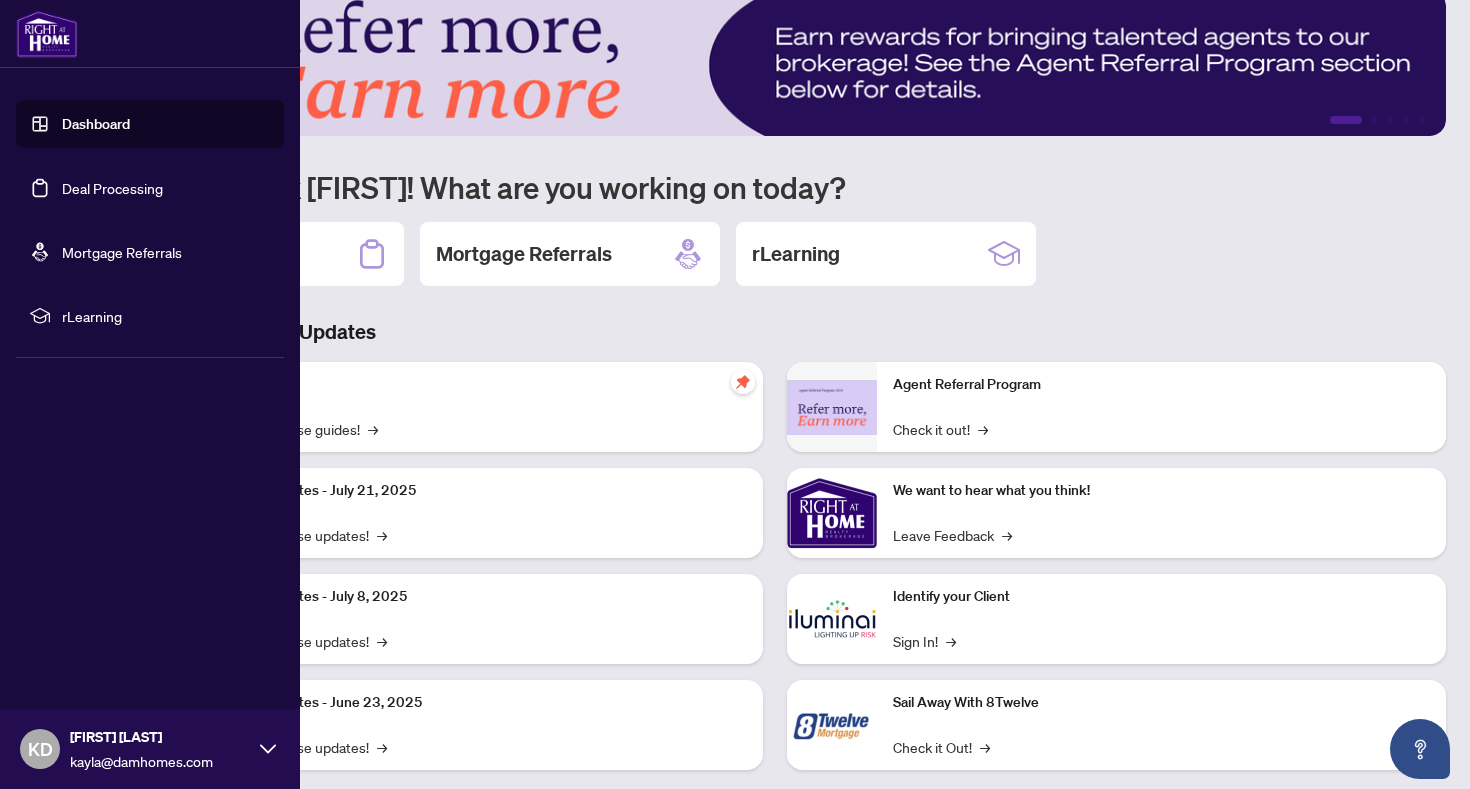 click on "Dashboard" at bounding box center (96, 124) 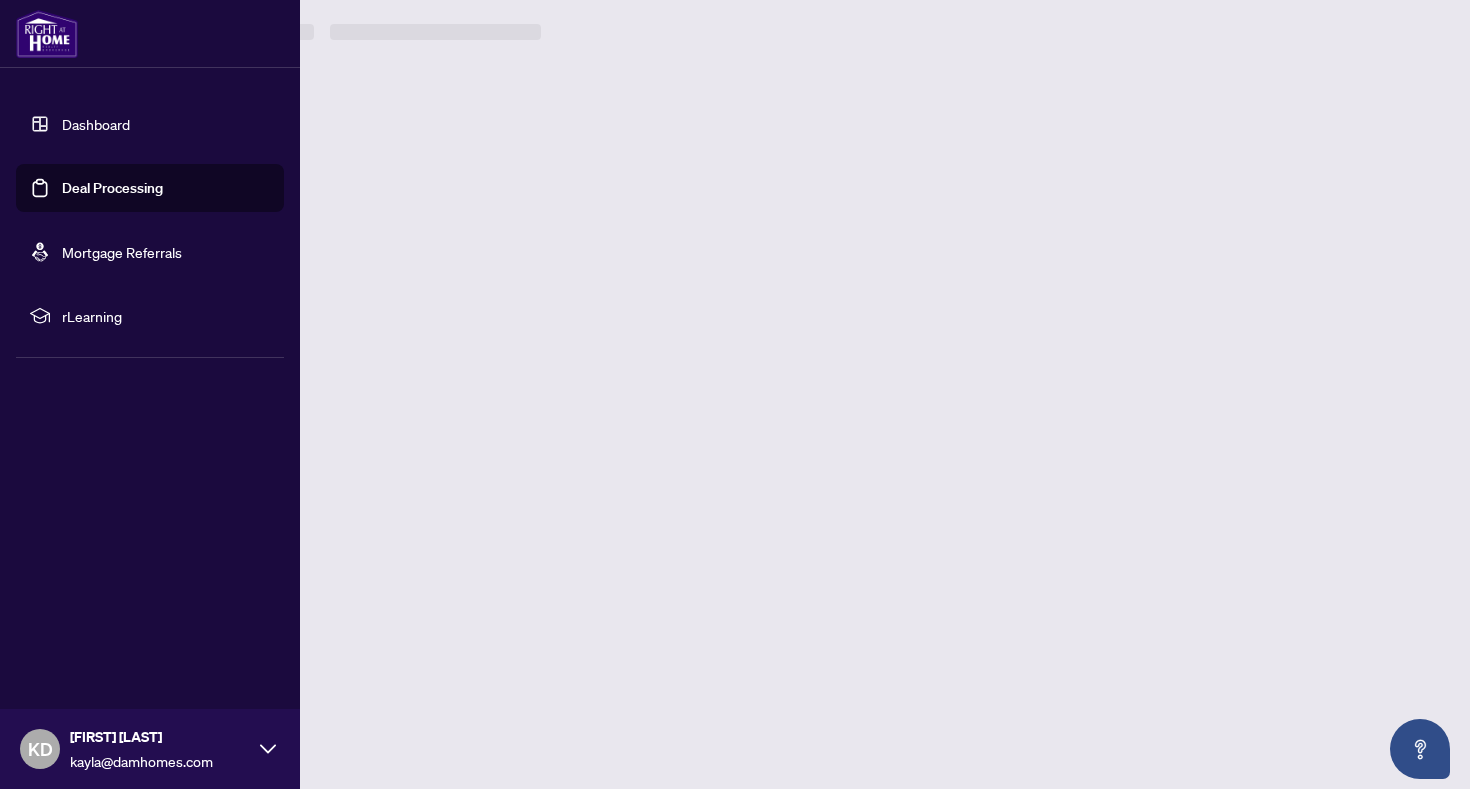 scroll, scrollTop: 0, scrollLeft: 0, axis: both 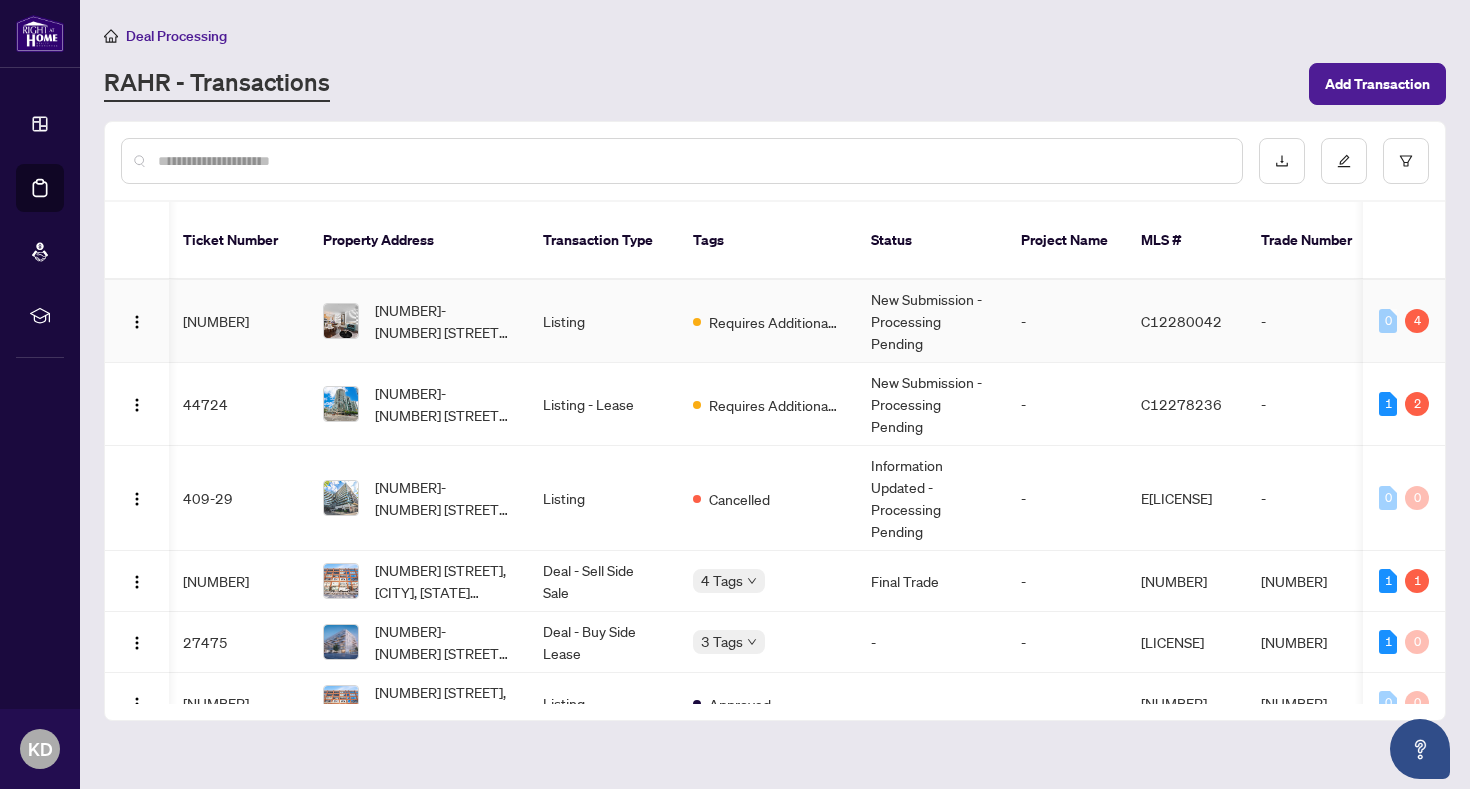 click on "Requires Additional Docs" at bounding box center (766, 321) 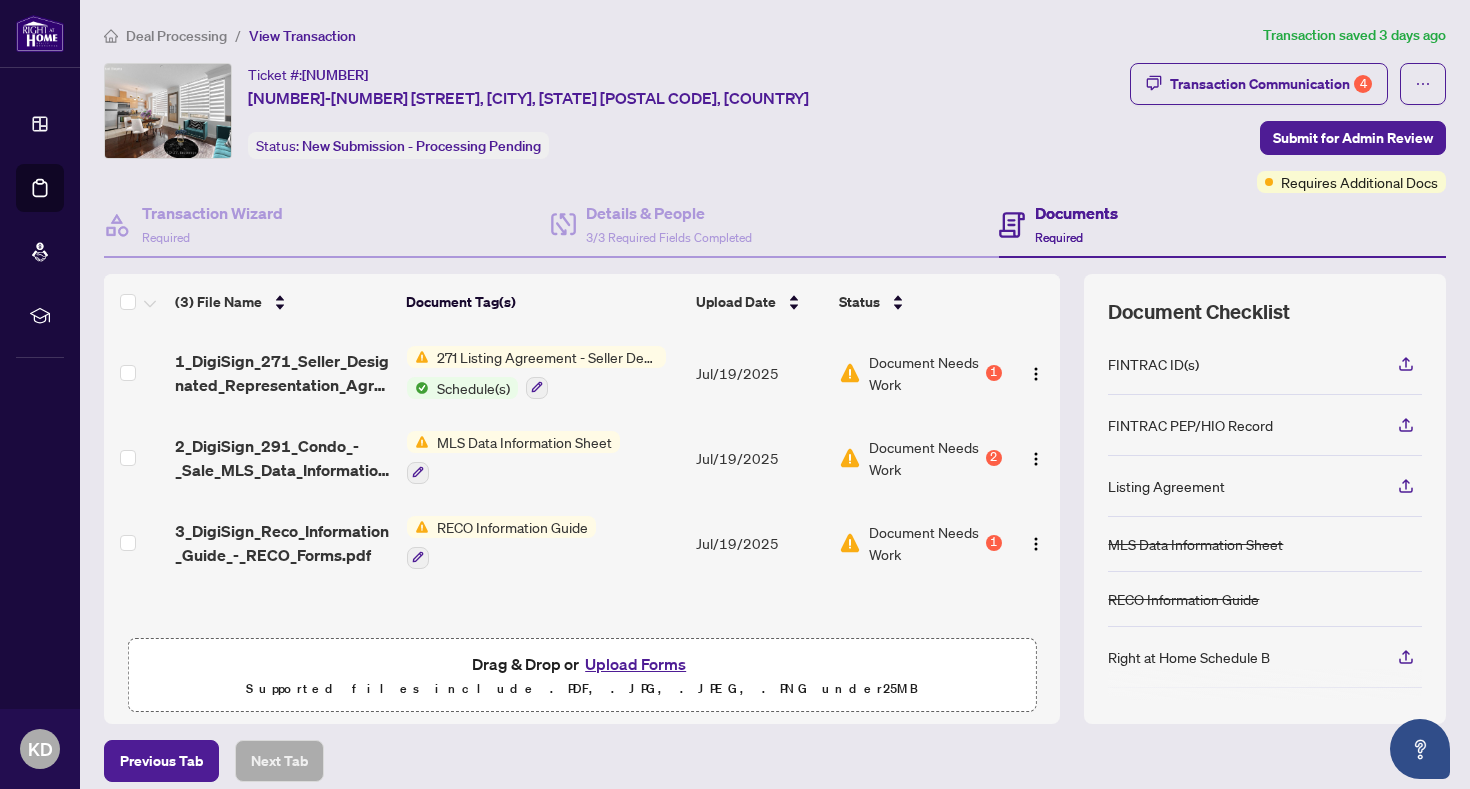 click on "1" at bounding box center [994, 373] 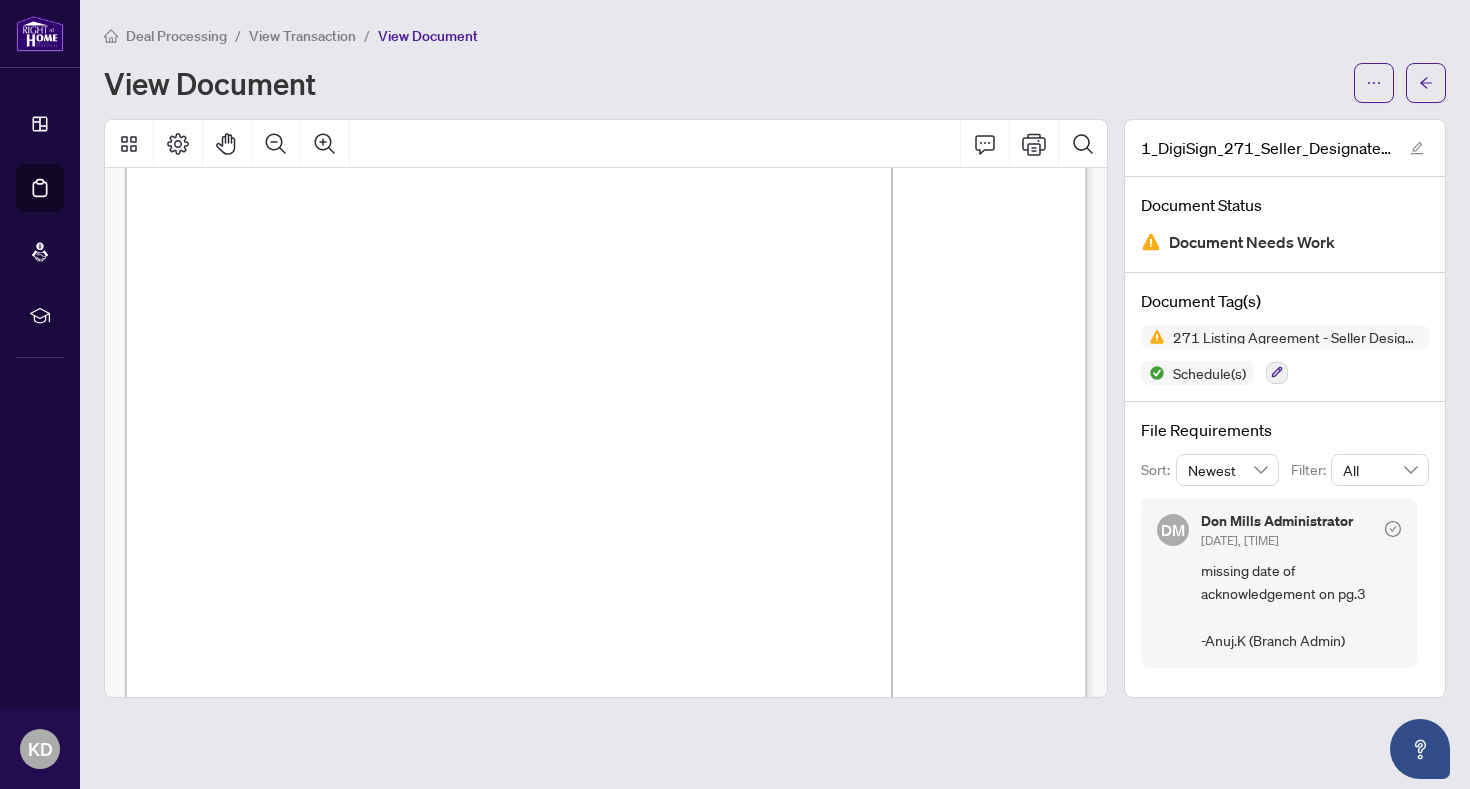 scroll, scrollTop: 1387, scrollLeft: 0, axis: vertical 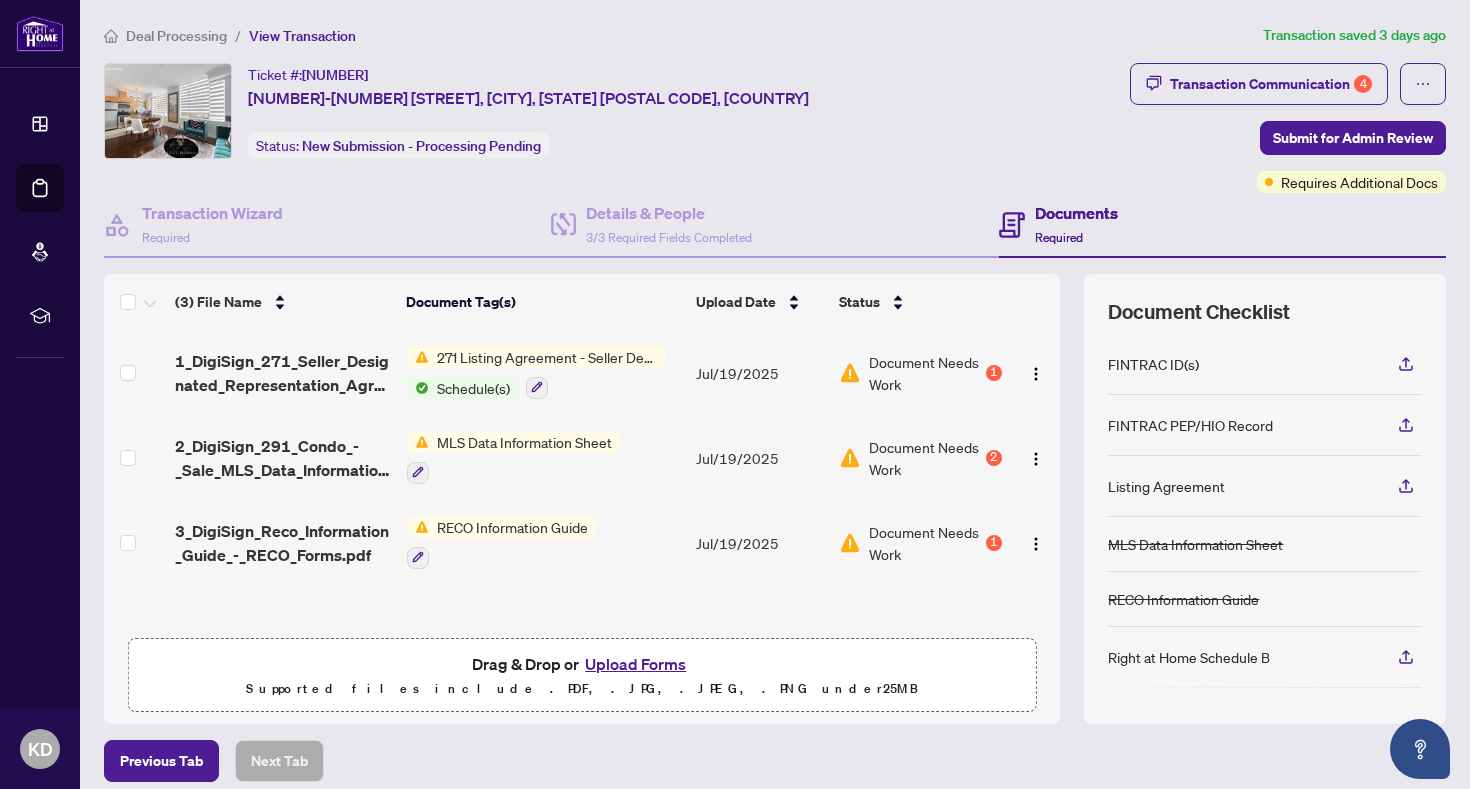click on "MLS Data Information Sheet" at bounding box center [524, 442] 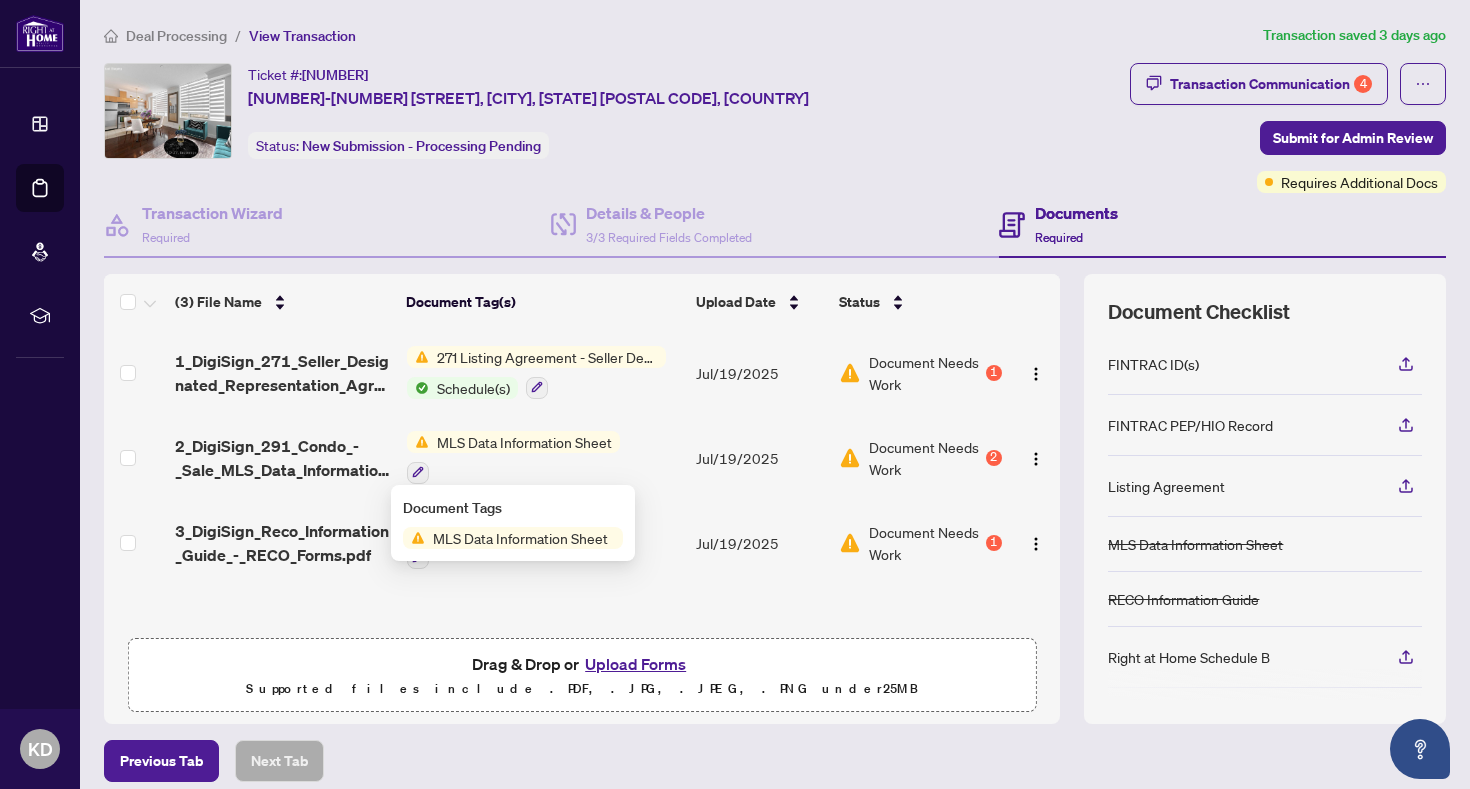 click on "MLS Data Information Sheet" at bounding box center [543, 457] 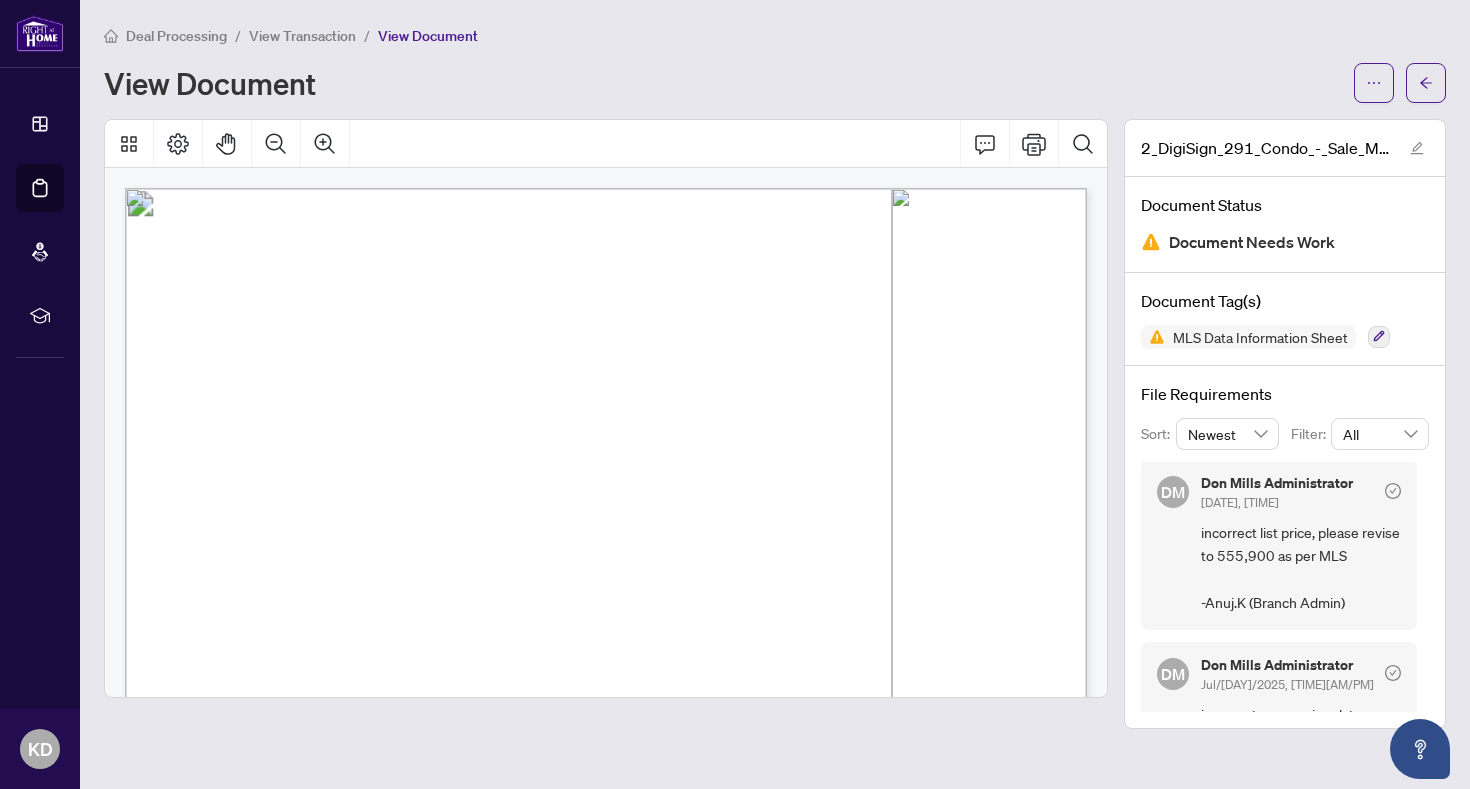 scroll, scrollTop: 0, scrollLeft: 0, axis: both 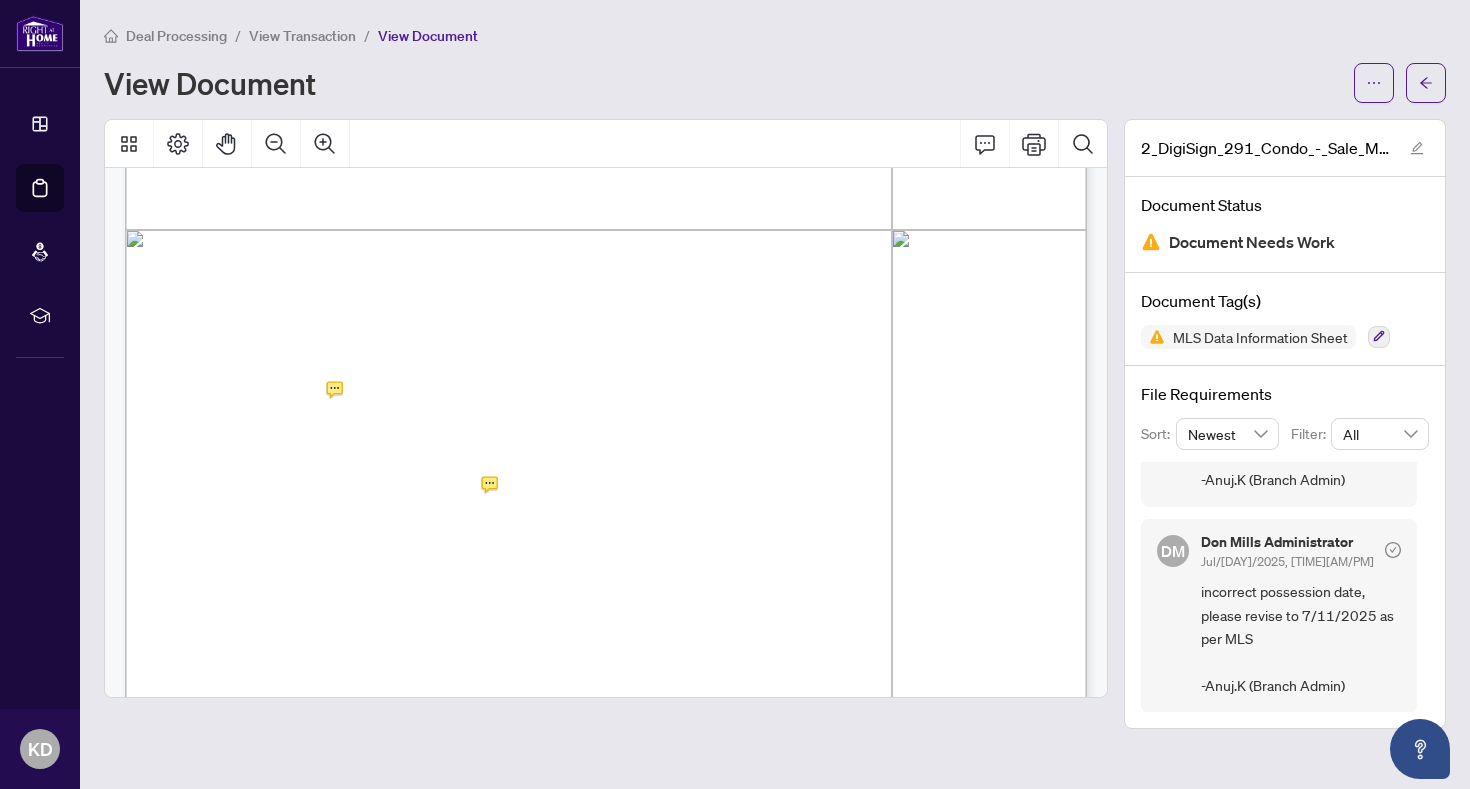 click at bounding box center (606, 408) 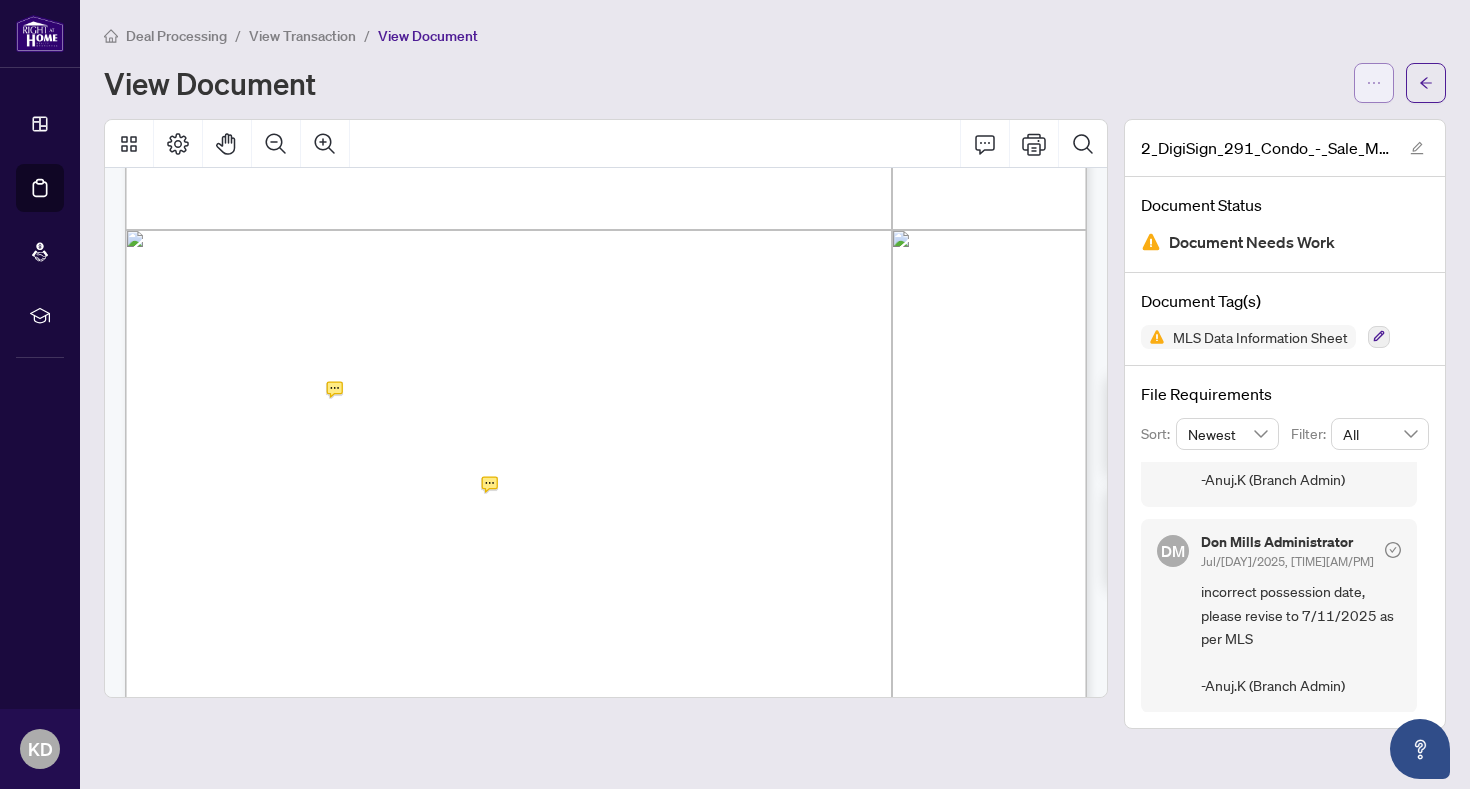 click at bounding box center (1374, 83) 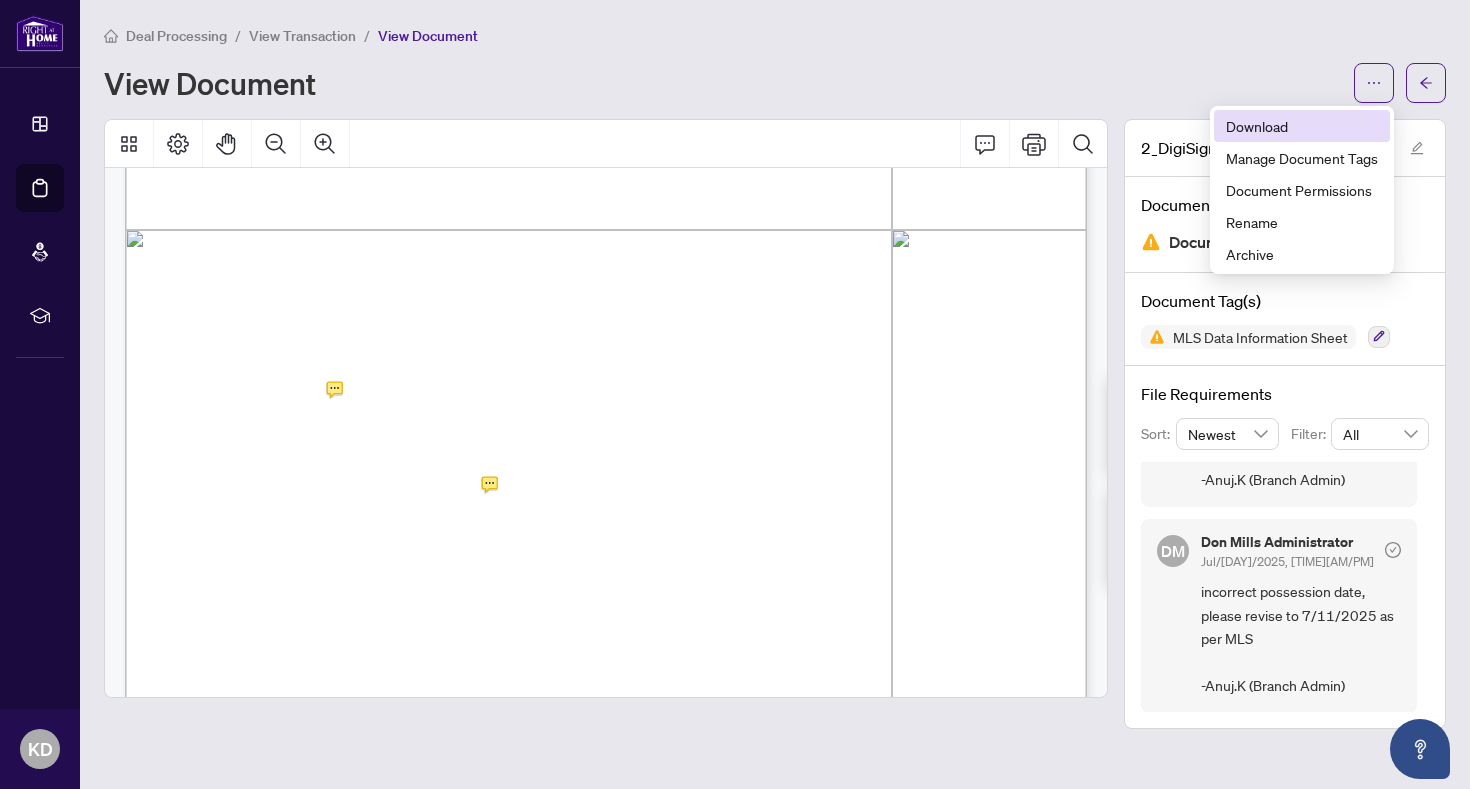 click on "Download" at bounding box center (1302, 126) 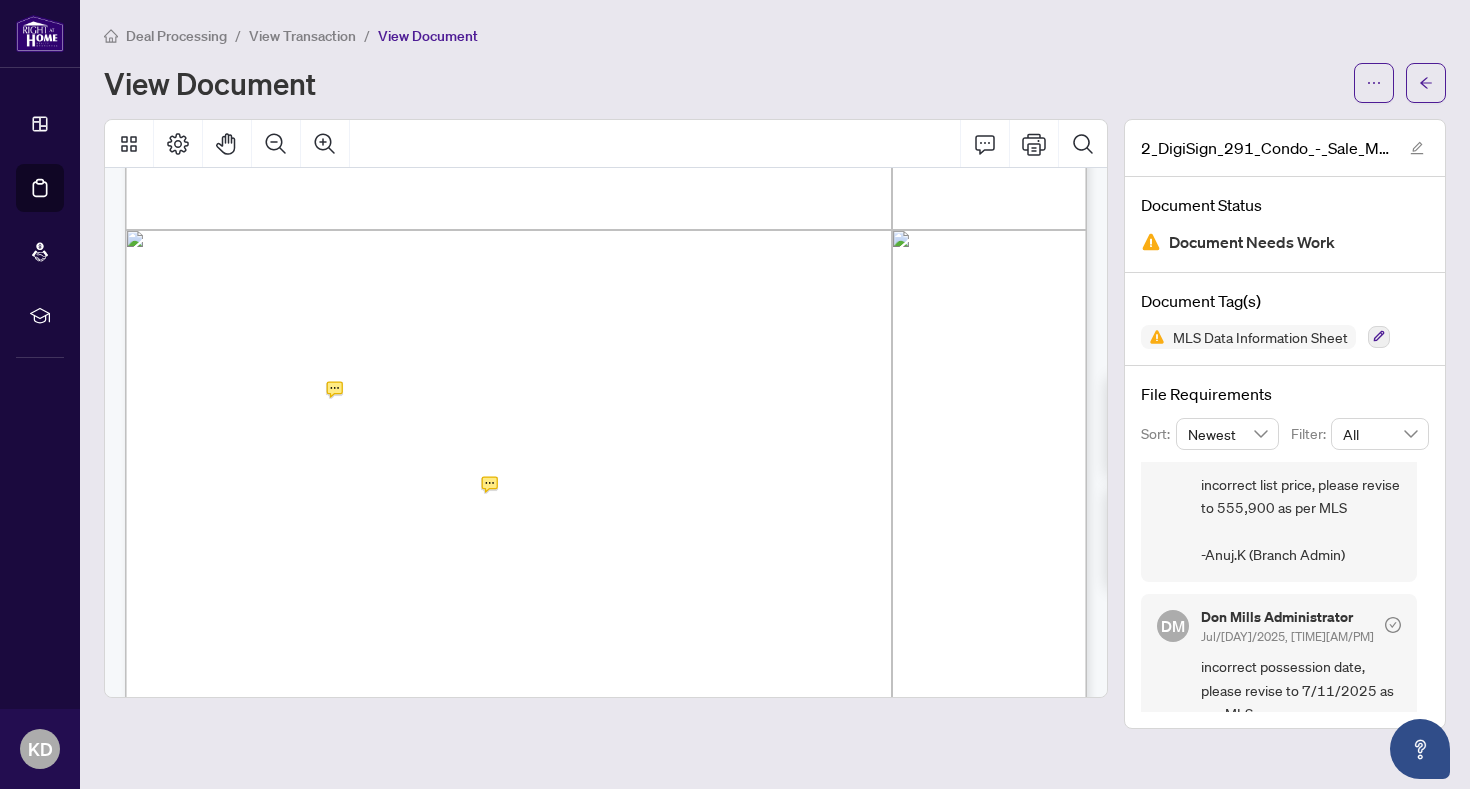 scroll, scrollTop: 125, scrollLeft: 0, axis: vertical 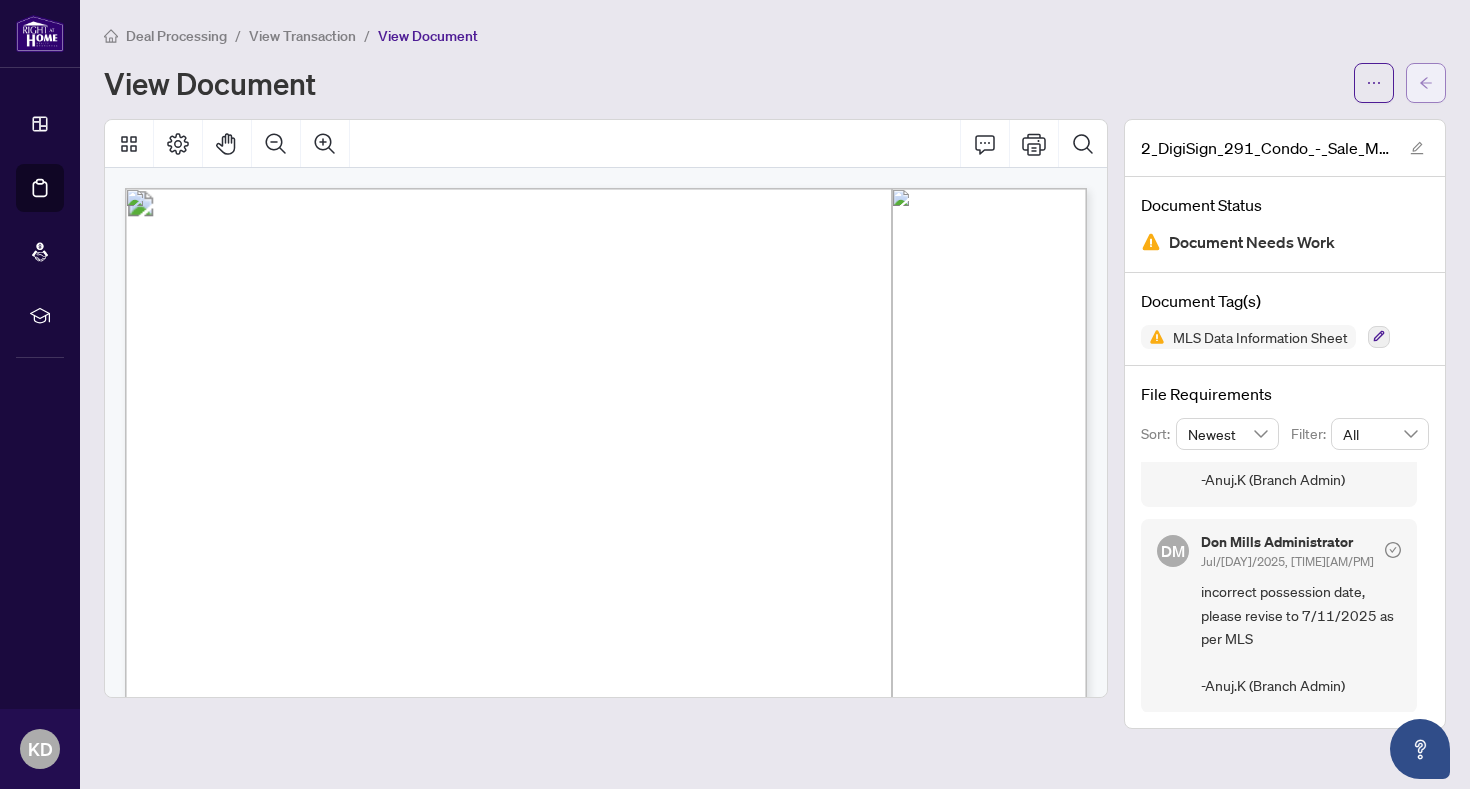 click 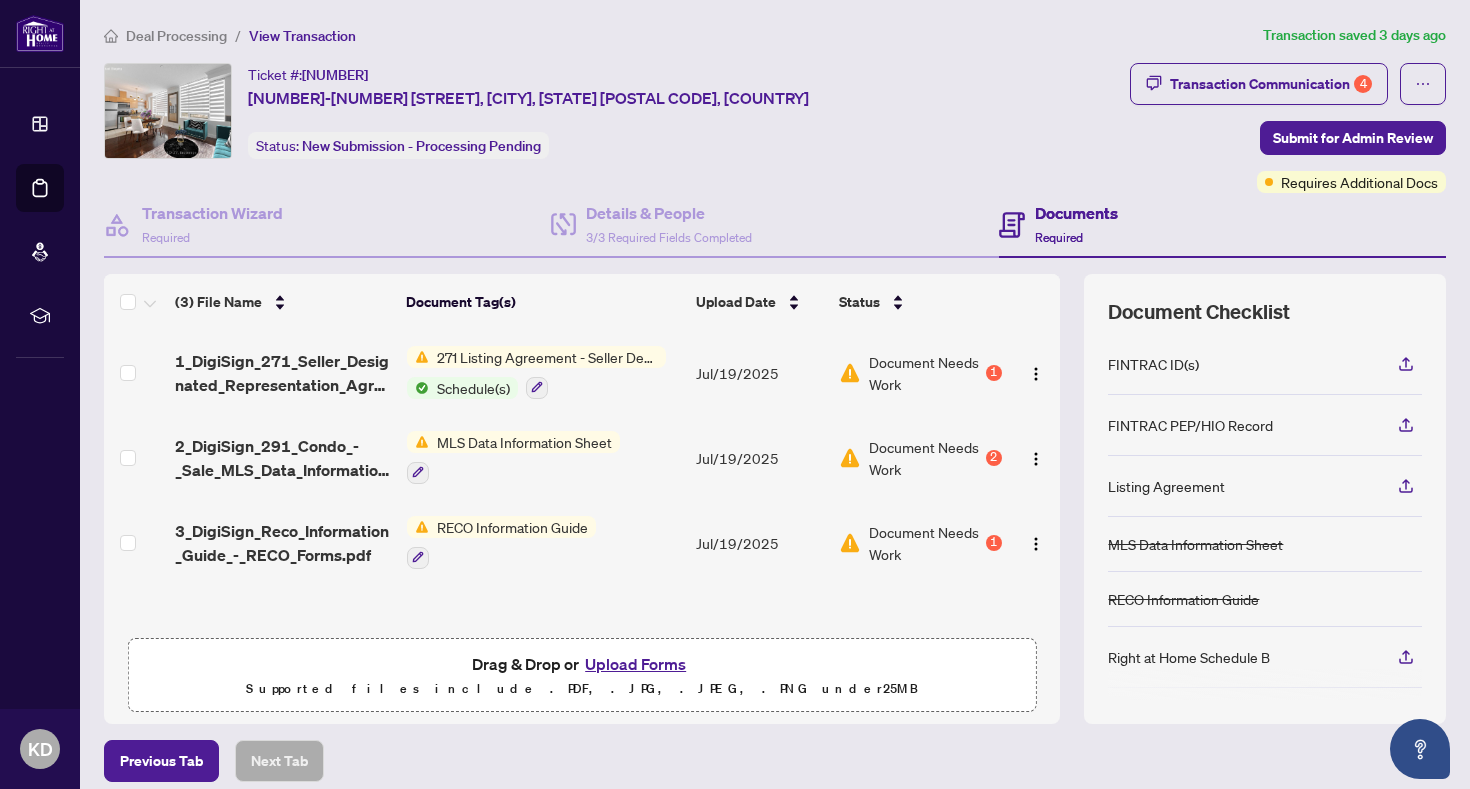 click on "RECO Information Guide" at bounding box center [512, 527] 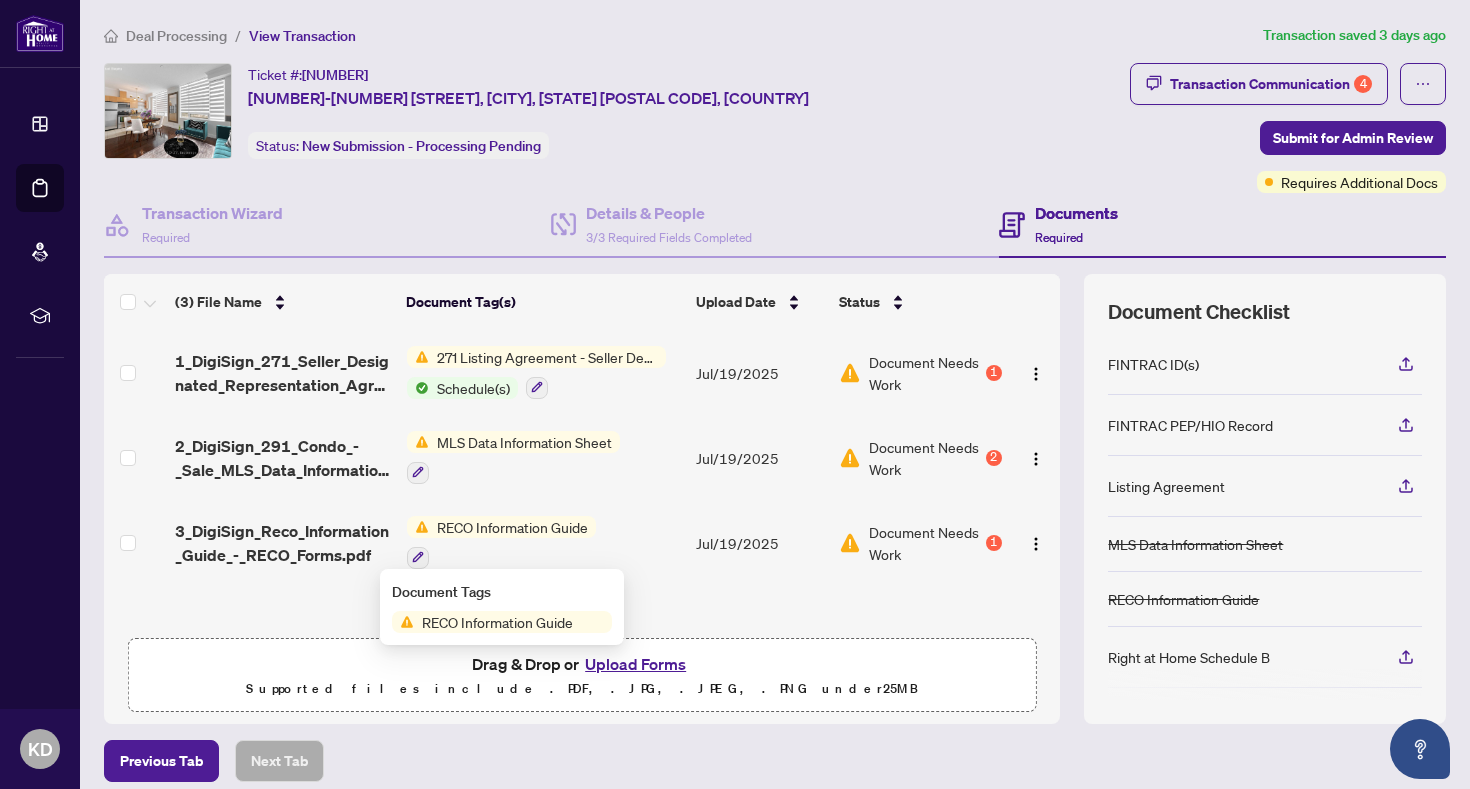 click on "Document Needs Work" at bounding box center (925, 543) 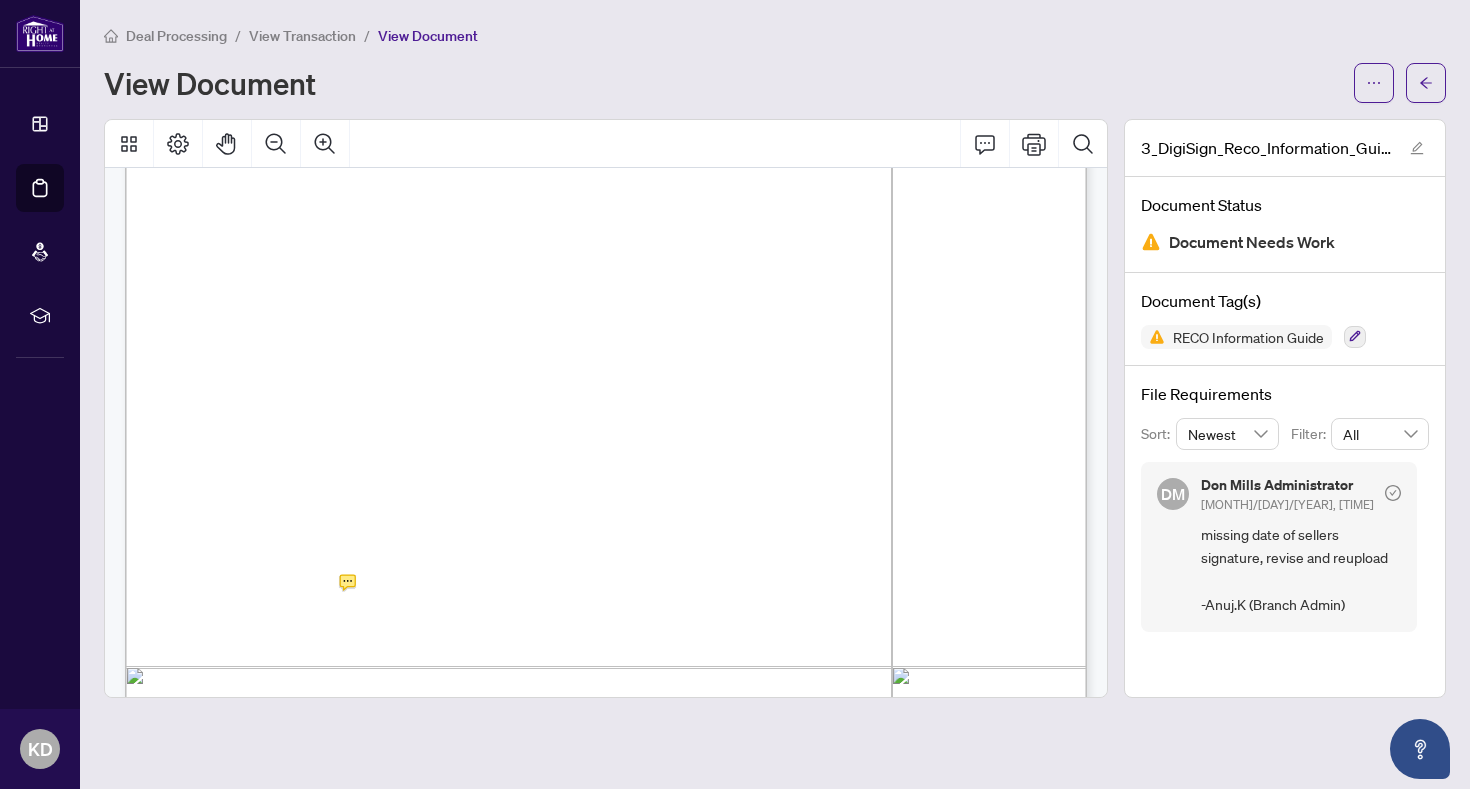 scroll, scrollTop: 15600, scrollLeft: 0, axis: vertical 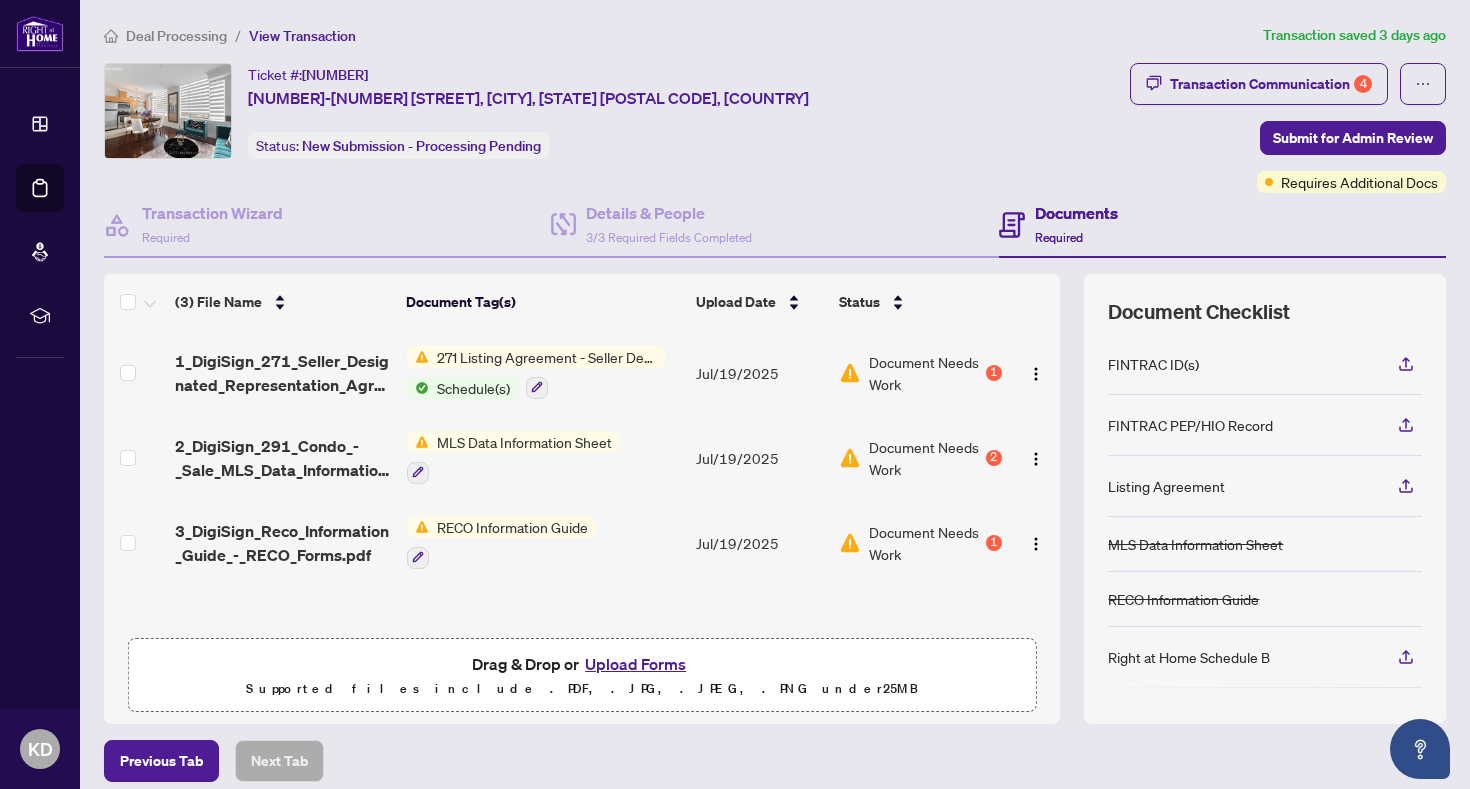 click on "Documents Required" at bounding box center (1058, 224) 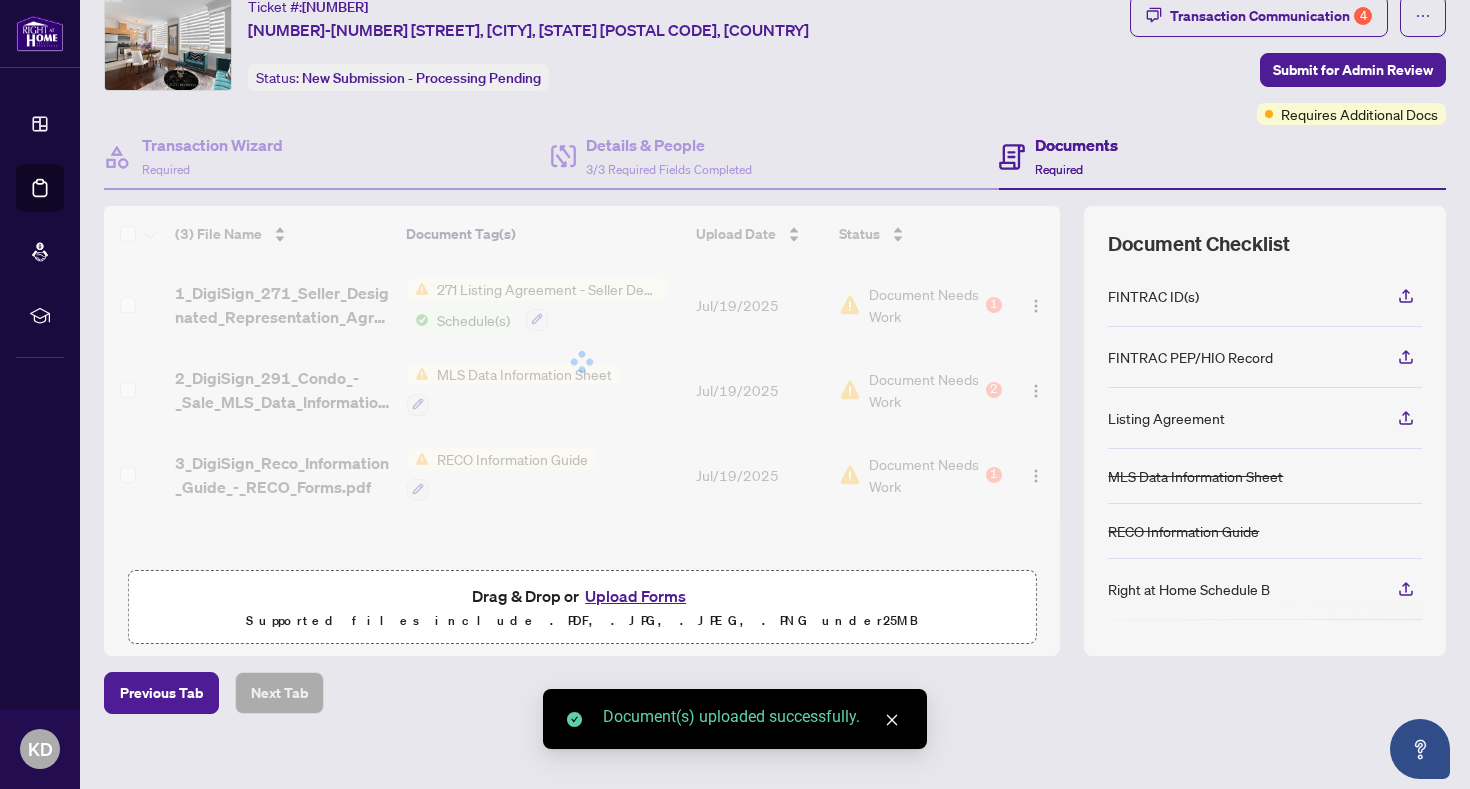scroll, scrollTop: 86, scrollLeft: 0, axis: vertical 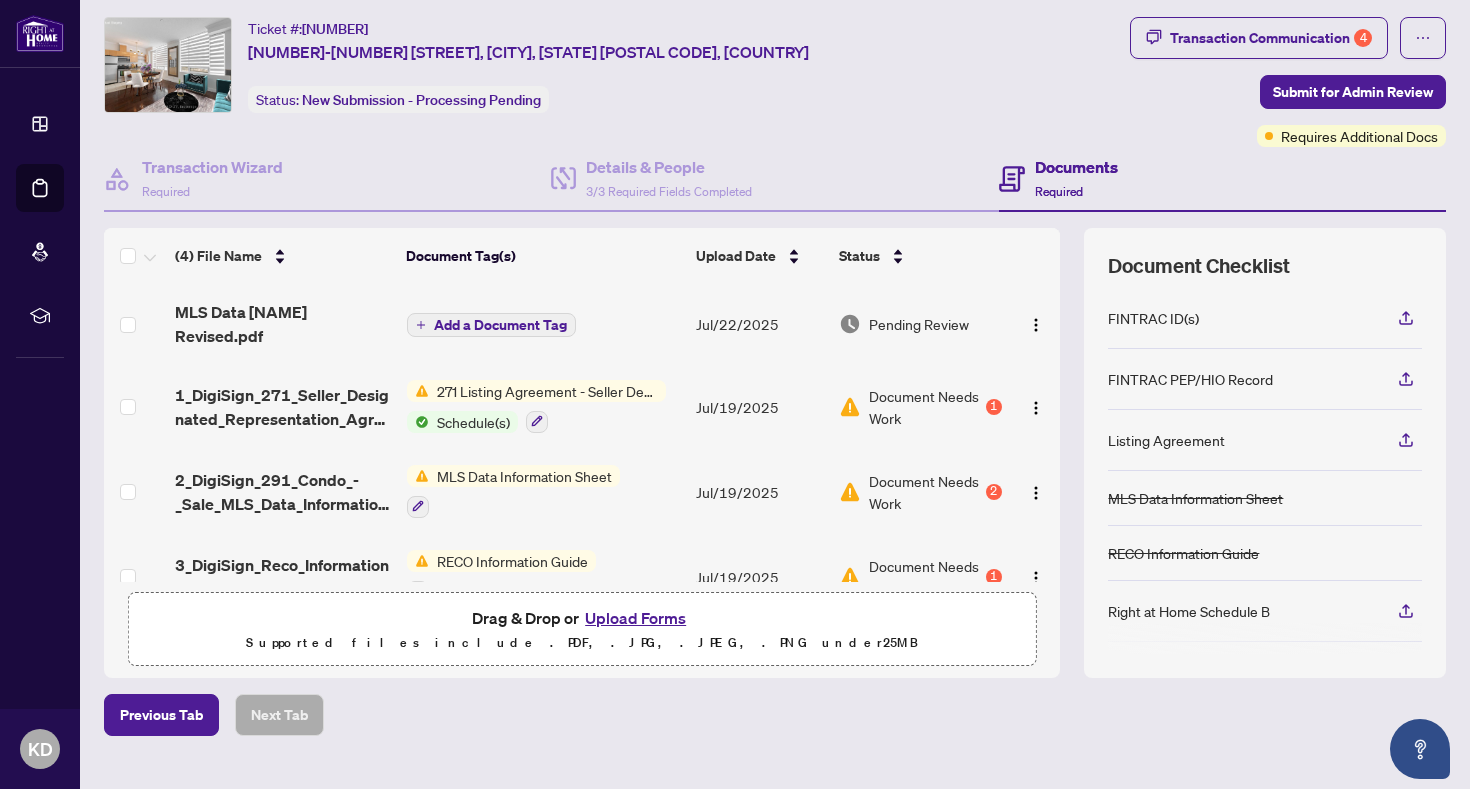 click on "271 Listing Agreement - Seller Designated Representation Agreement Authority
to Offer for Sale" at bounding box center [547, 391] 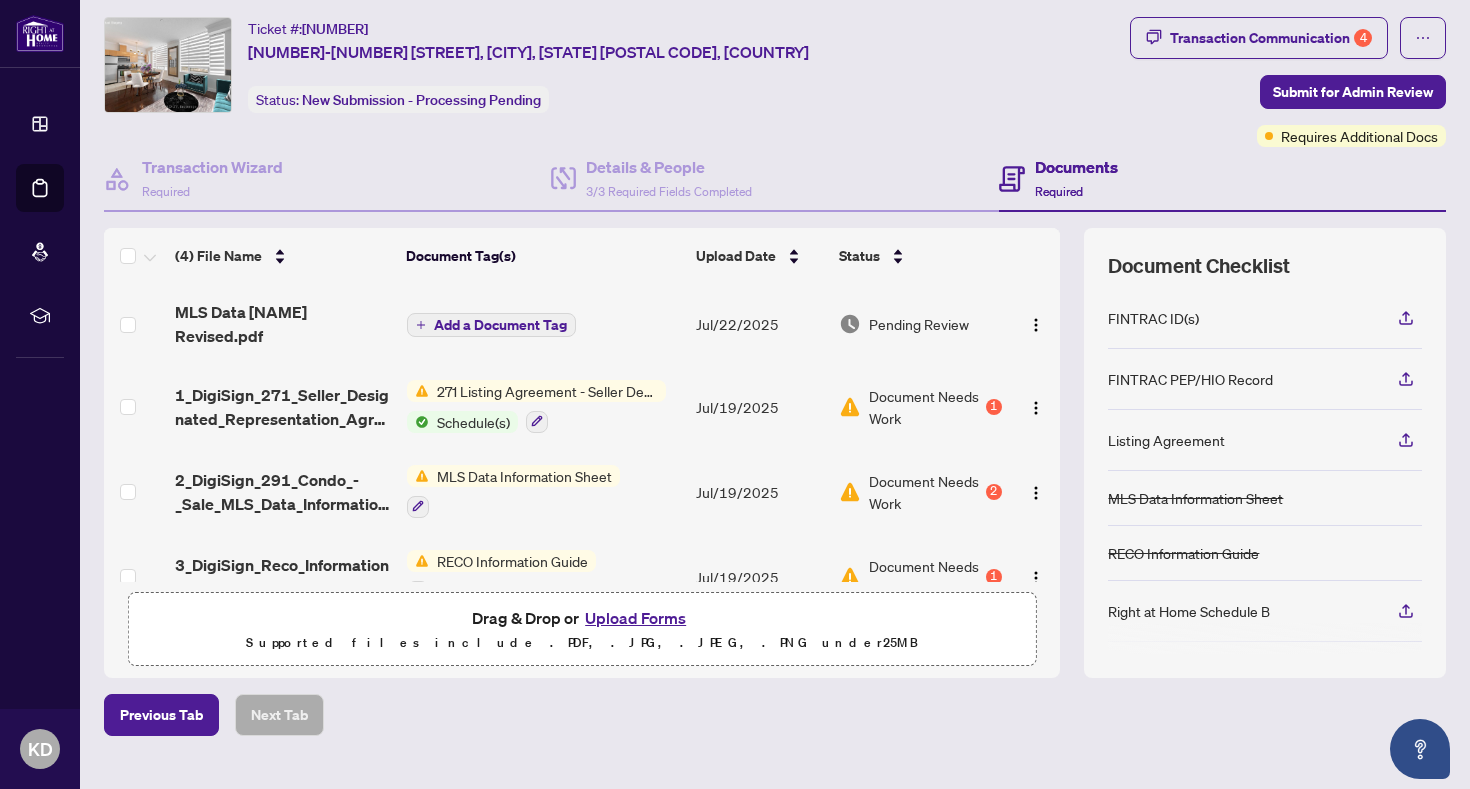 click on "Document Needs Work" at bounding box center (925, 407) 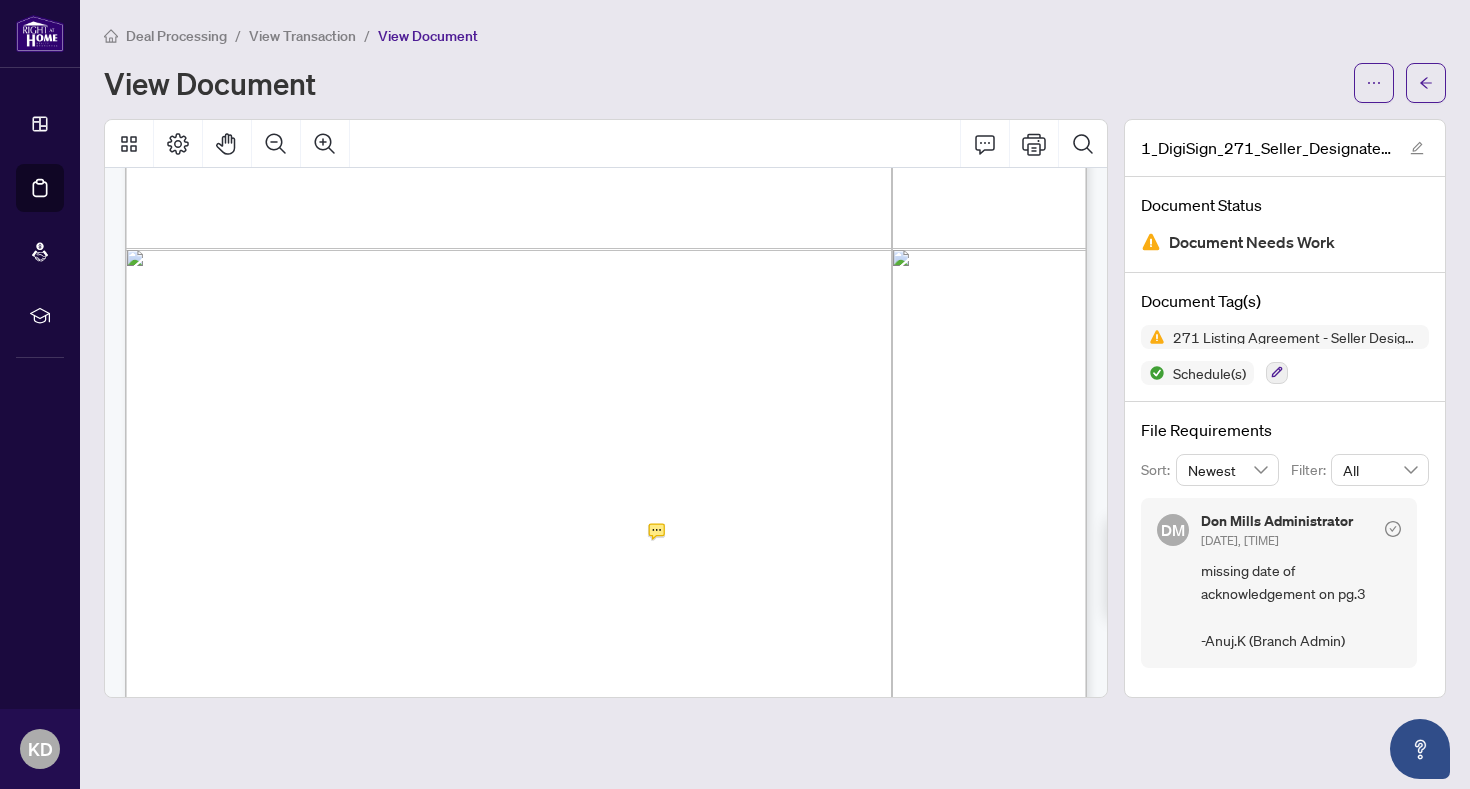 scroll, scrollTop: 3261, scrollLeft: 0, axis: vertical 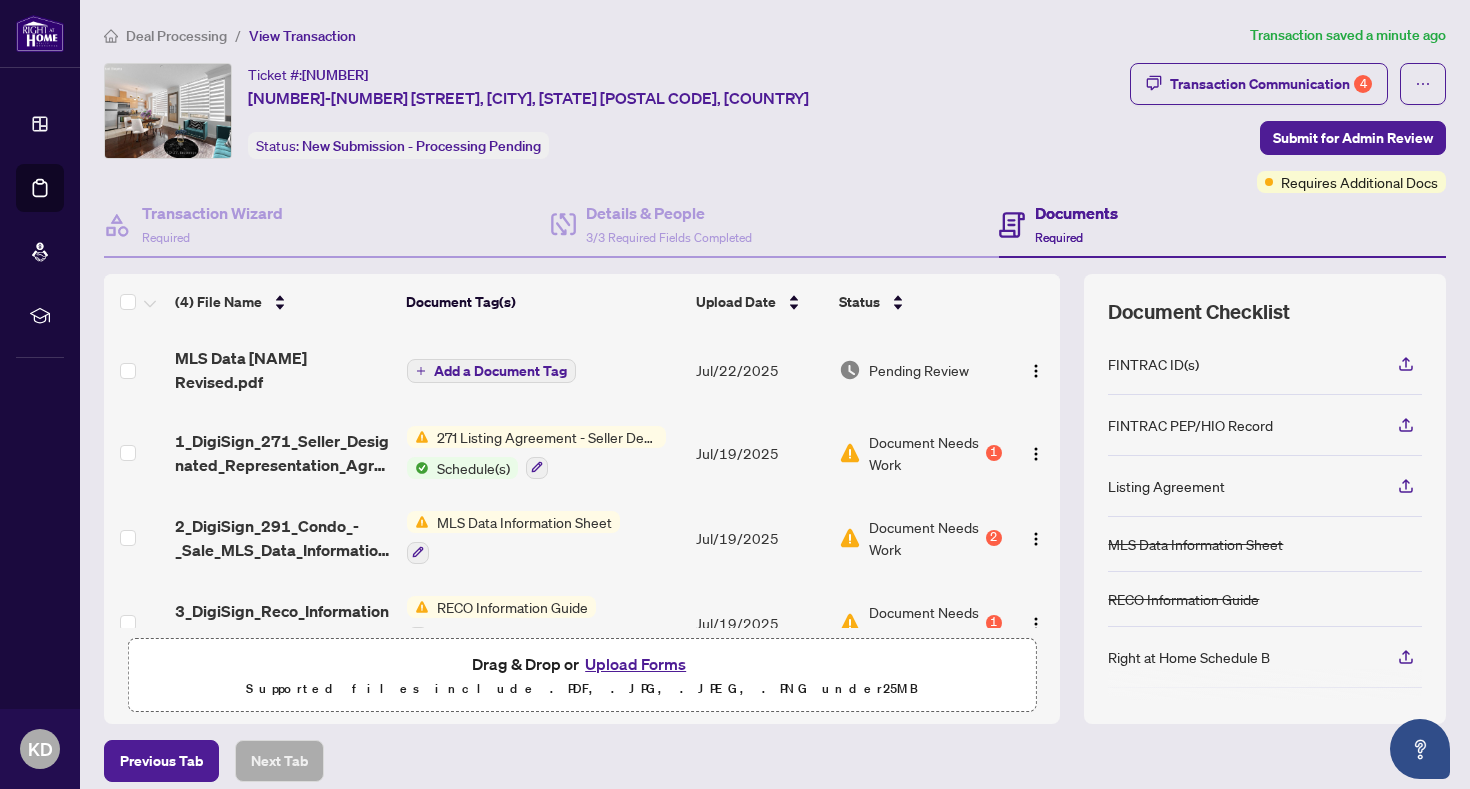 click on "Upload Forms" at bounding box center (635, 664) 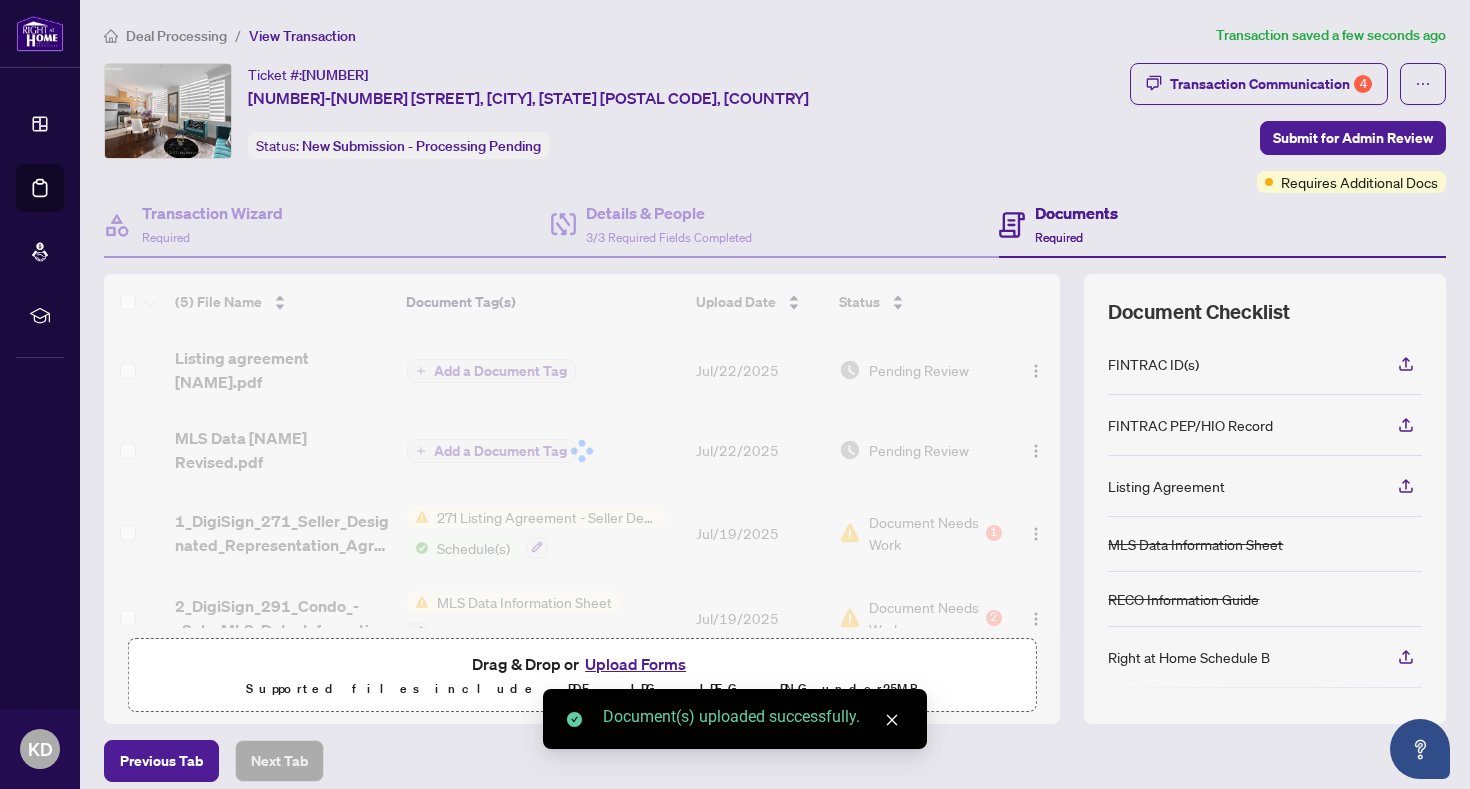 scroll, scrollTop: 86, scrollLeft: 0, axis: vertical 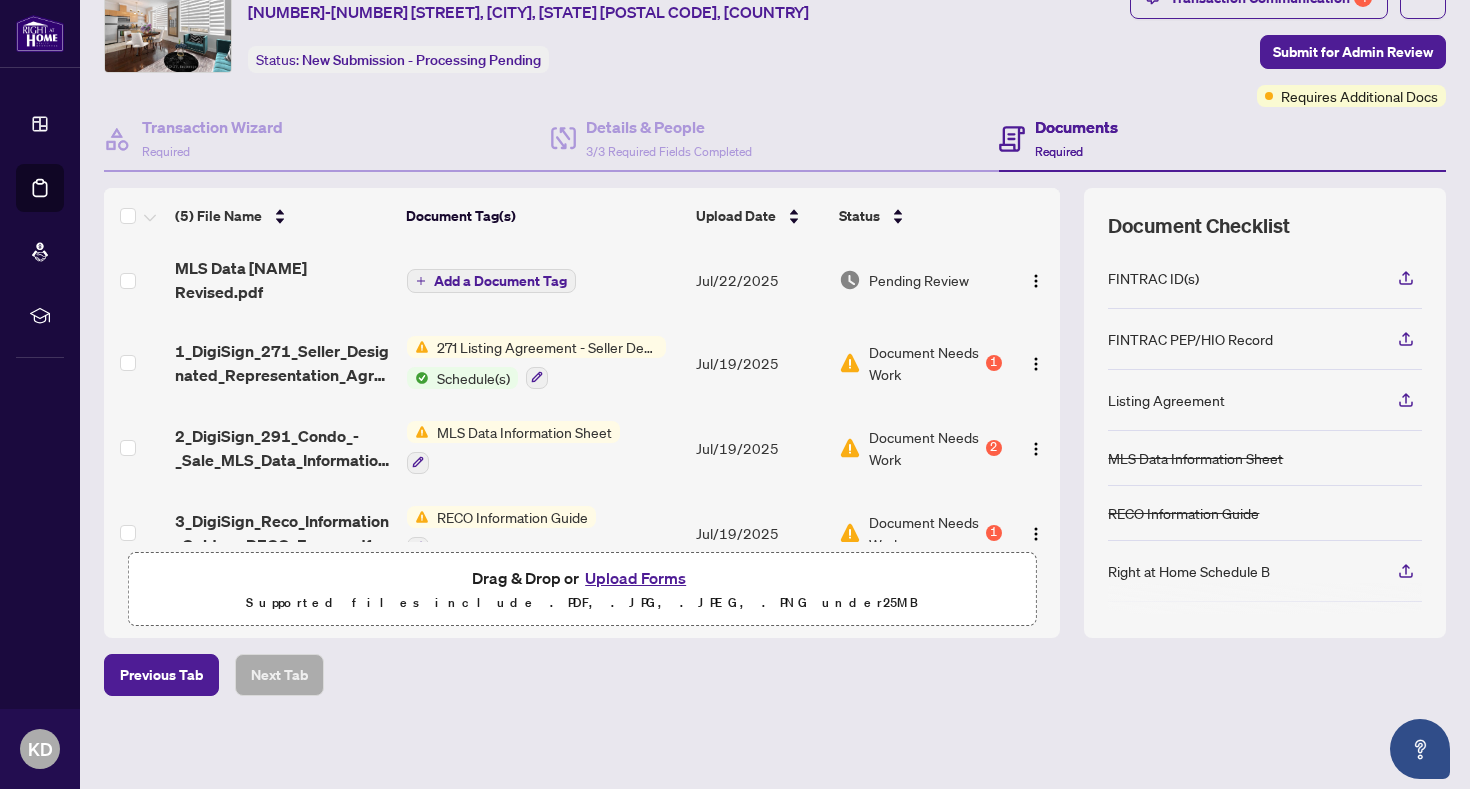 click on "RECO Information Guide" at bounding box center [512, 517] 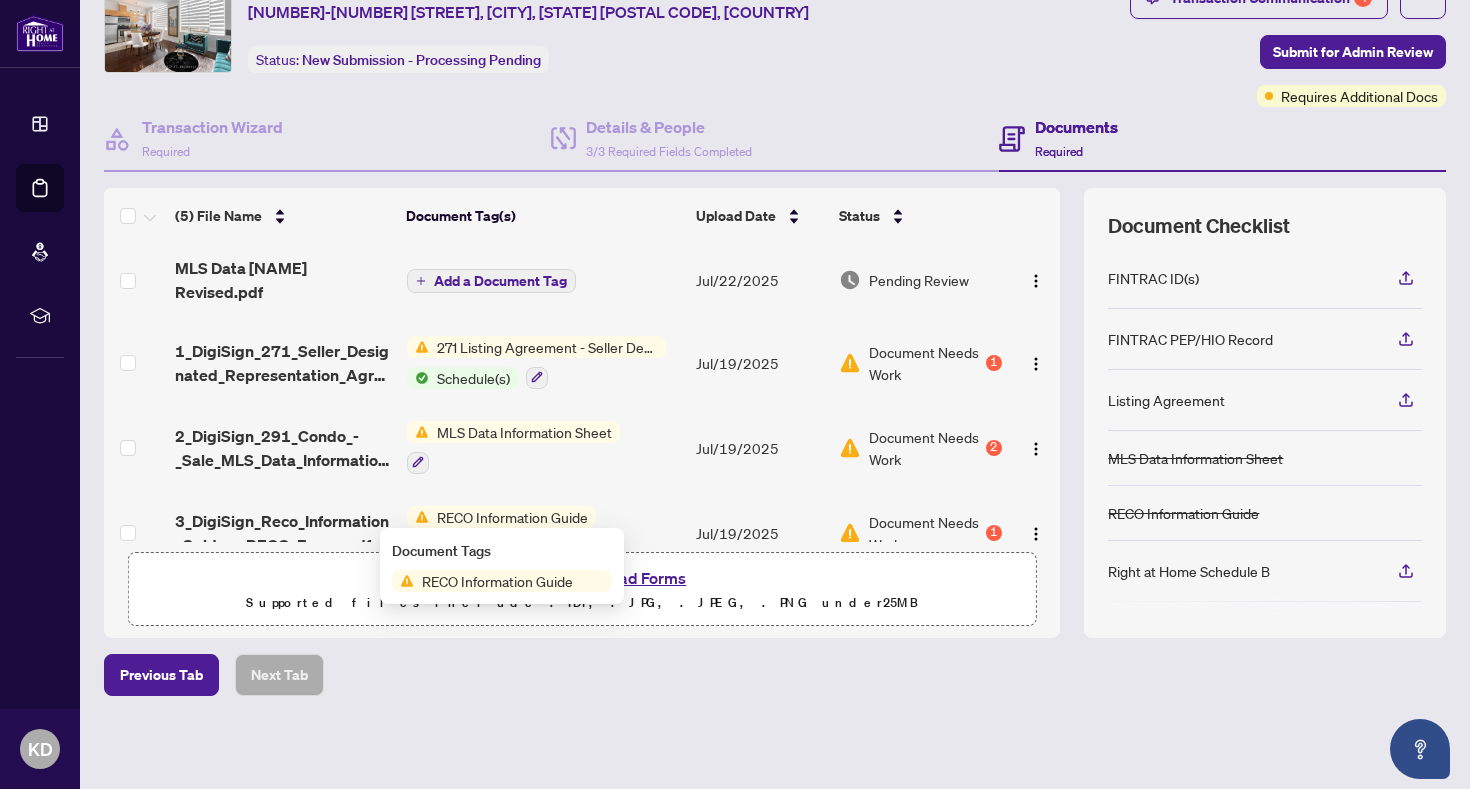 click on "RECO Information Guide" at bounding box center [497, 581] 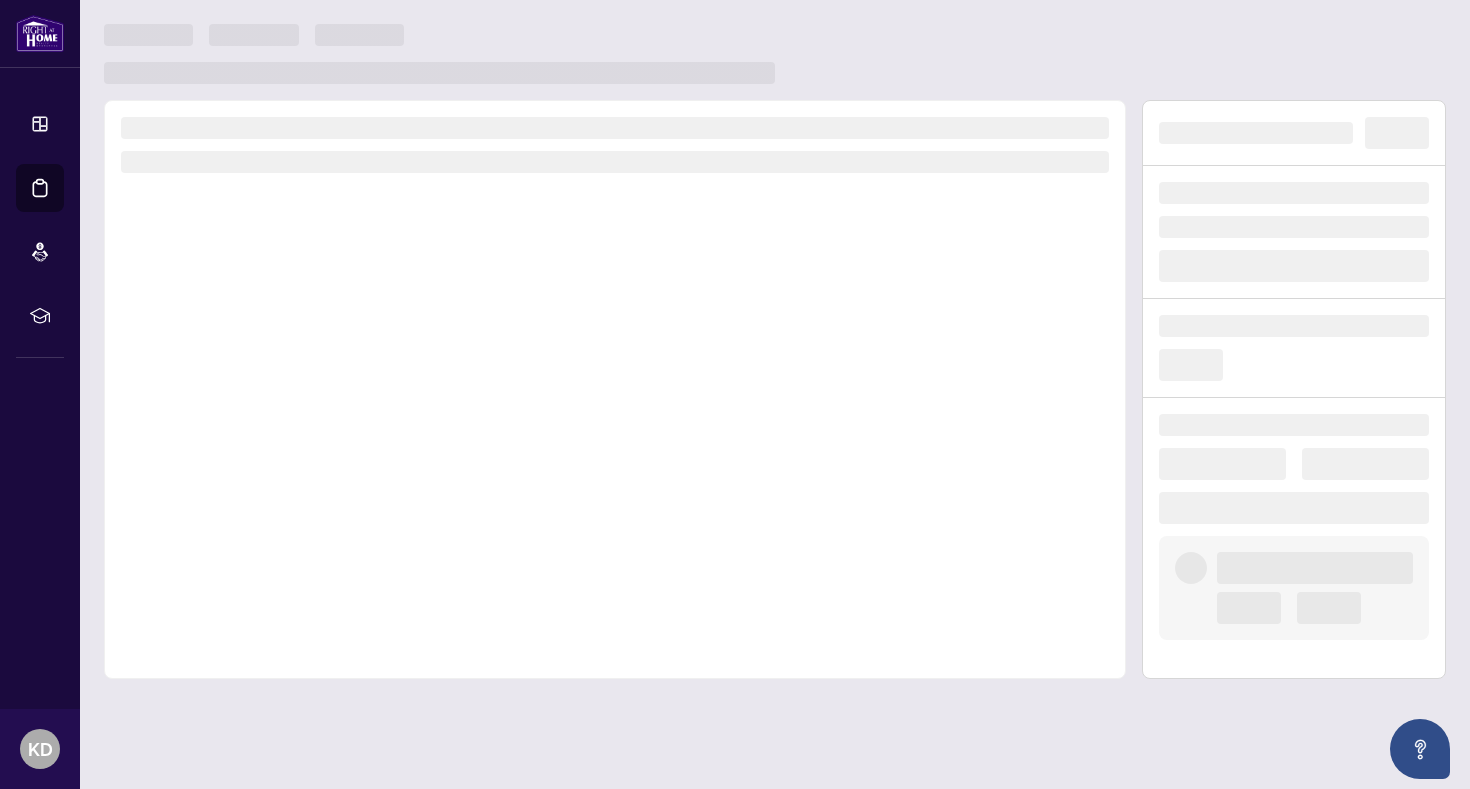scroll, scrollTop: 0, scrollLeft: 0, axis: both 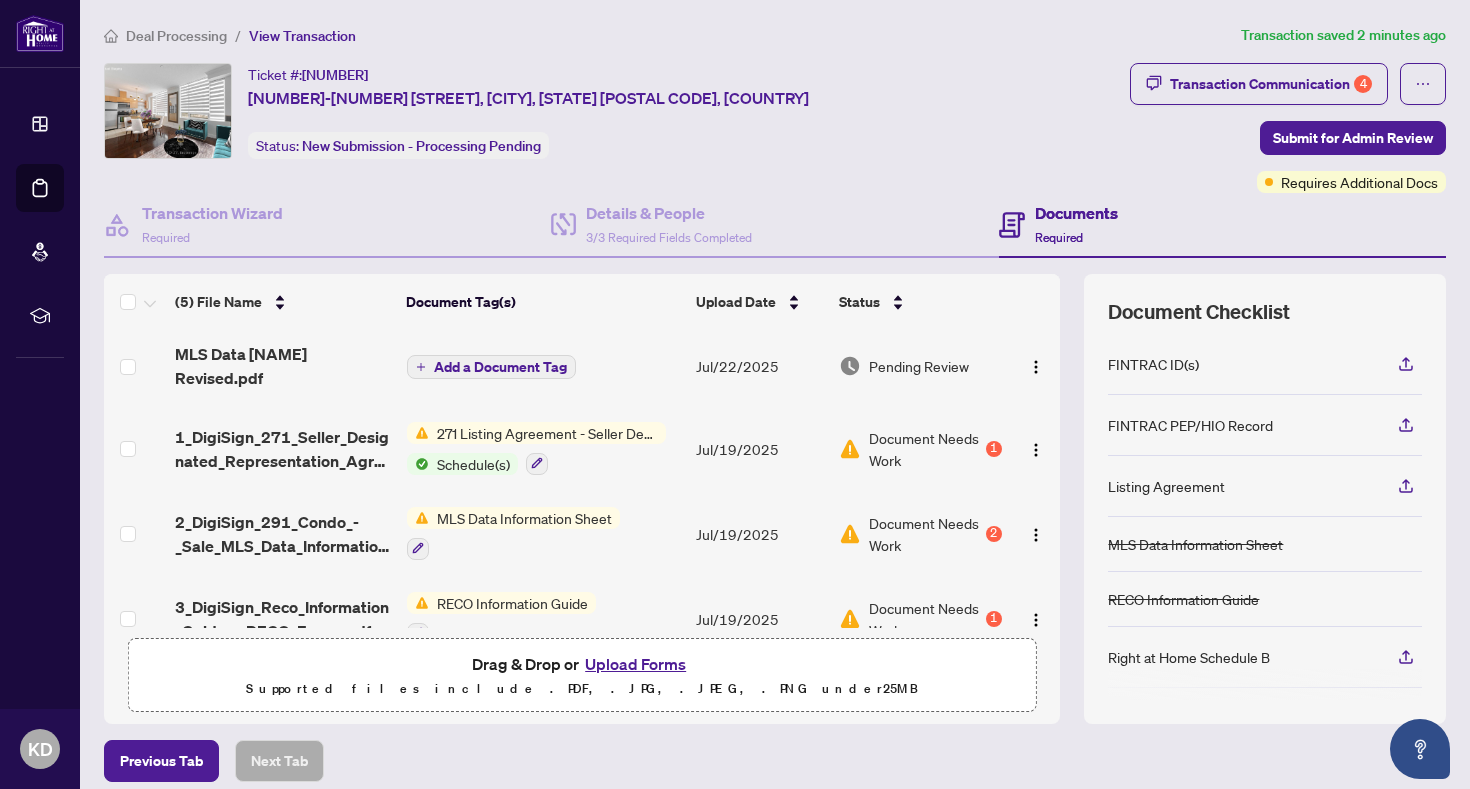 click on "Upload Forms" at bounding box center [635, 664] 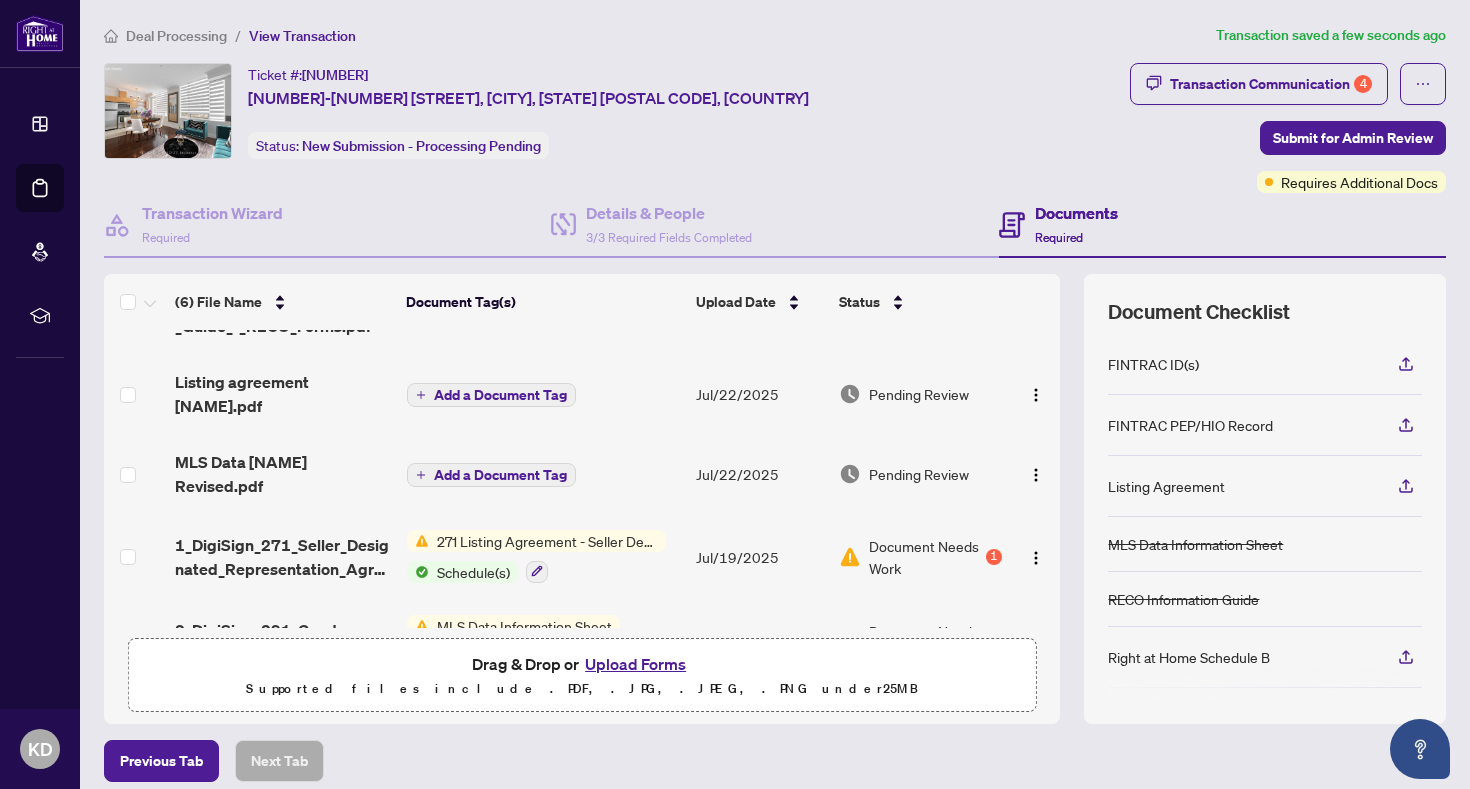 scroll, scrollTop: 0, scrollLeft: 0, axis: both 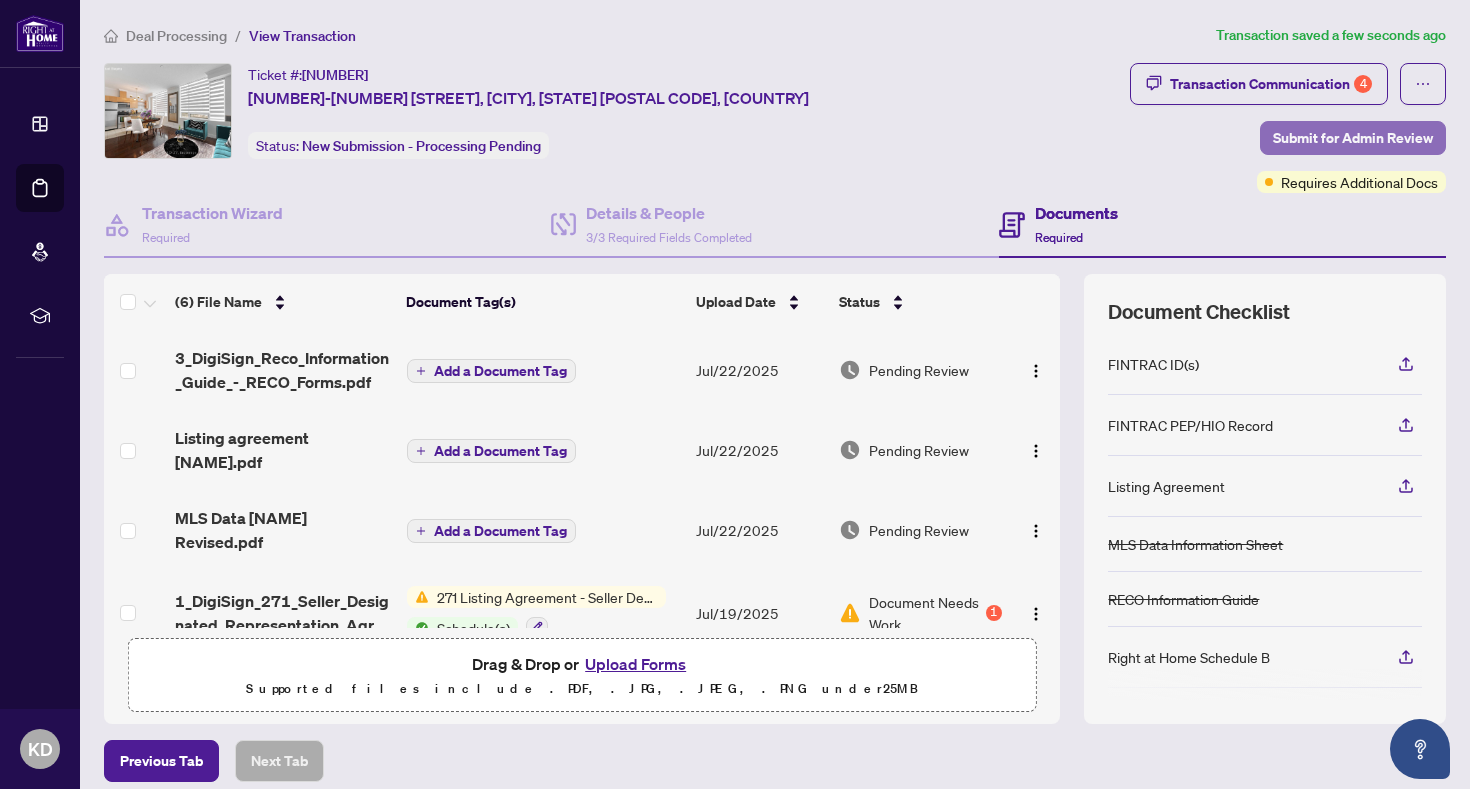 click on "Submit for Admin Review" at bounding box center [1353, 138] 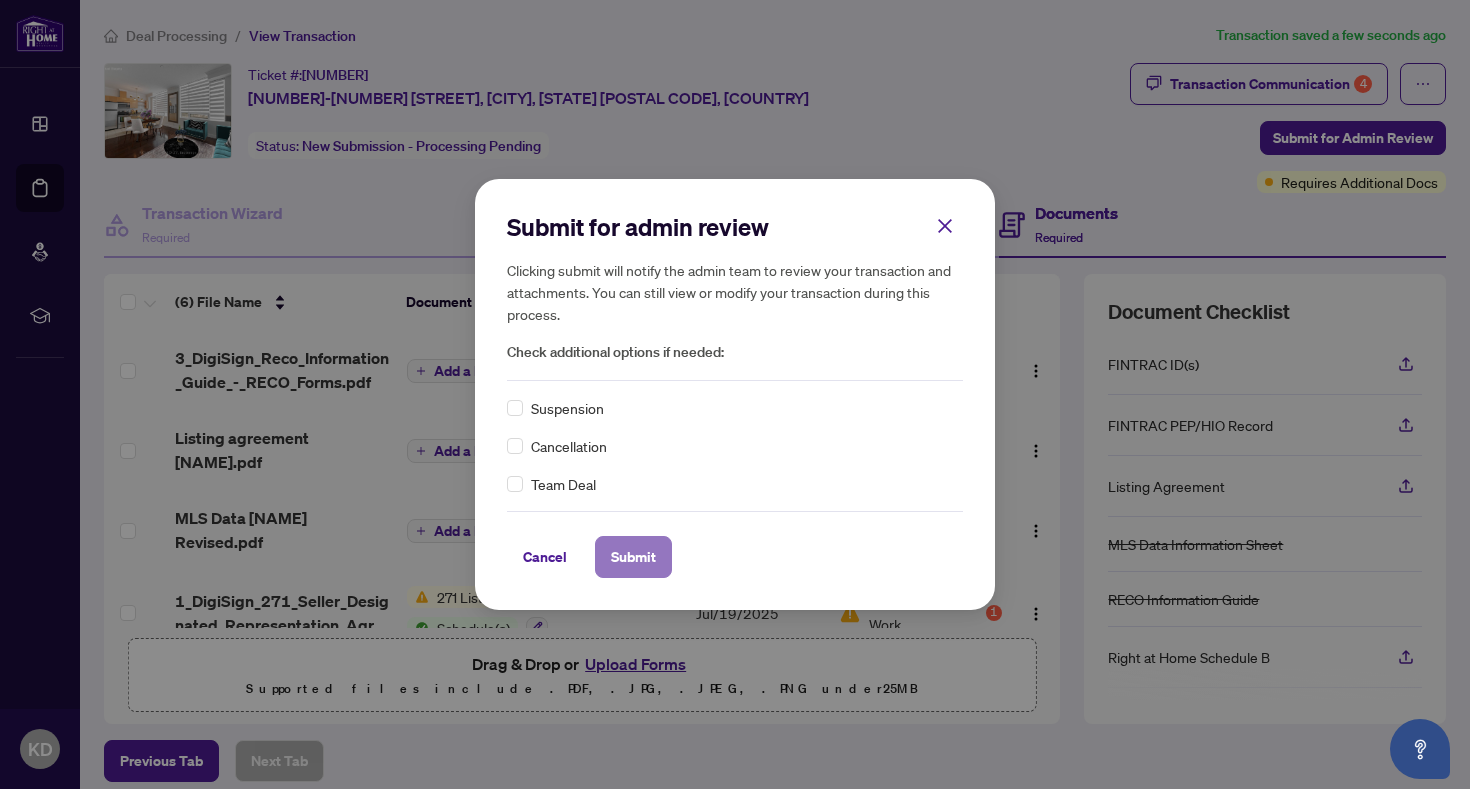 click on "Submit" at bounding box center [633, 557] 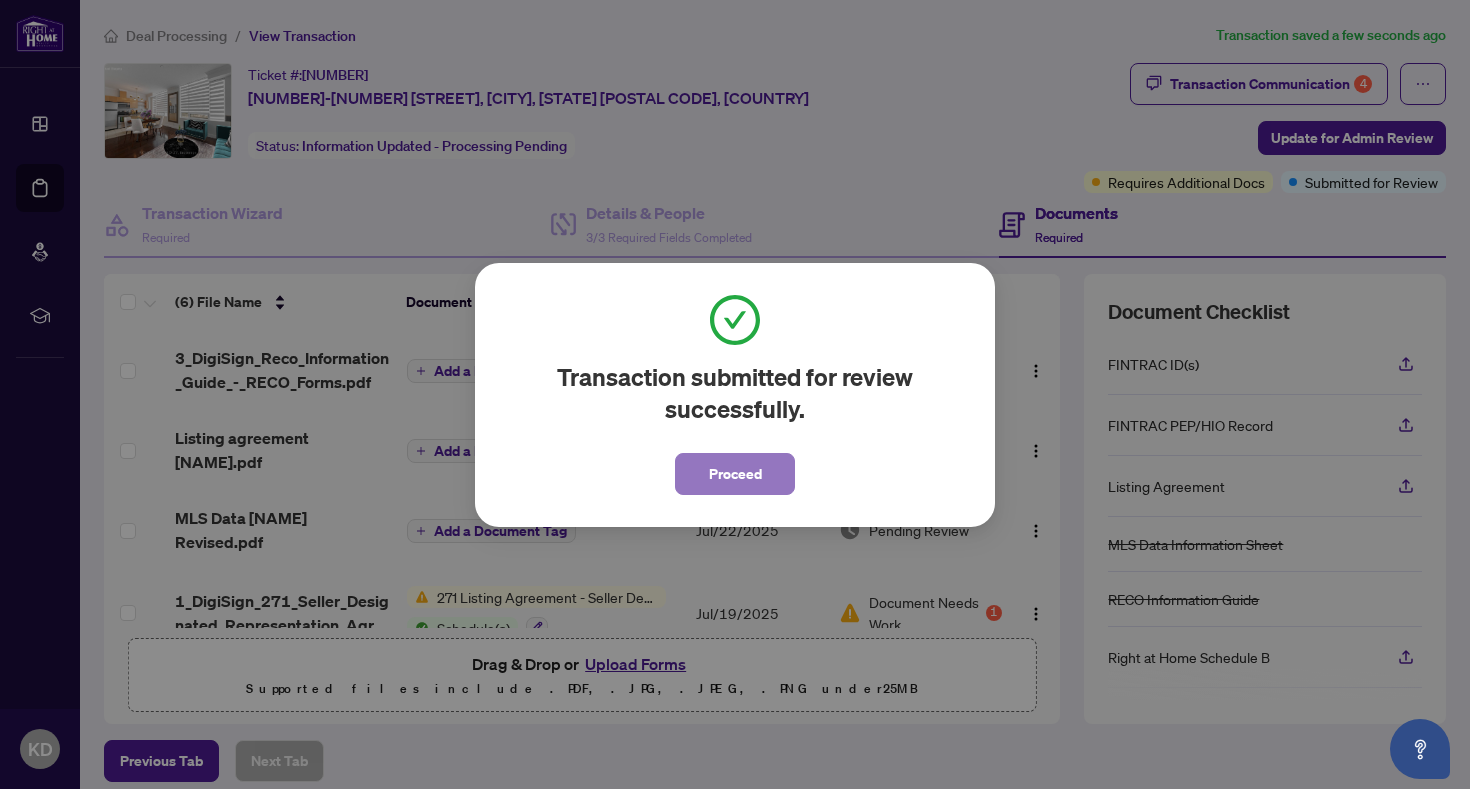 click on "Proceed" at bounding box center (735, 474) 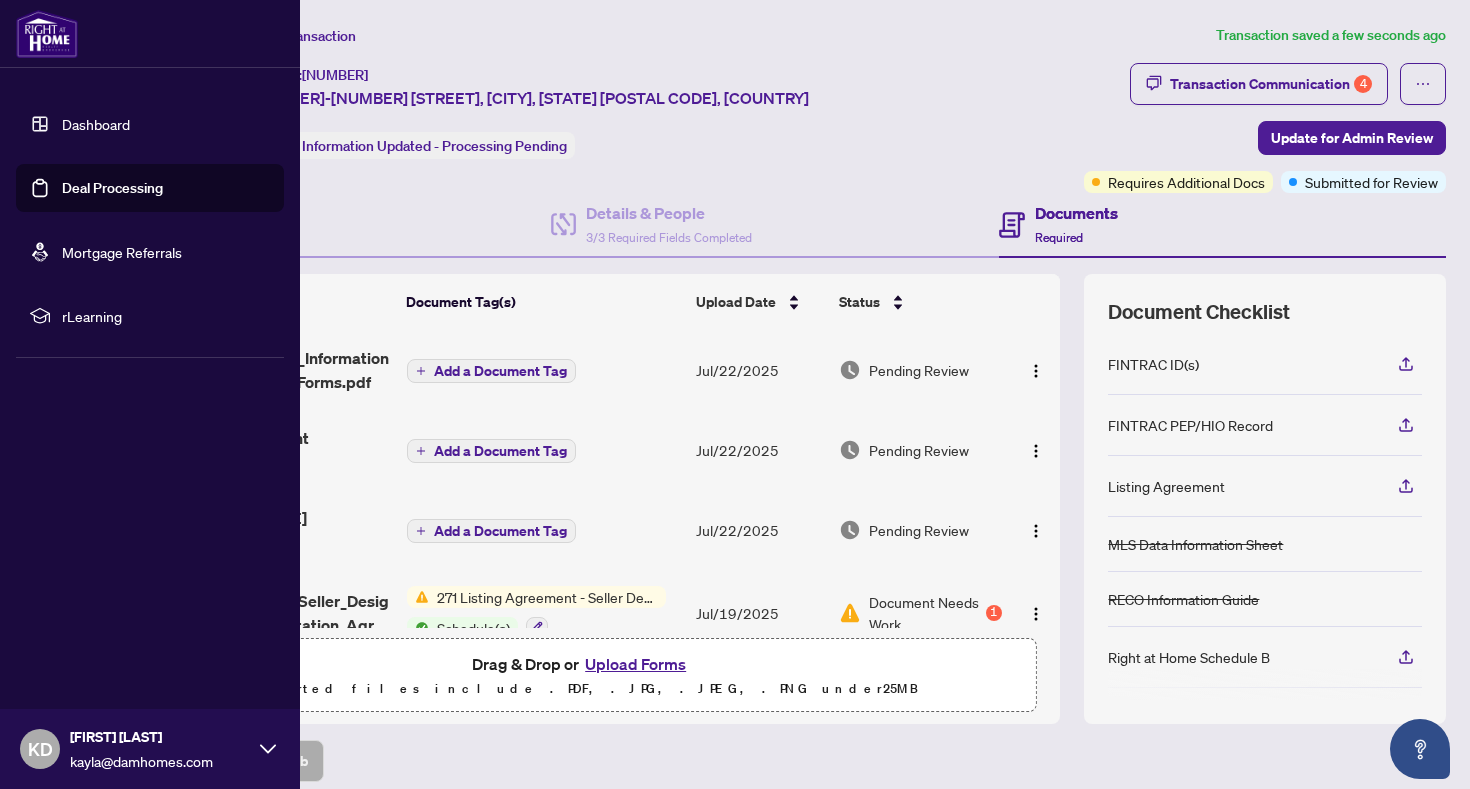click on "Deal Processing" at bounding box center (112, 188) 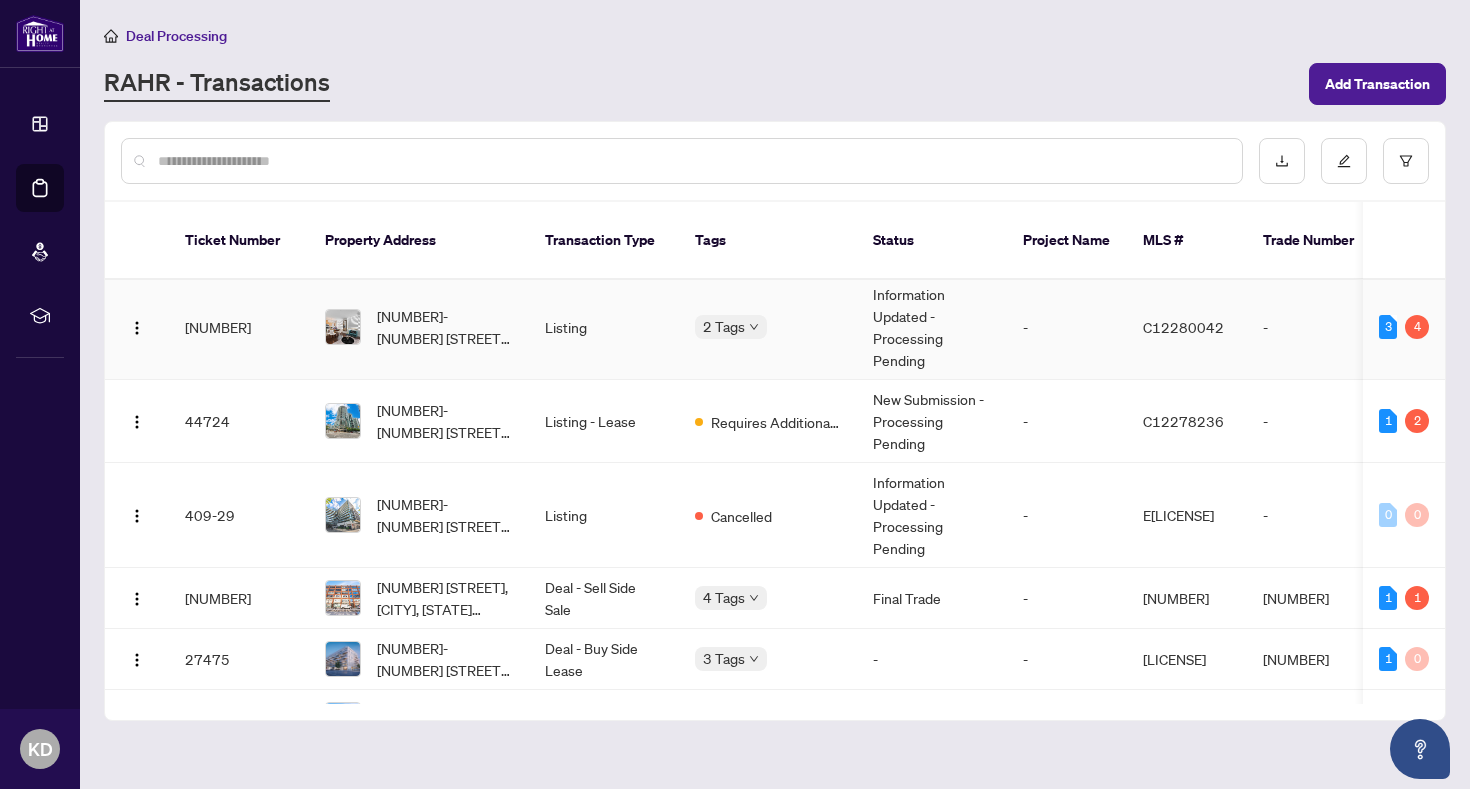 scroll, scrollTop: 0, scrollLeft: 0, axis: both 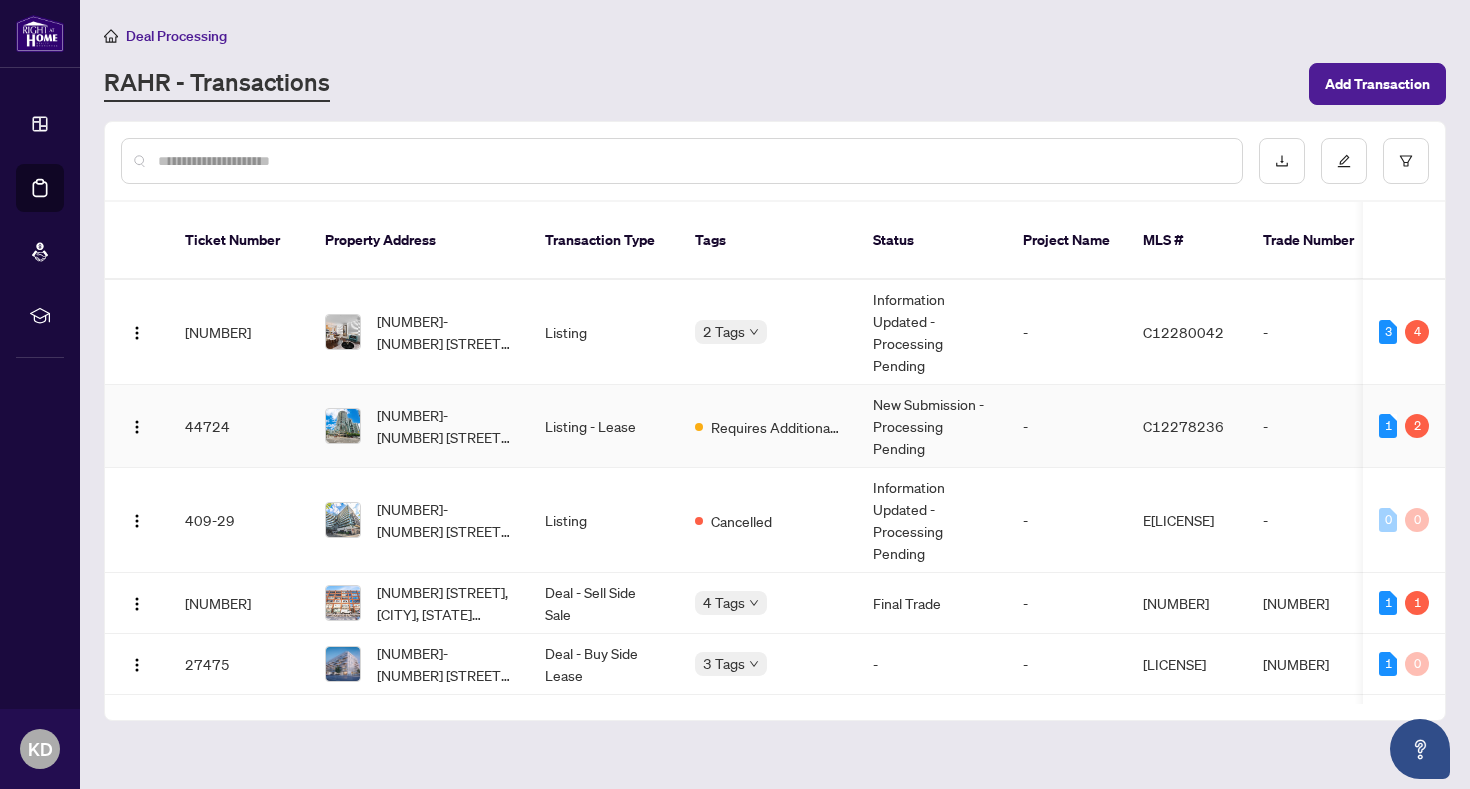 click on "[NUMBER]-[NUMBER] [STREET], [CITY], [STATE] [POSTAL CODE], [COUNTRY]" at bounding box center [419, 426] 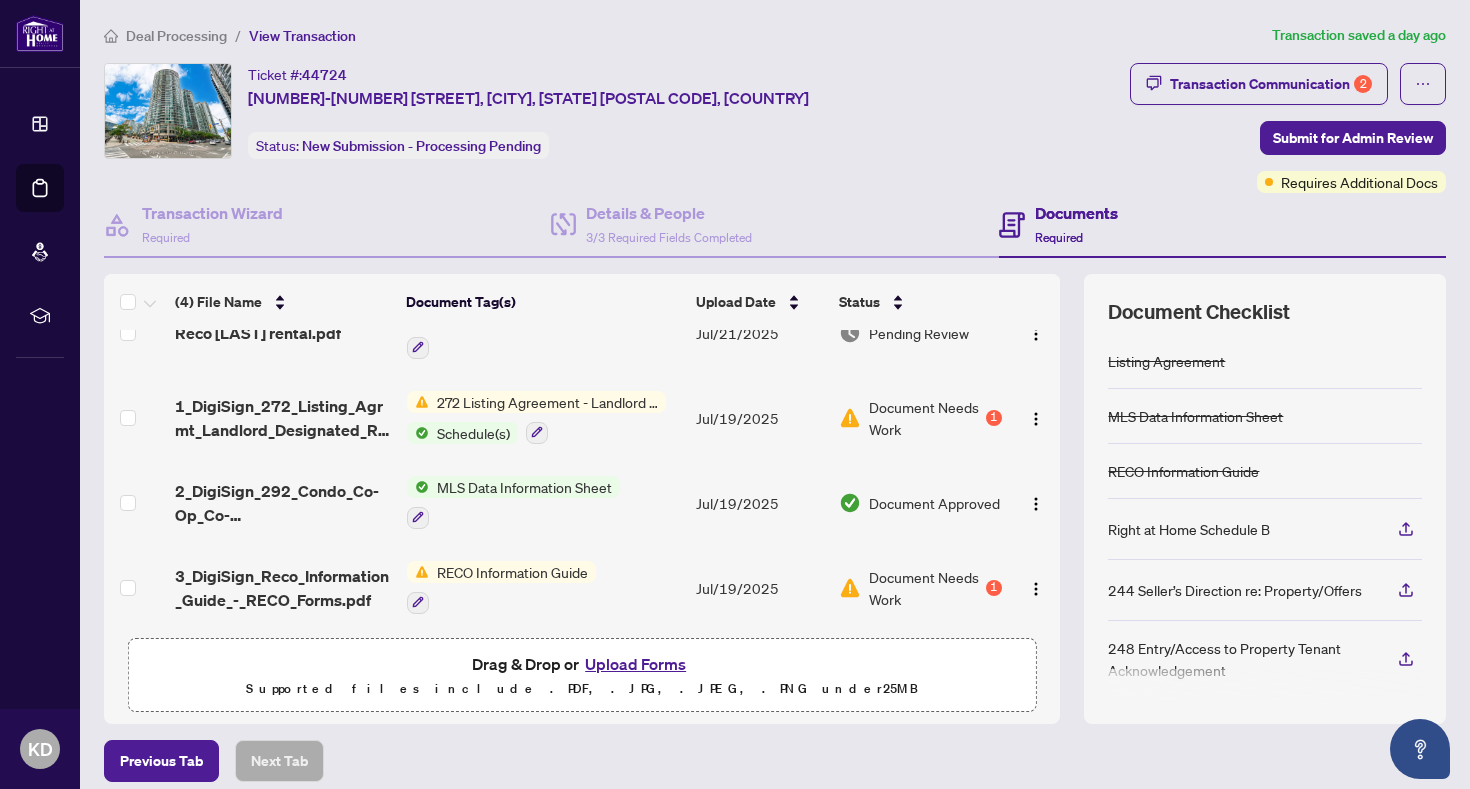 scroll, scrollTop: 0, scrollLeft: 0, axis: both 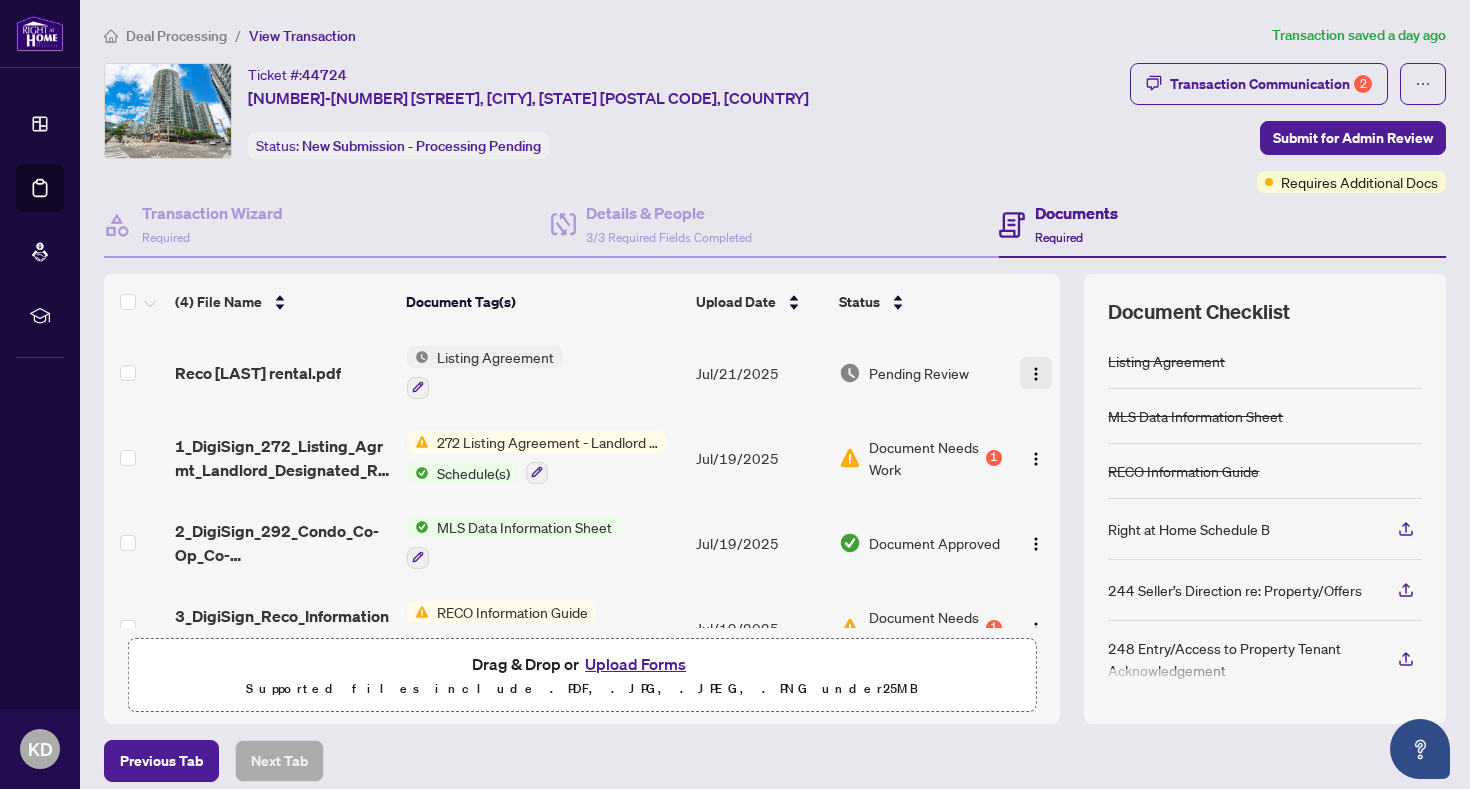 click at bounding box center [1036, 374] 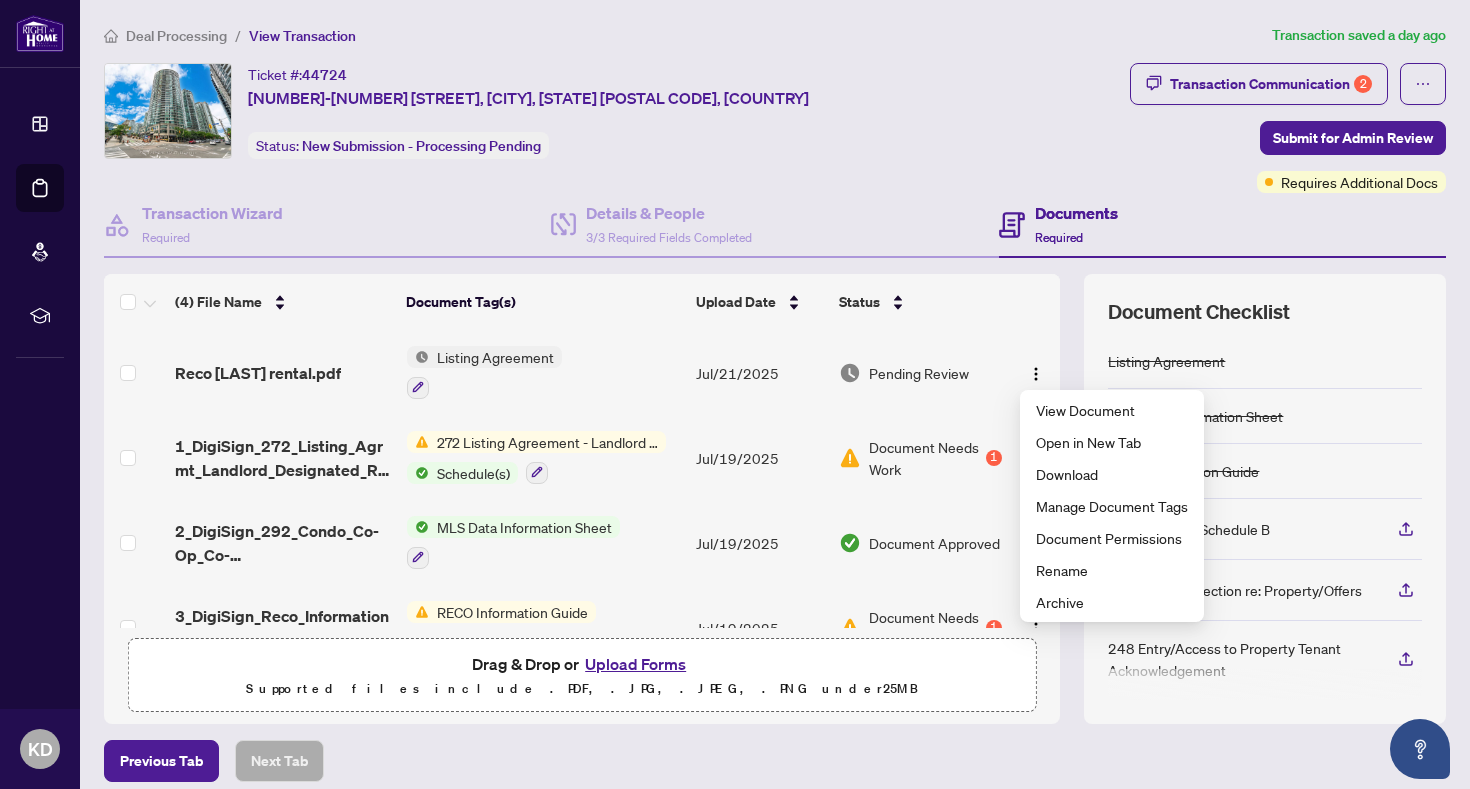 click on "Pending Review" at bounding box center [919, 373] 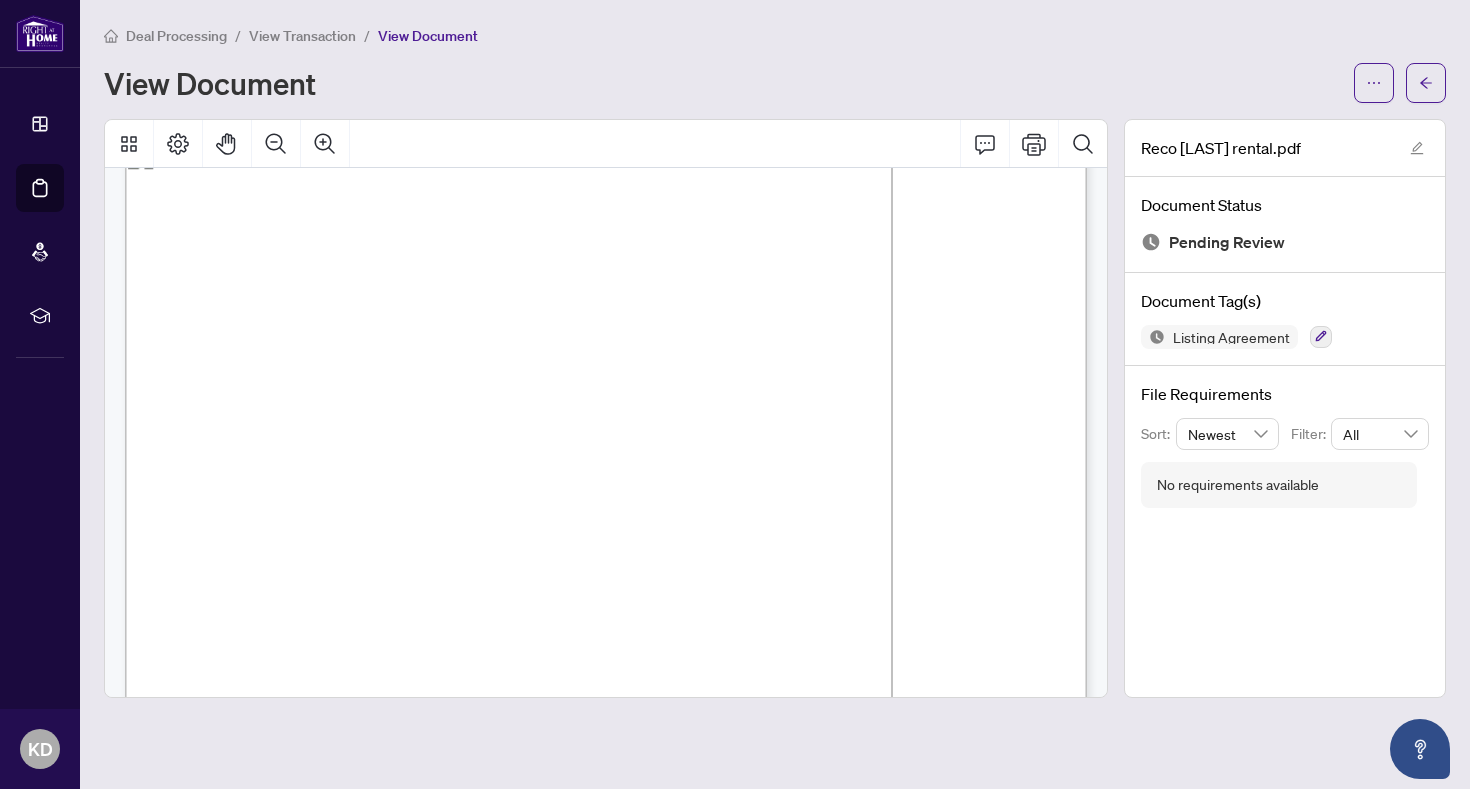 scroll, scrollTop: 6430, scrollLeft: 0, axis: vertical 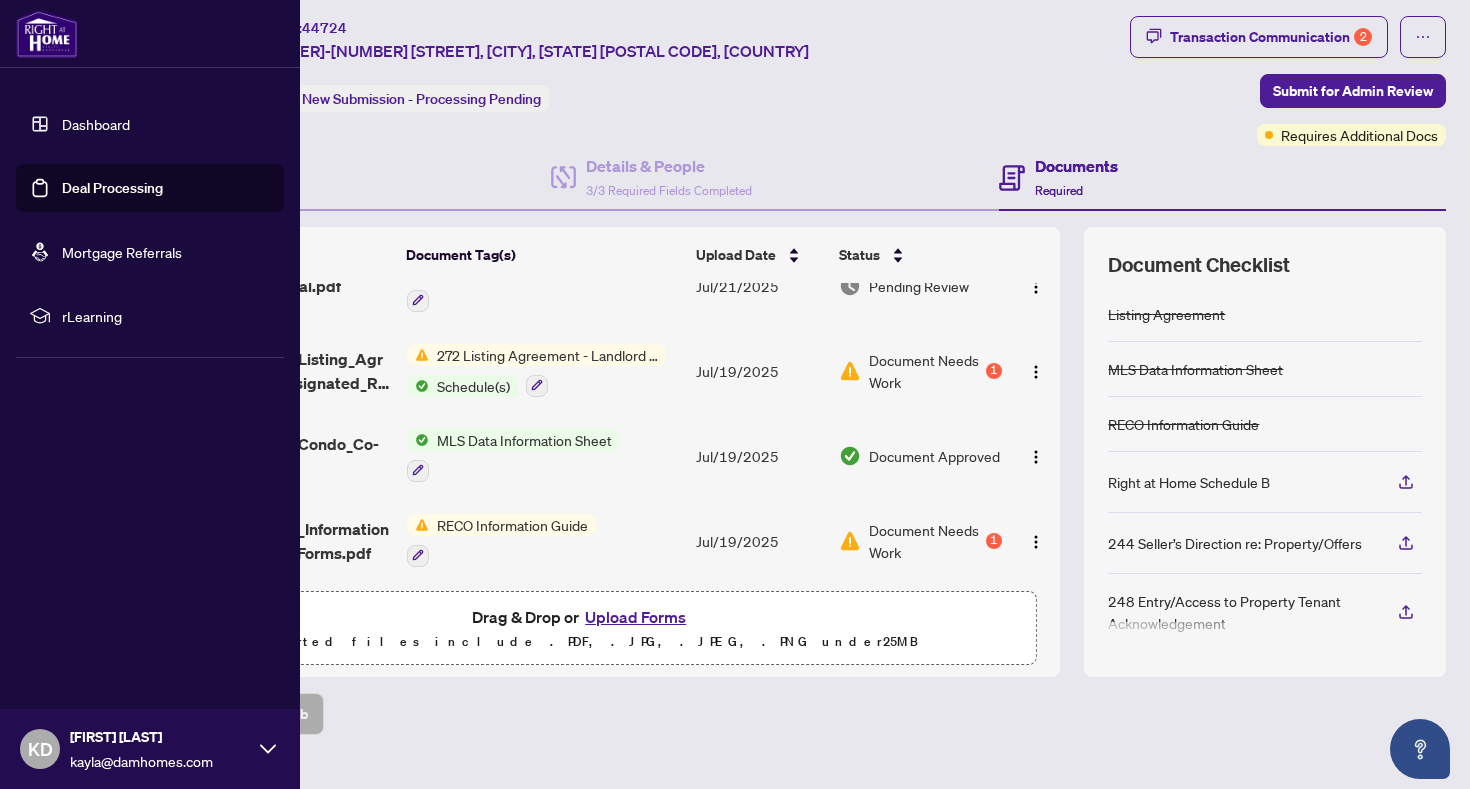 click on "Deal Processing" at bounding box center [112, 188] 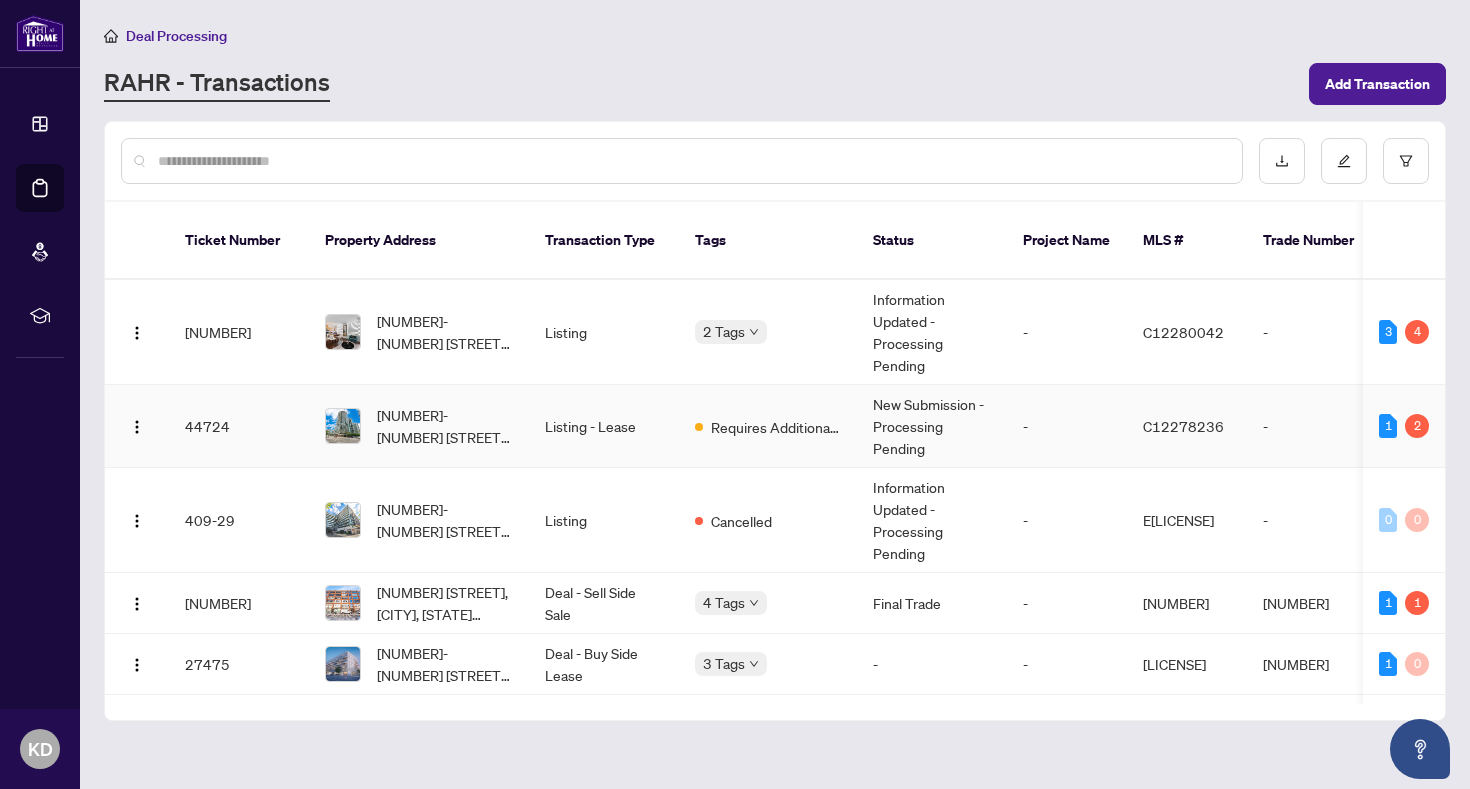 click on "Requires Additional Docs" at bounding box center (768, 426) 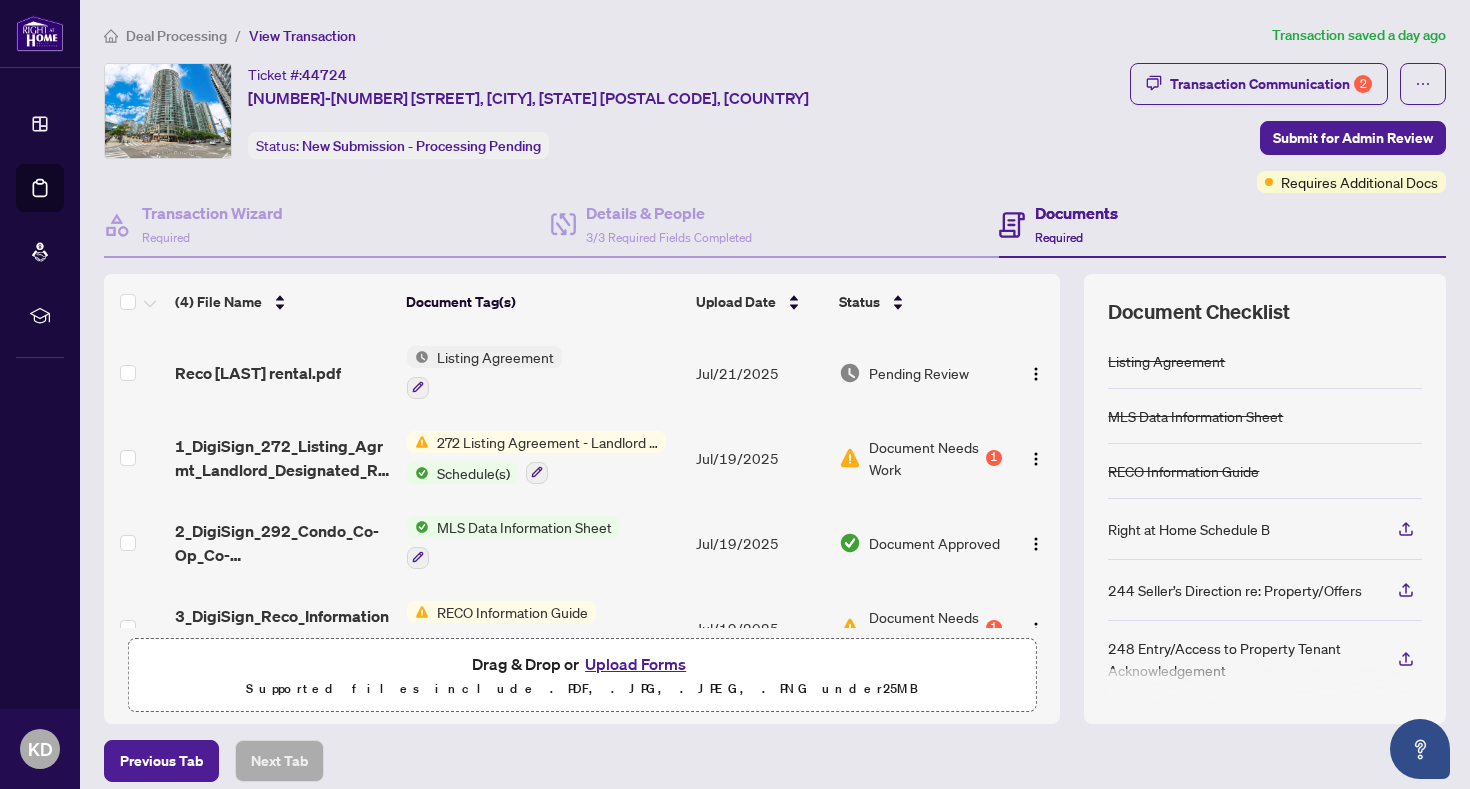 click on "Document Needs Work" at bounding box center [925, 458] 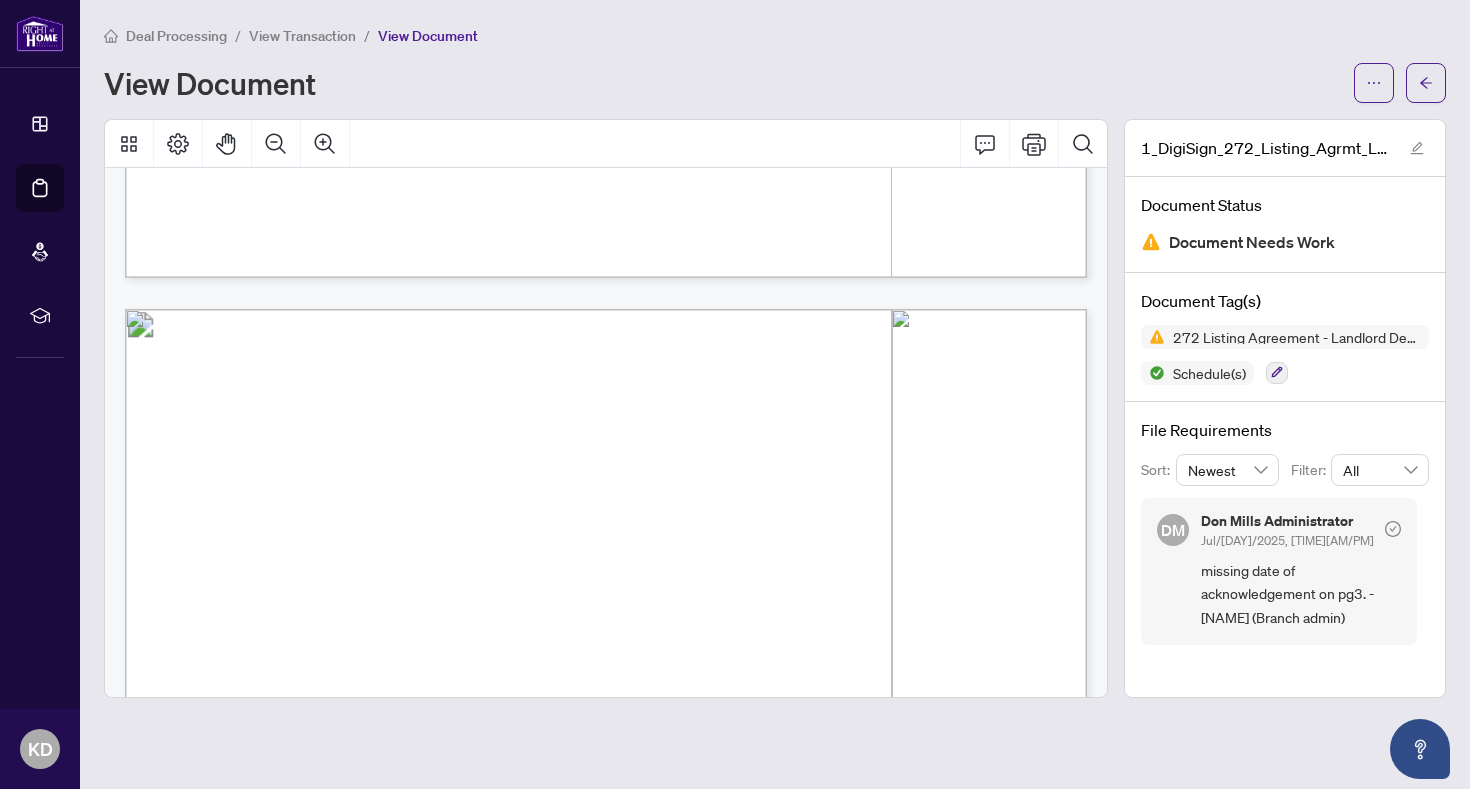 scroll, scrollTop: 0, scrollLeft: 0, axis: both 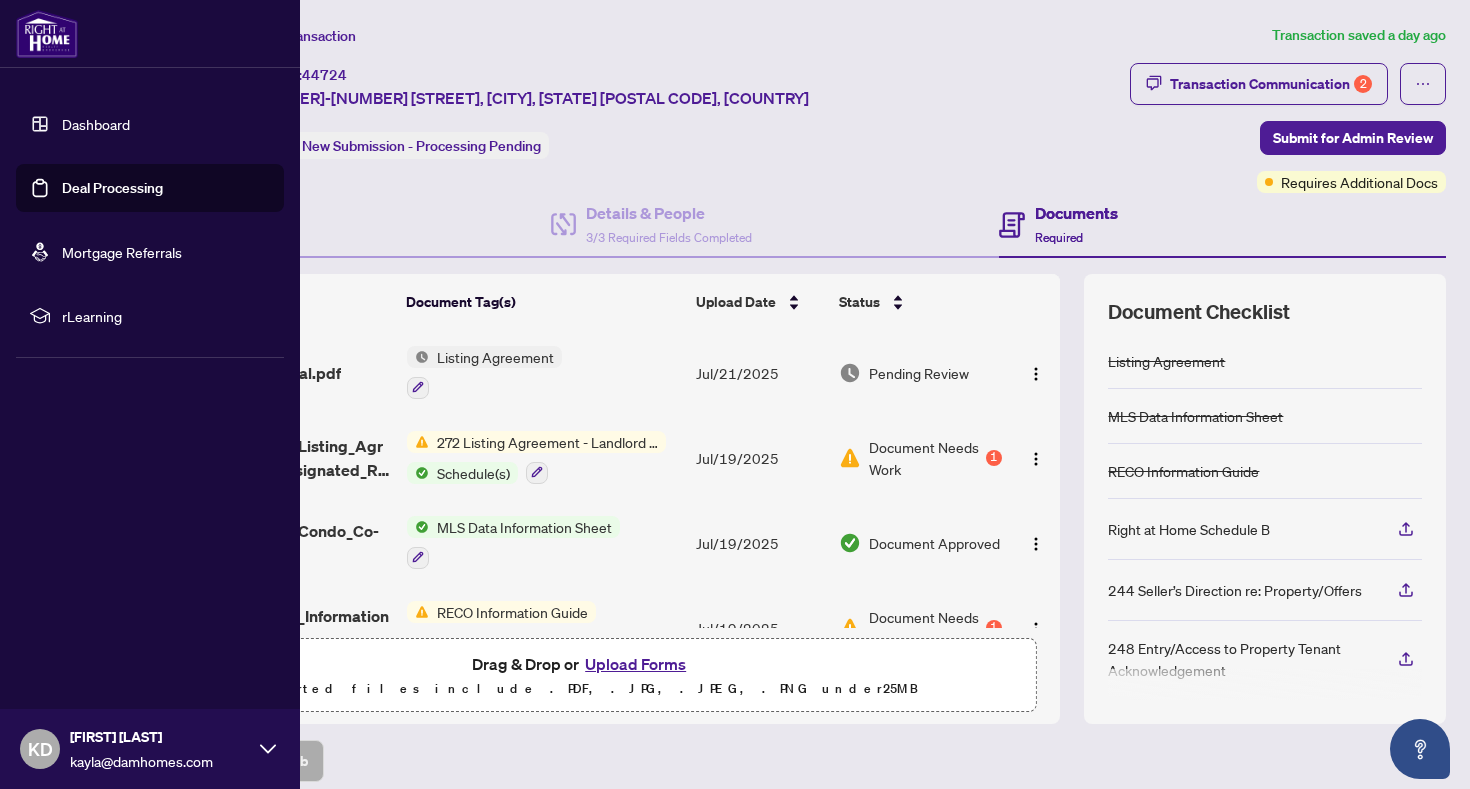 click on "Deal Processing" at bounding box center (112, 188) 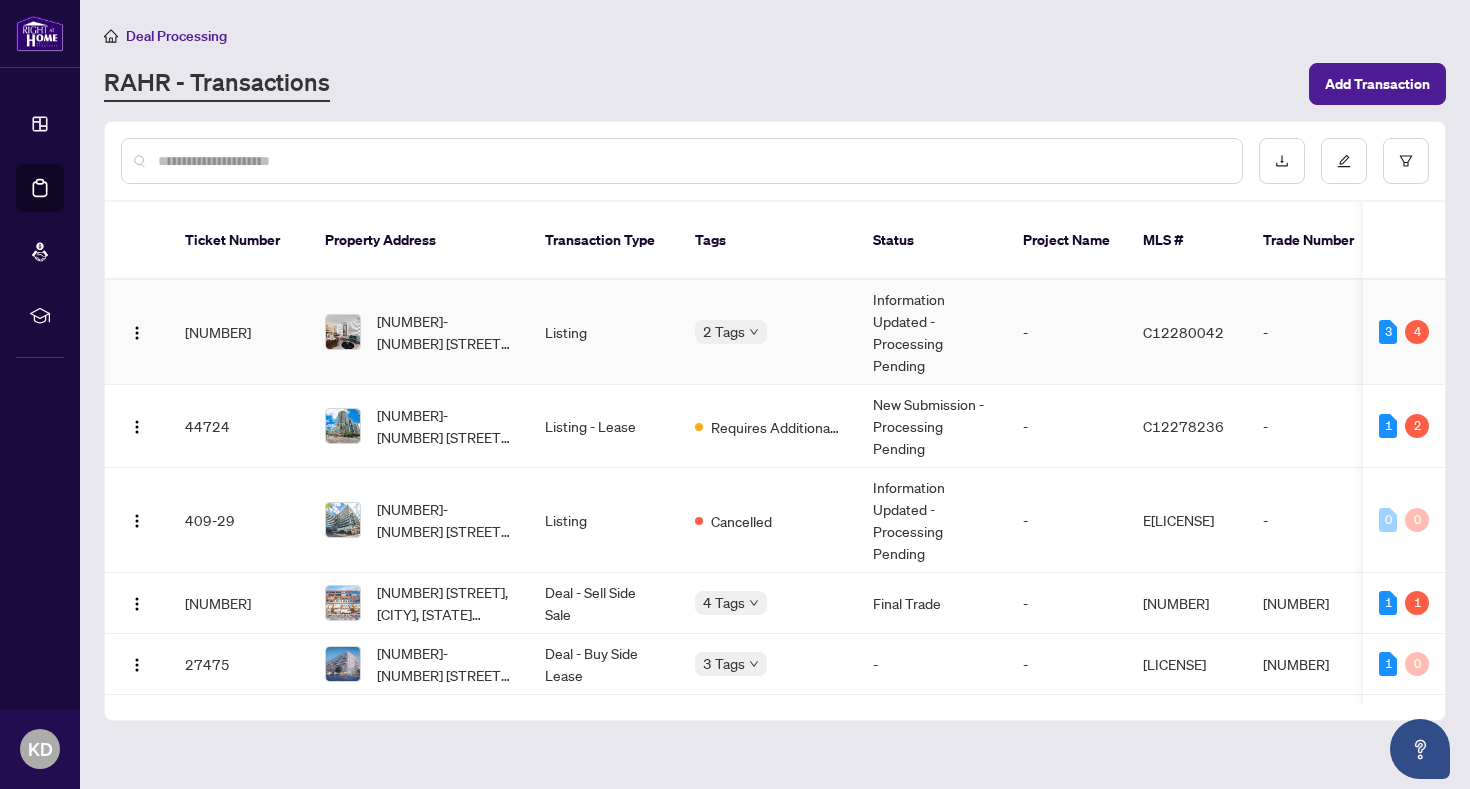 click on "[NUMBER]-[NUMBER] [STREET], [CITY], [STATE] [POSTAL CODE], [COUNTRY]" at bounding box center [419, 332] 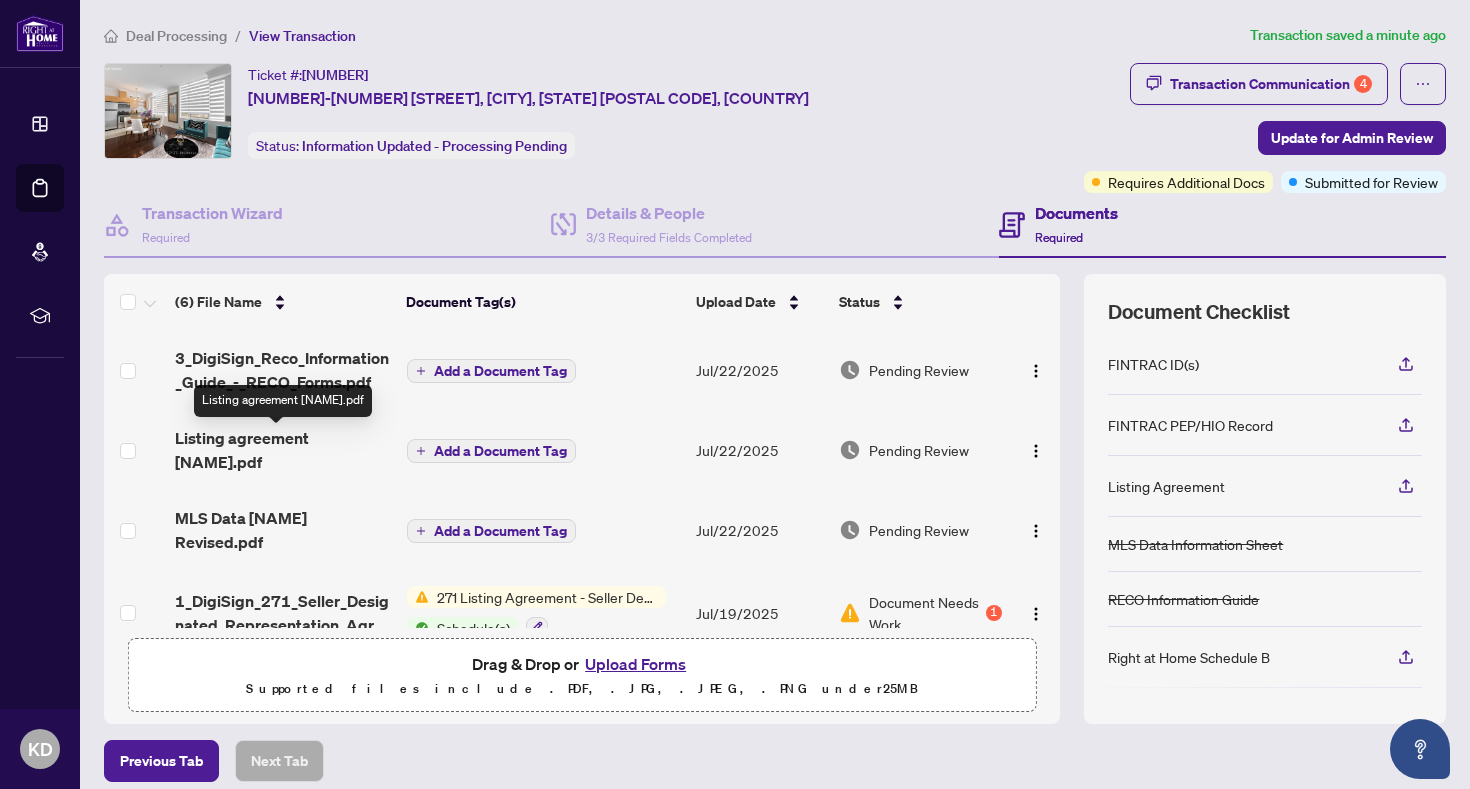 click on "Listing agreement [NAME].pdf" at bounding box center [282, 450] 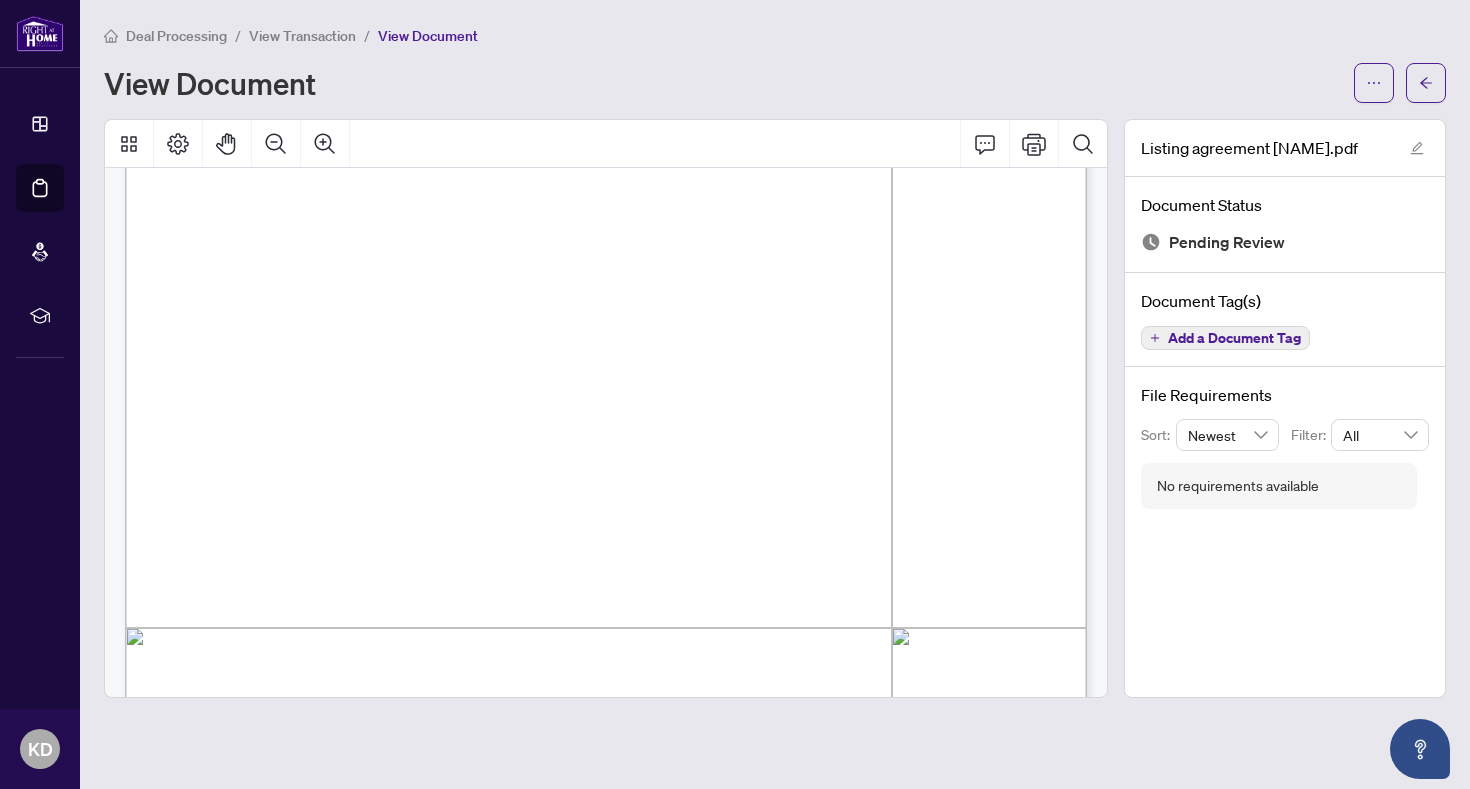 scroll, scrollTop: 328, scrollLeft: 0, axis: vertical 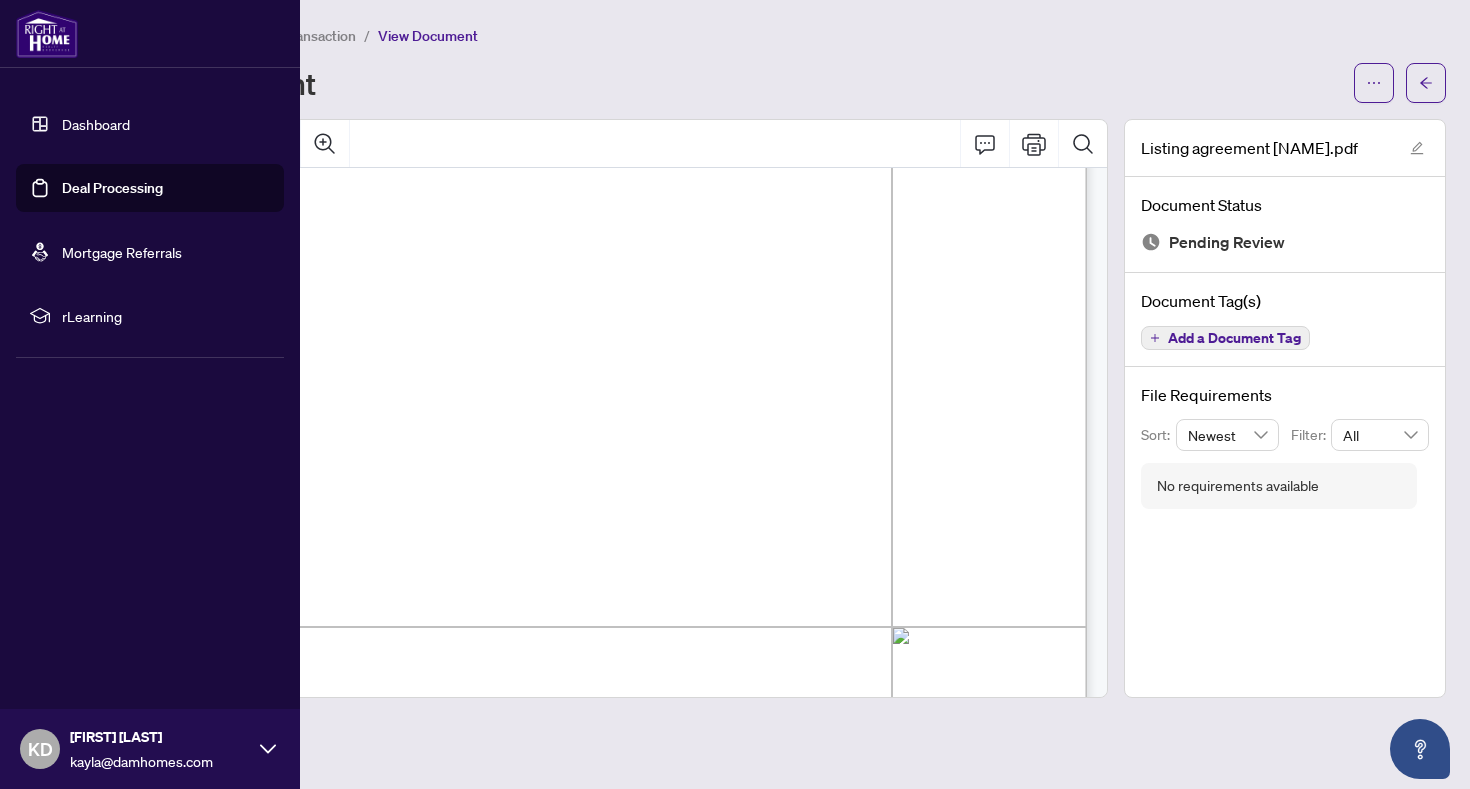 click on "Deal Processing" at bounding box center [112, 188] 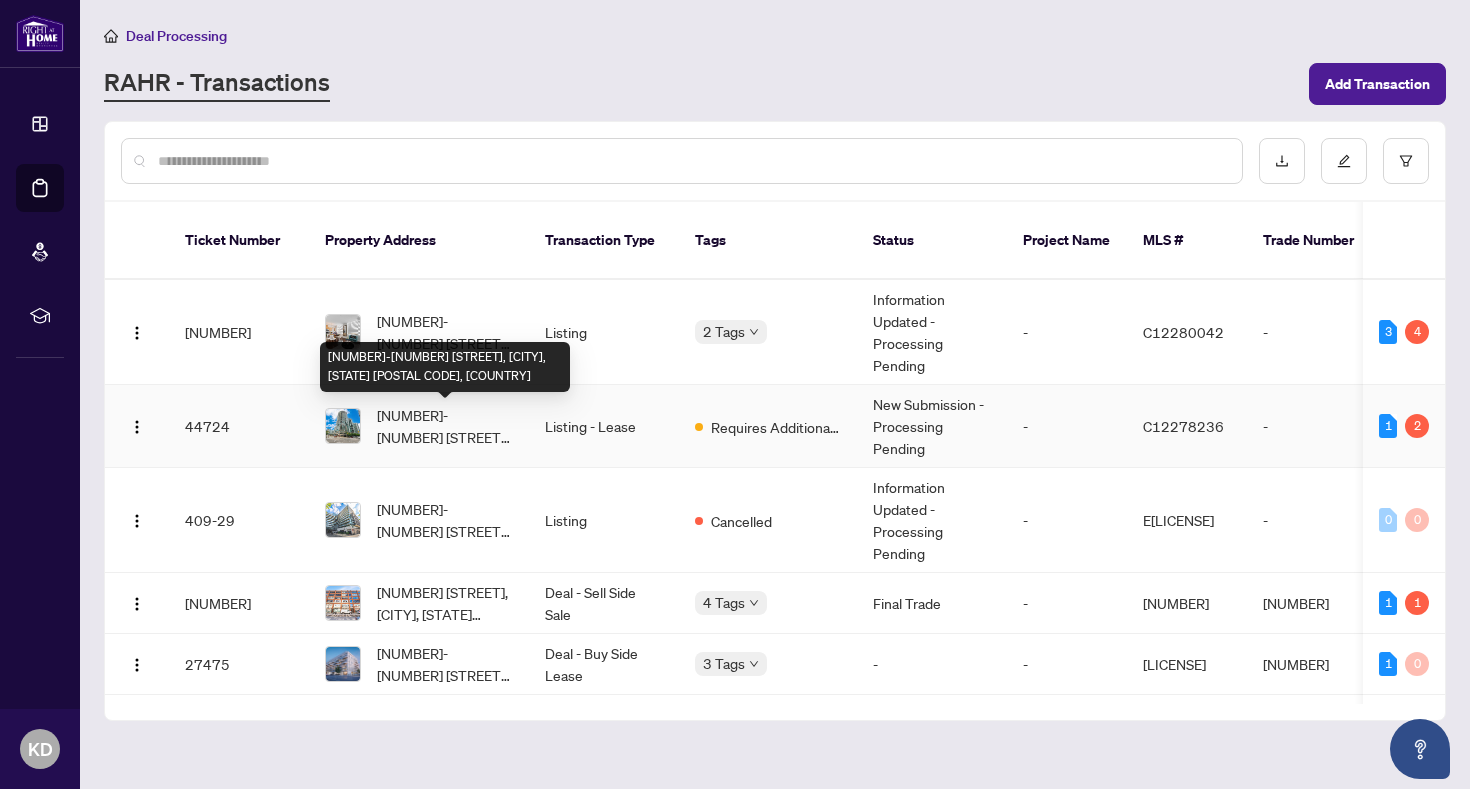 click on "[NUMBER]-[NUMBER] [STREET], [CITY], [STATE] [POSTAL CODE], [COUNTRY]" at bounding box center (445, 426) 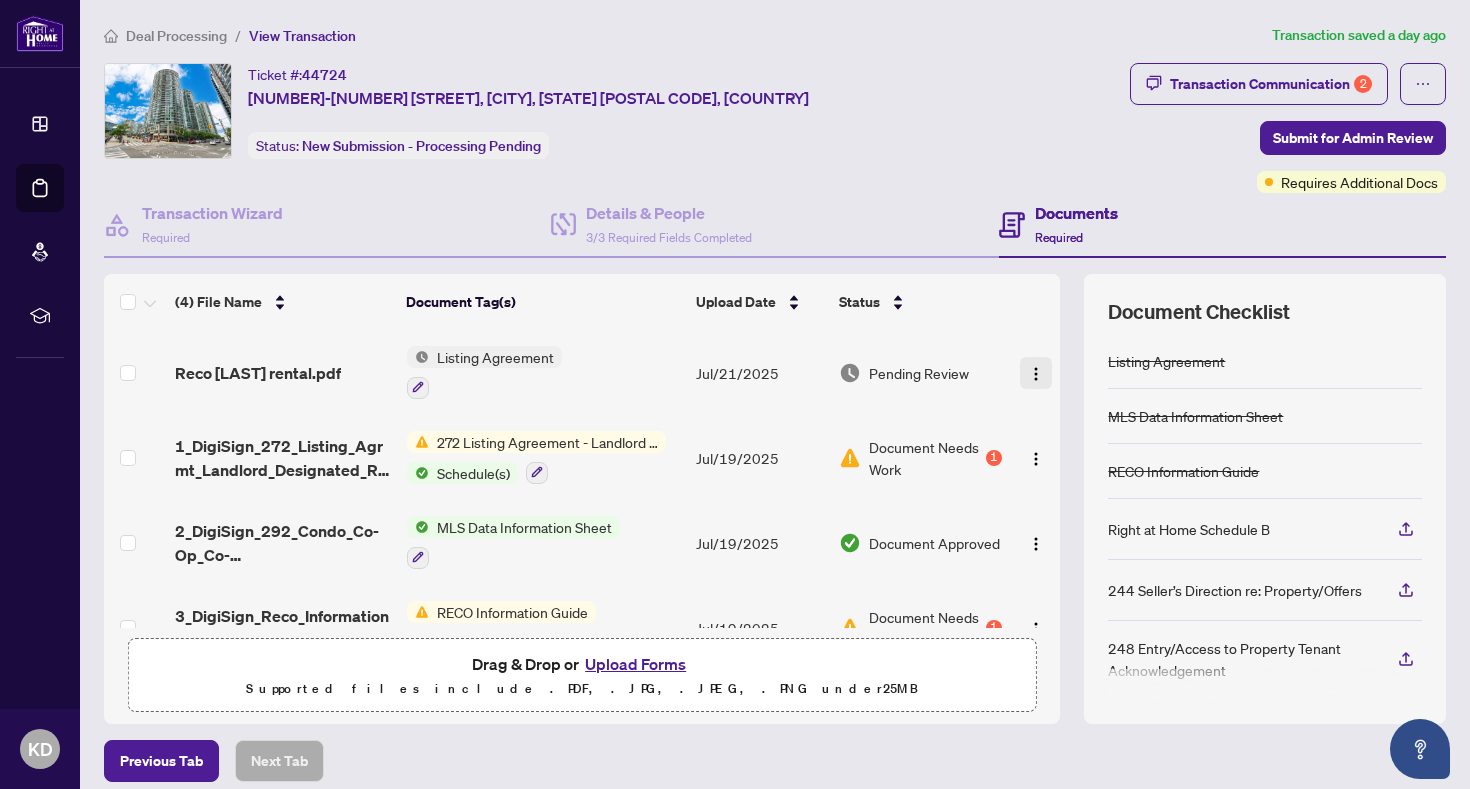click at bounding box center (1036, 374) 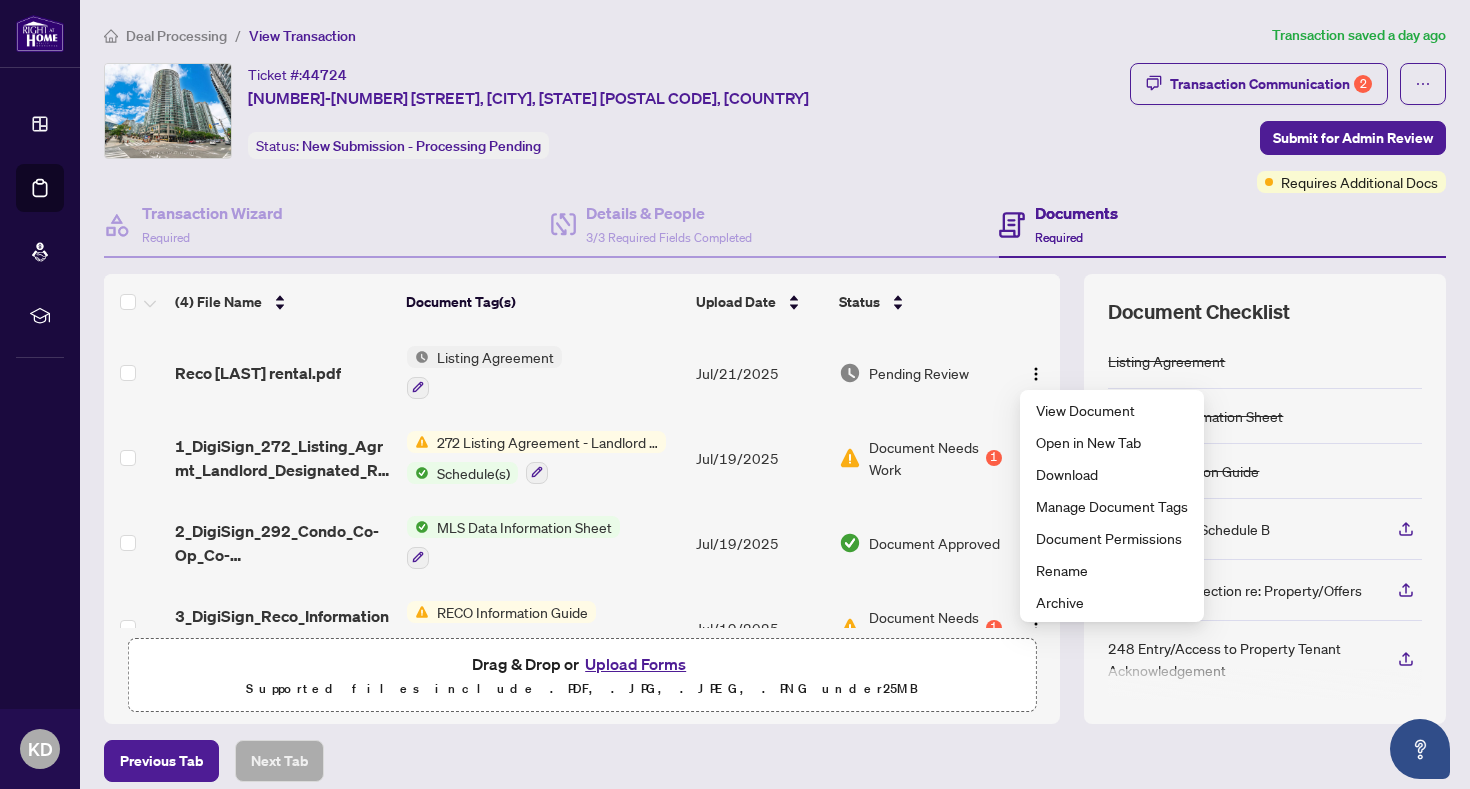 click on "Pending Review" at bounding box center [920, 372] 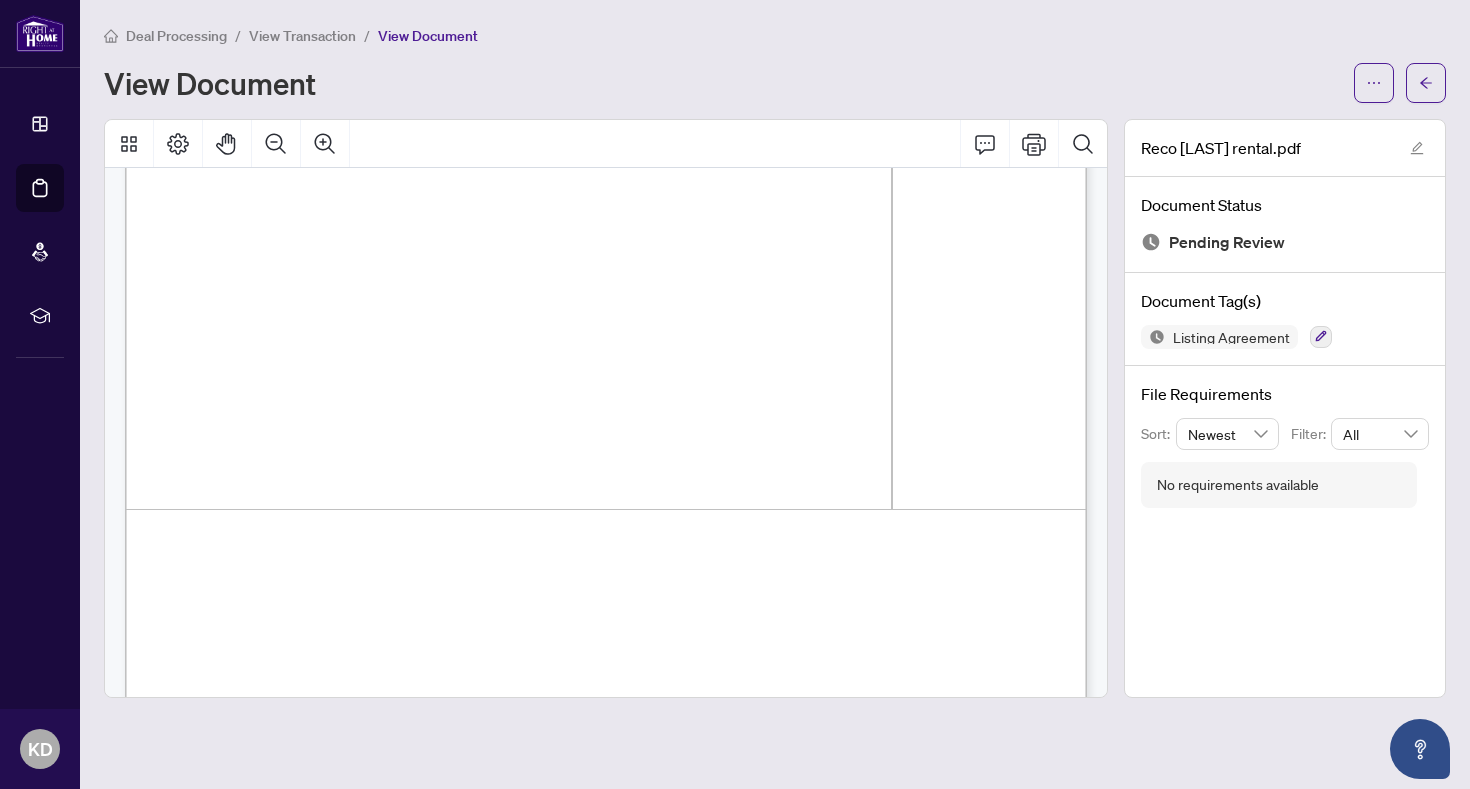 scroll, scrollTop: 2253, scrollLeft: 0, axis: vertical 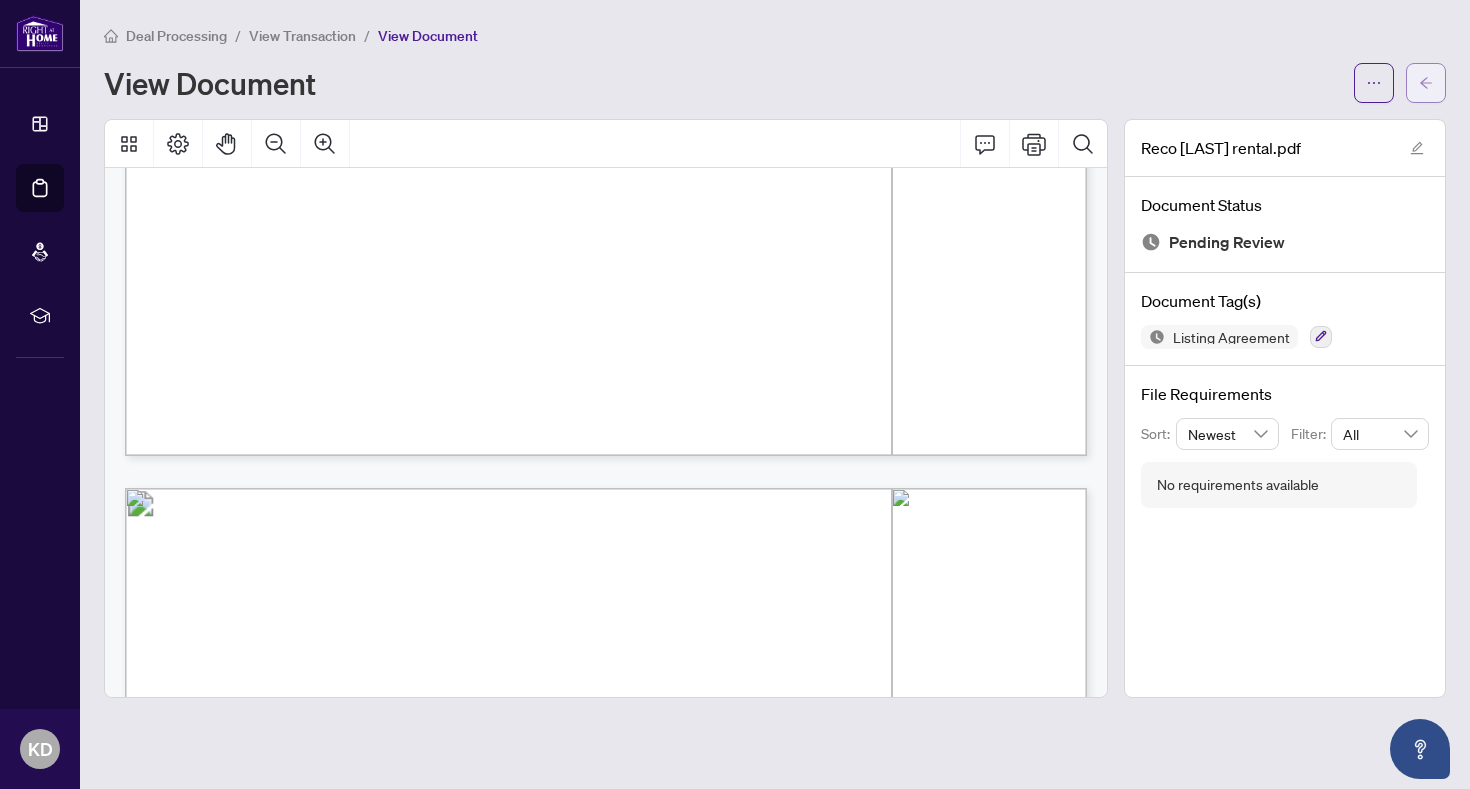 click at bounding box center (1426, 83) 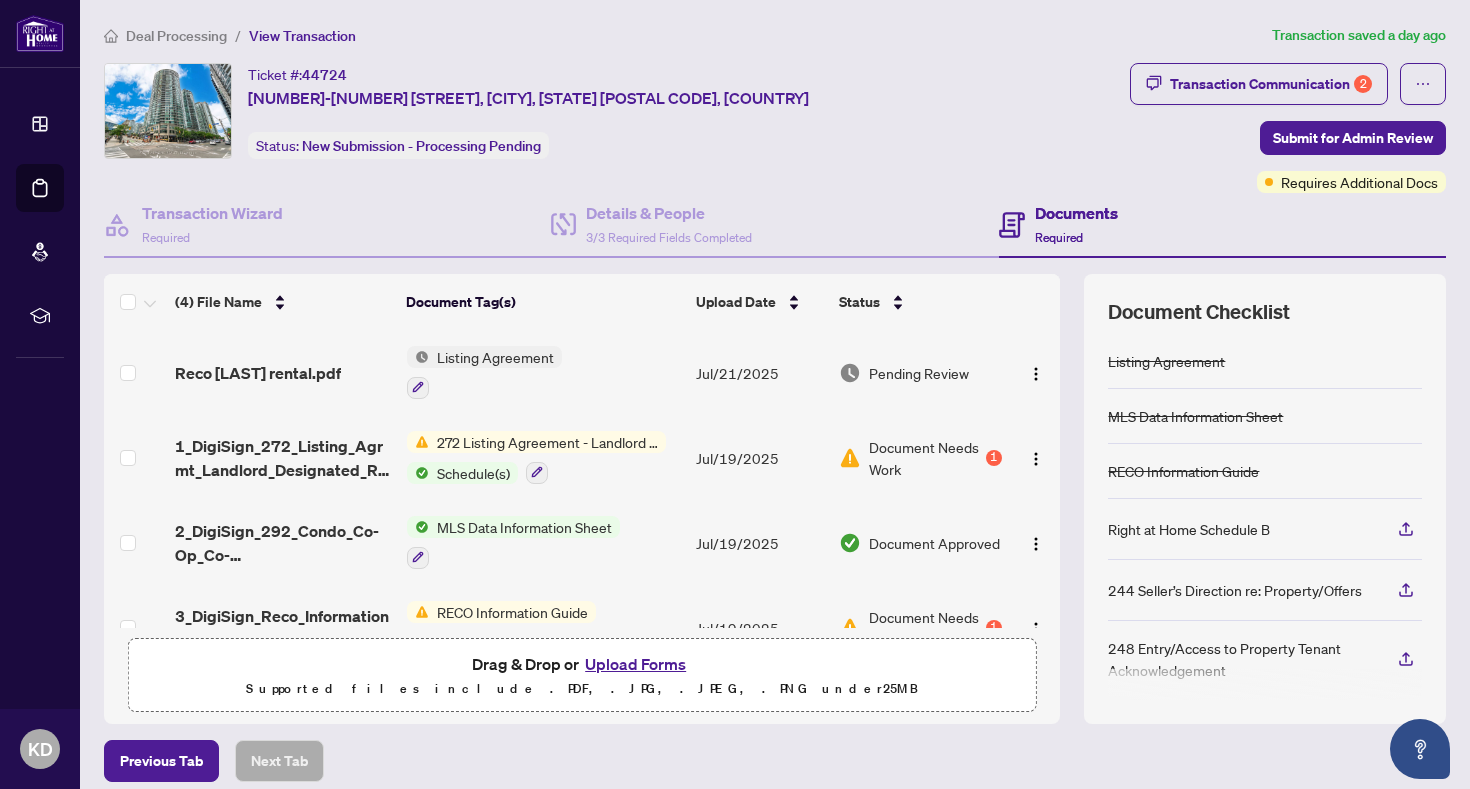 scroll, scrollTop: 40, scrollLeft: 0, axis: vertical 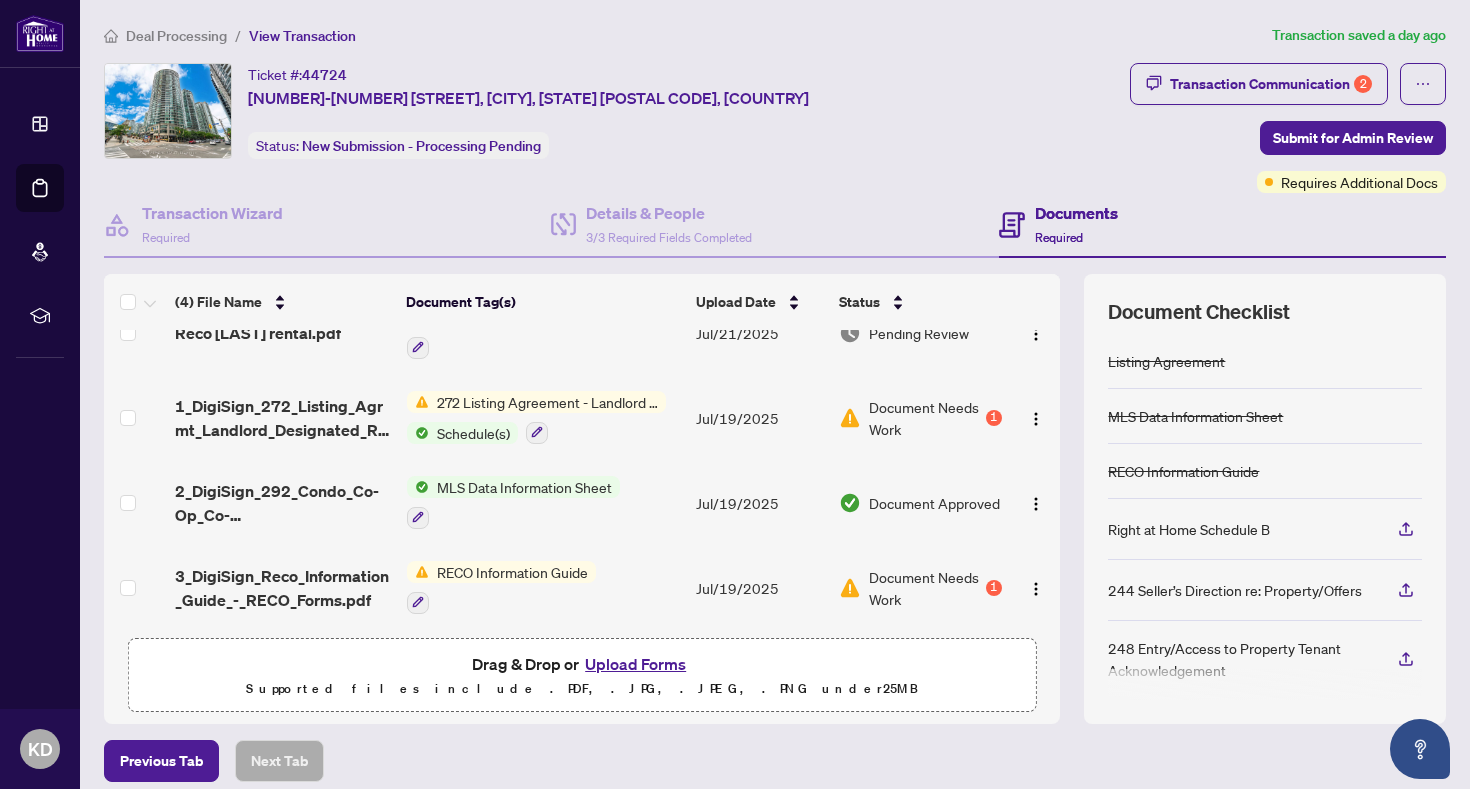 click on "Document Needs Work" at bounding box center (925, 418) 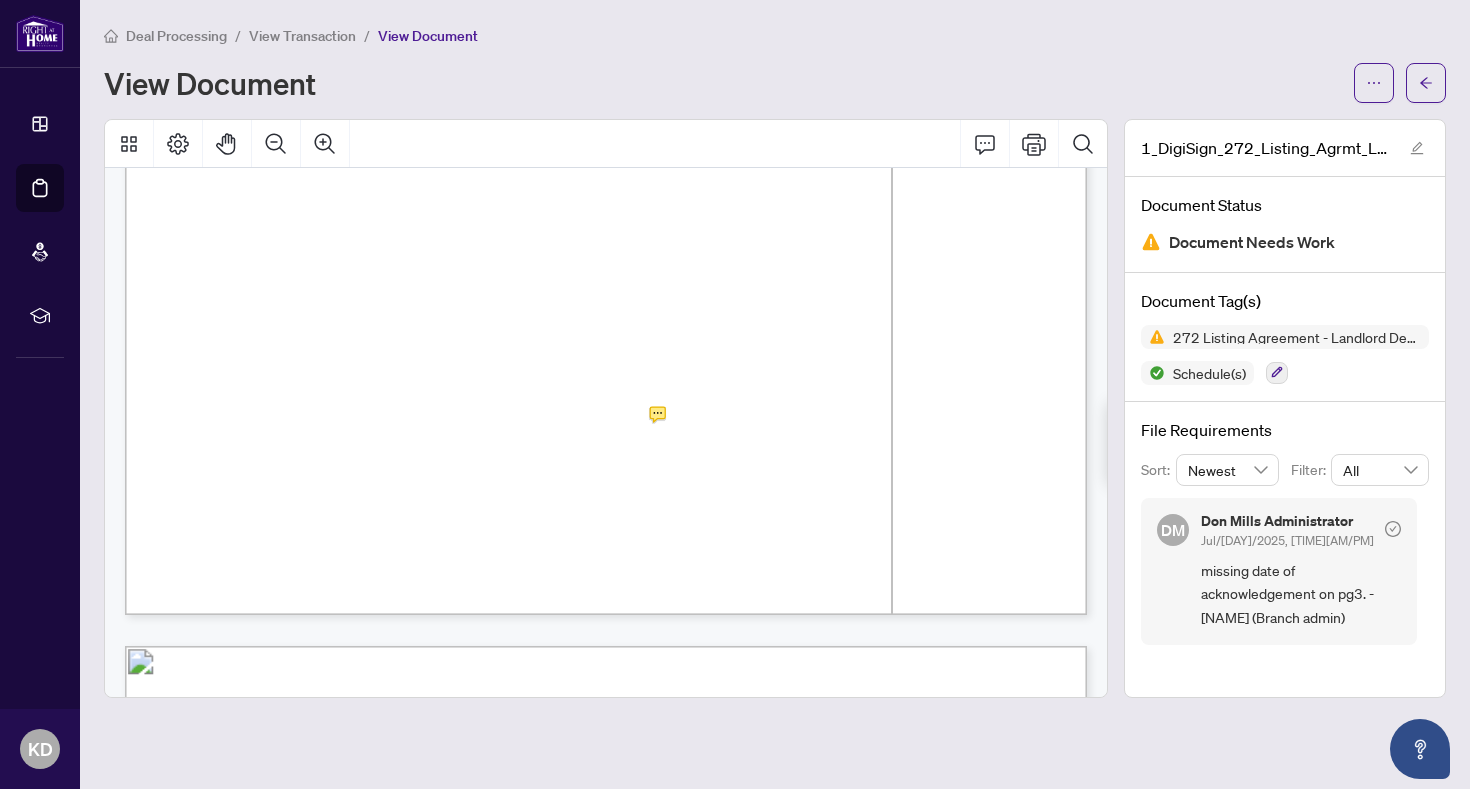 scroll, scrollTop: 3385, scrollLeft: 0, axis: vertical 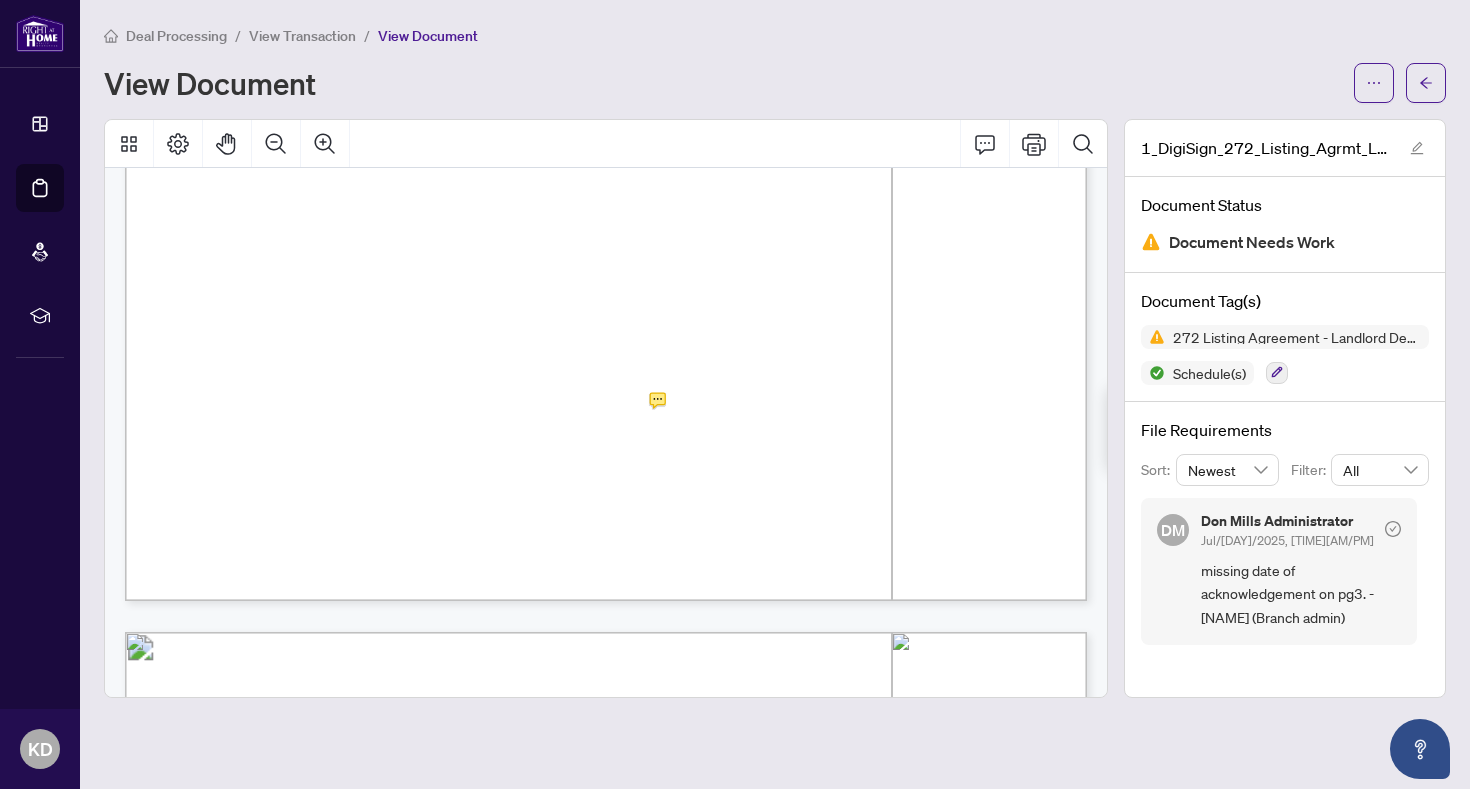 click on "Deal Processing / View Transaction / View Document View Document" at bounding box center [775, 63] 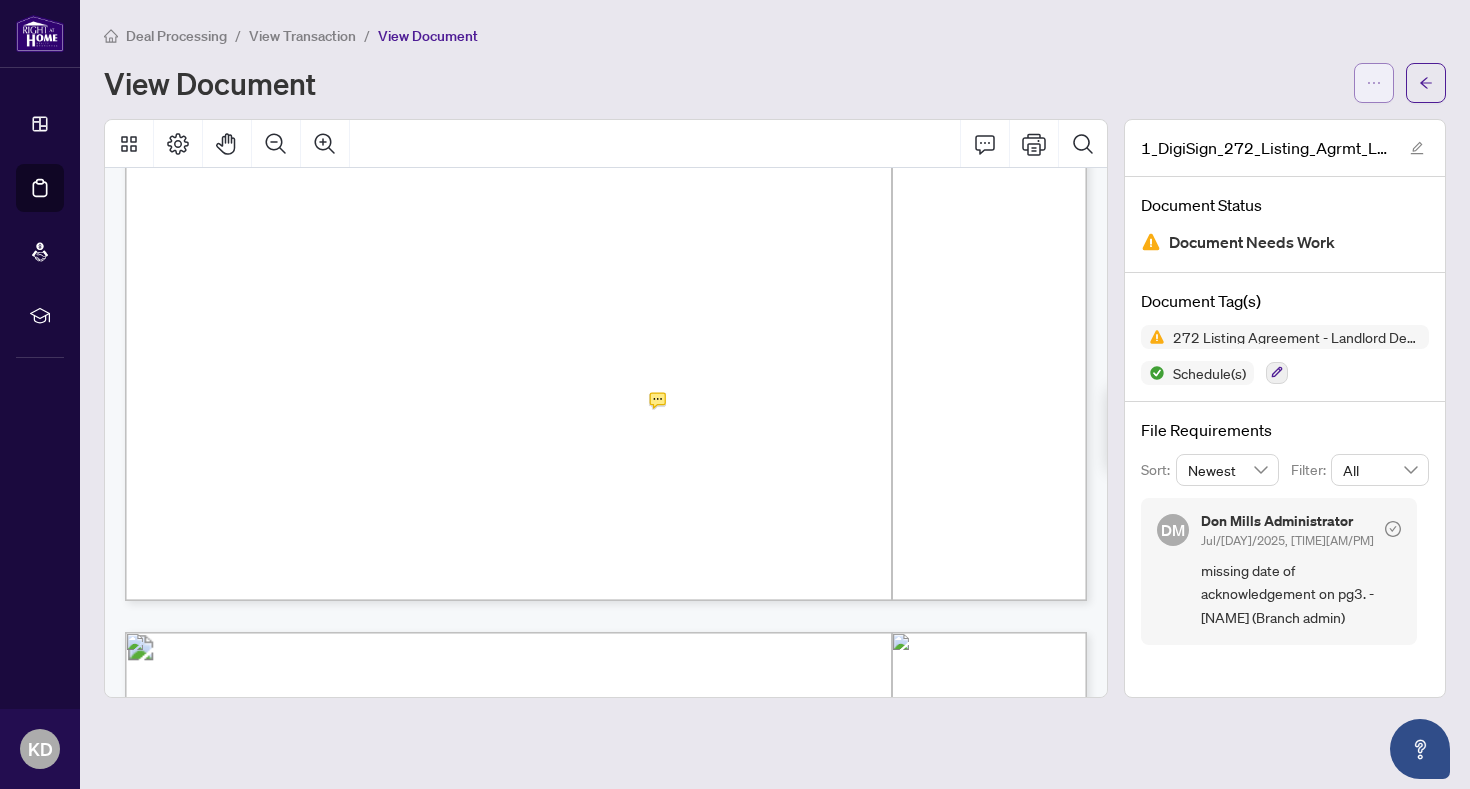 click at bounding box center [1374, 83] 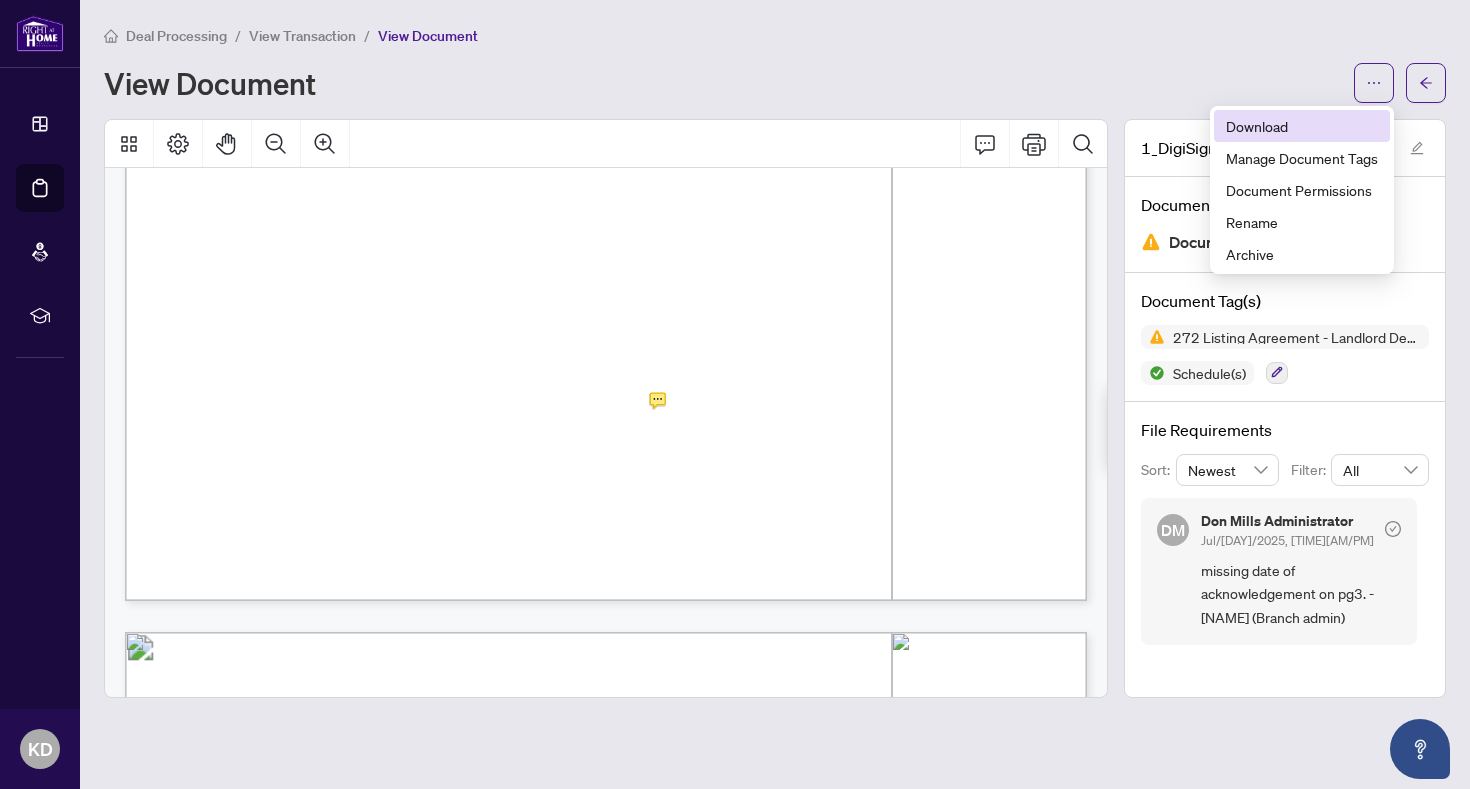 click on "Download" at bounding box center [1302, 126] 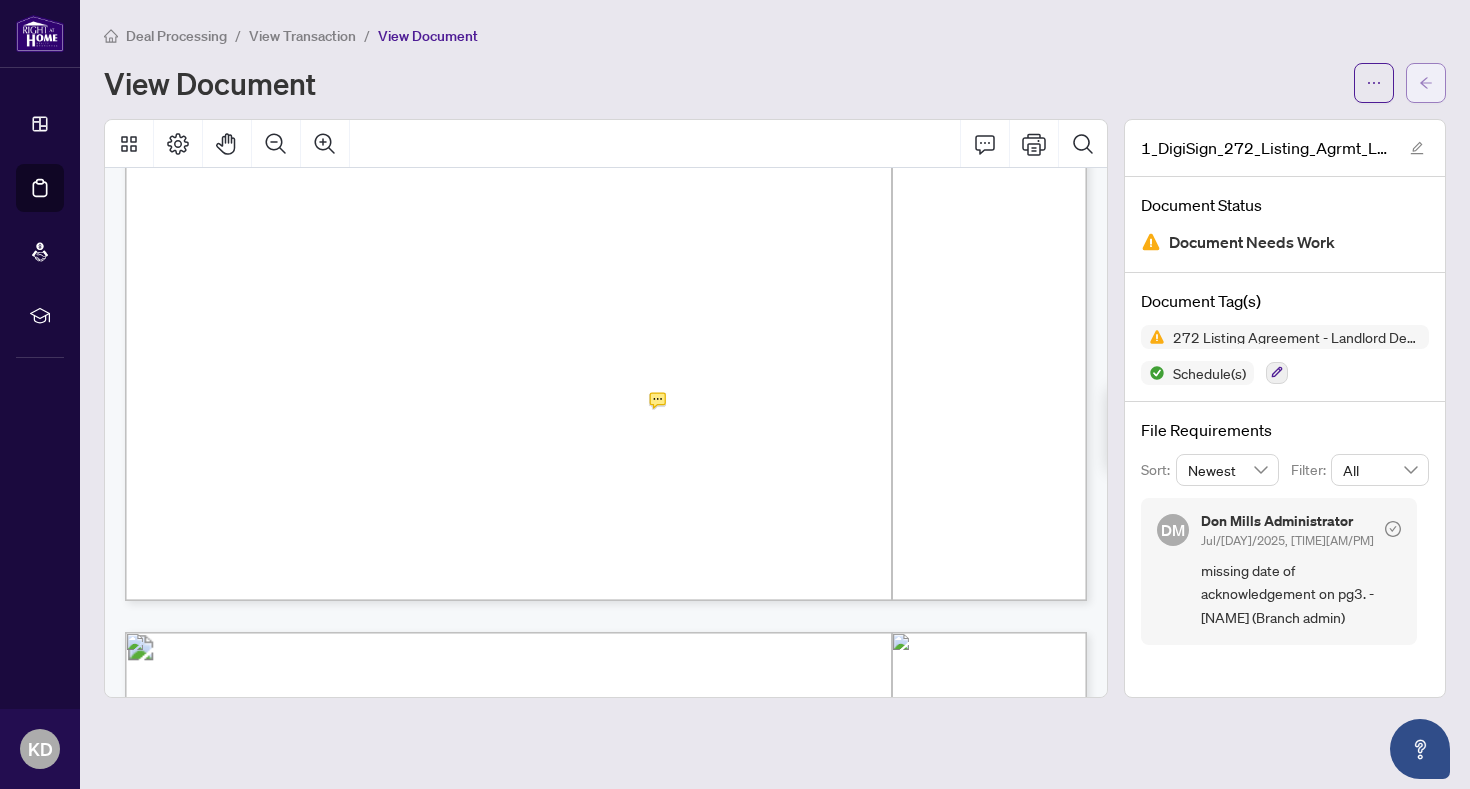 click 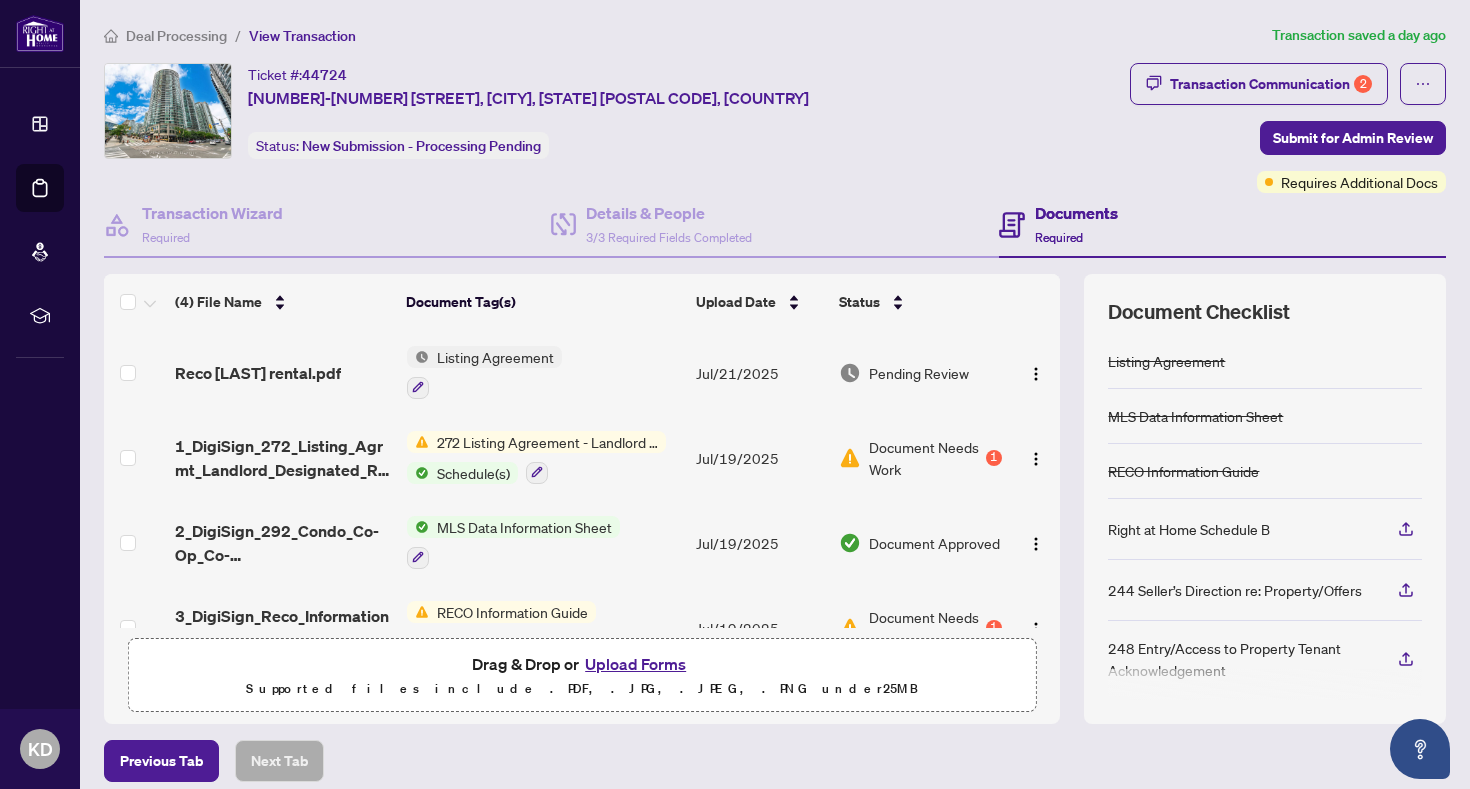 scroll, scrollTop: 40, scrollLeft: 0, axis: vertical 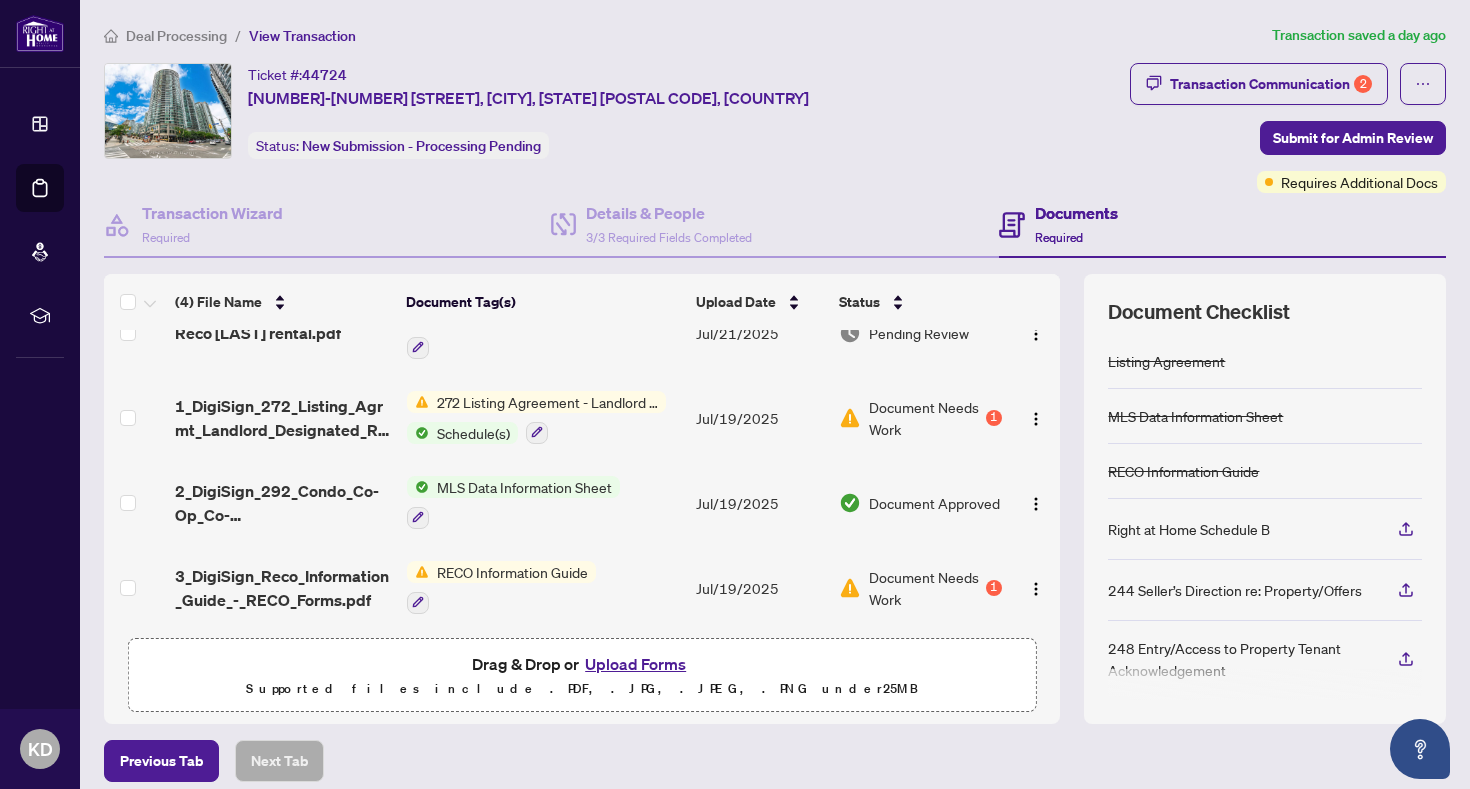 click on "Document Needs Work" at bounding box center (925, 588) 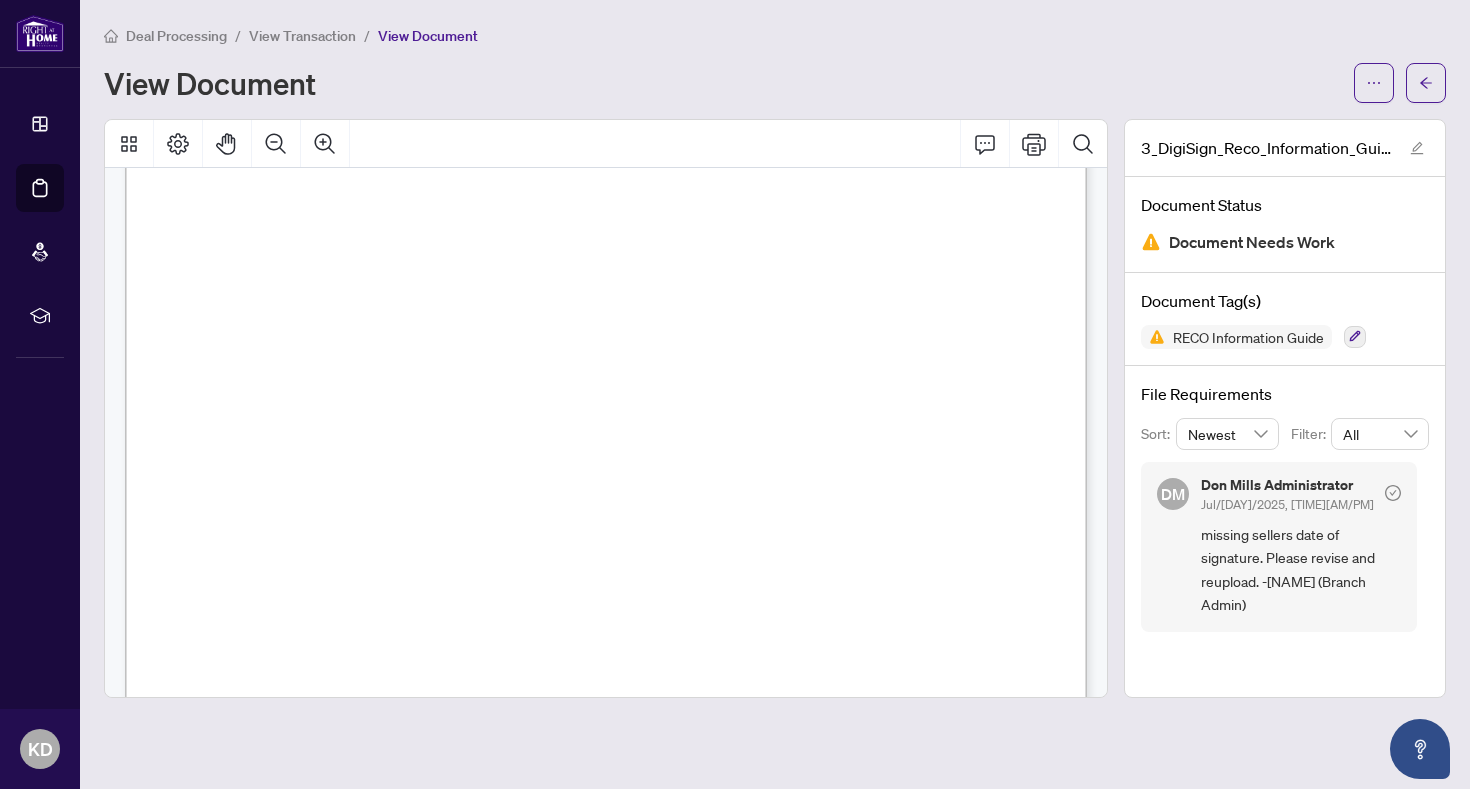 scroll, scrollTop: 15590, scrollLeft: 0, axis: vertical 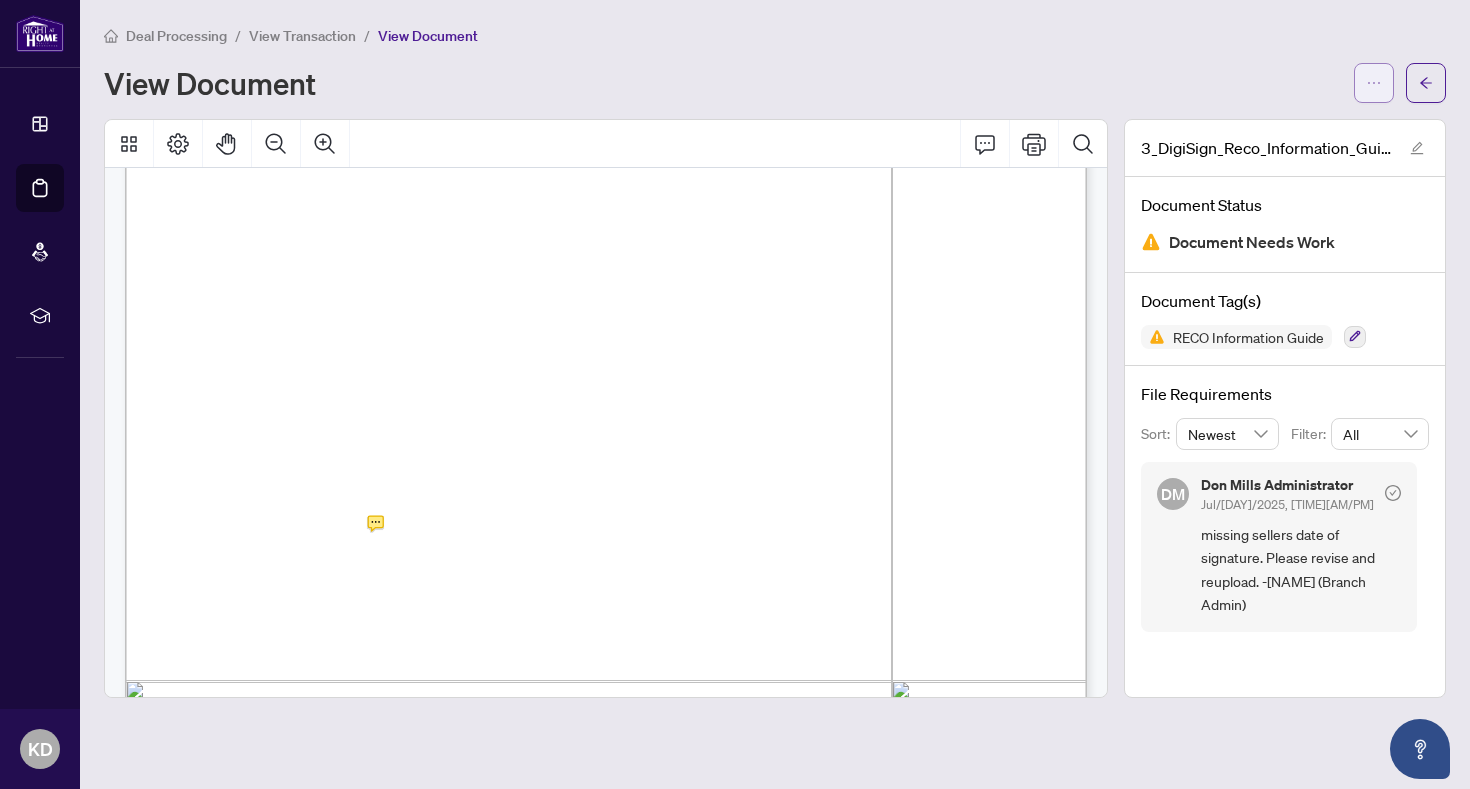 click 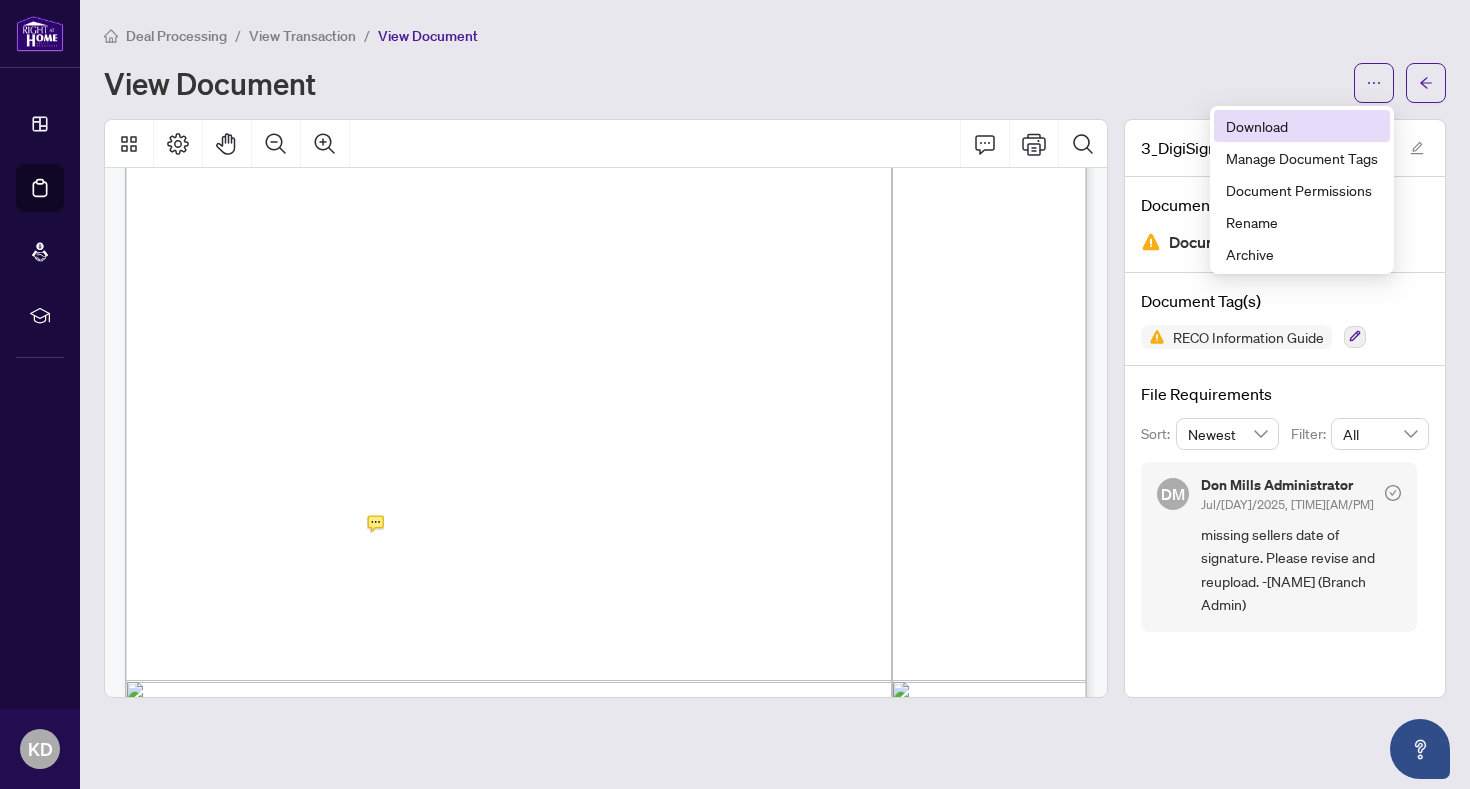 click on "Download" at bounding box center [1302, 126] 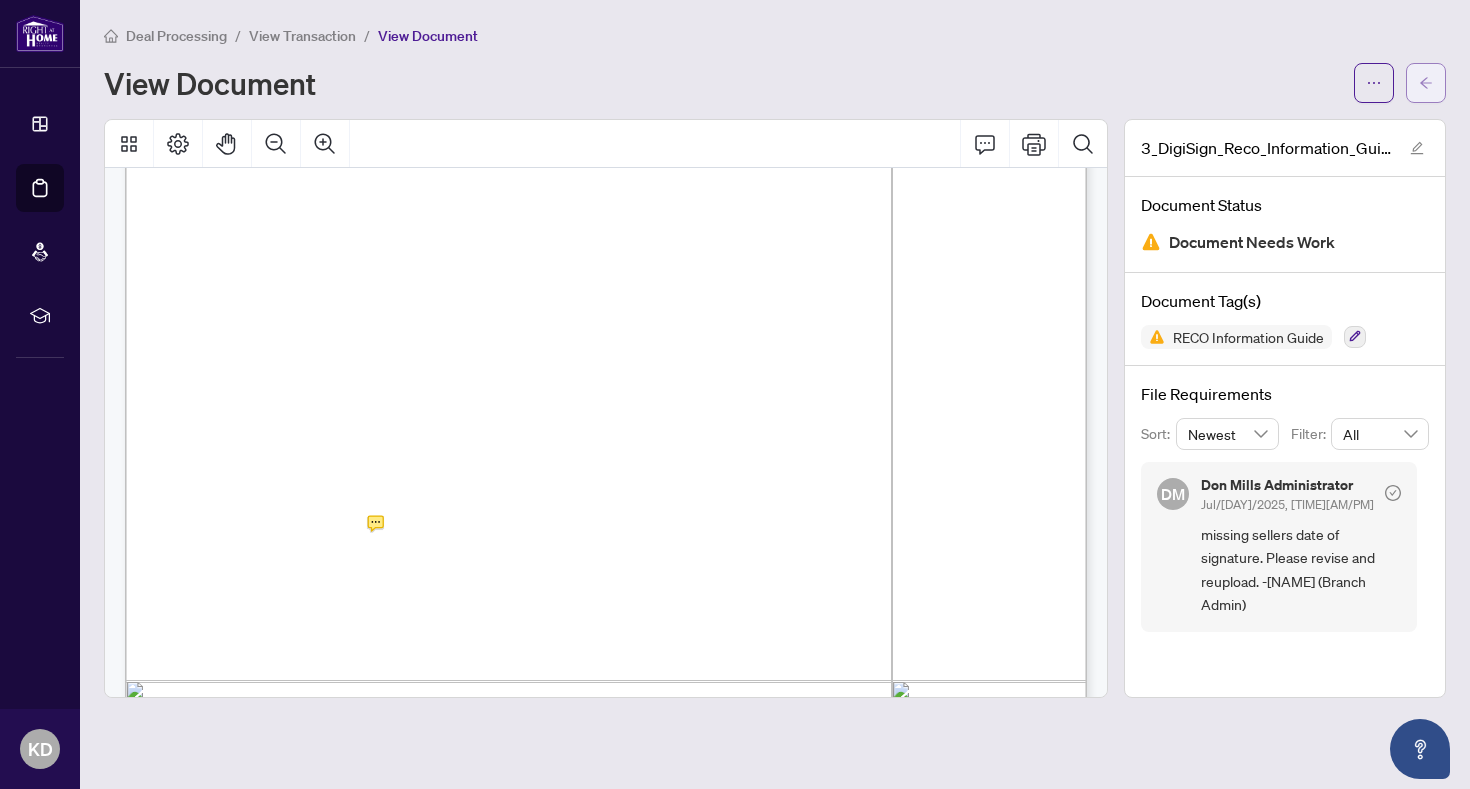 click 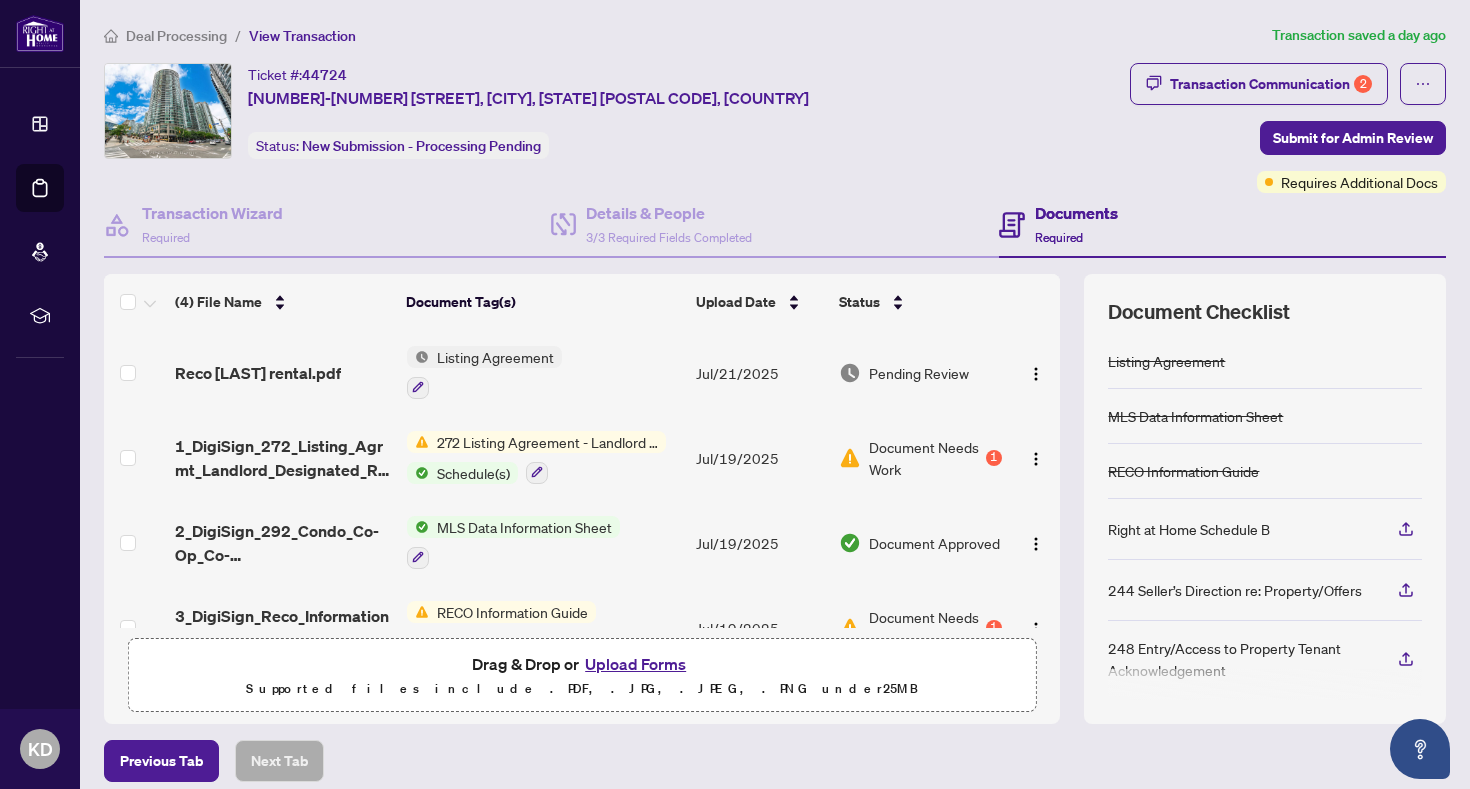 scroll, scrollTop: 40, scrollLeft: 0, axis: vertical 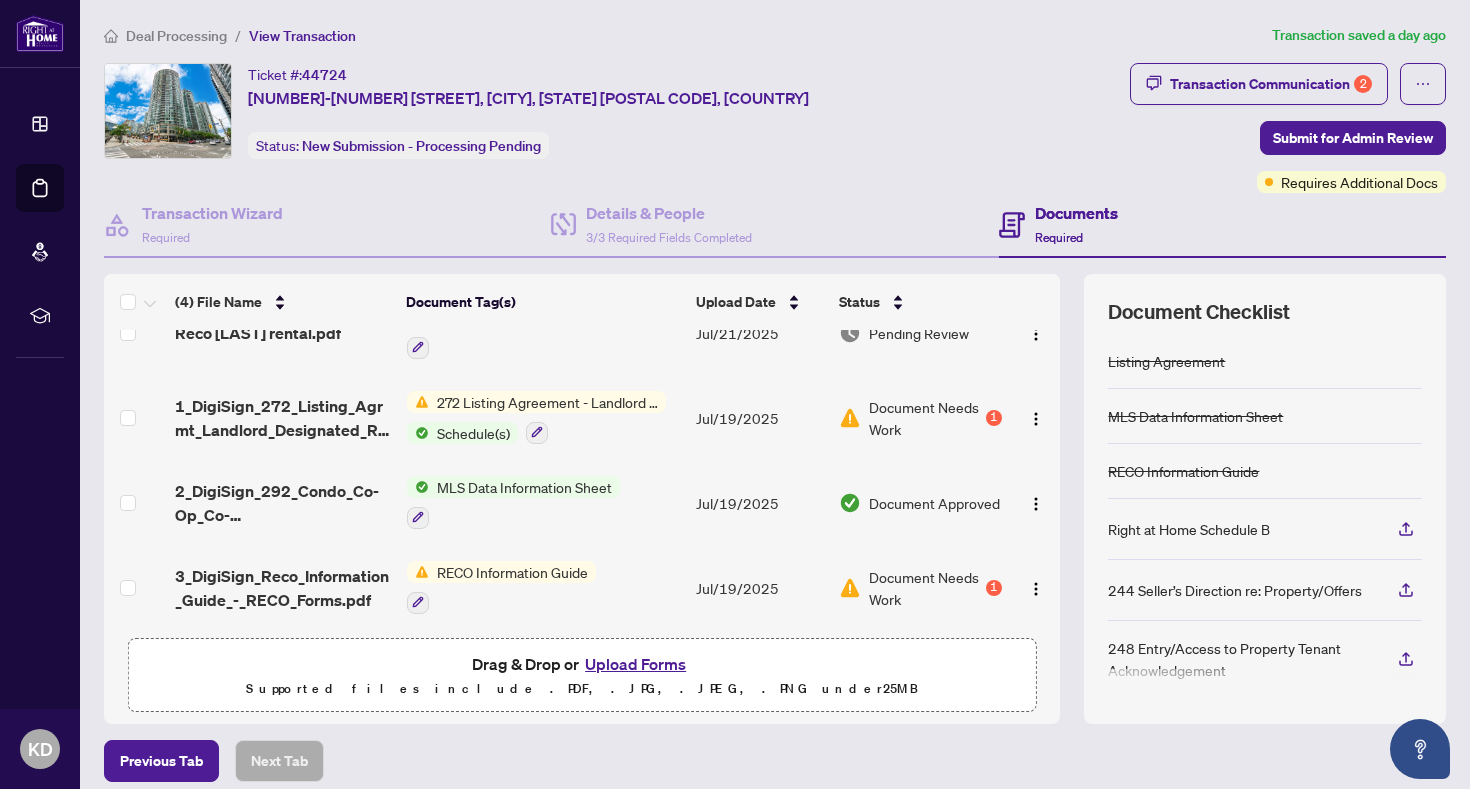 click on "Upload Forms" at bounding box center (635, 664) 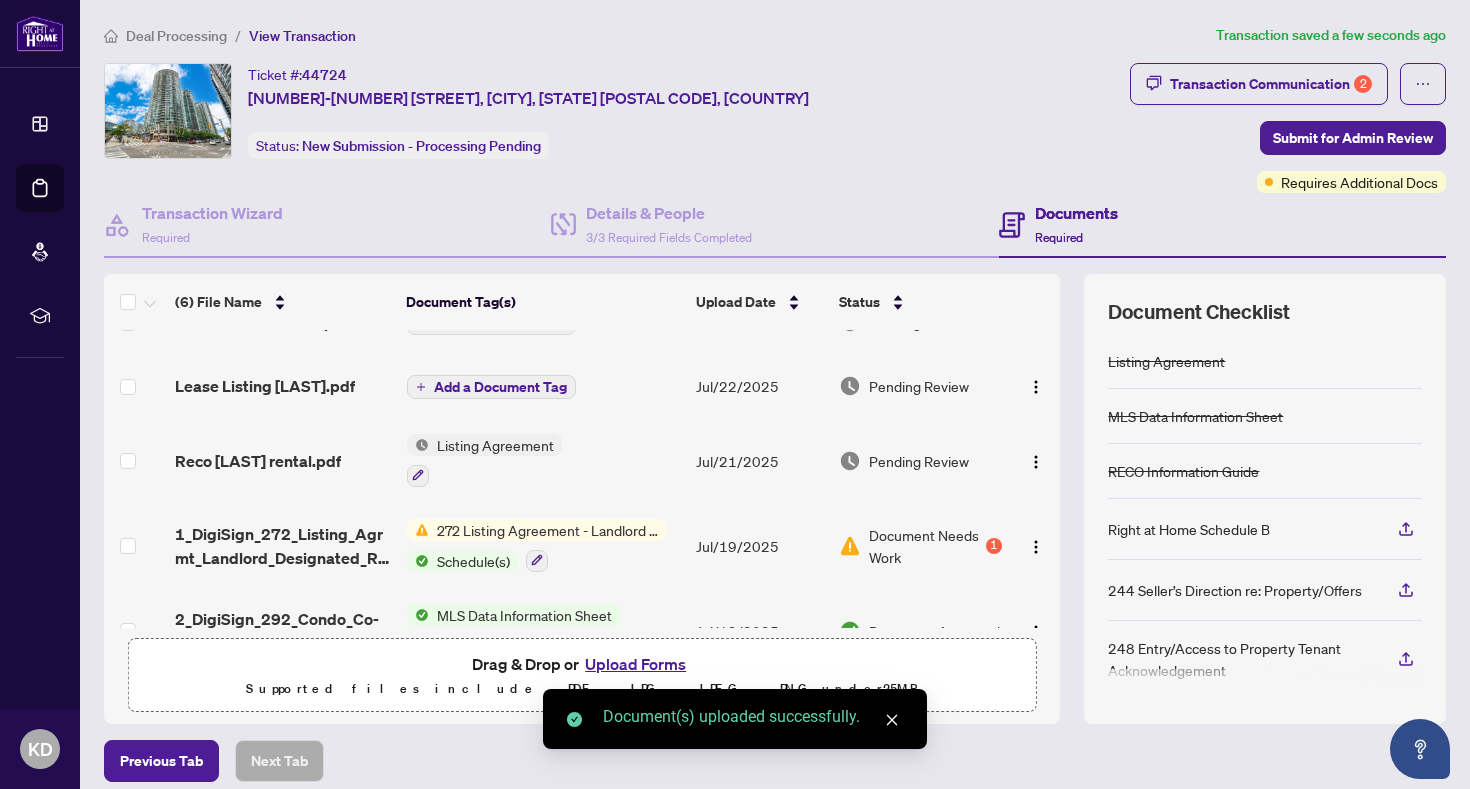 scroll, scrollTop: 168, scrollLeft: 0, axis: vertical 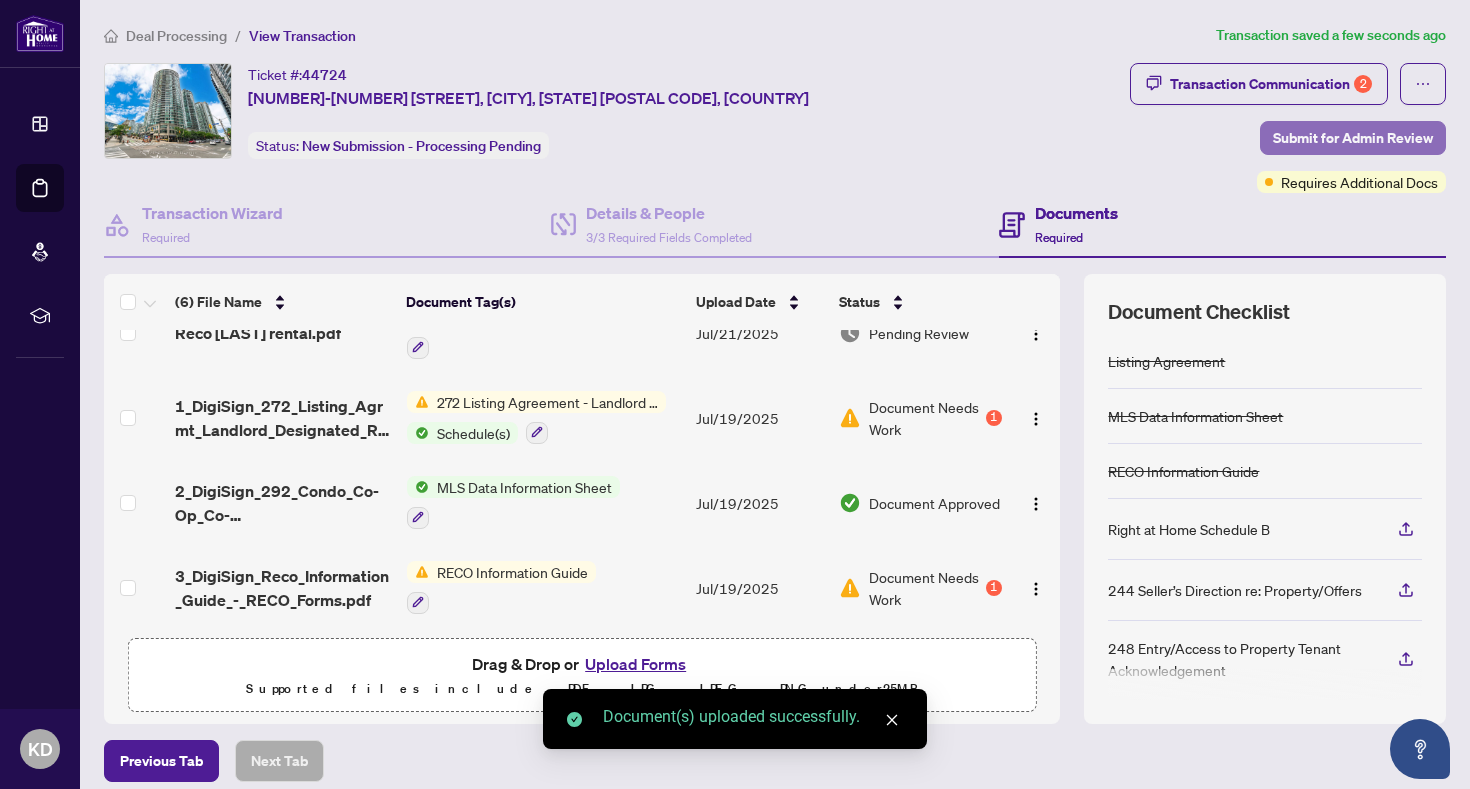 click on "Submit for Admin Review" at bounding box center [1353, 138] 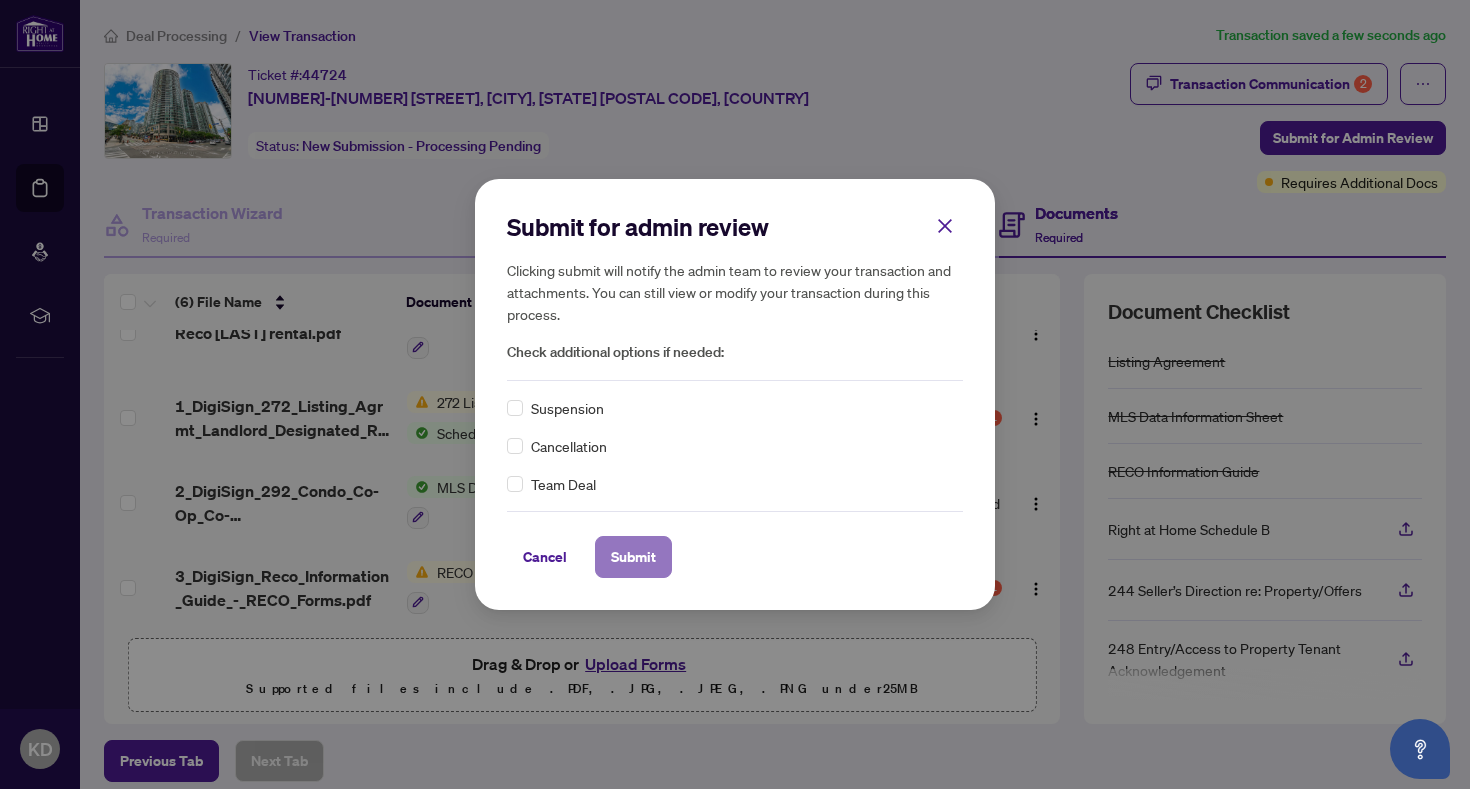 click on "Submit" at bounding box center (633, 557) 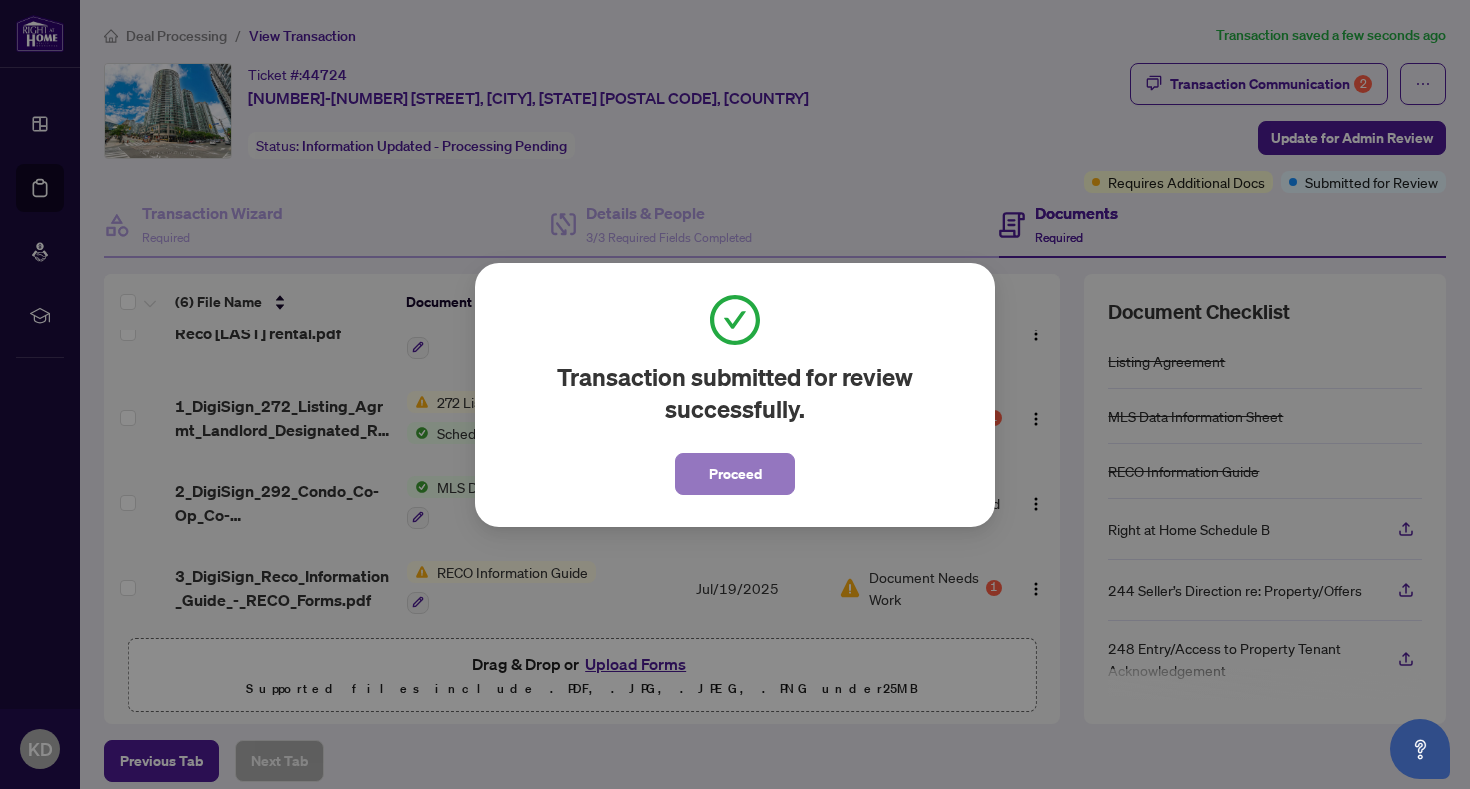 click on "Proceed" at bounding box center (735, 474) 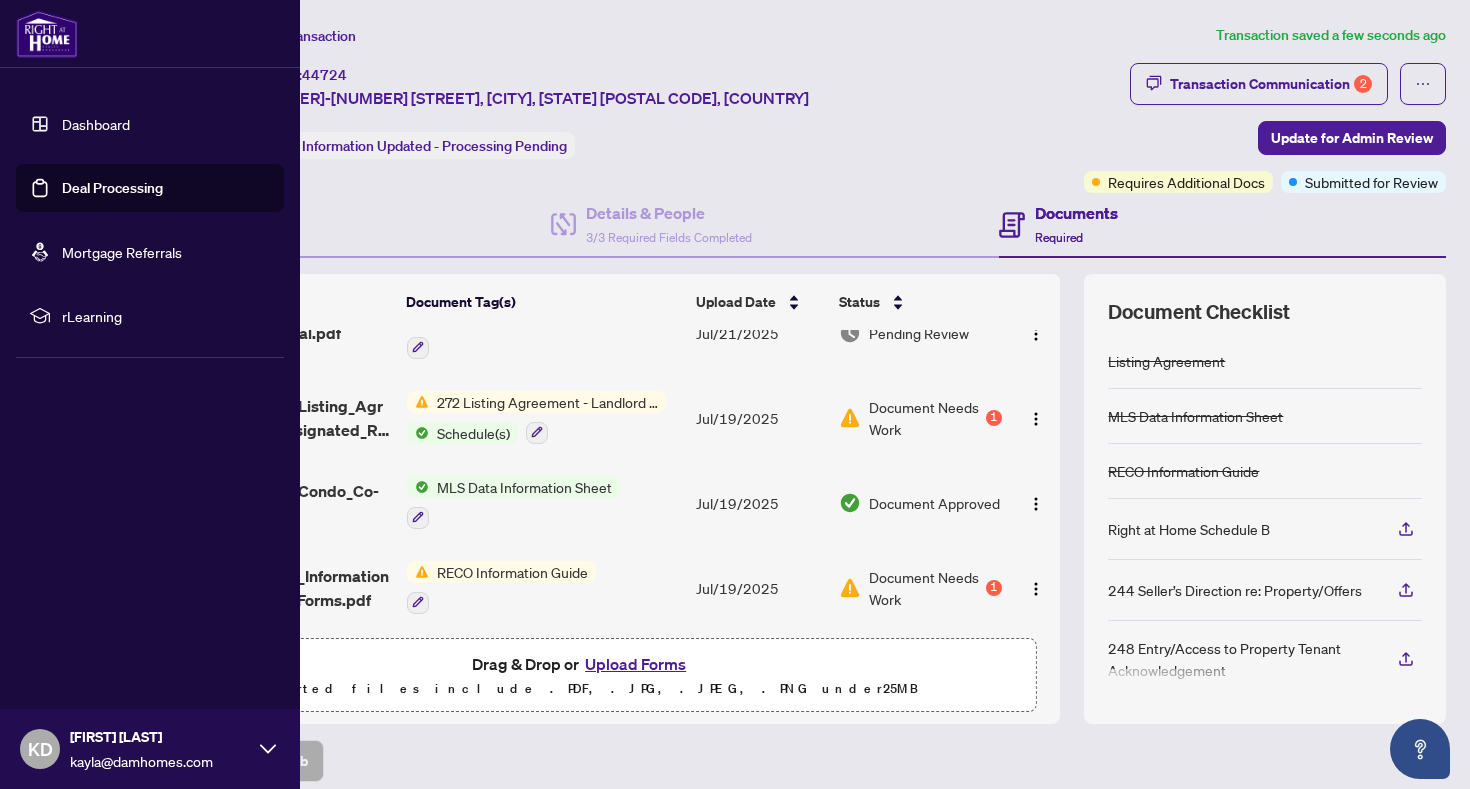 click on "Deal Processing" at bounding box center (112, 188) 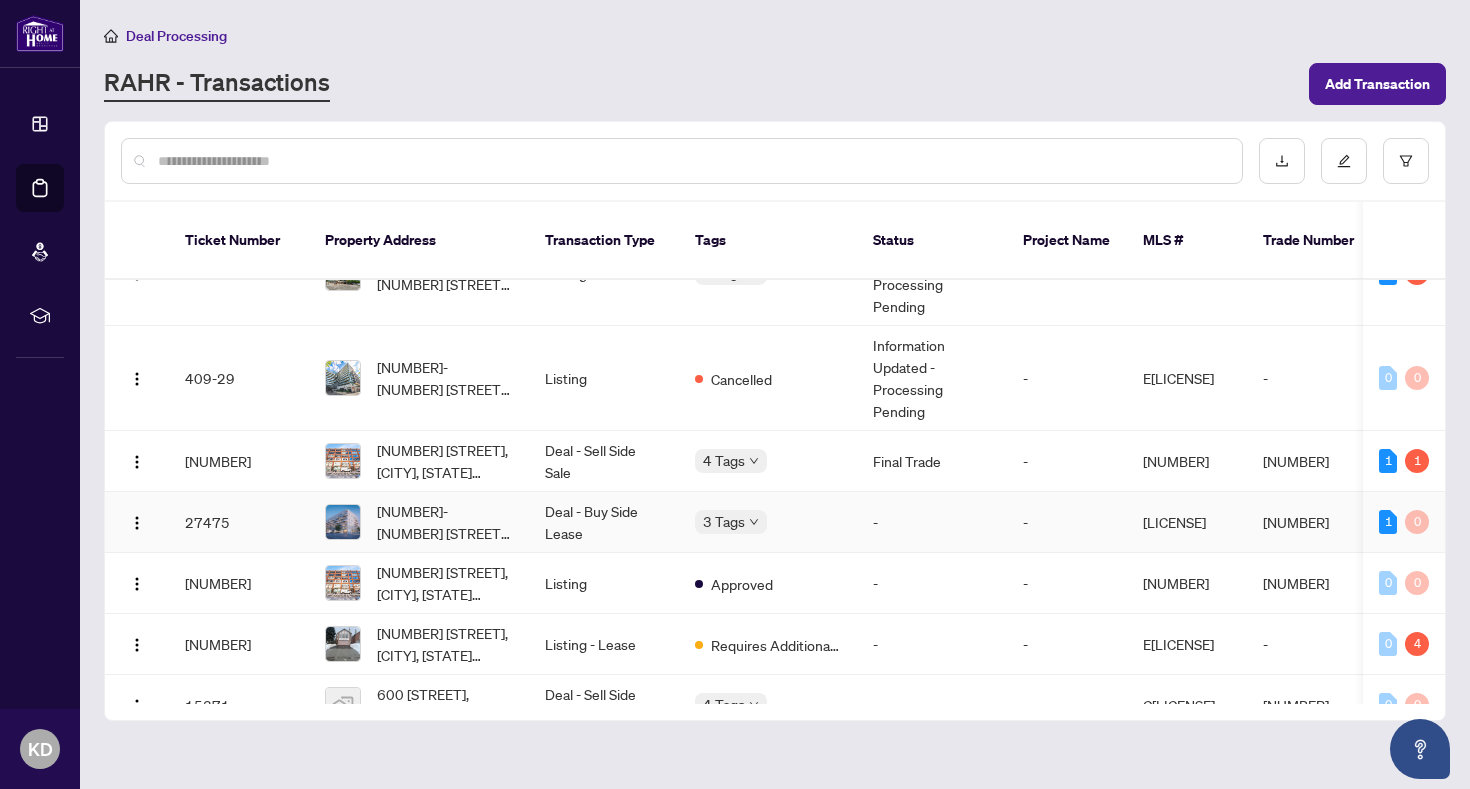 scroll, scrollTop: 188, scrollLeft: 0, axis: vertical 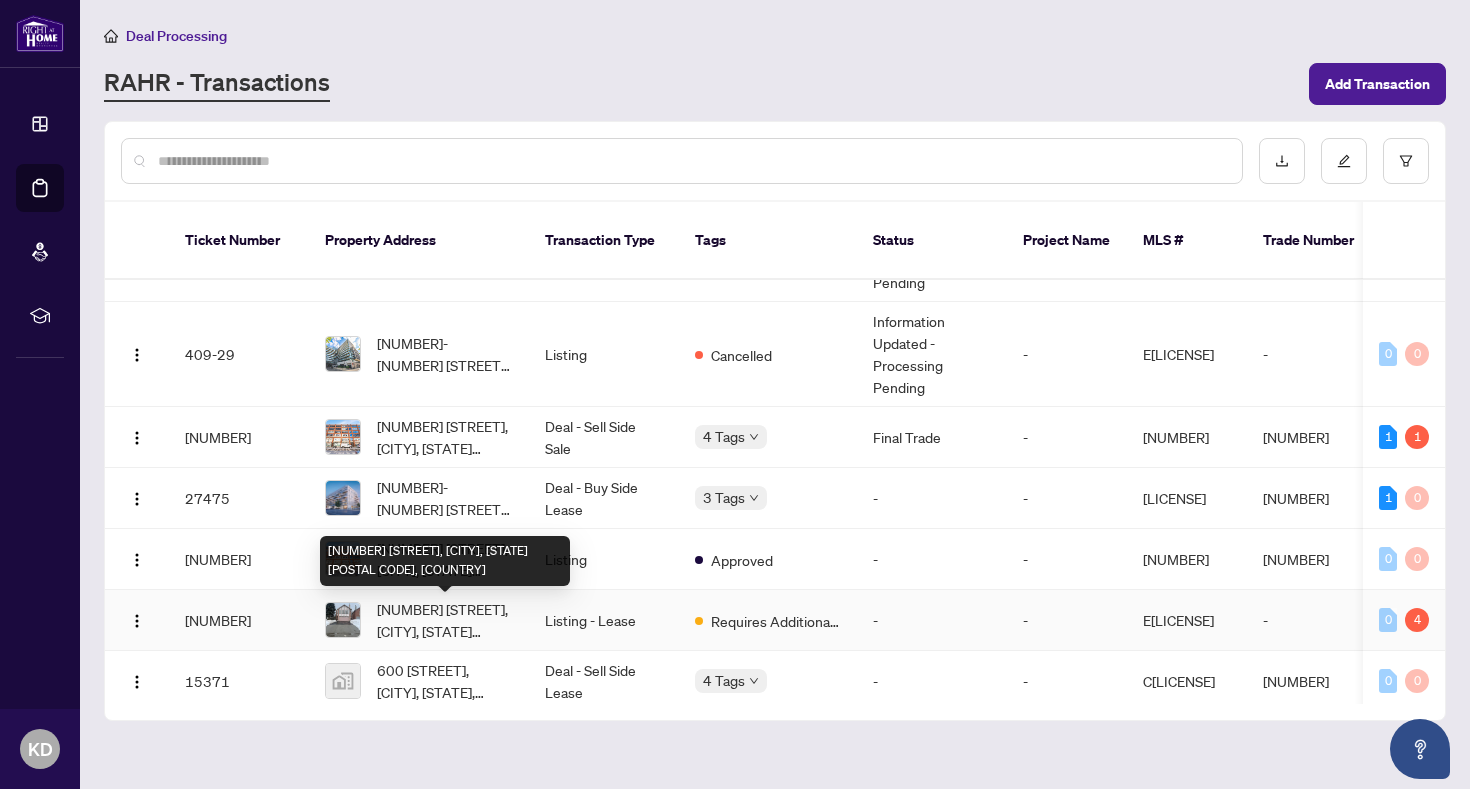 click on "[NUMBER] [STREET], [CITY], [STATE] [POSTAL CODE], [COUNTRY]" at bounding box center (445, 620) 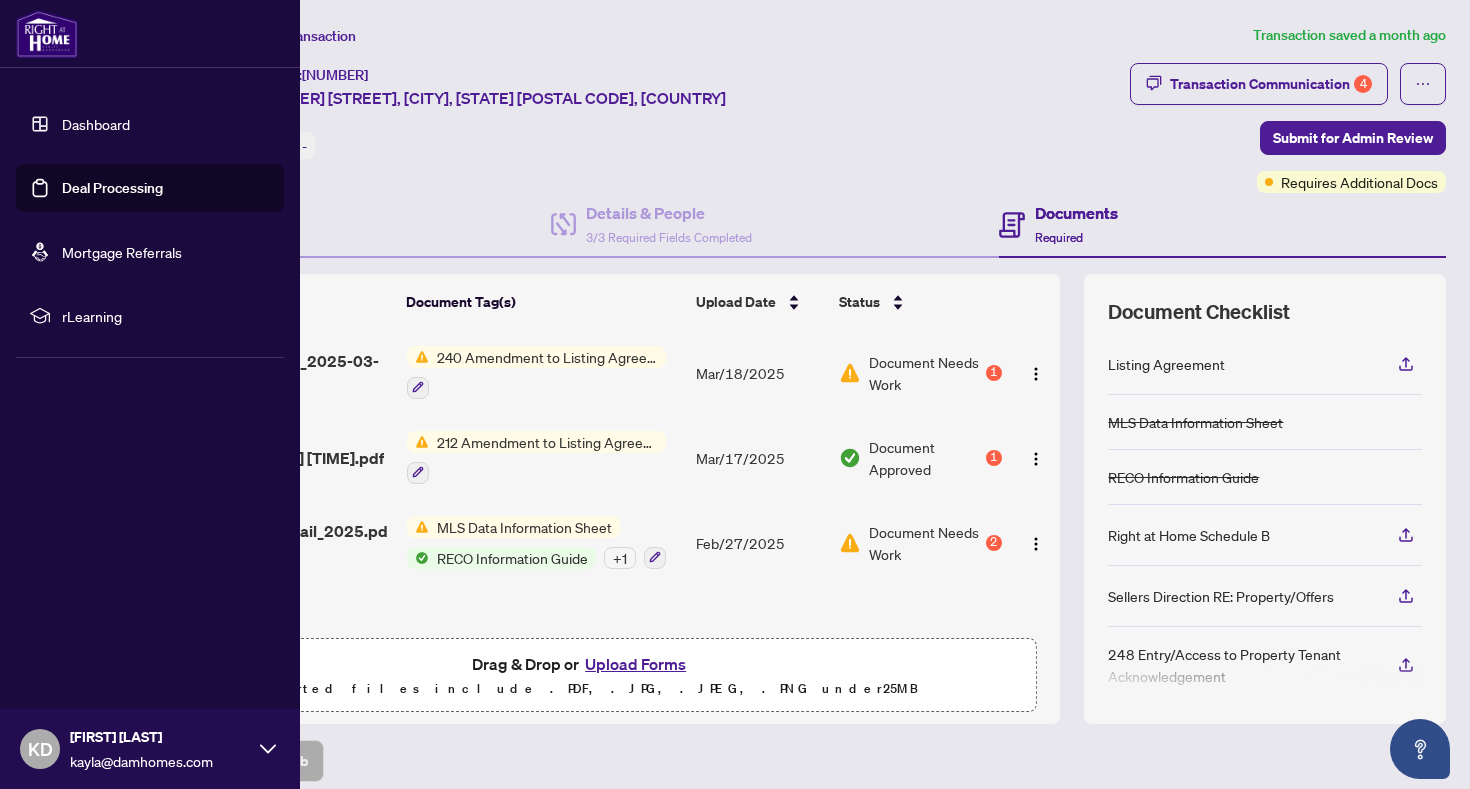 click on "Deal Processing" at bounding box center [112, 188] 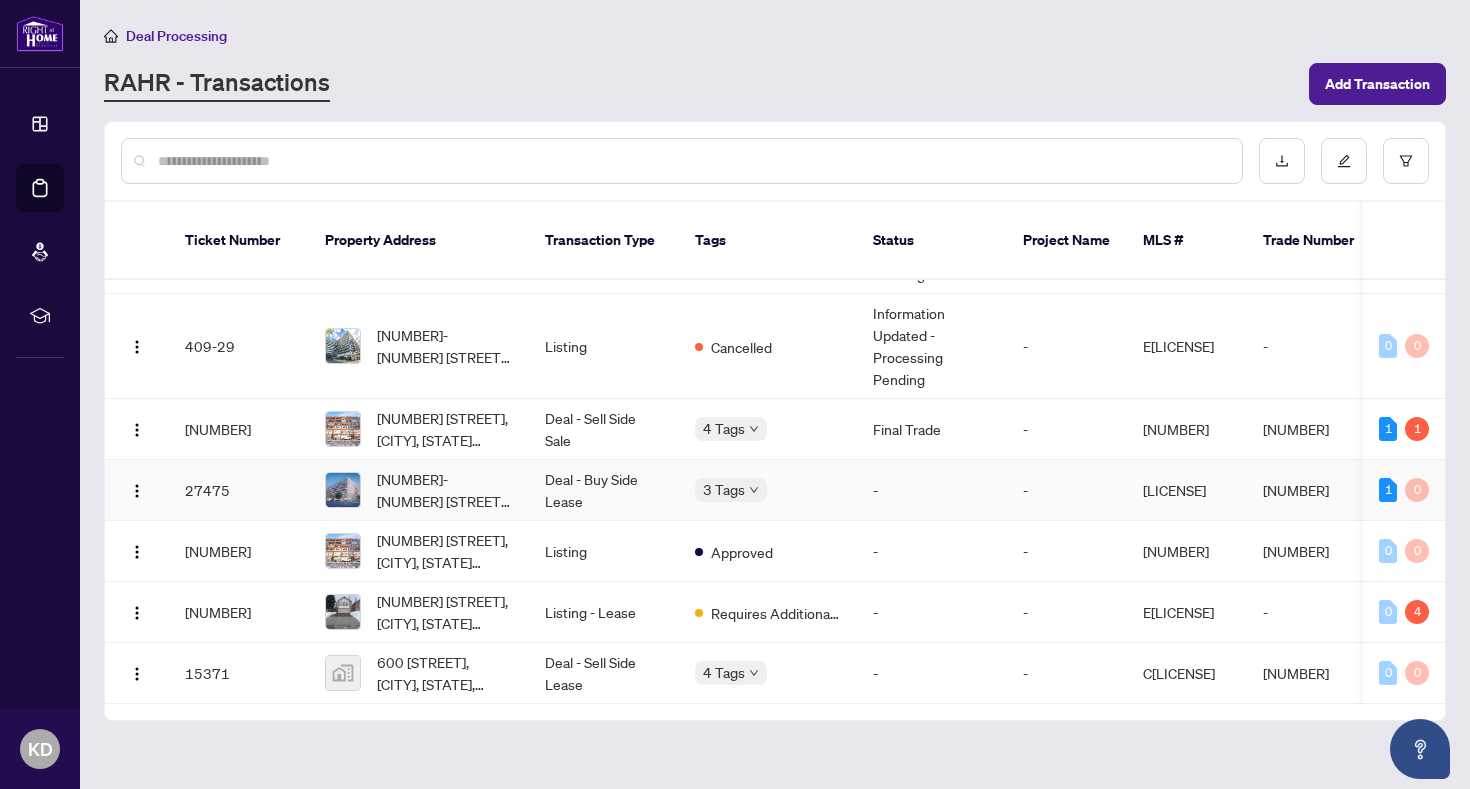 scroll, scrollTop: 0, scrollLeft: 0, axis: both 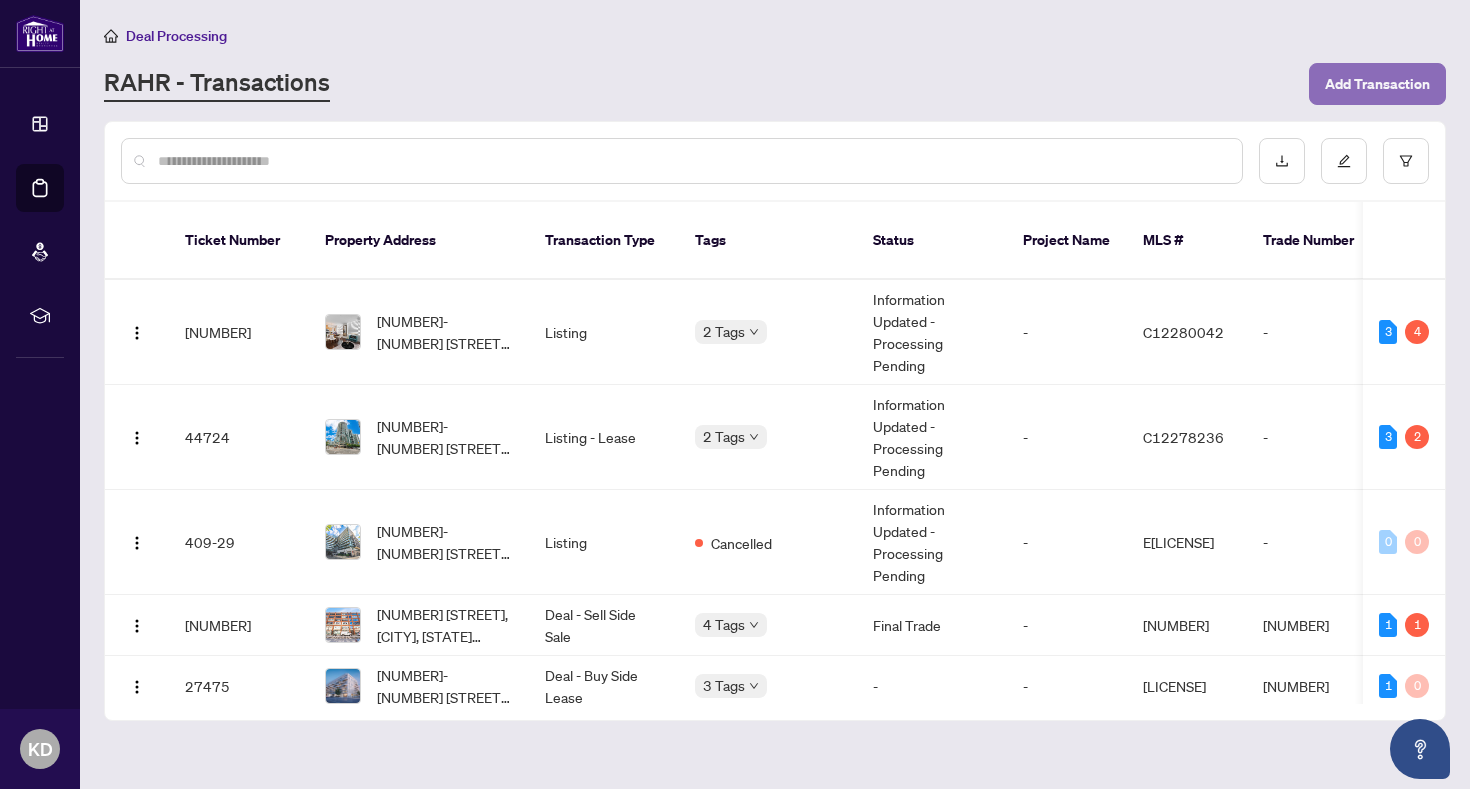 click on "Add Transaction" at bounding box center (1377, 84) 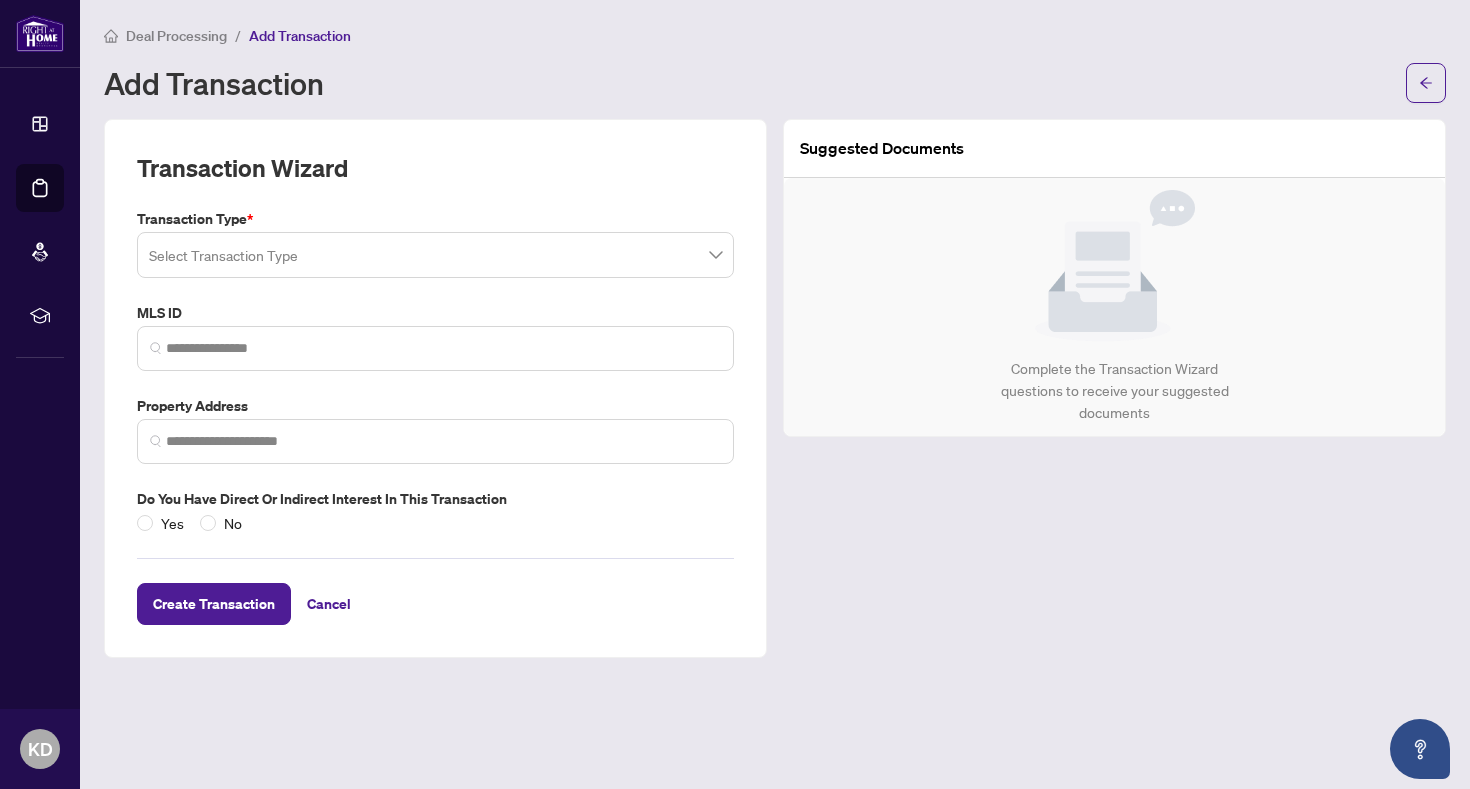 click at bounding box center [435, 255] 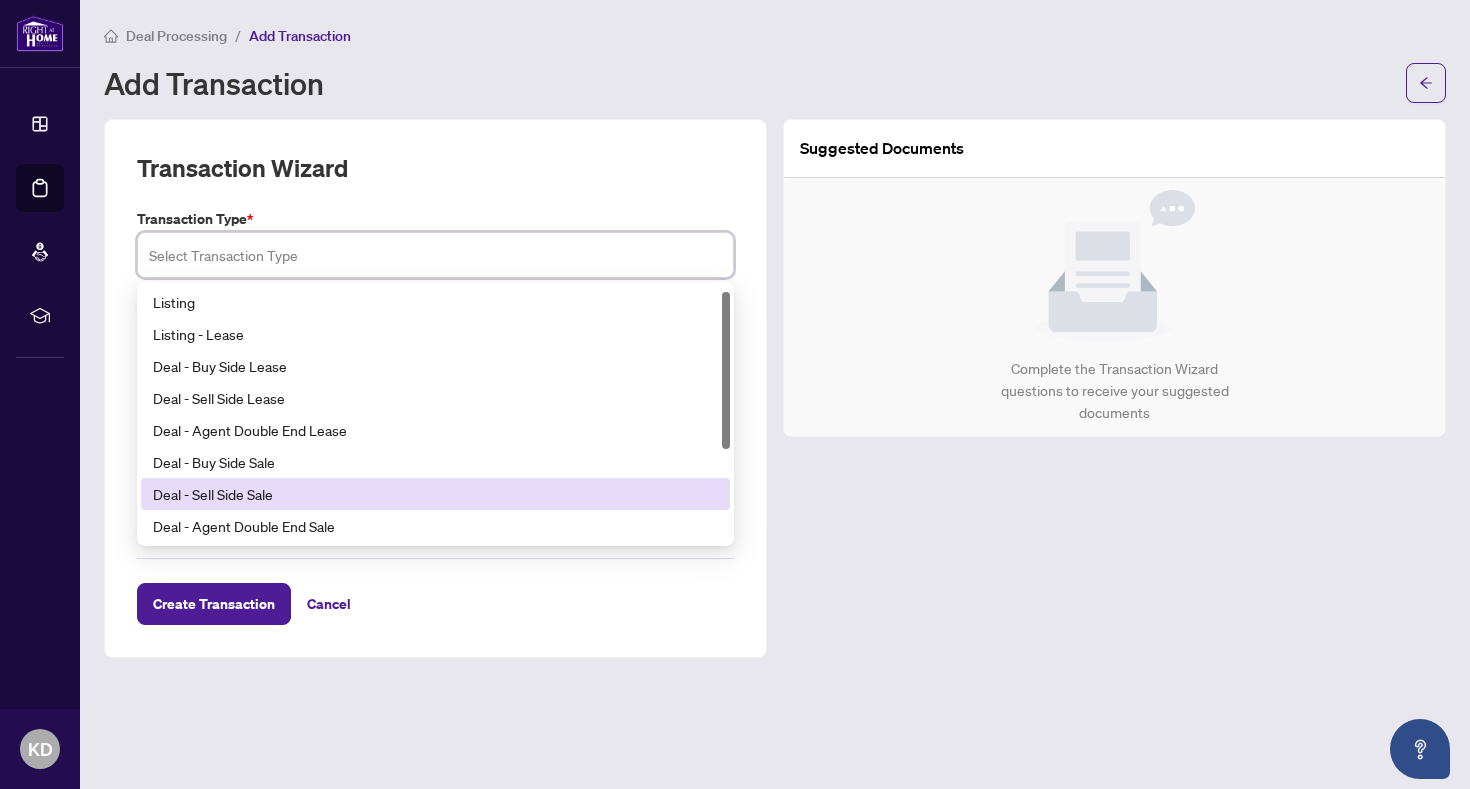 scroll, scrollTop: 15, scrollLeft: 0, axis: vertical 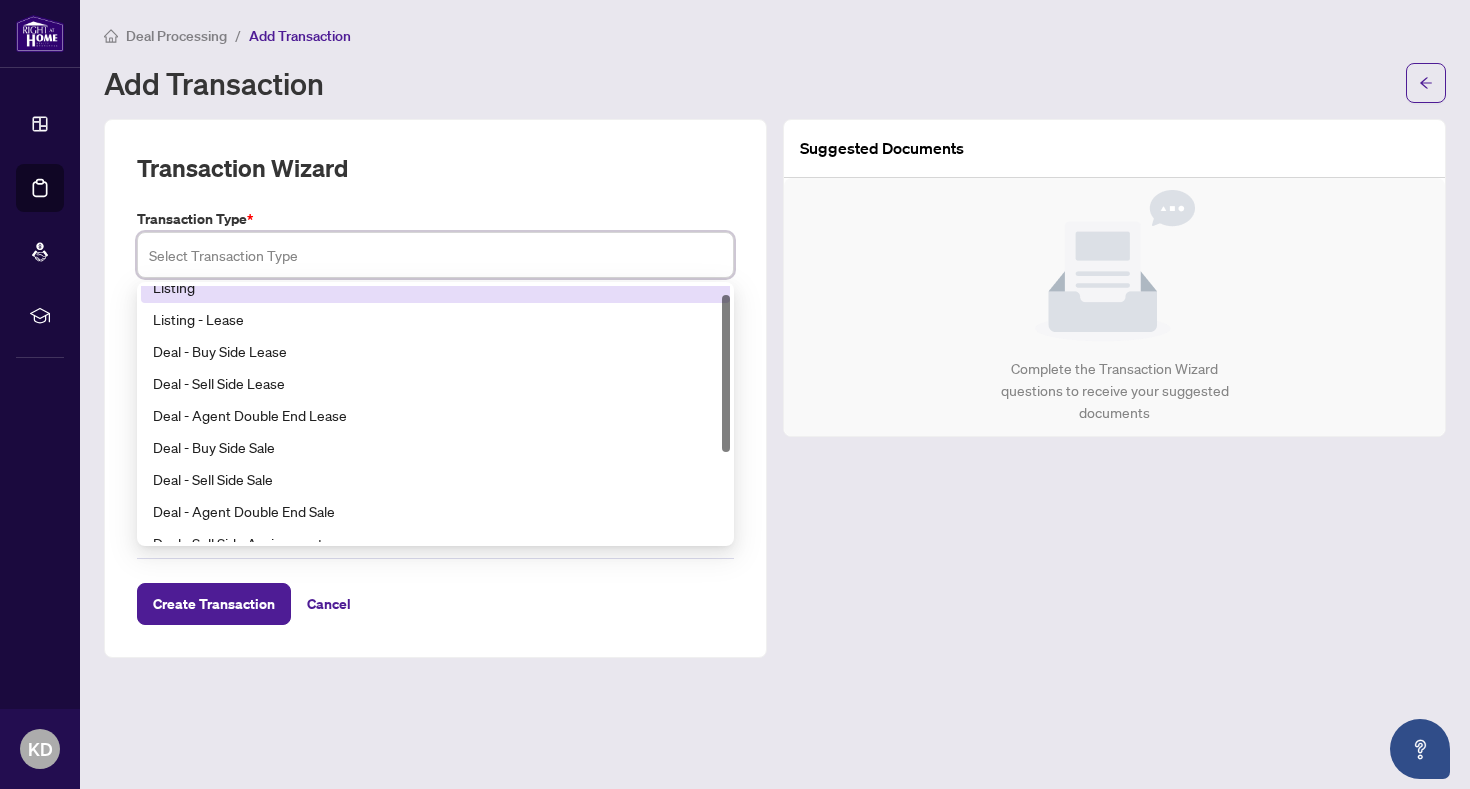 click on "Listing" at bounding box center [435, 287] 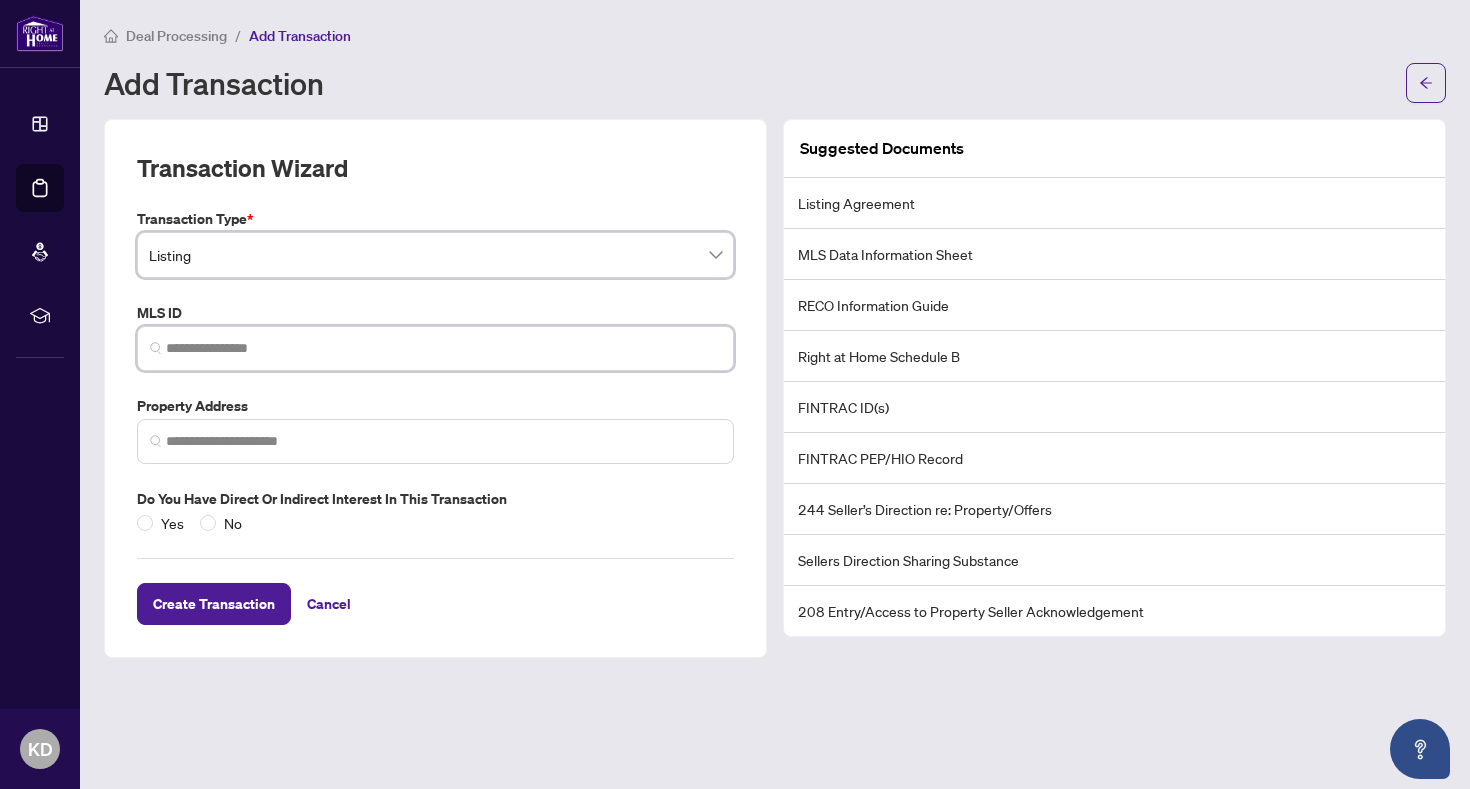 click at bounding box center (443, 348) 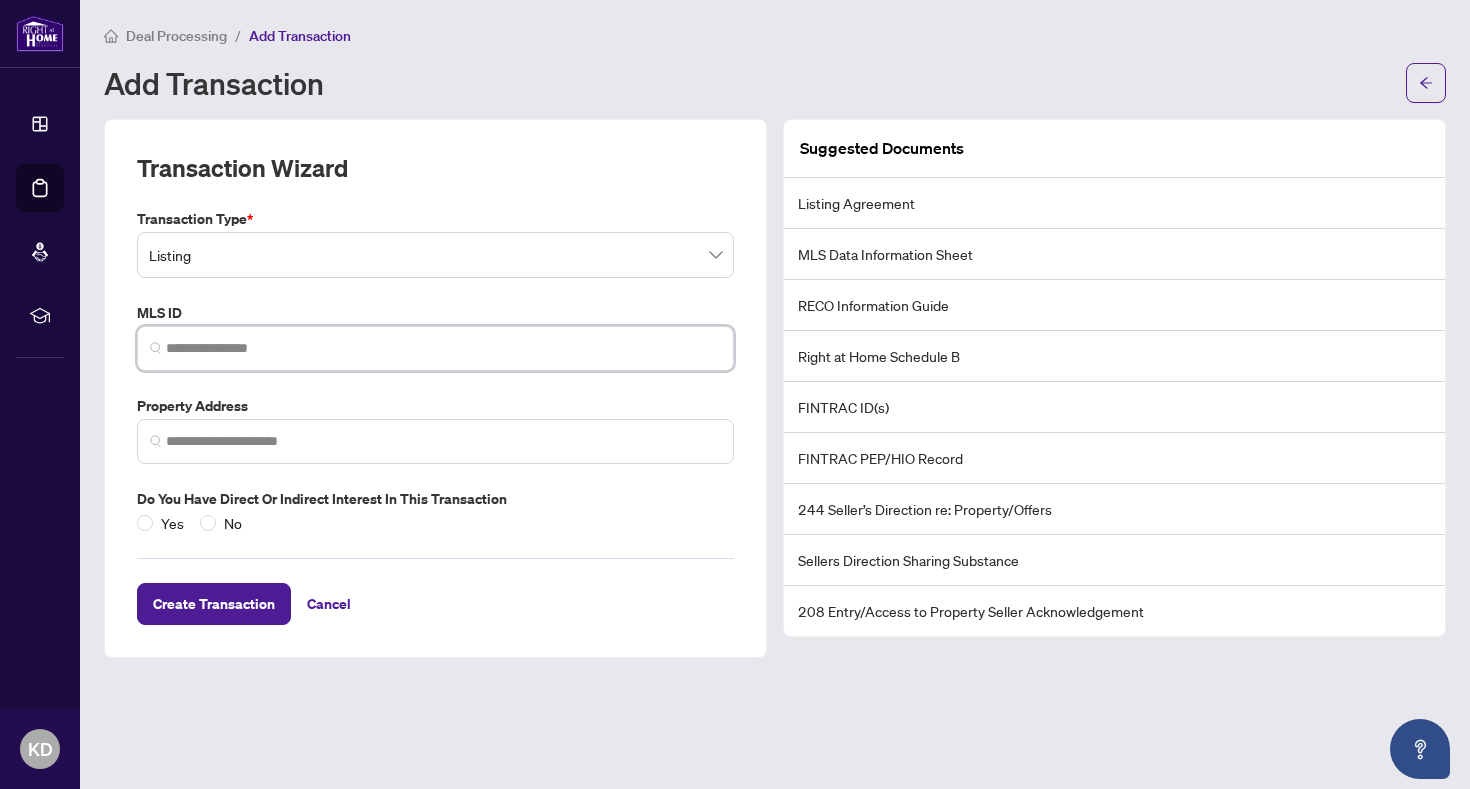 paste on "*********" 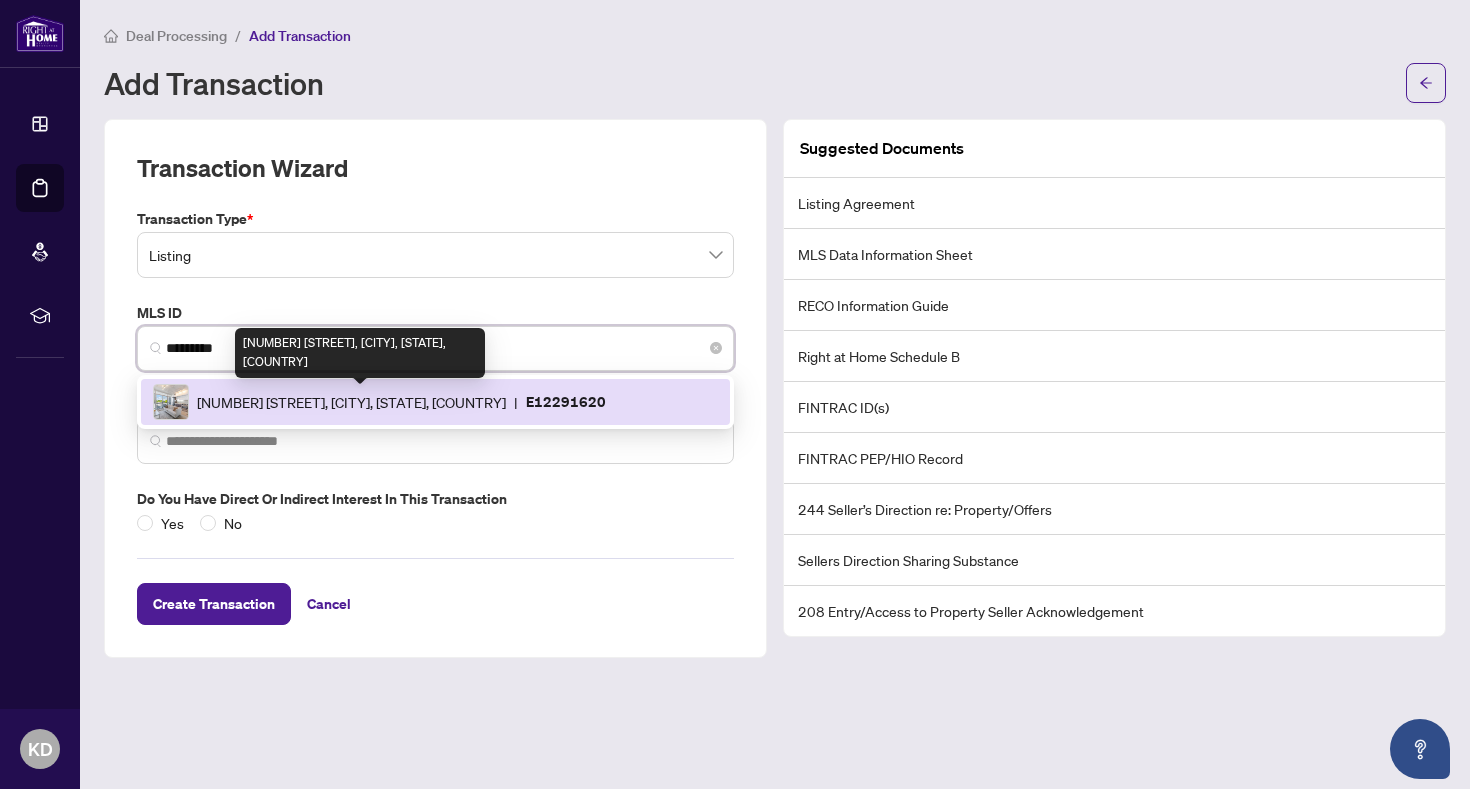 click on "[NUMBER] [STREET], [CITY], [STATE], [COUNTRY]" at bounding box center [351, 402] 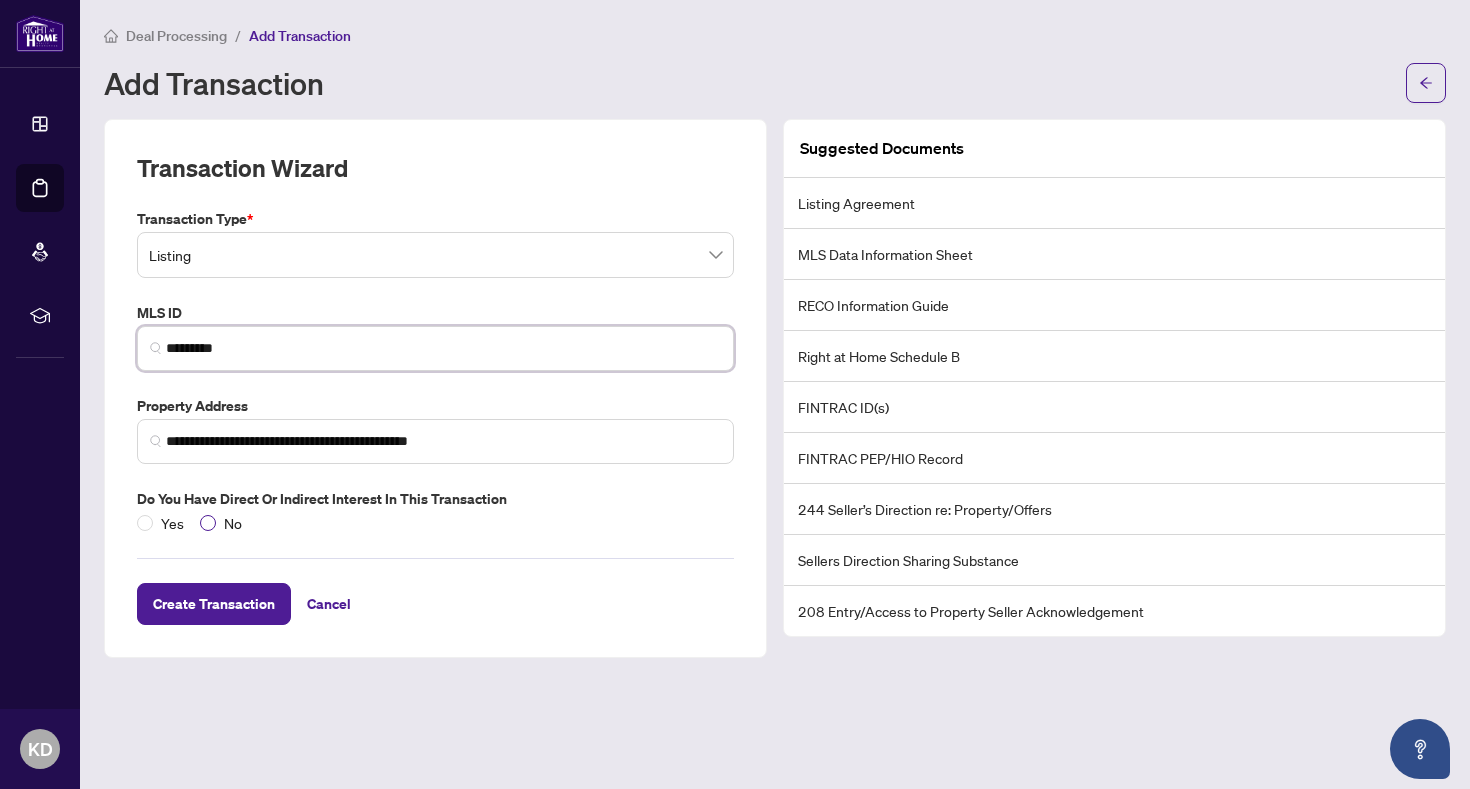 type on "*********" 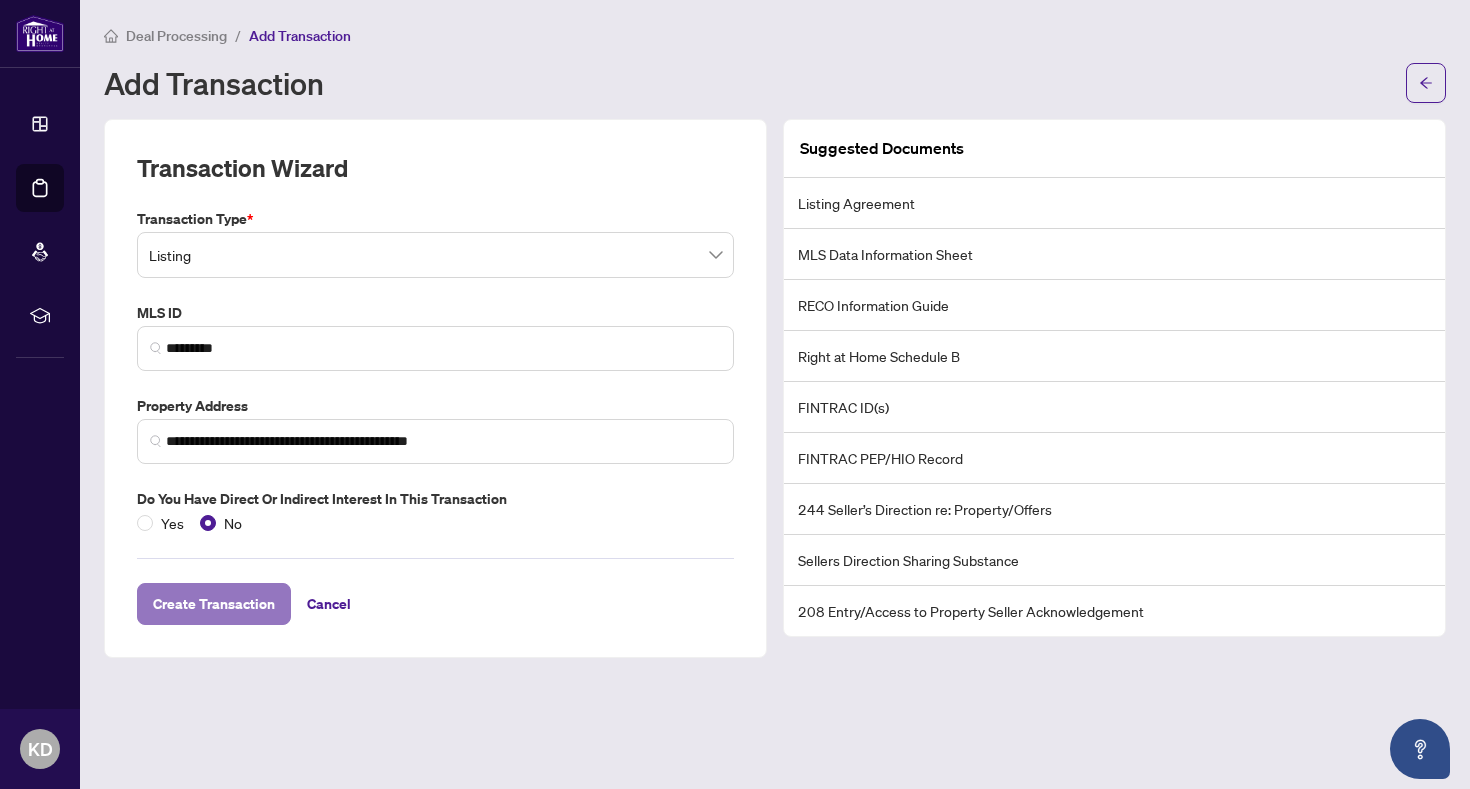 click on "Create Transaction" at bounding box center (214, 604) 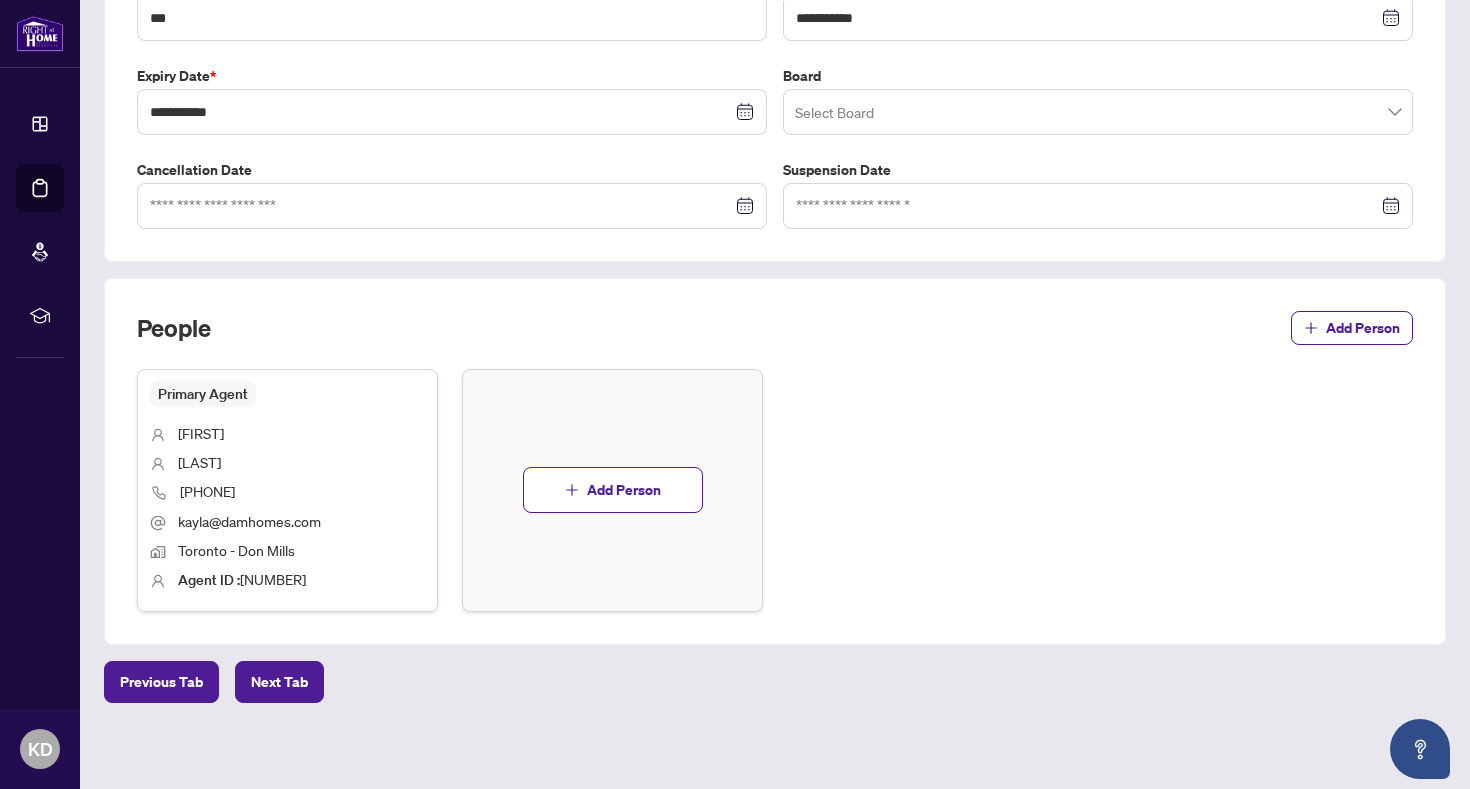 scroll, scrollTop: 492, scrollLeft: 0, axis: vertical 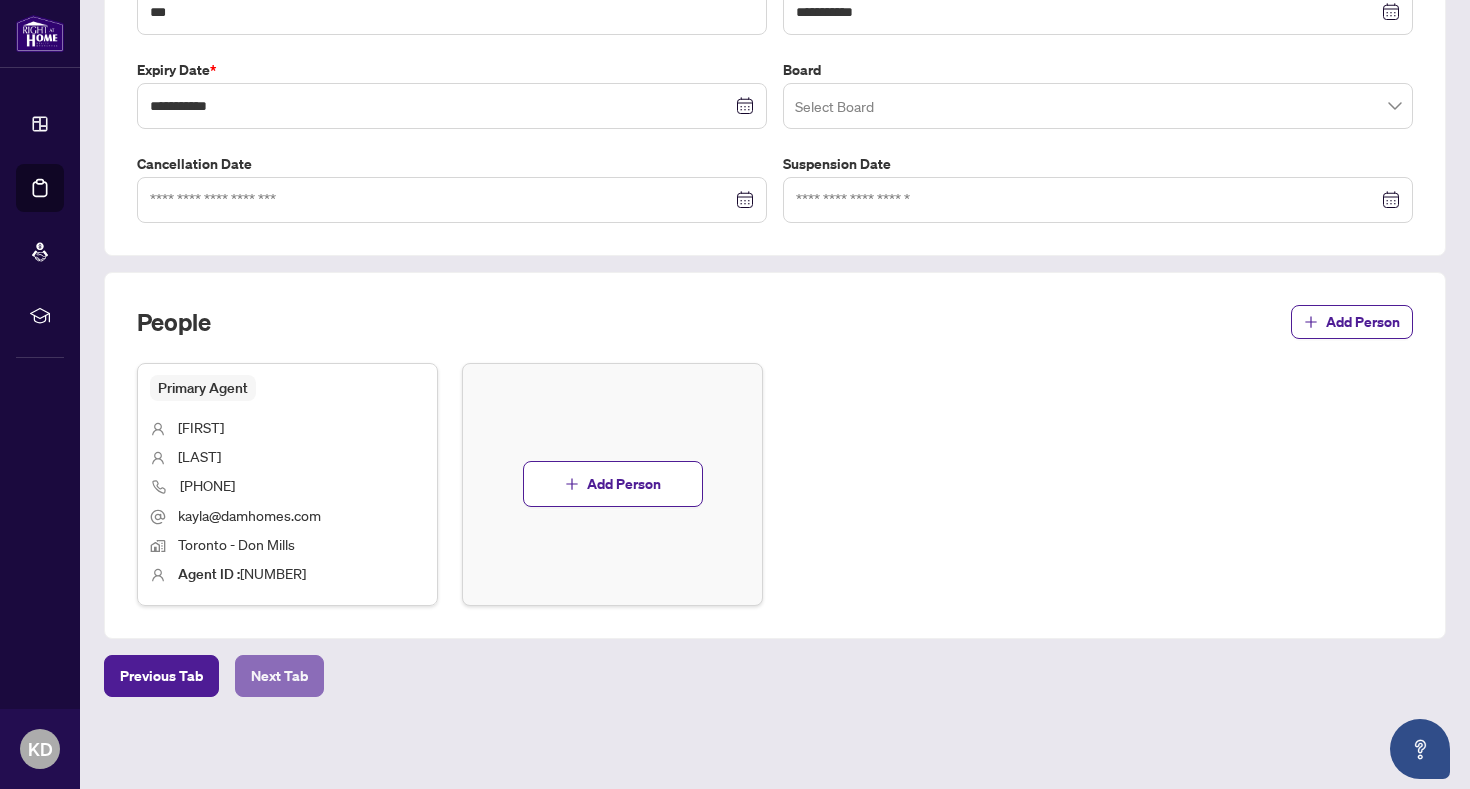 click on "Next Tab" at bounding box center (279, 676) 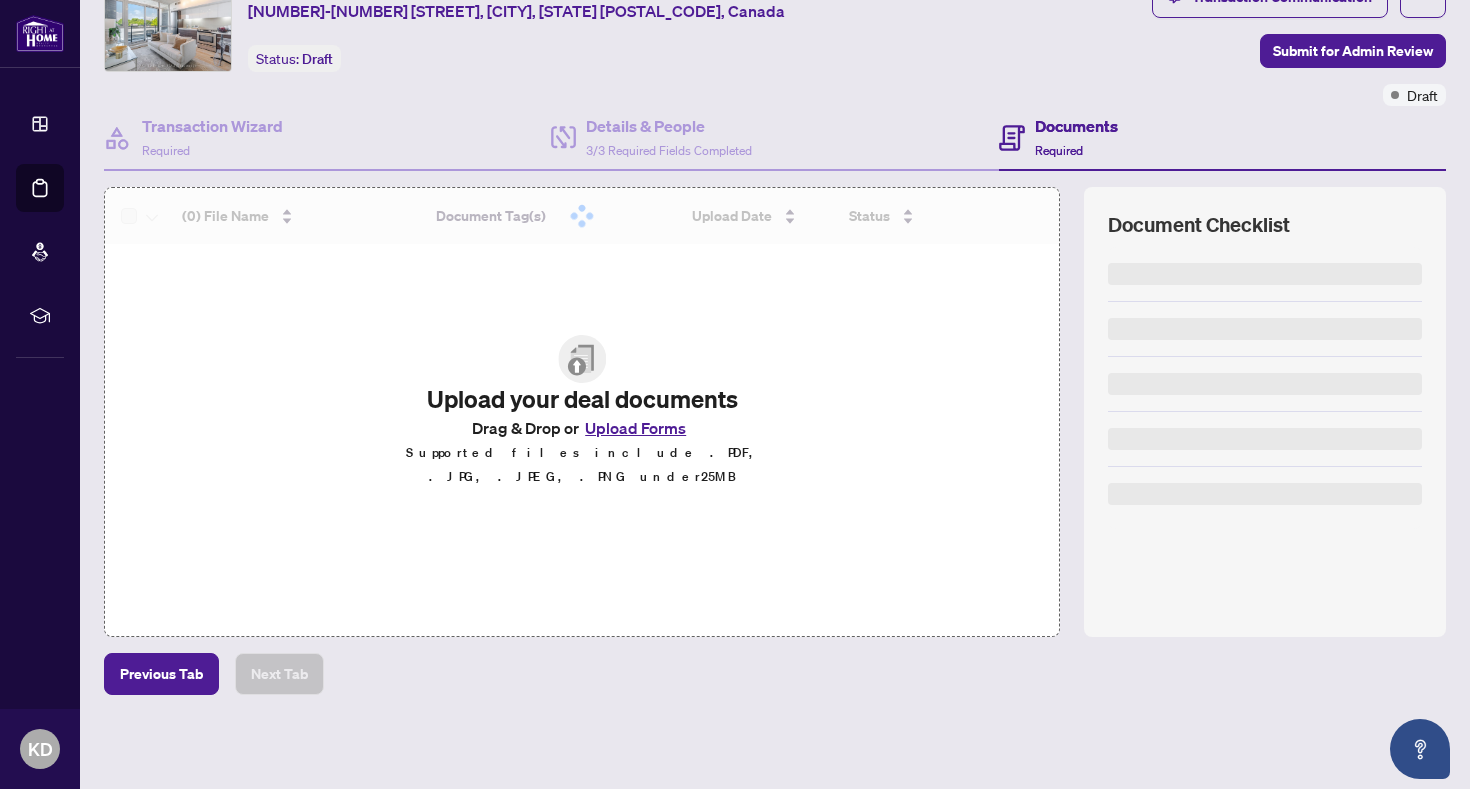 scroll, scrollTop: 86, scrollLeft: 0, axis: vertical 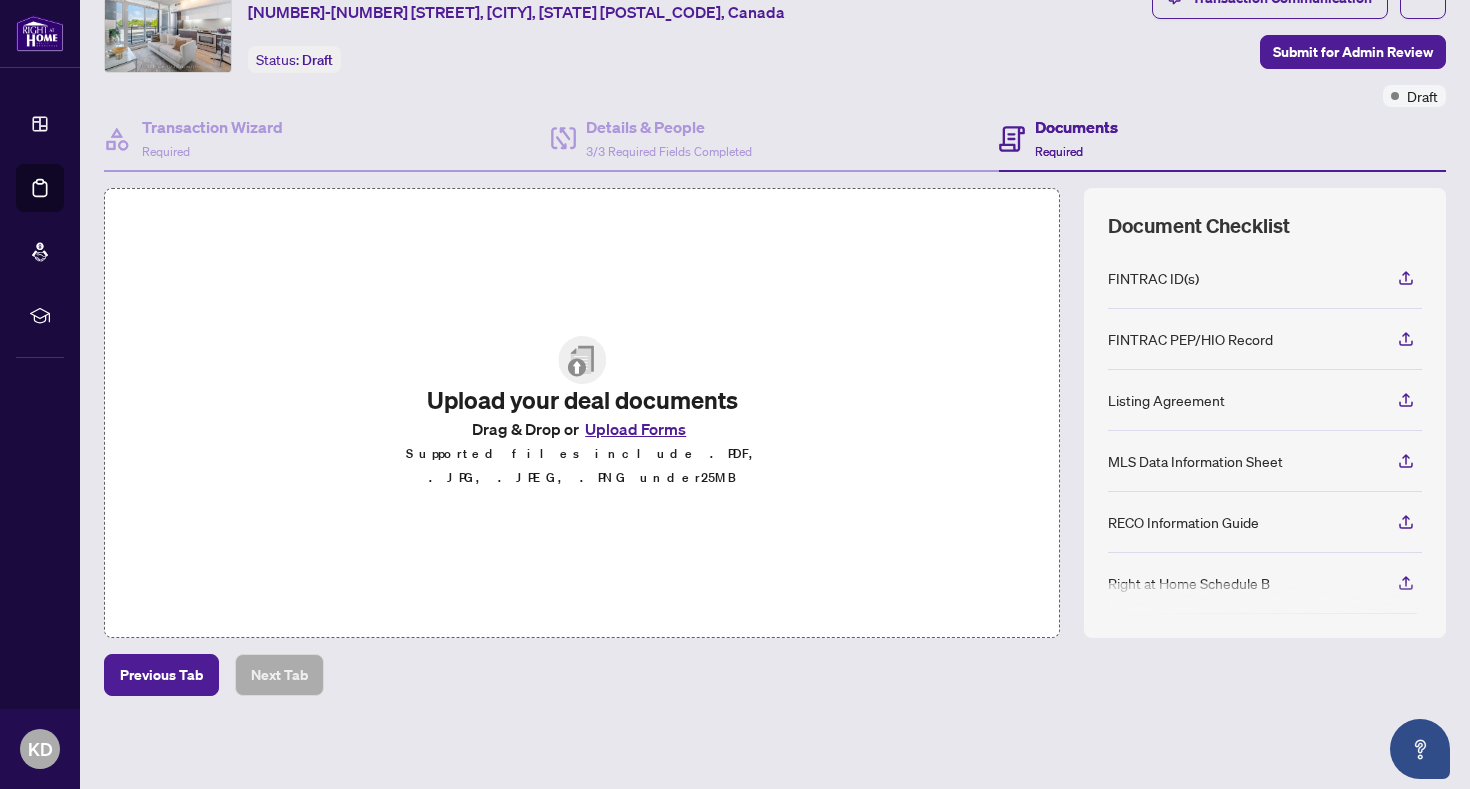 click on "Upload Forms" at bounding box center [635, 429] 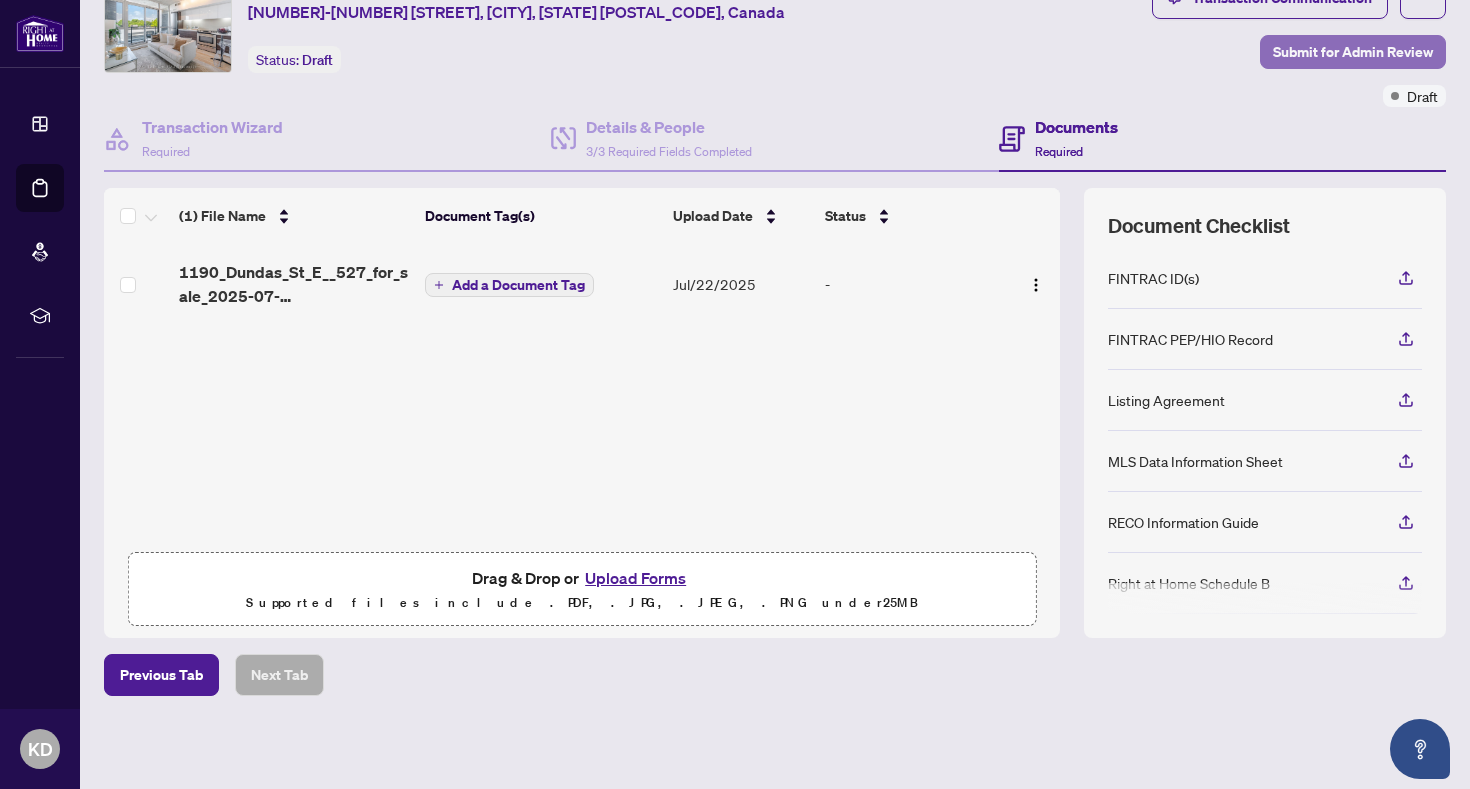 click on "Submit for Admin Review" at bounding box center (1353, 52) 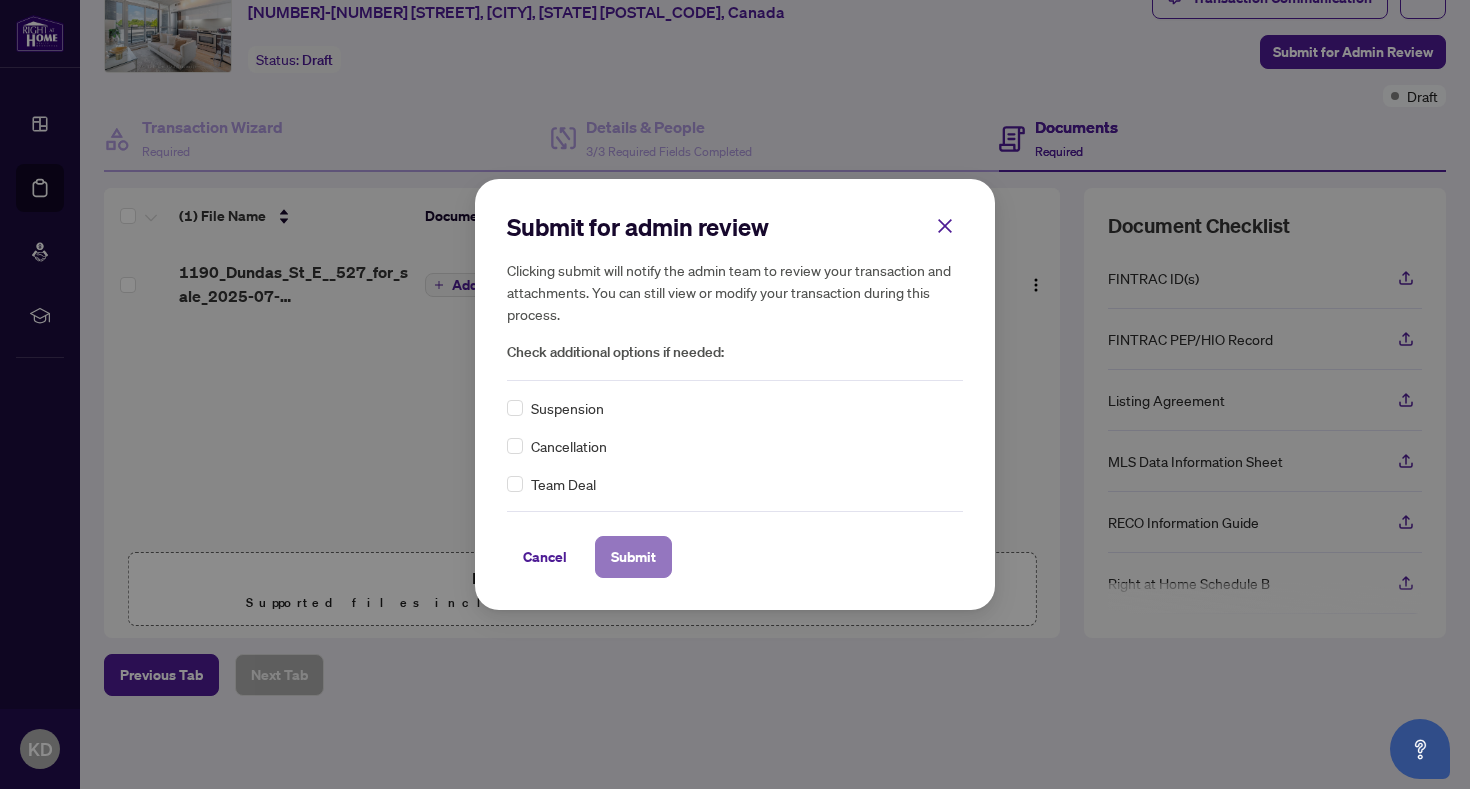 click on "Submit" at bounding box center [633, 557] 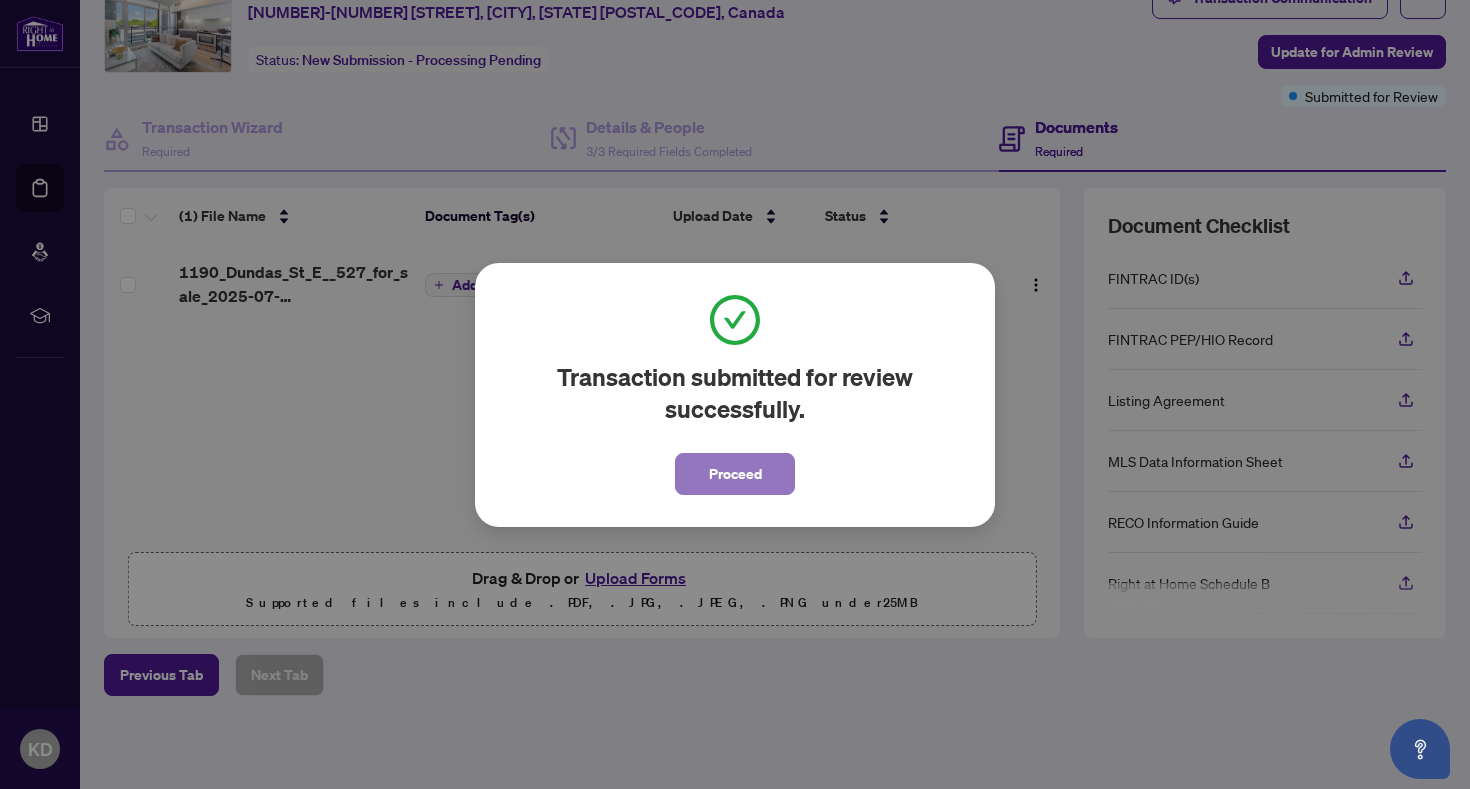 click on "Proceed" at bounding box center [735, 474] 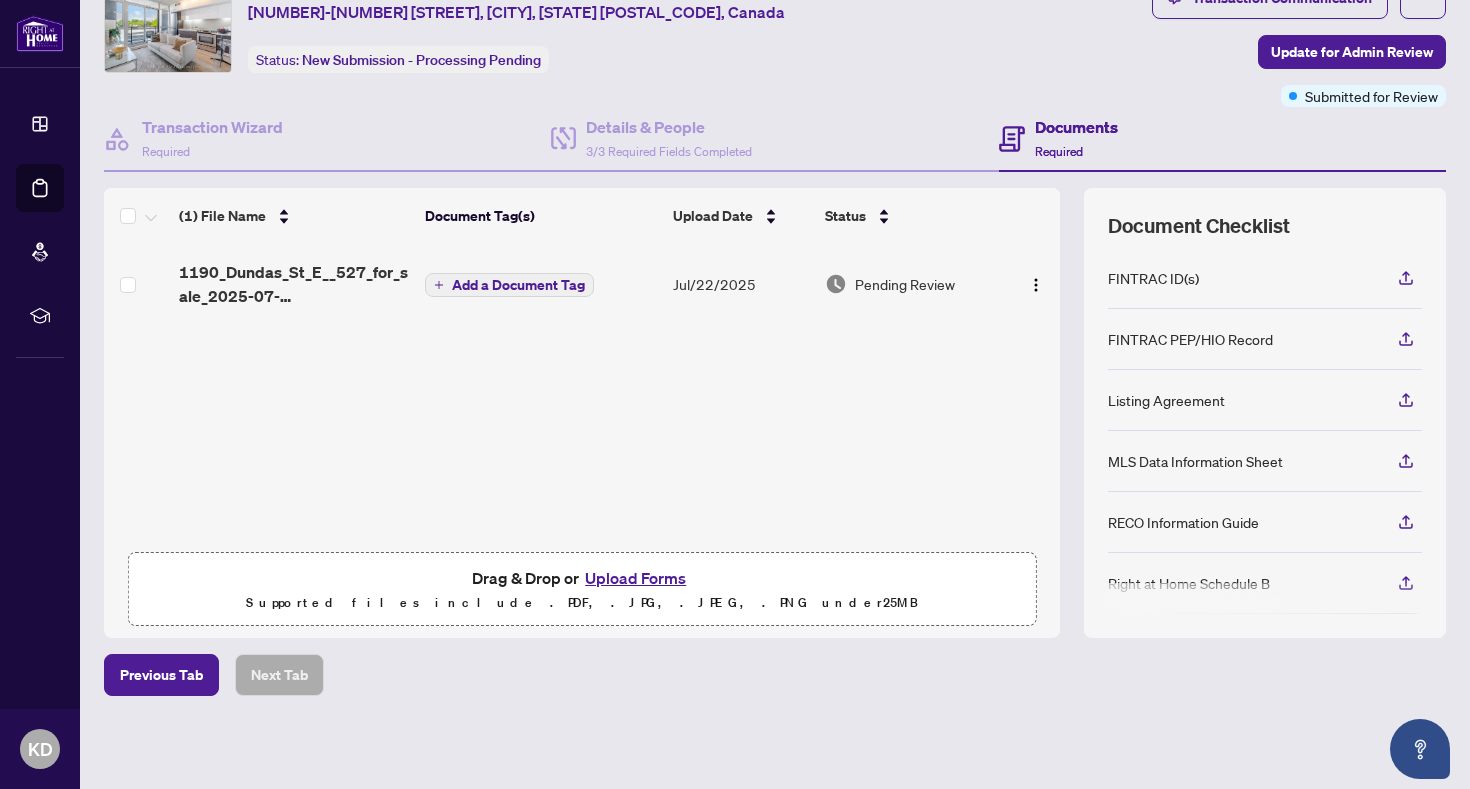 scroll, scrollTop: 0, scrollLeft: 0, axis: both 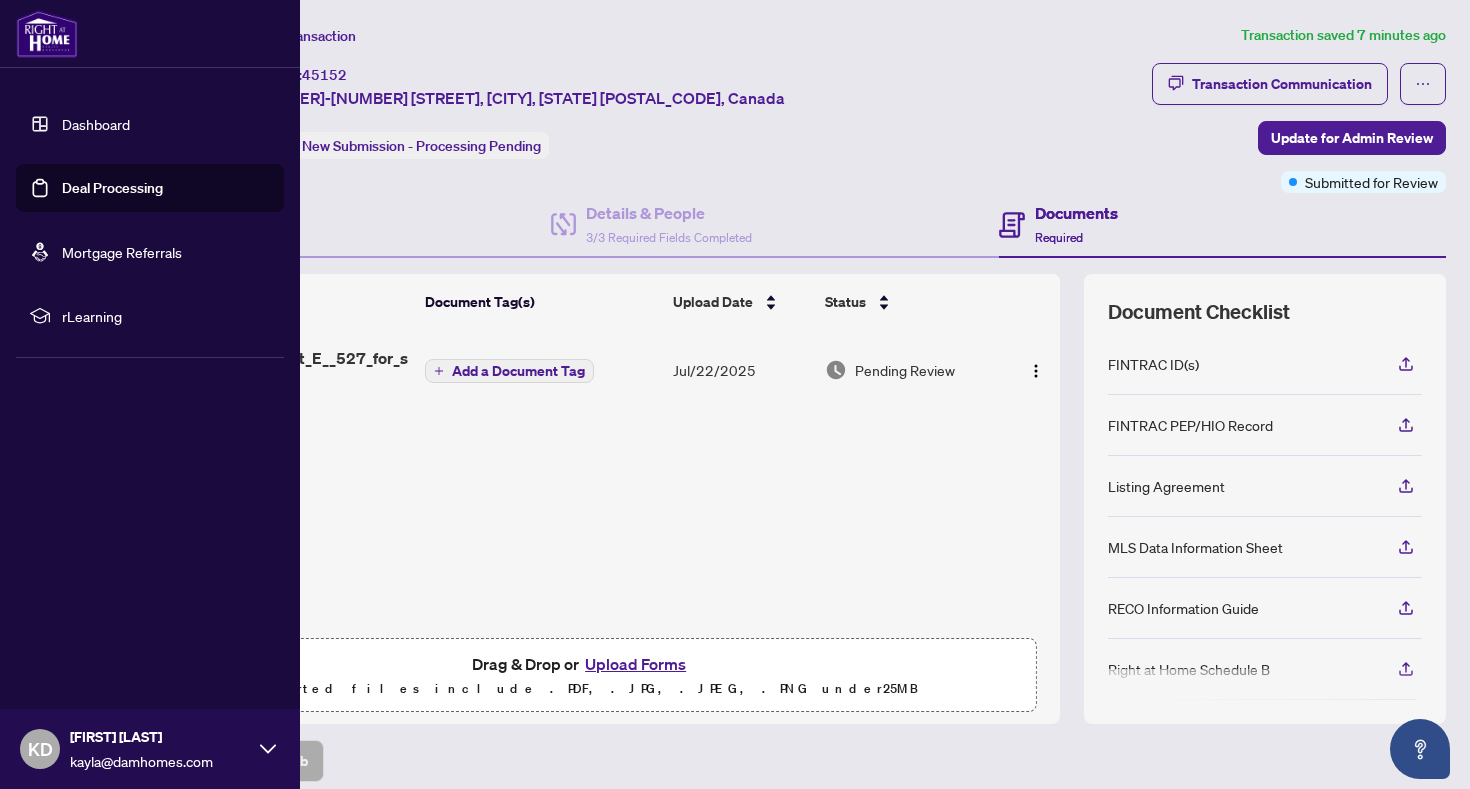 click on "Deal Processing" at bounding box center (112, 188) 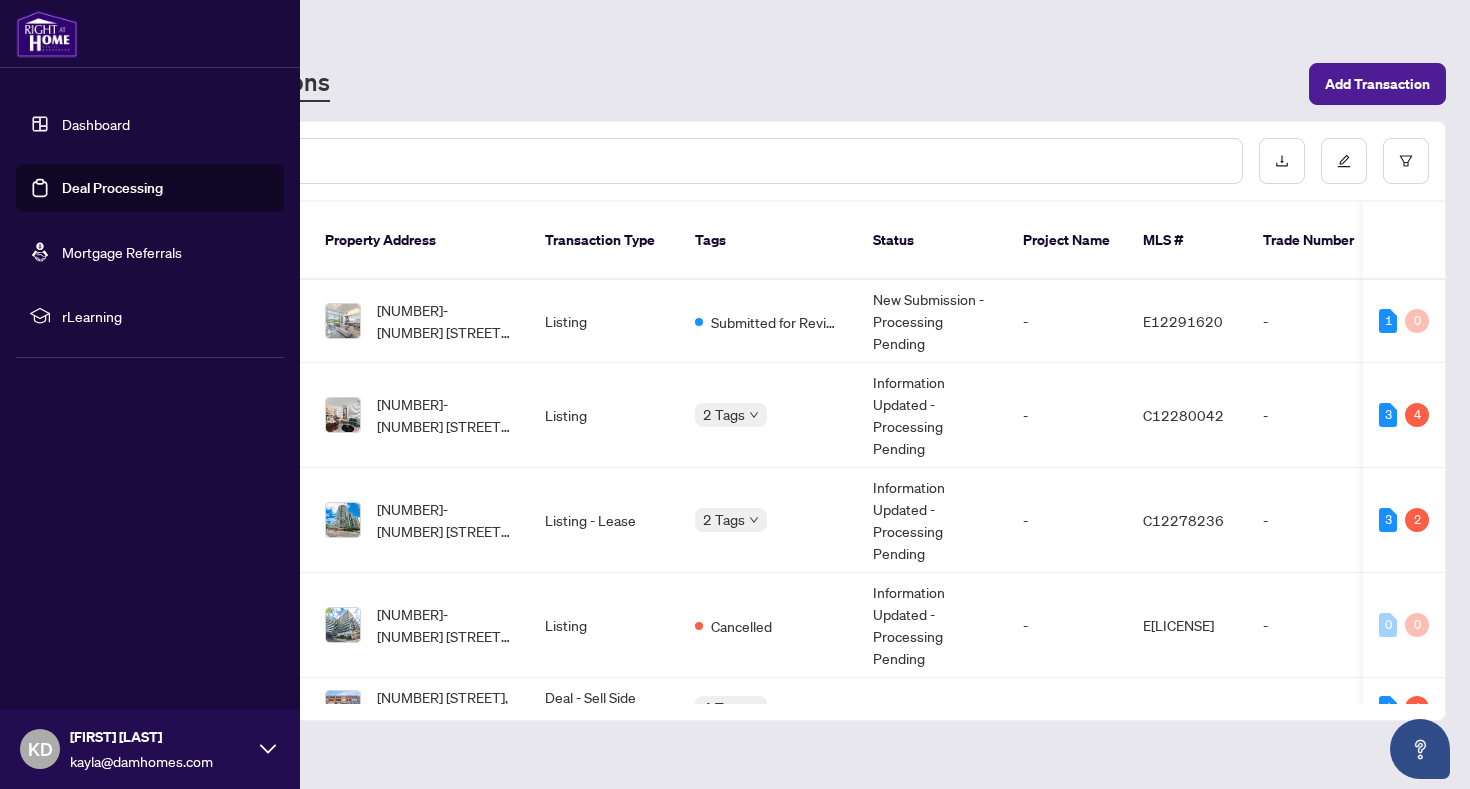 click on "Deal Processing" at bounding box center (112, 188) 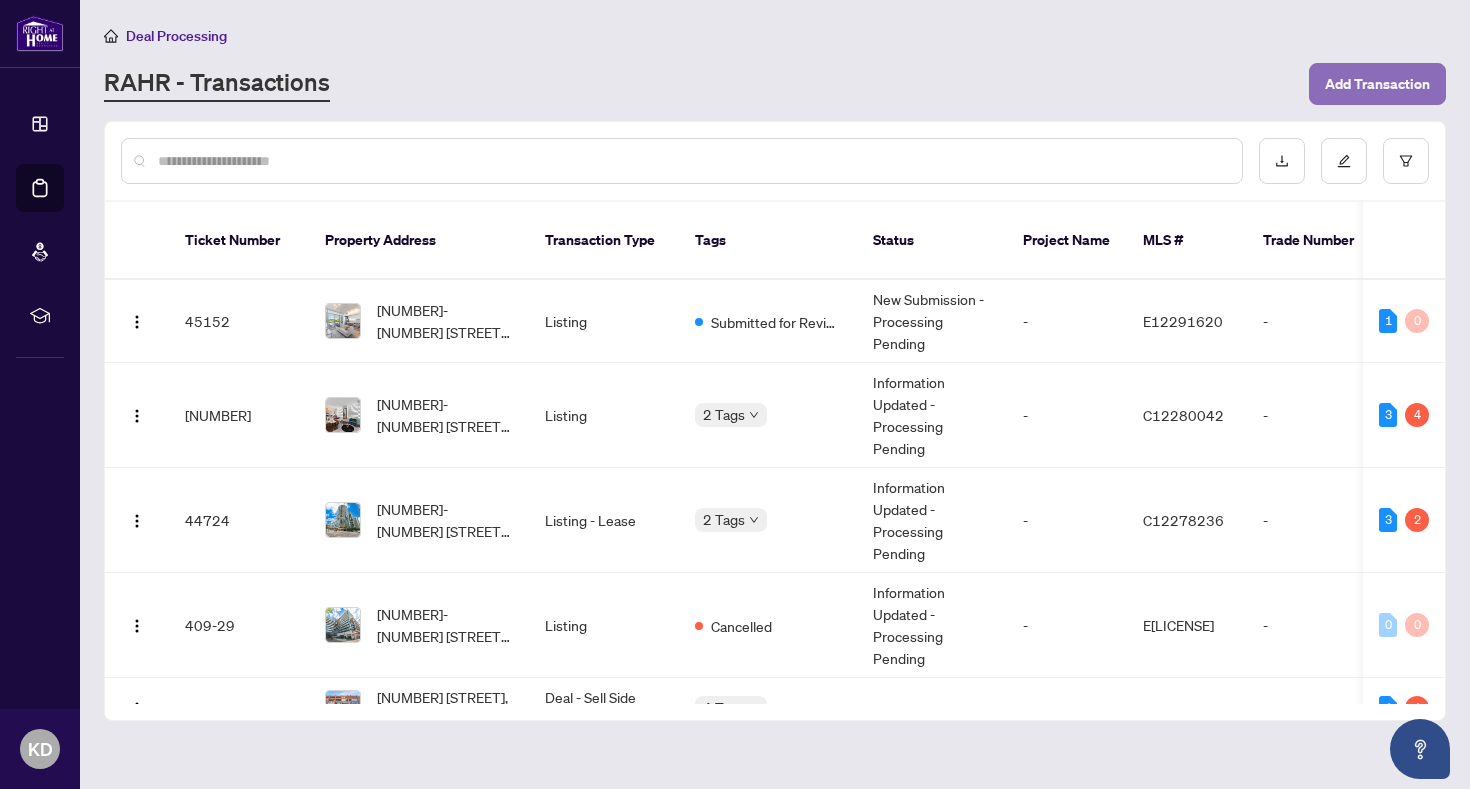 click on "Add Transaction" at bounding box center [1377, 84] 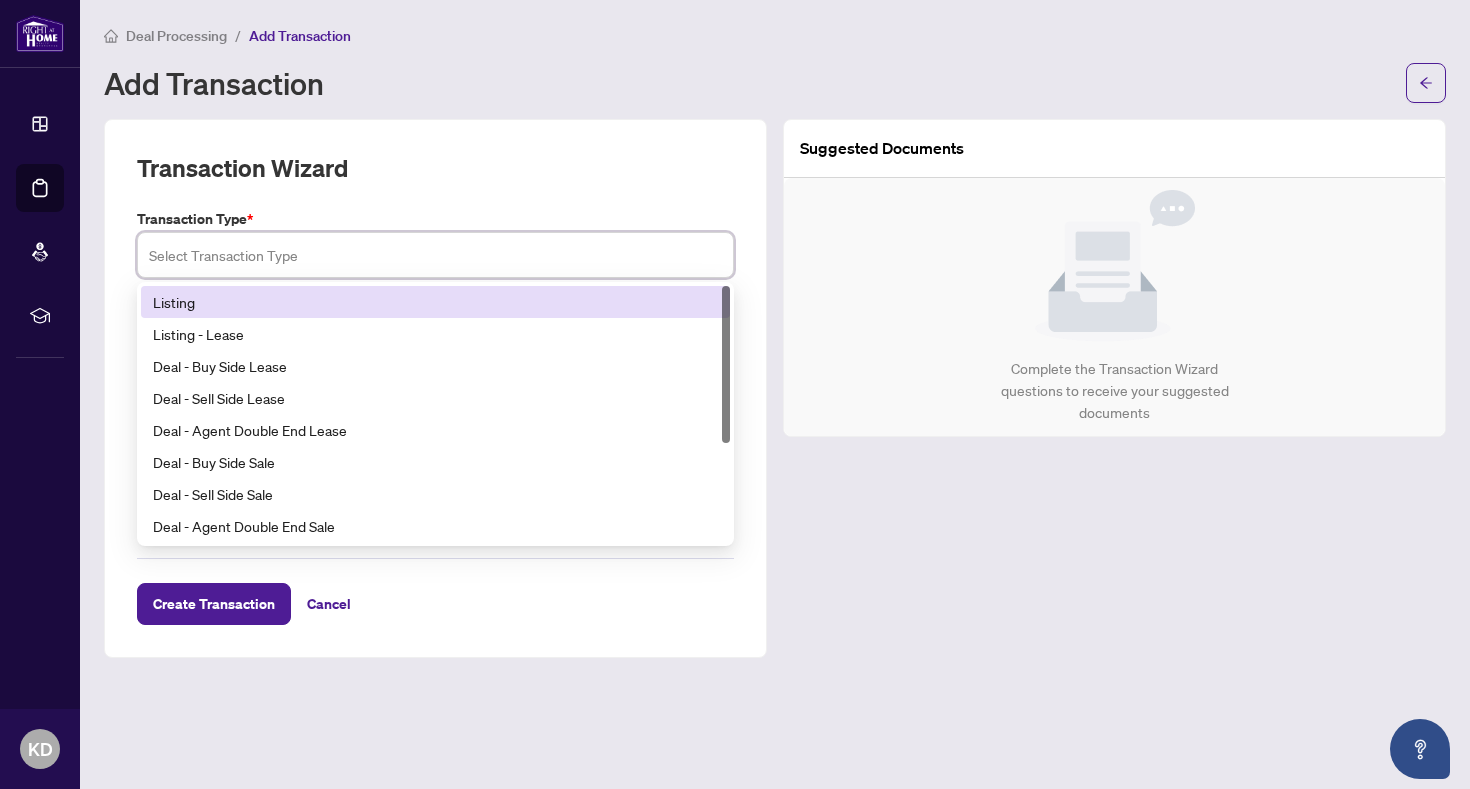 click at bounding box center [435, 255] 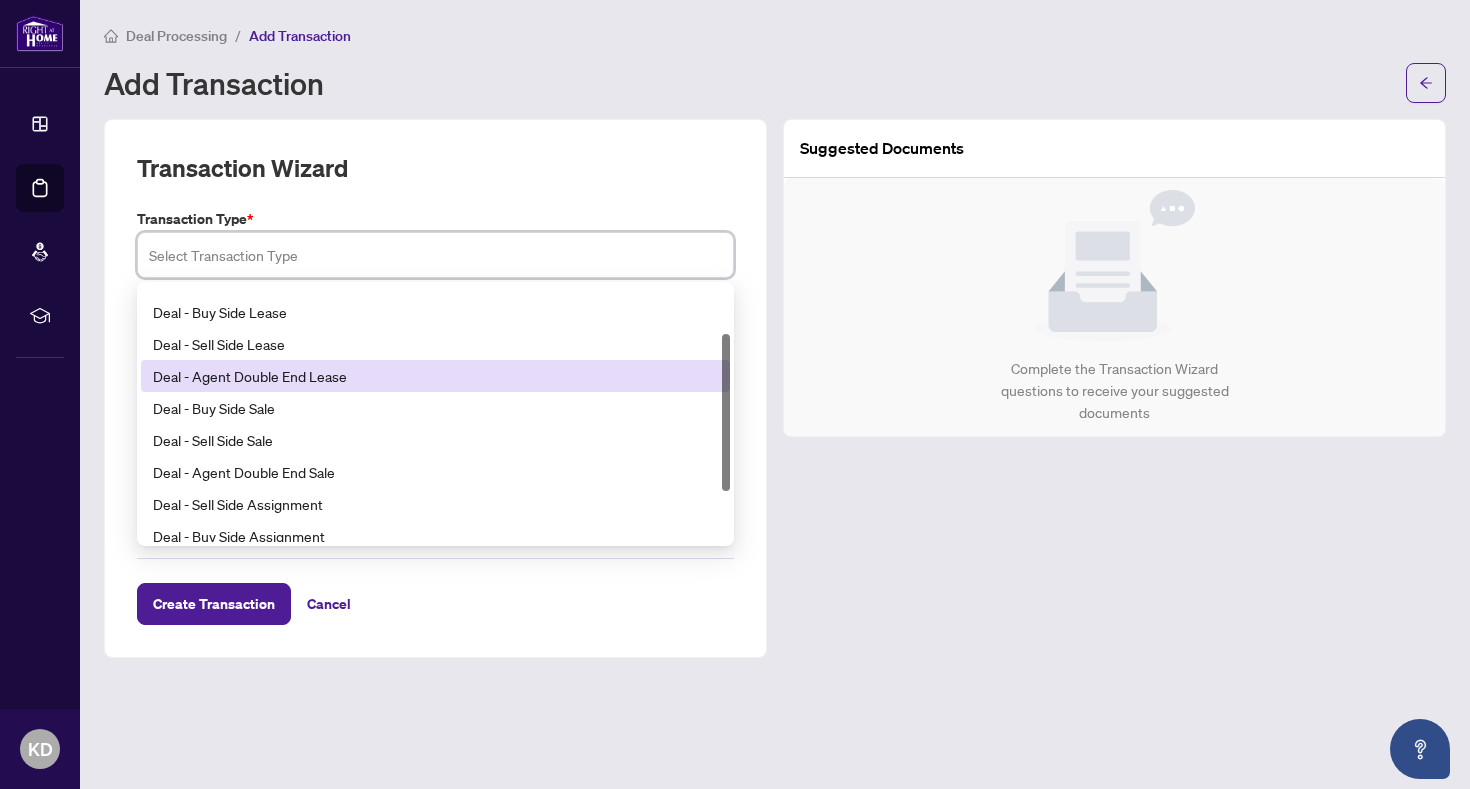 scroll, scrollTop: 0, scrollLeft: 0, axis: both 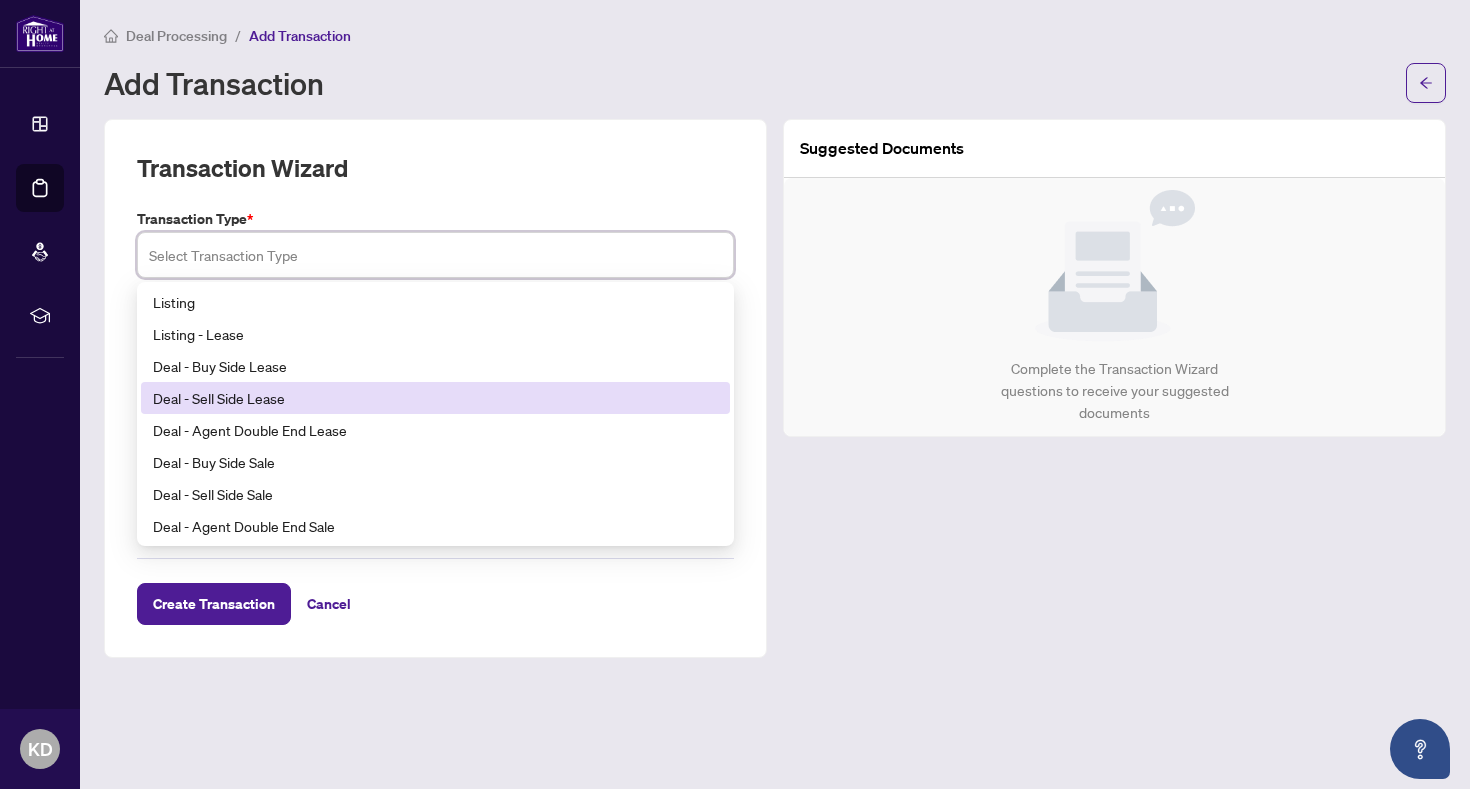 click on "Deal - Sell Side Lease" at bounding box center (435, 398) 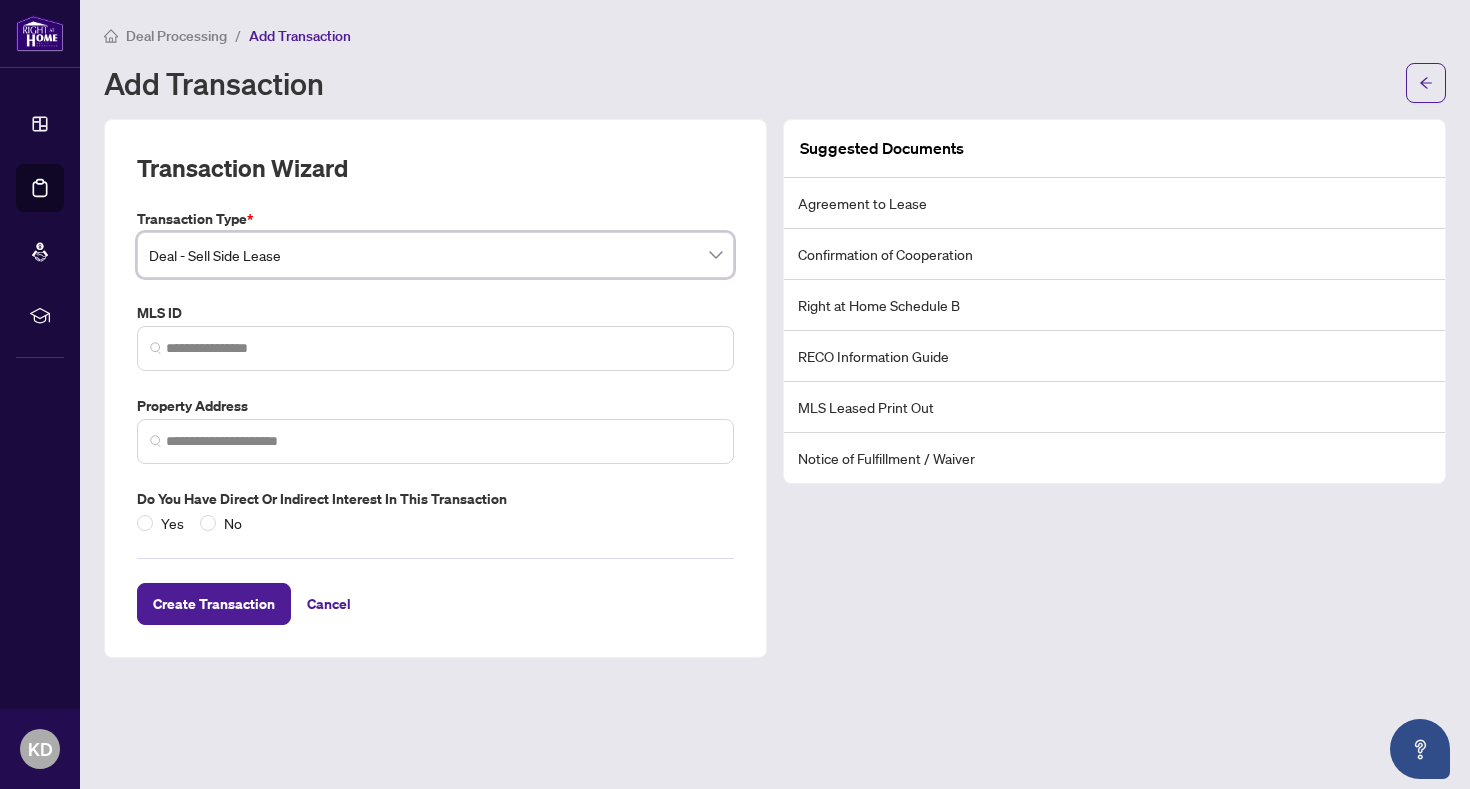 click at bounding box center [435, 348] 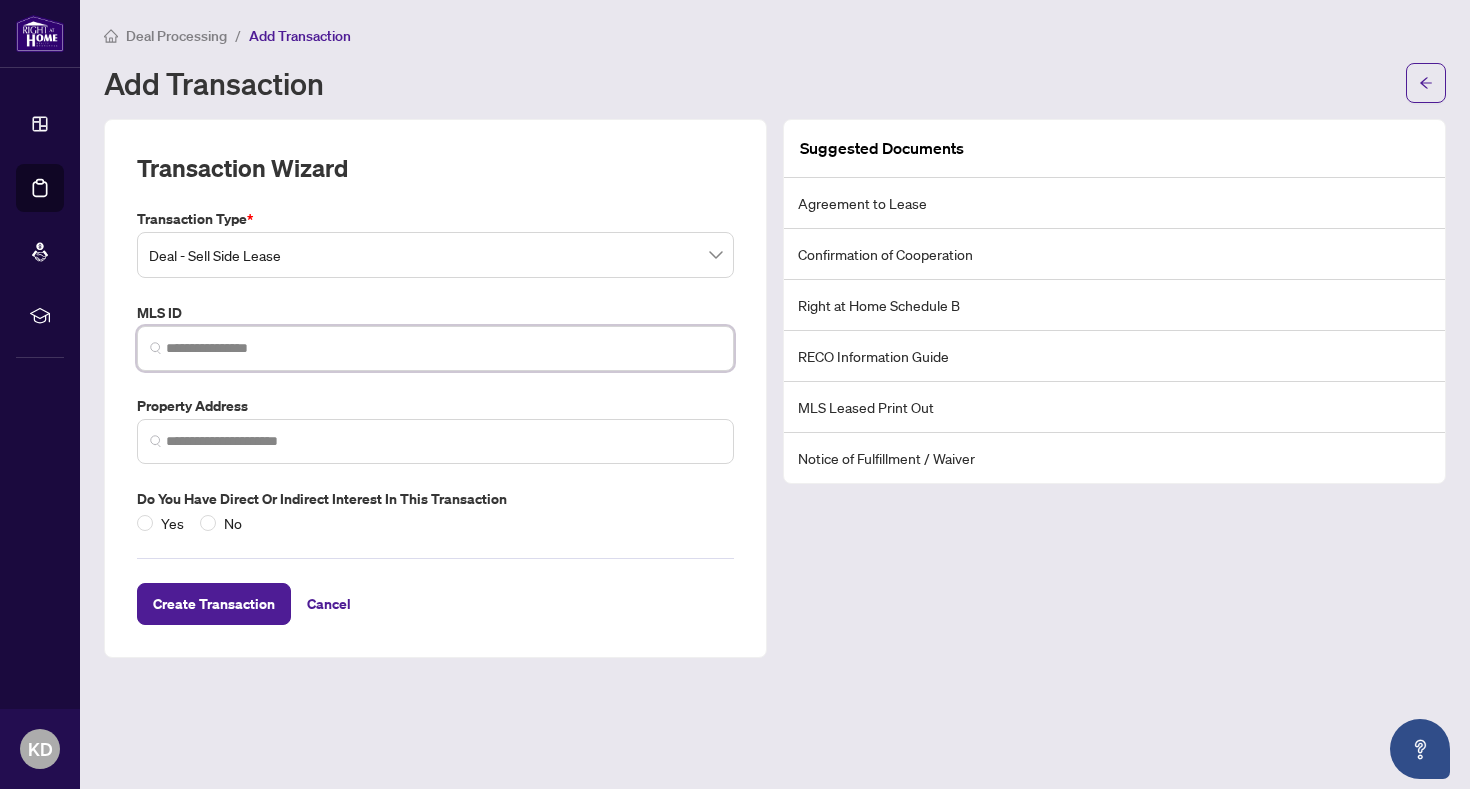 paste on "*********" 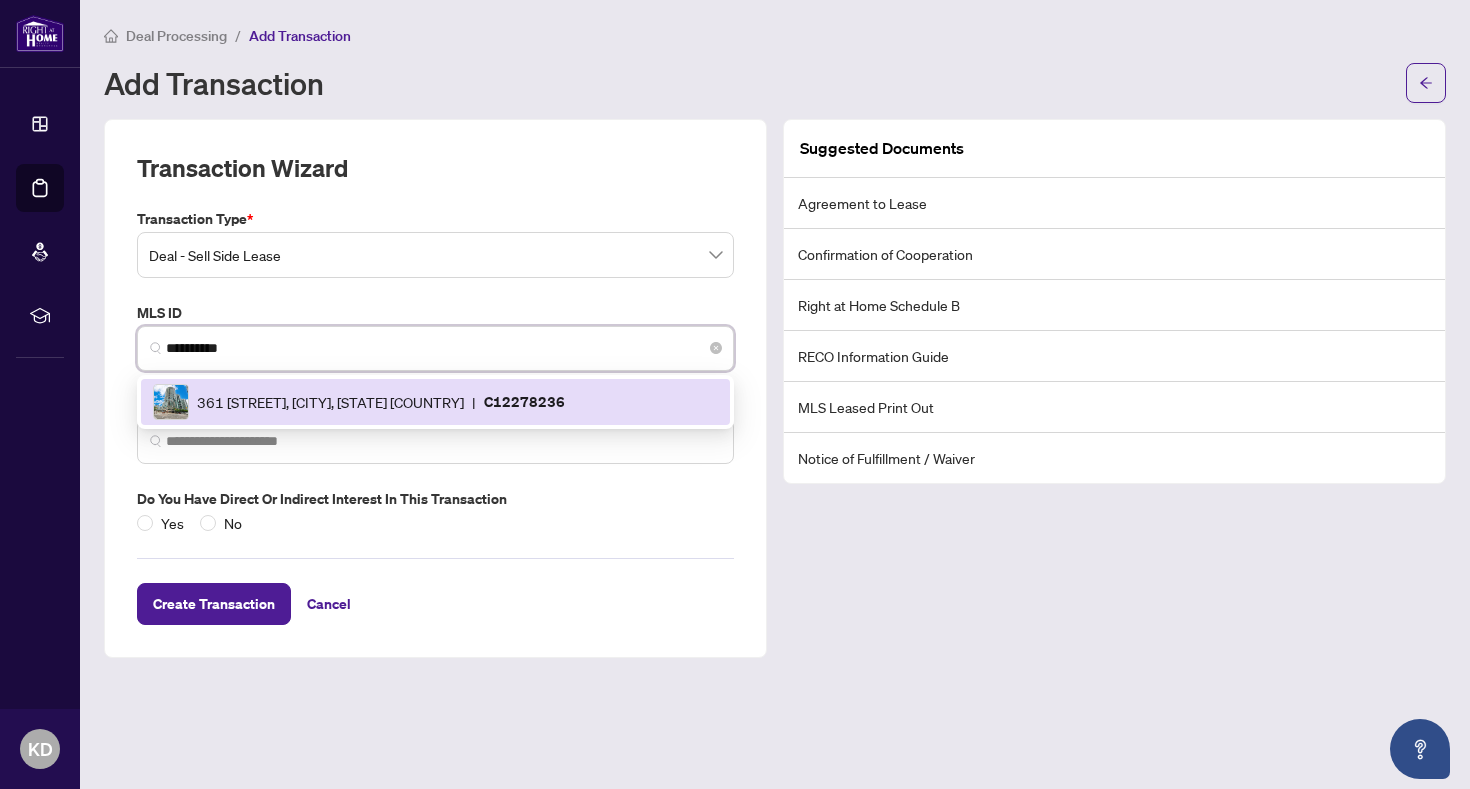 click on "[NUMBER] [STREET], [CITY], [STATE] [POSTAL_CODE], Canada | C12278236" at bounding box center [435, 402] 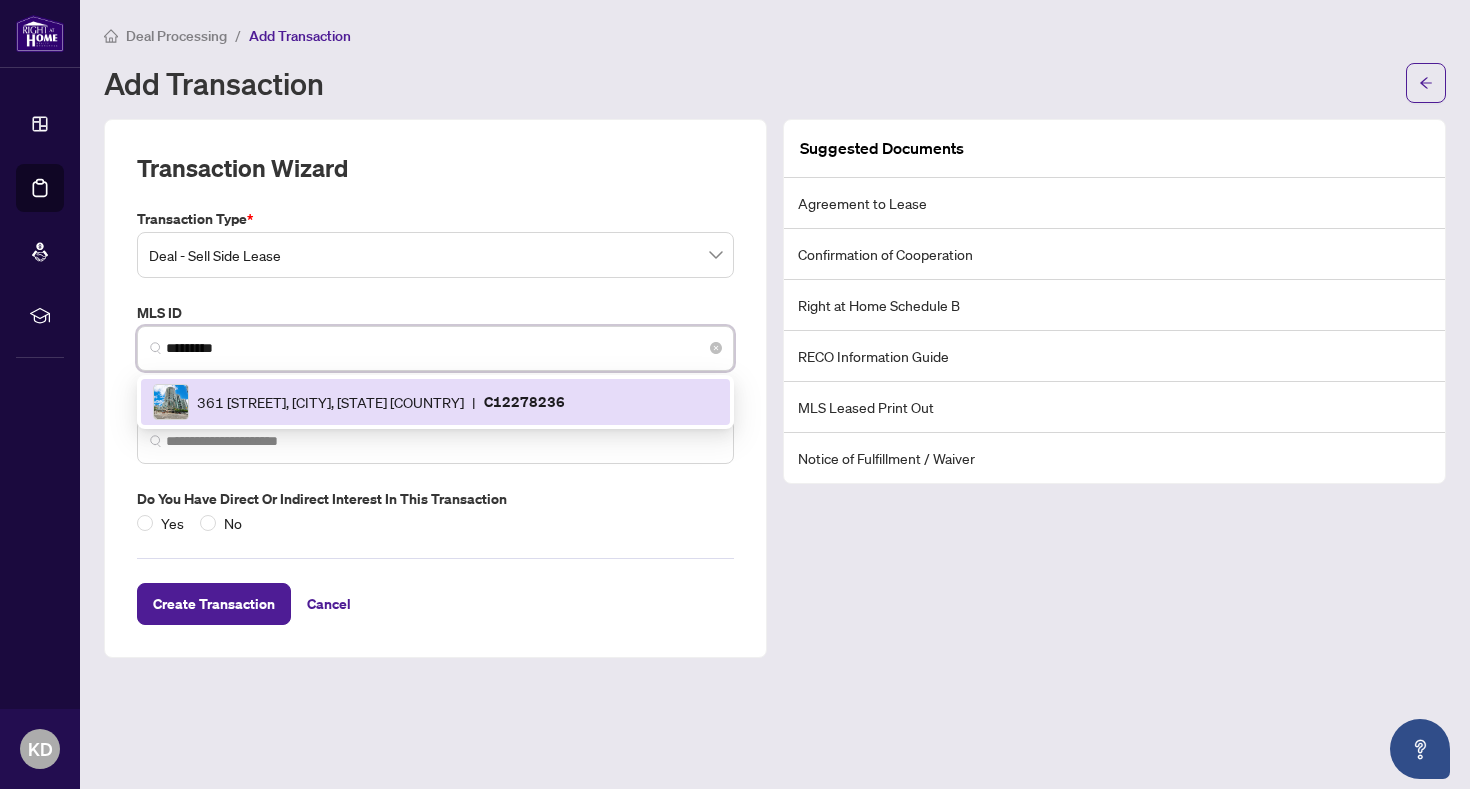 type on "**********" 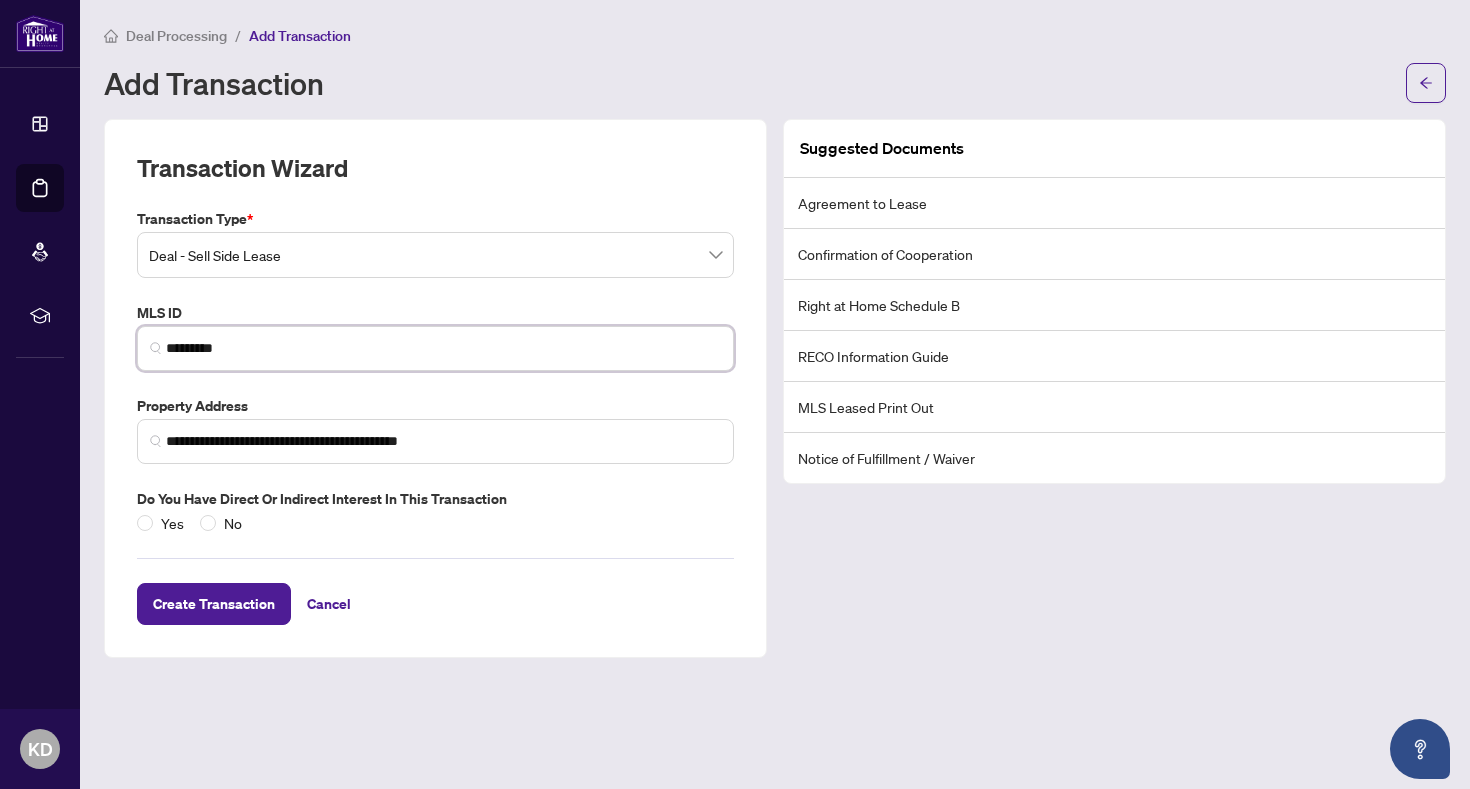 type on "*********" 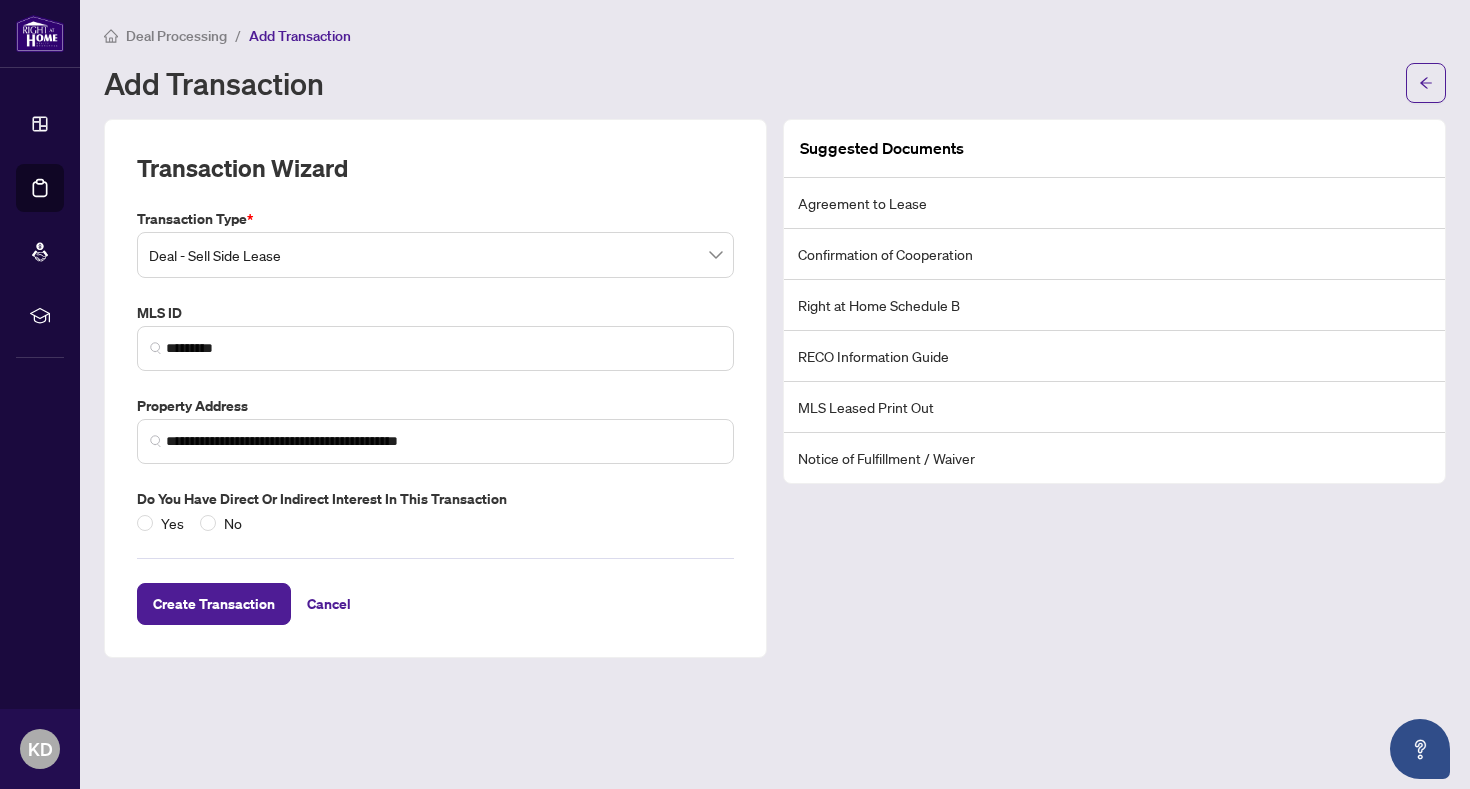 click on "Do you have direct or indirect interest in this transaction Yes No" at bounding box center [435, 511] 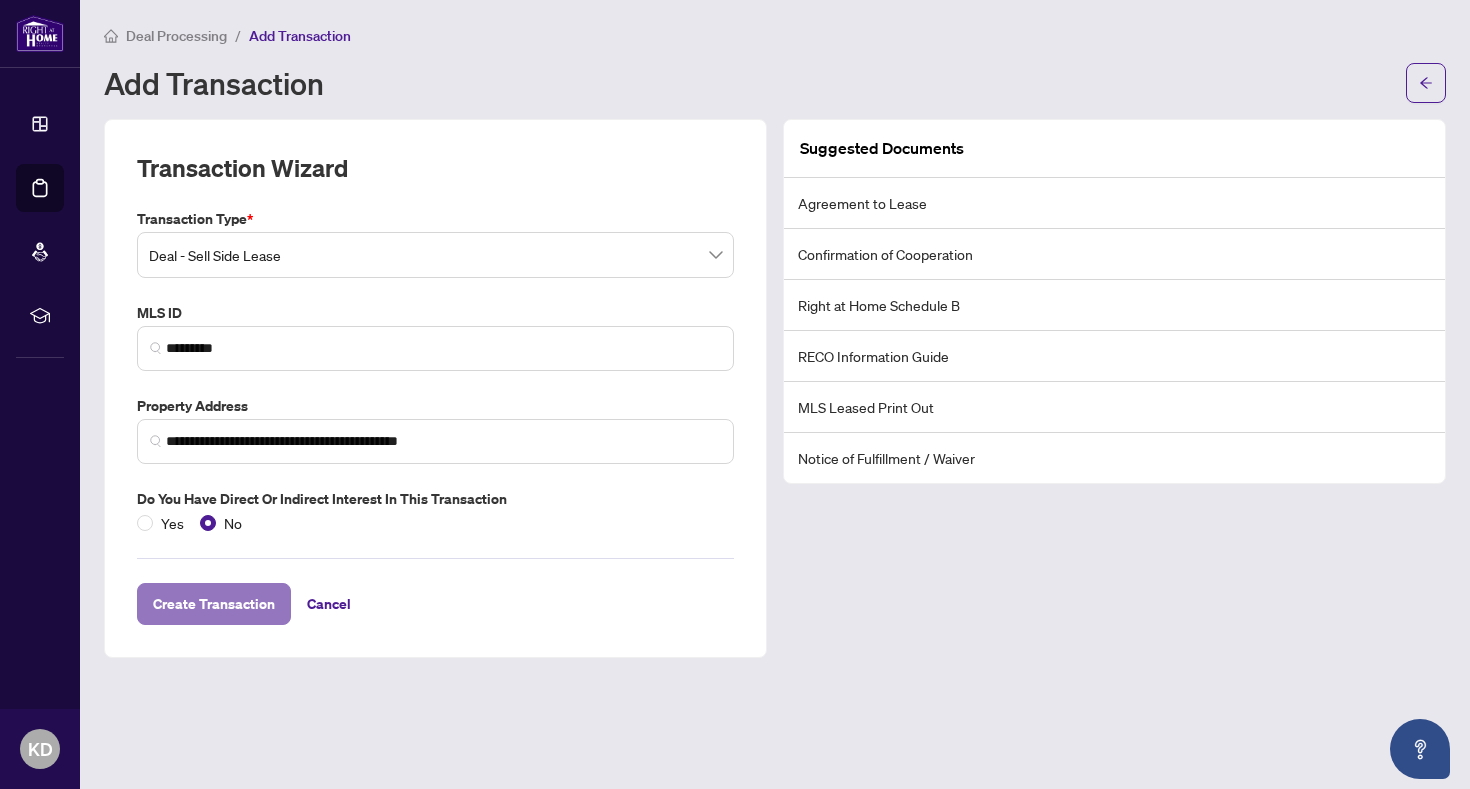 click on "Create Transaction" at bounding box center [214, 604] 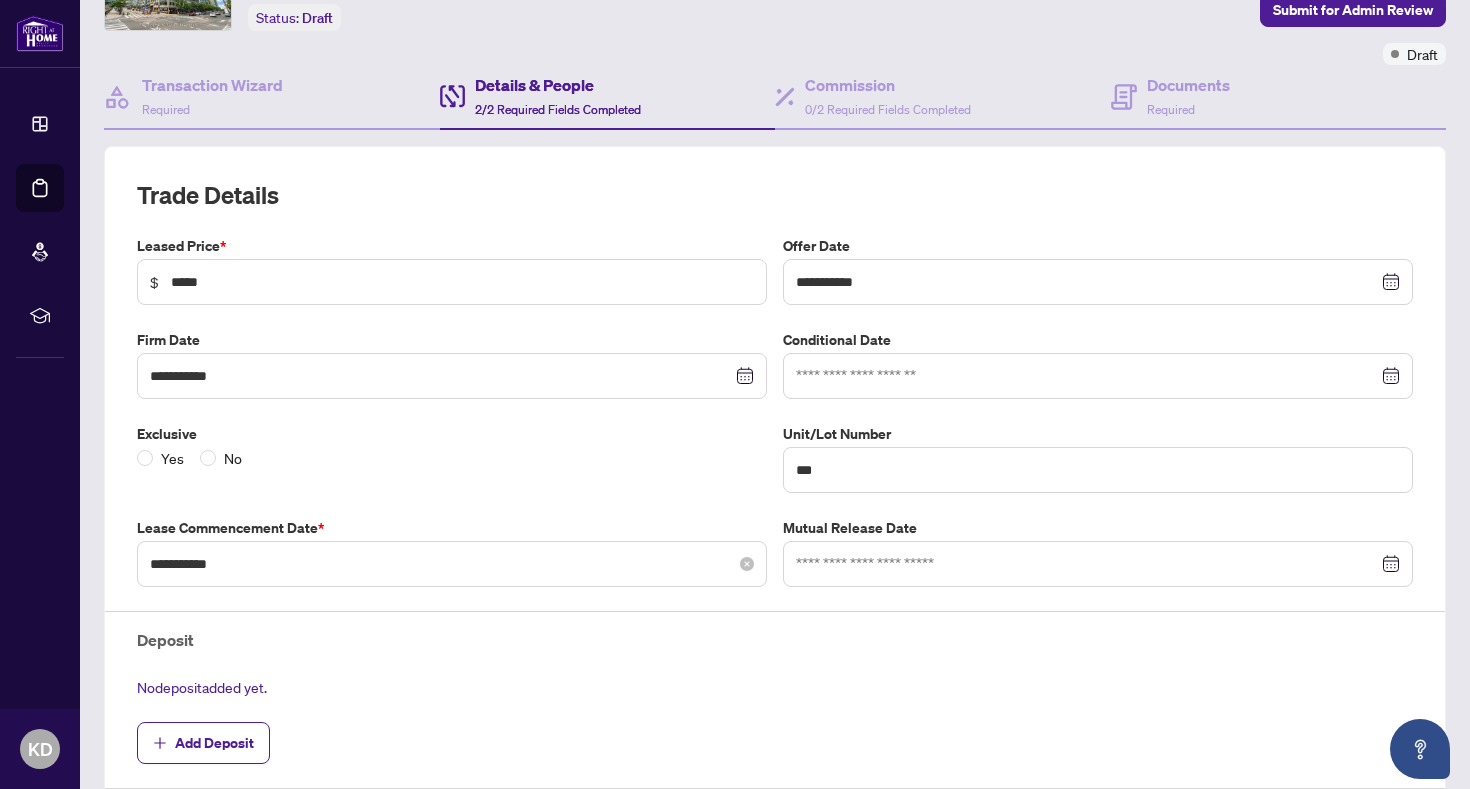 scroll, scrollTop: 135, scrollLeft: 0, axis: vertical 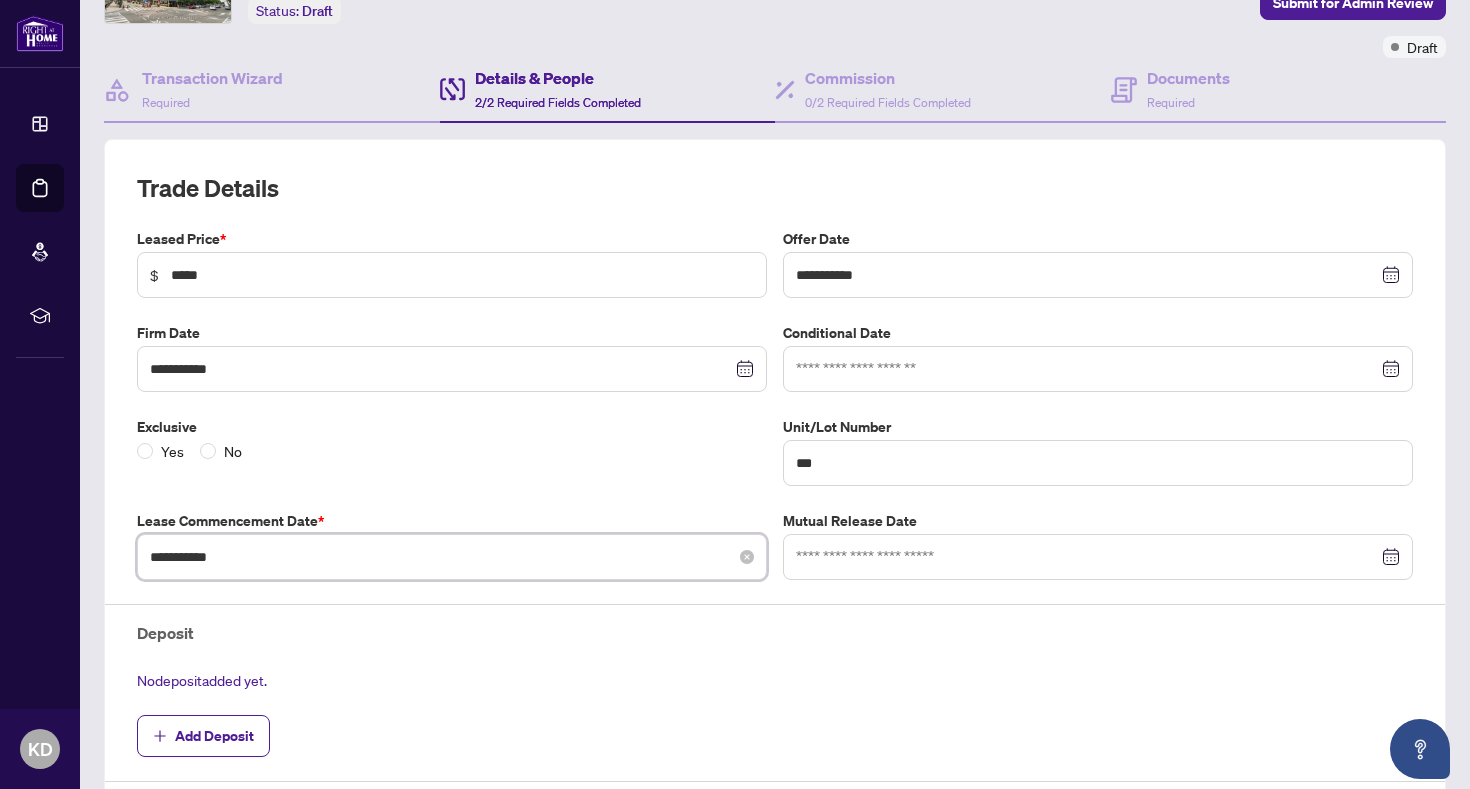click on "**********" at bounding box center (441, 557) 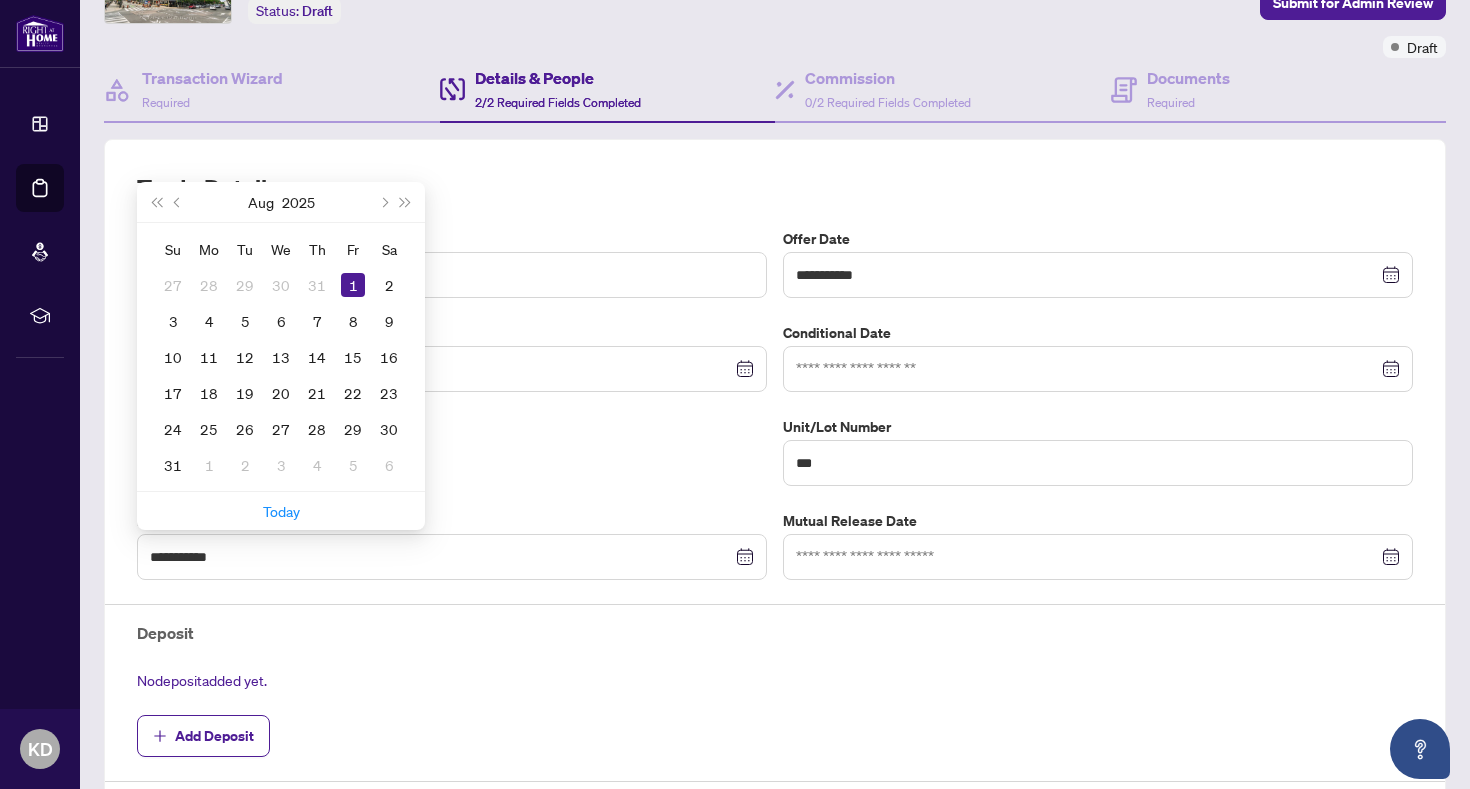 click on "Yes No" at bounding box center [452, 451] 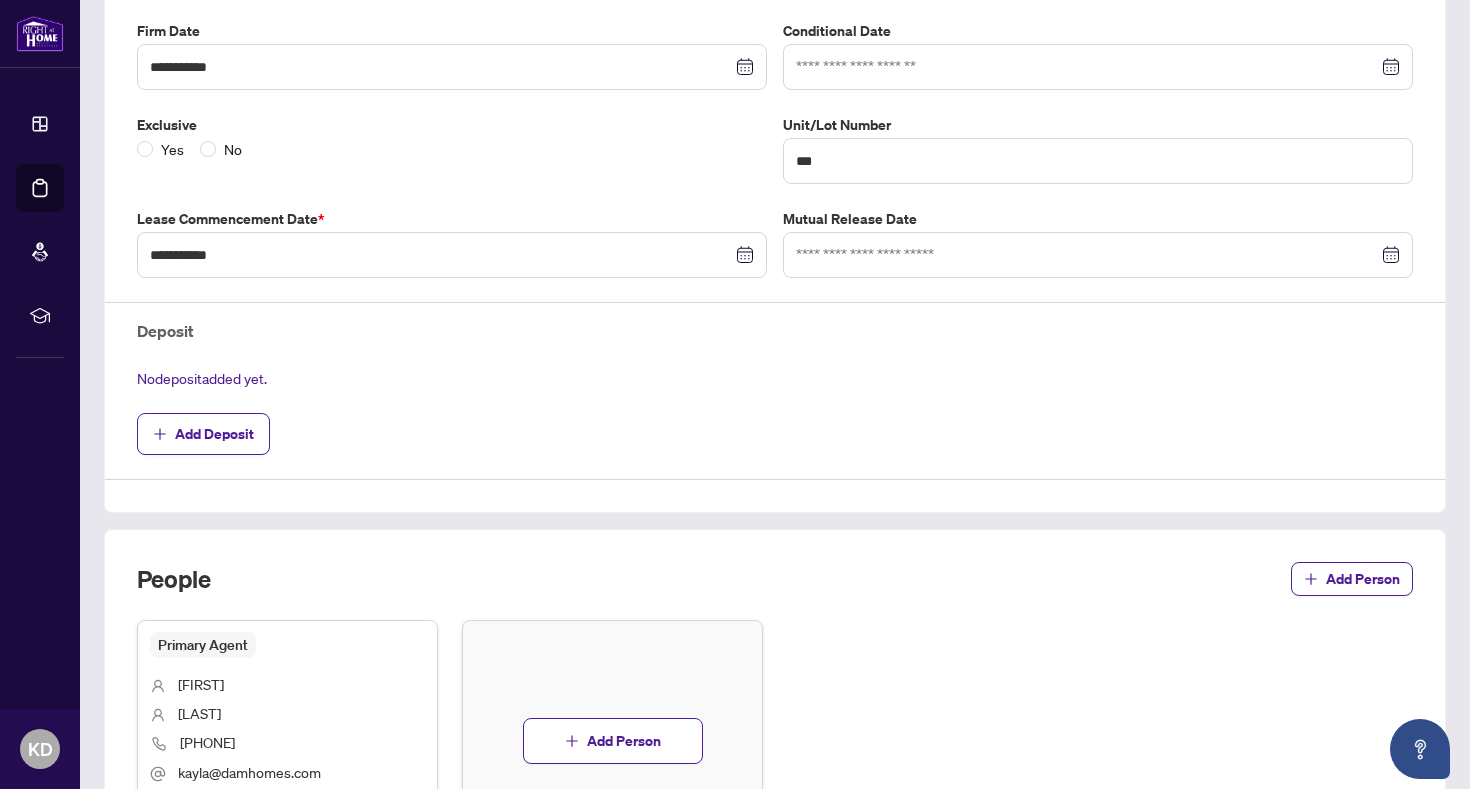 scroll, scrollTop: 444, scrollLeft: 0, axis: vertical 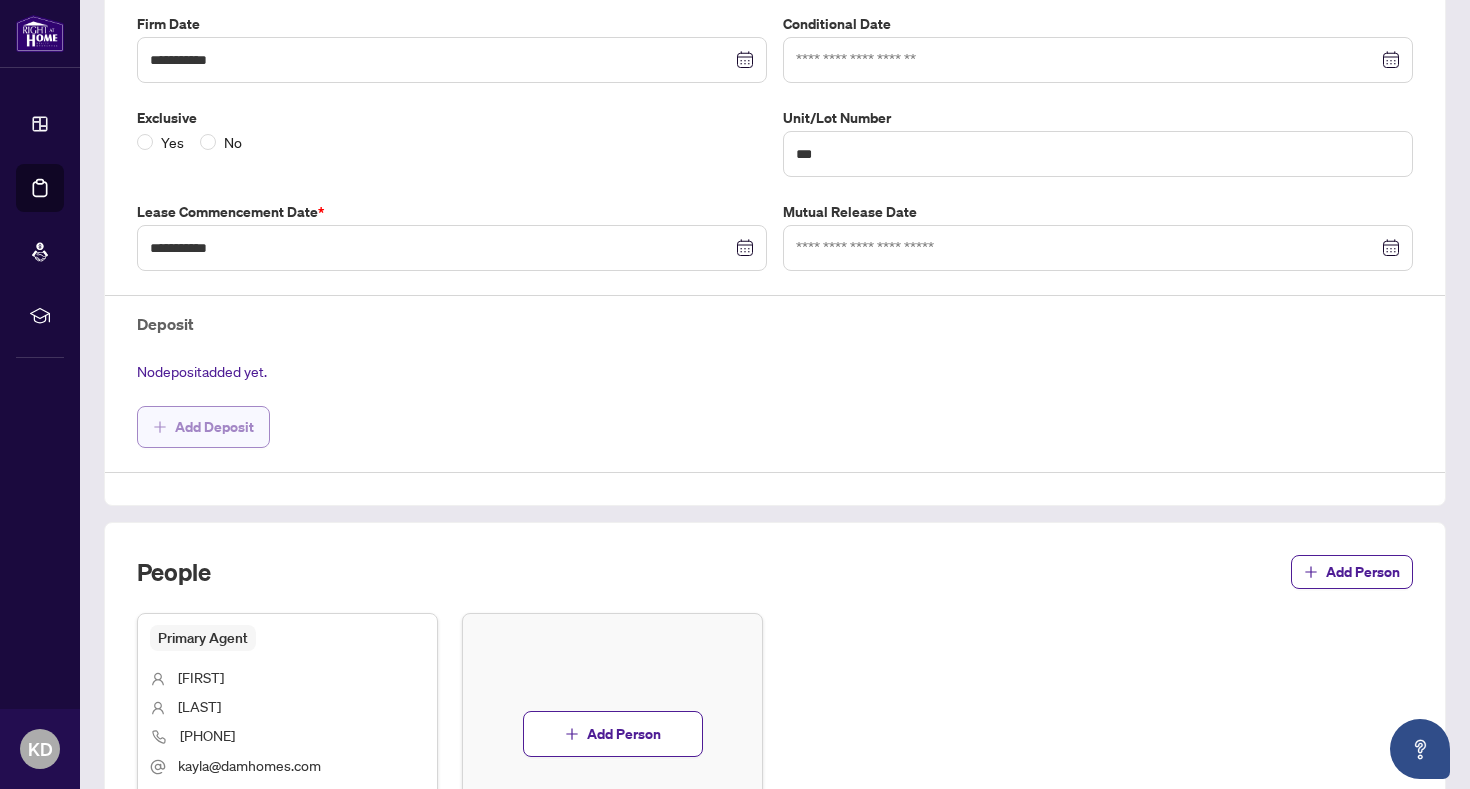 click on "Add Deposit" at bounding box center (214, 427) 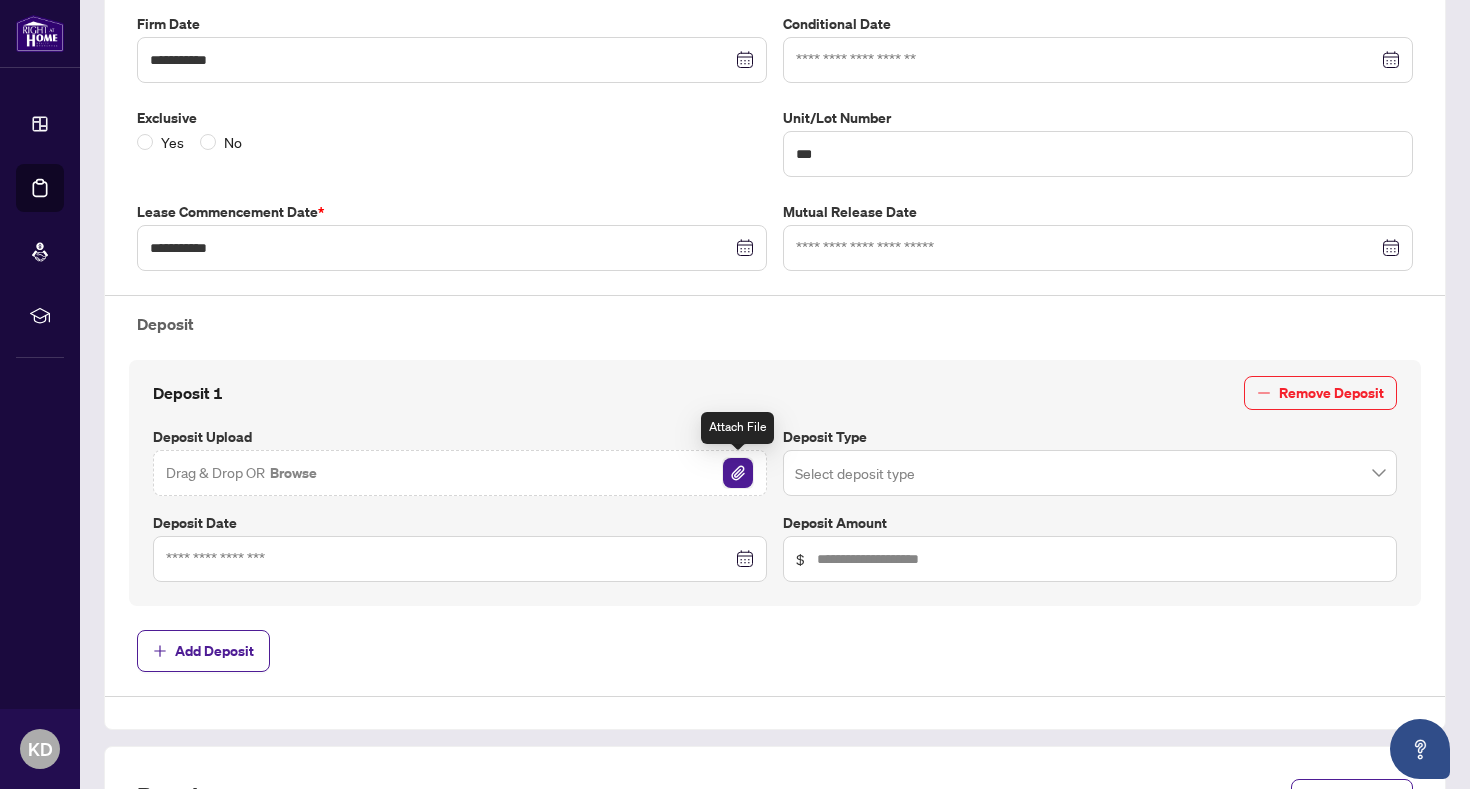 click at bounding box center [738, 473] 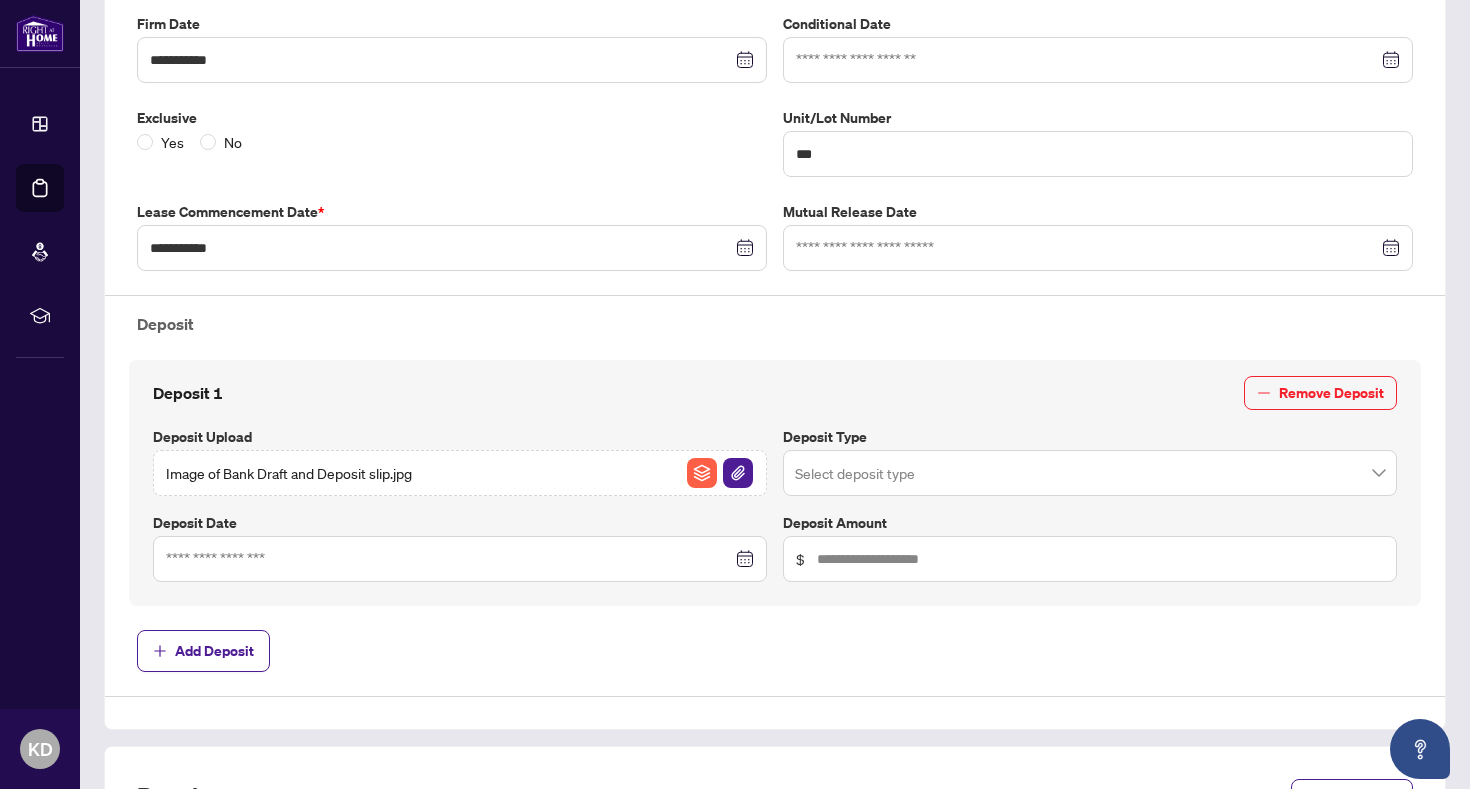 click at bounding box center (1090, 473) 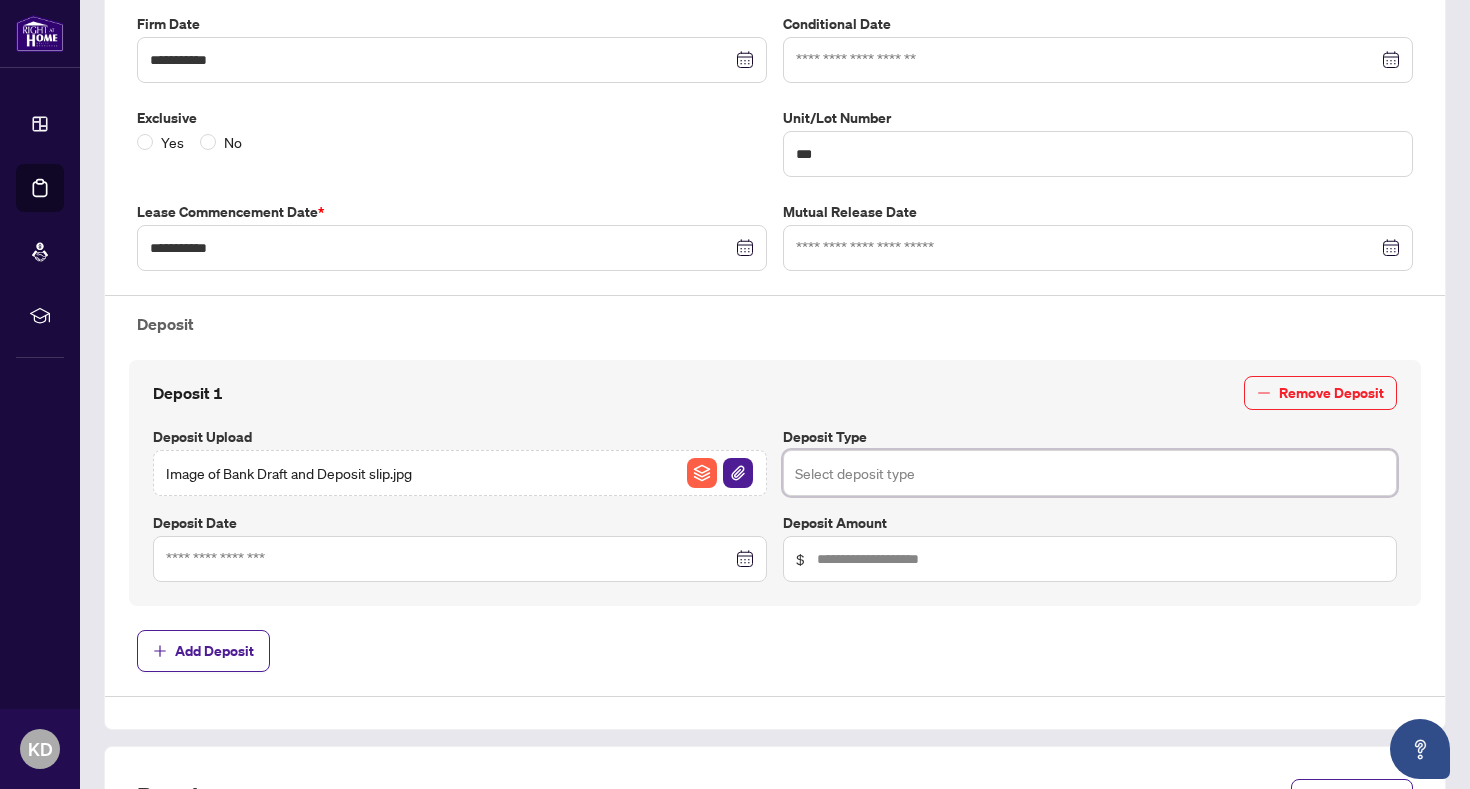 click at bounding box center (1090, 473) 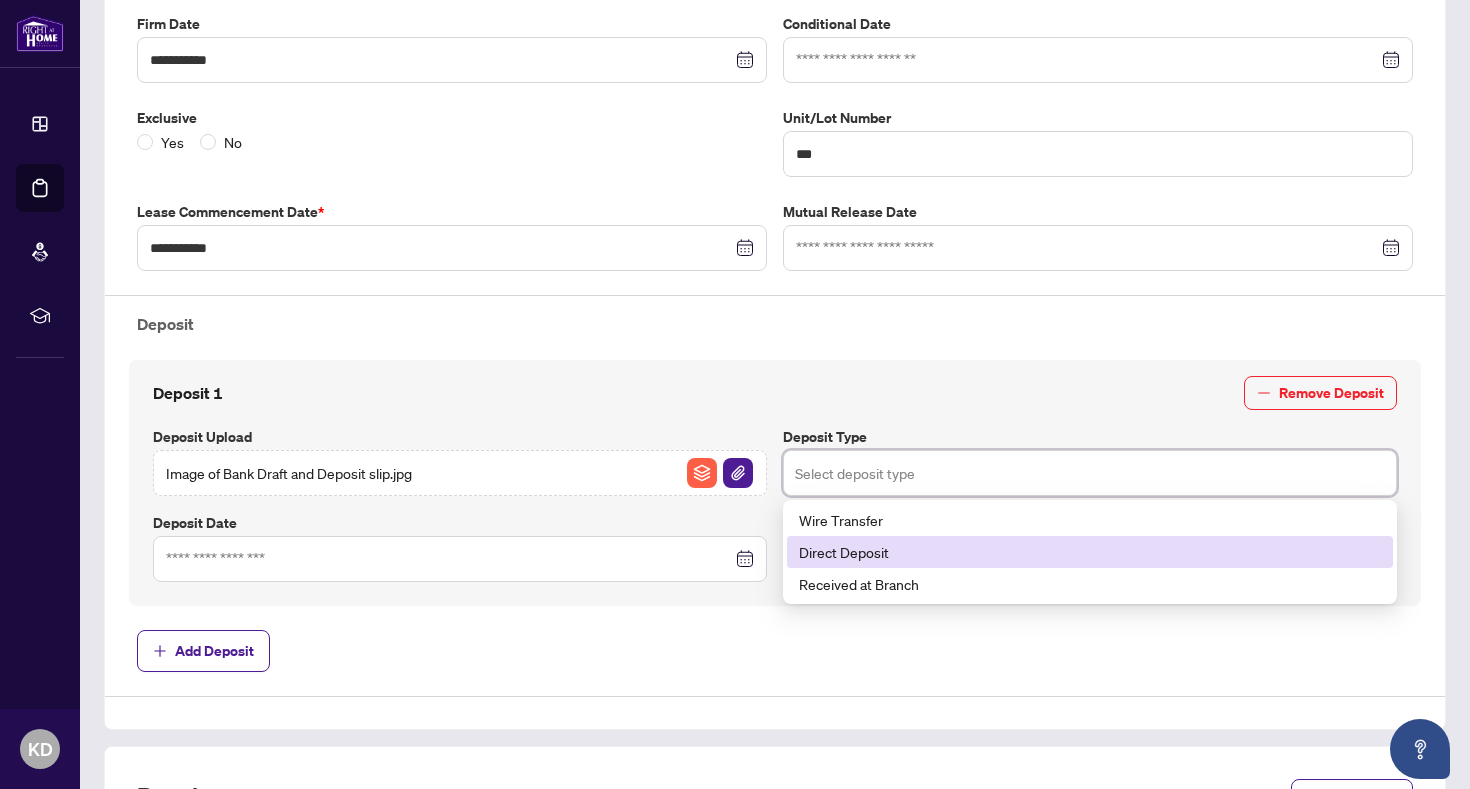 click on "Direct Deposit" at bounding box center (1090, 552) 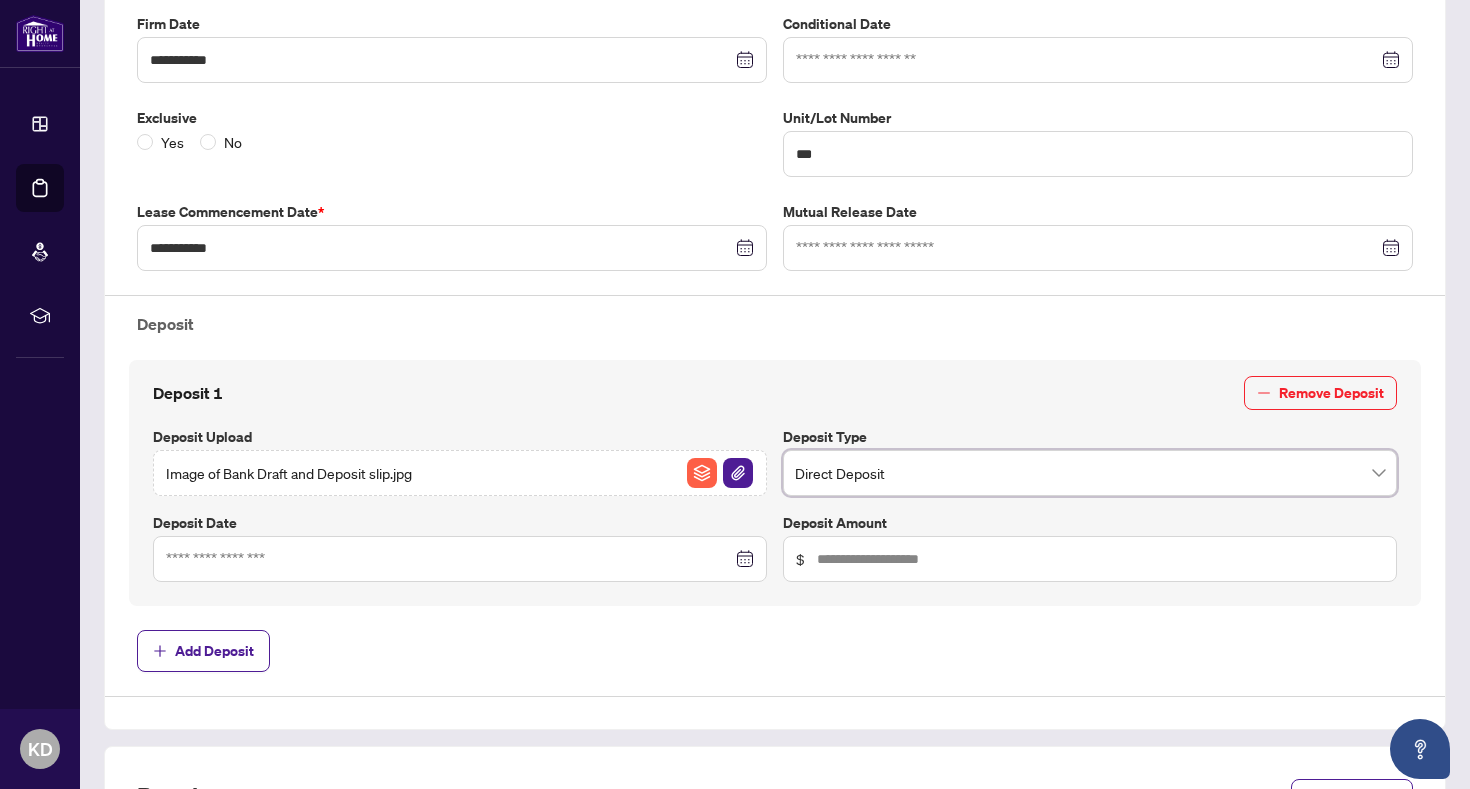 click at bounding box center [460, 559] 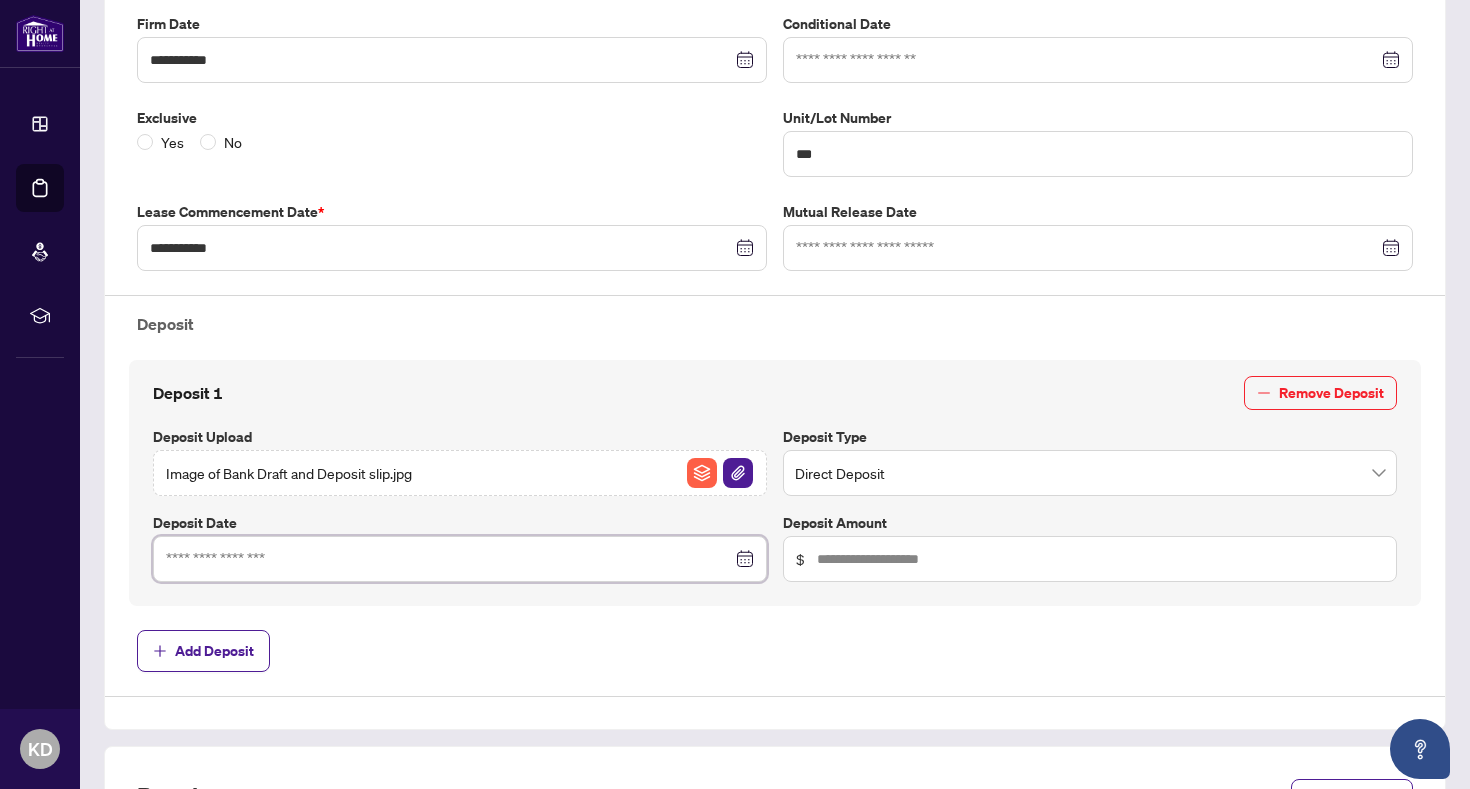 click at bounding box center [460, 559] 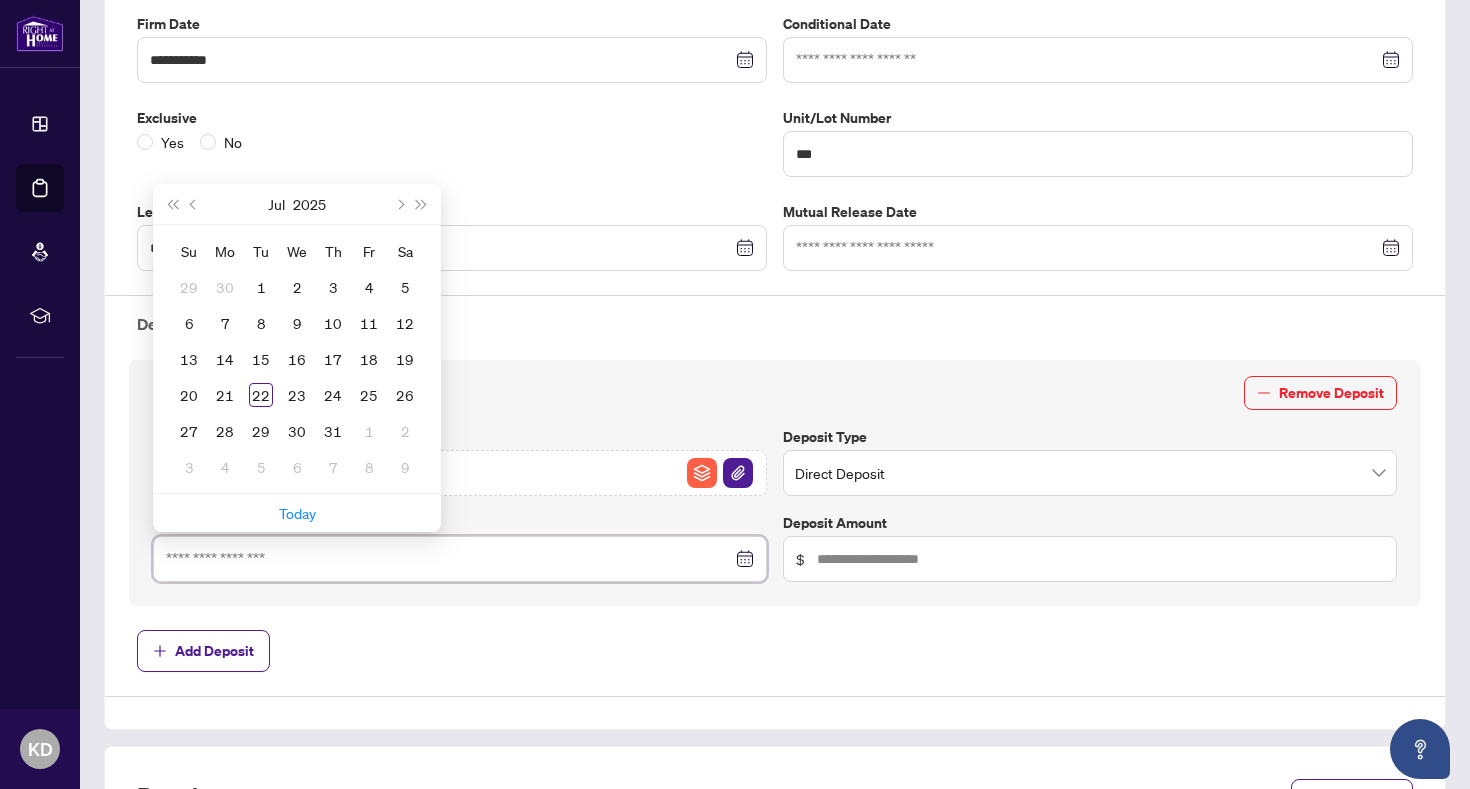 type on "**********" 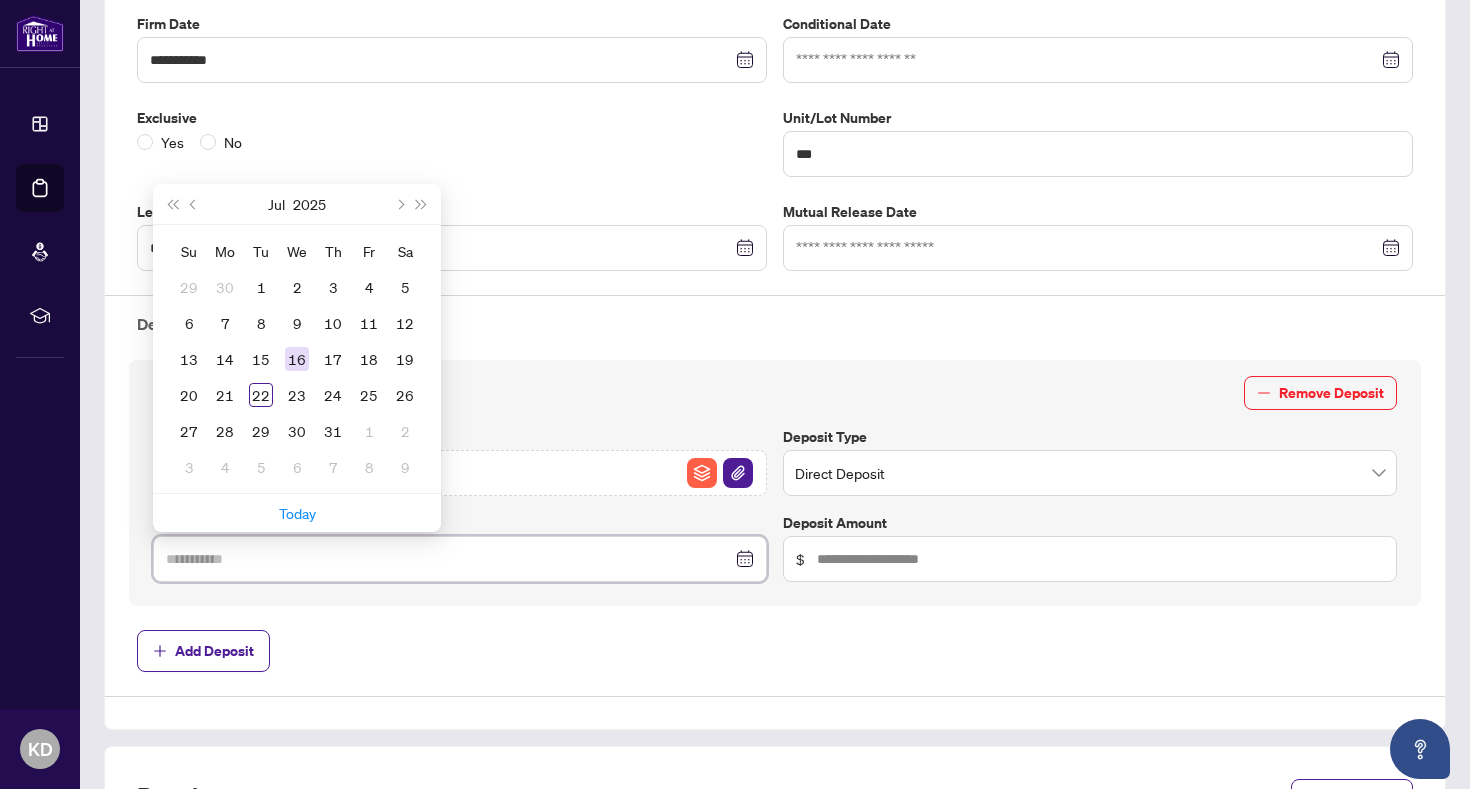 type on "**********" 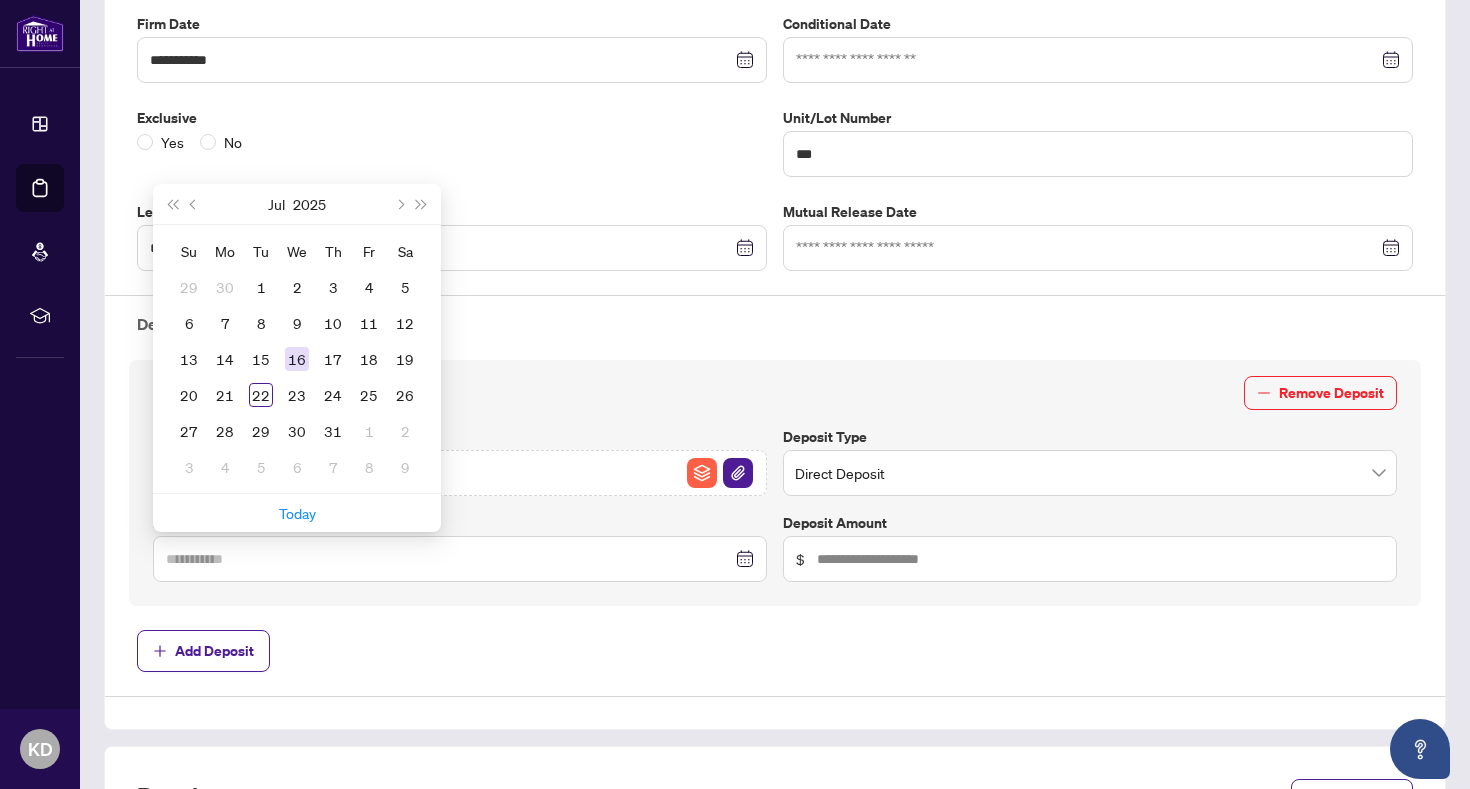 click on "16" at bounding box center (297, 359) 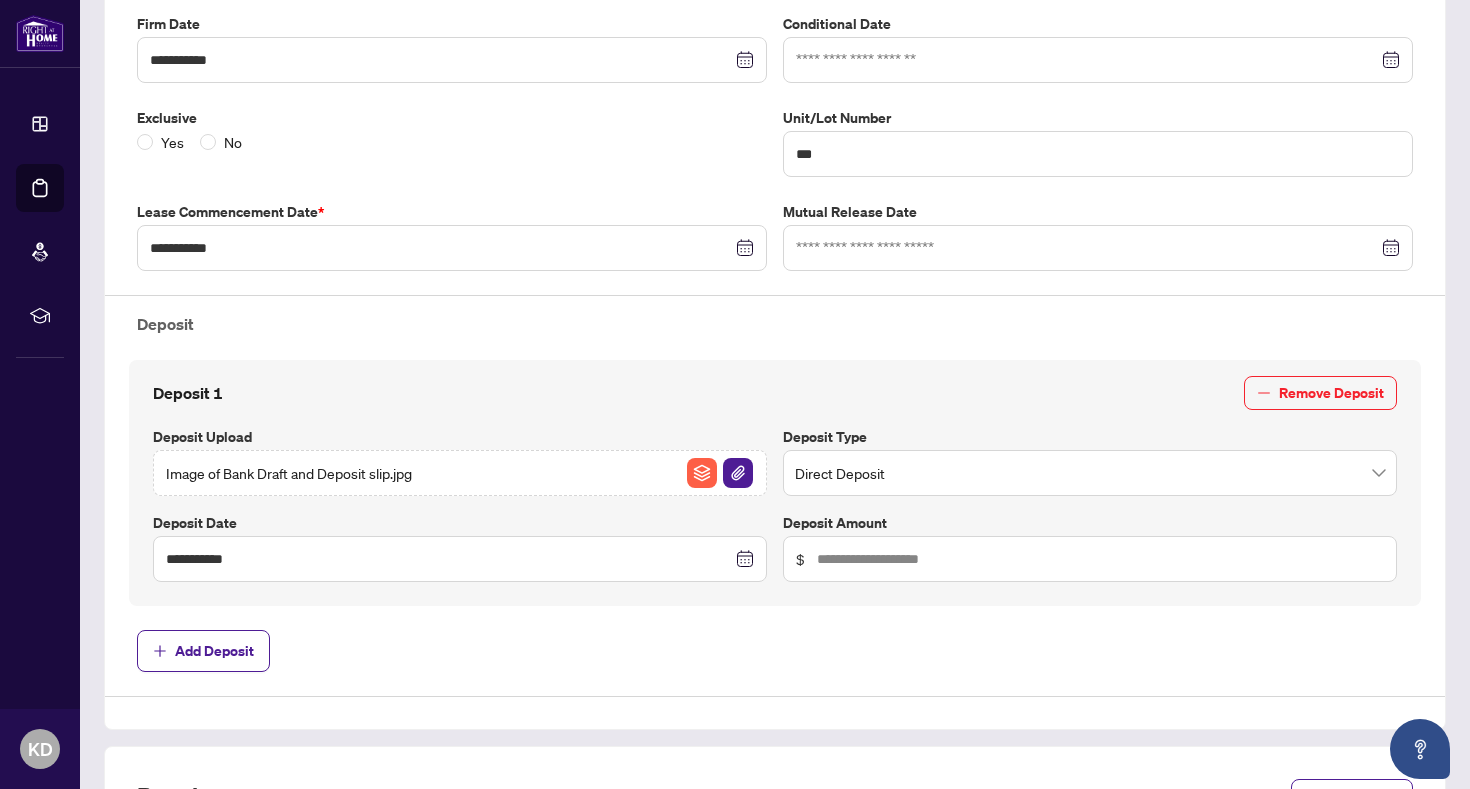 click on "$" at bounding box center (1090, 559) 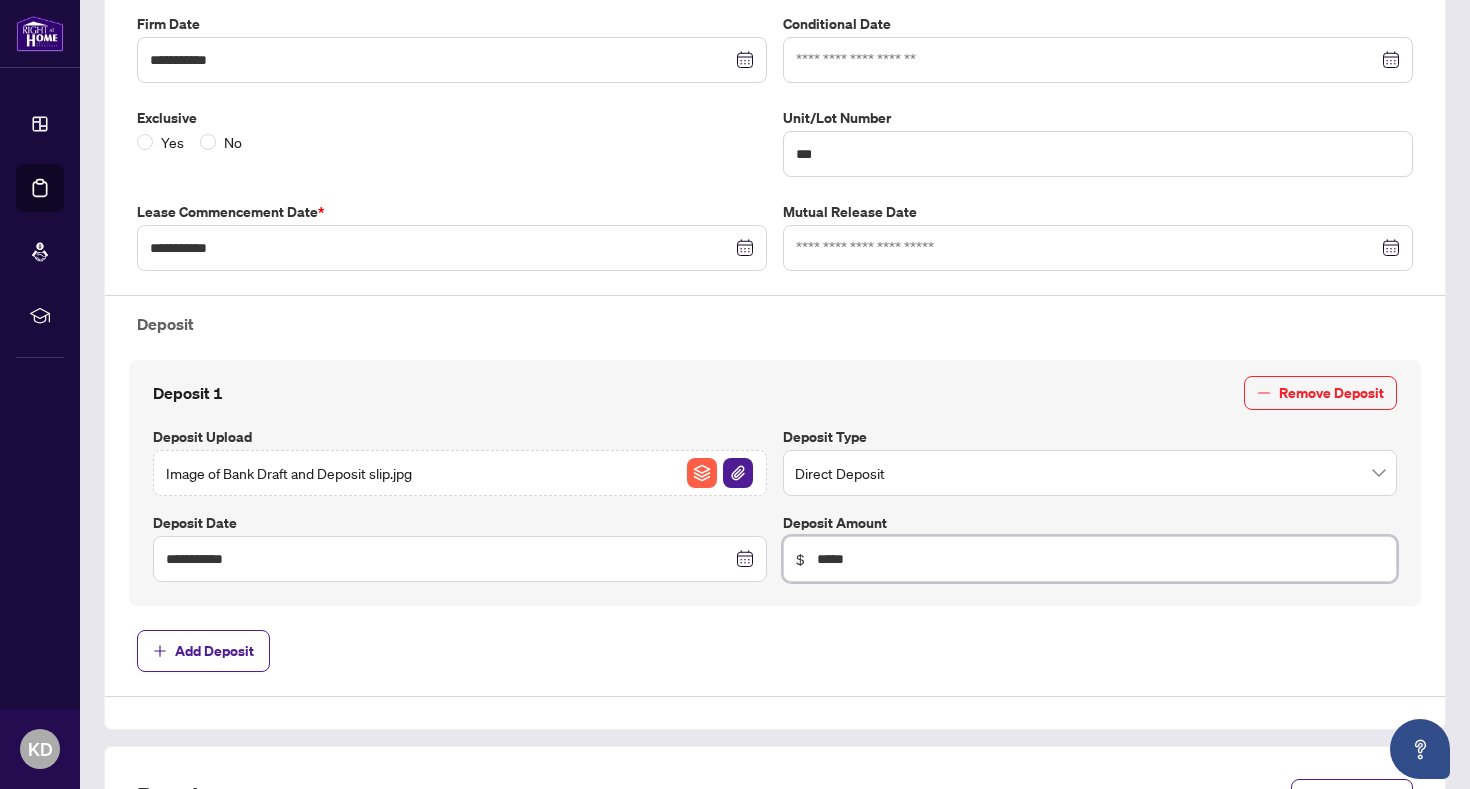 type on "*****" 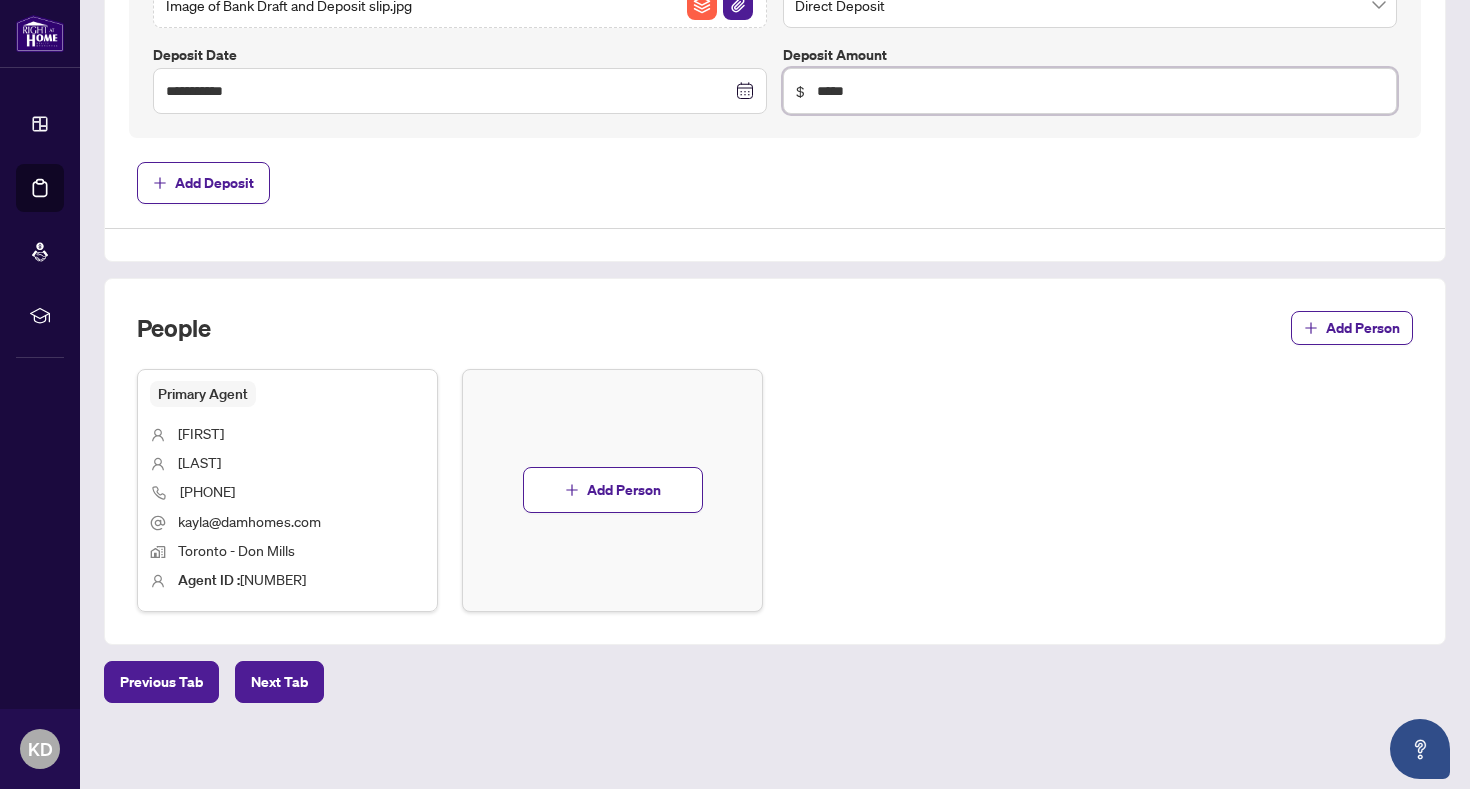 scroll, scrollTop: 918, scrollLeft: 0, axis: vertical 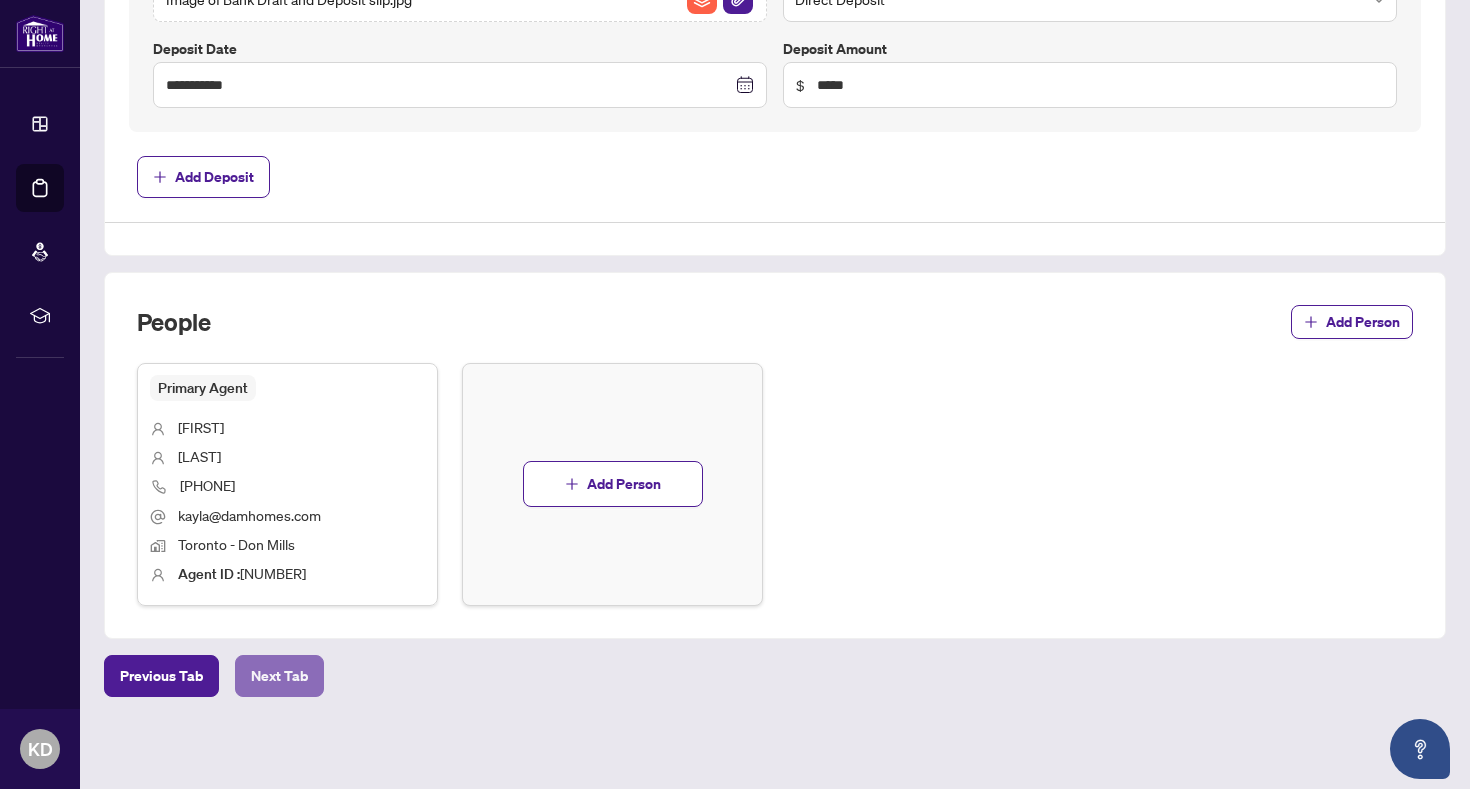click on "Next Tab" at bounding box center (279, 676) 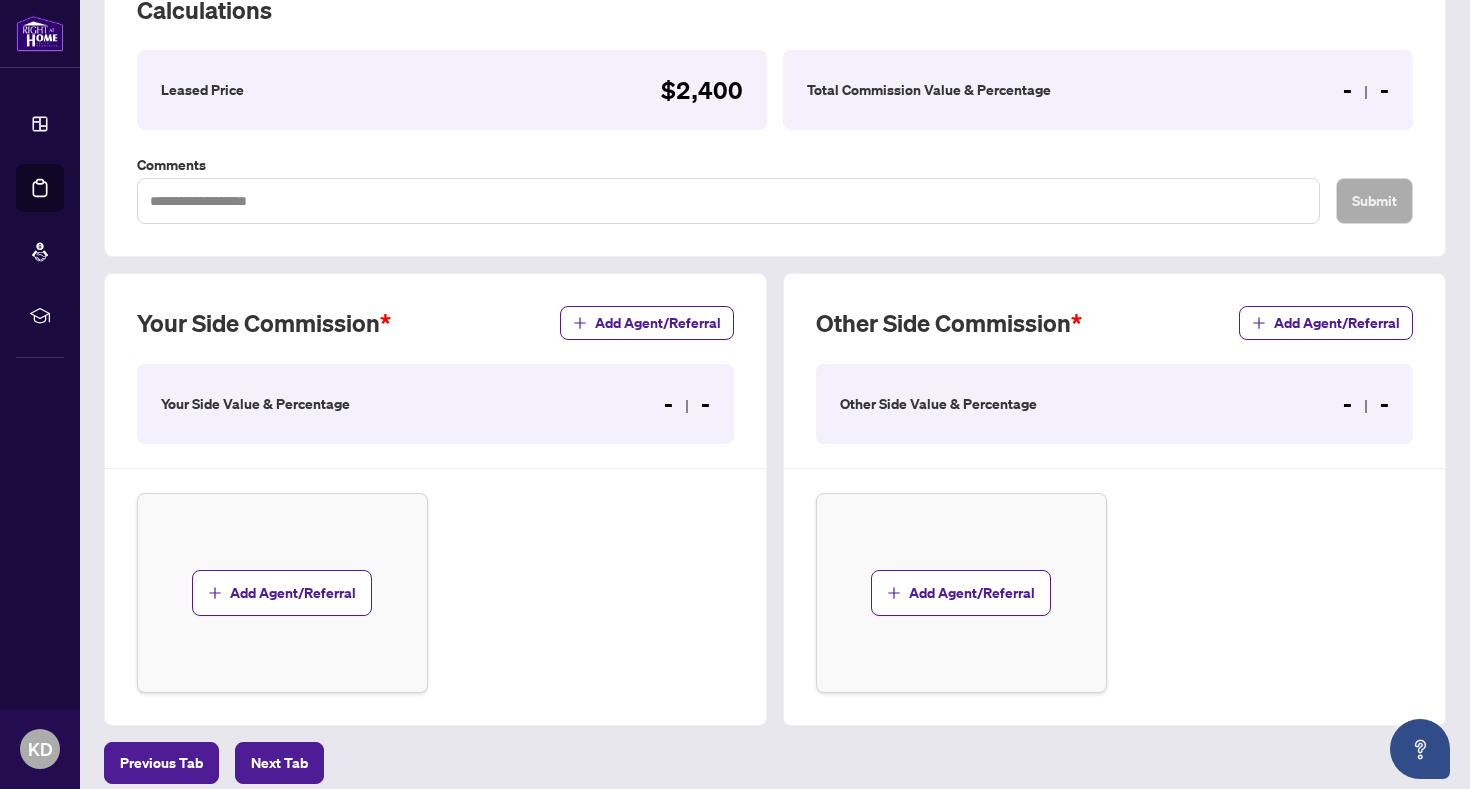 scroll, scrollTop: 346, scrollLeft: 0, axis: vertical 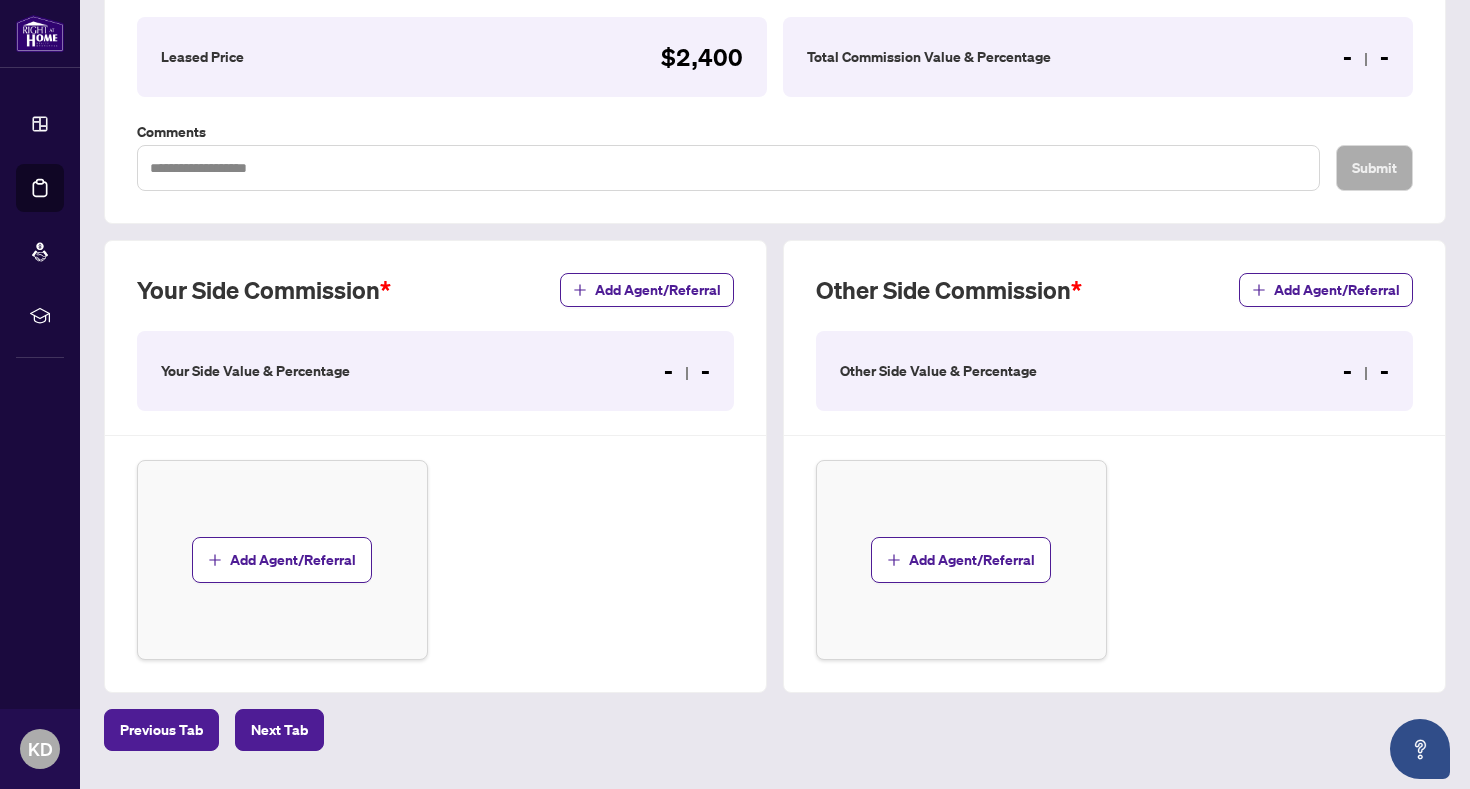 click on "-     -" at bounding box center (687, 371) 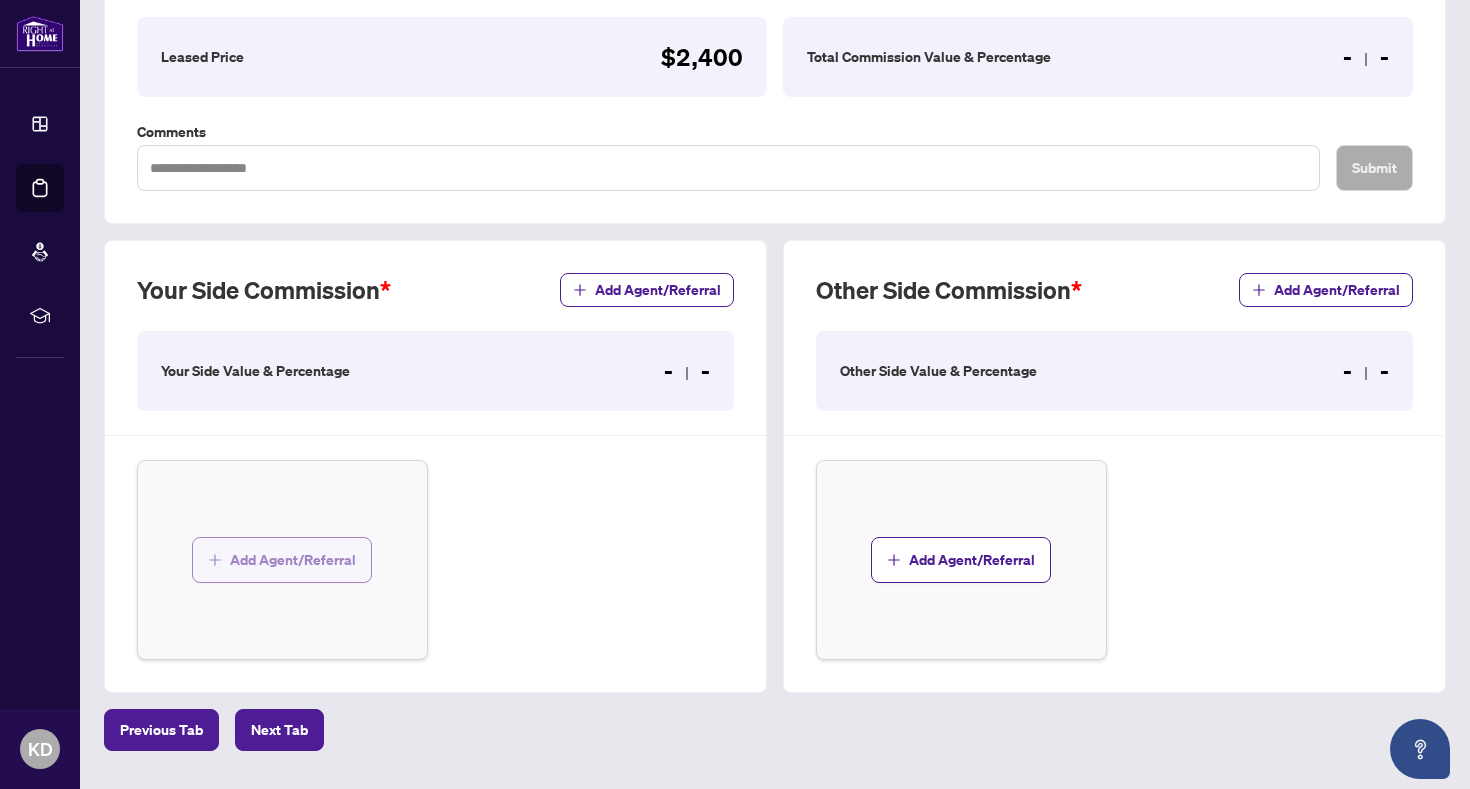 click on "Add Agent/Referral" at bounding box center [293, 560] 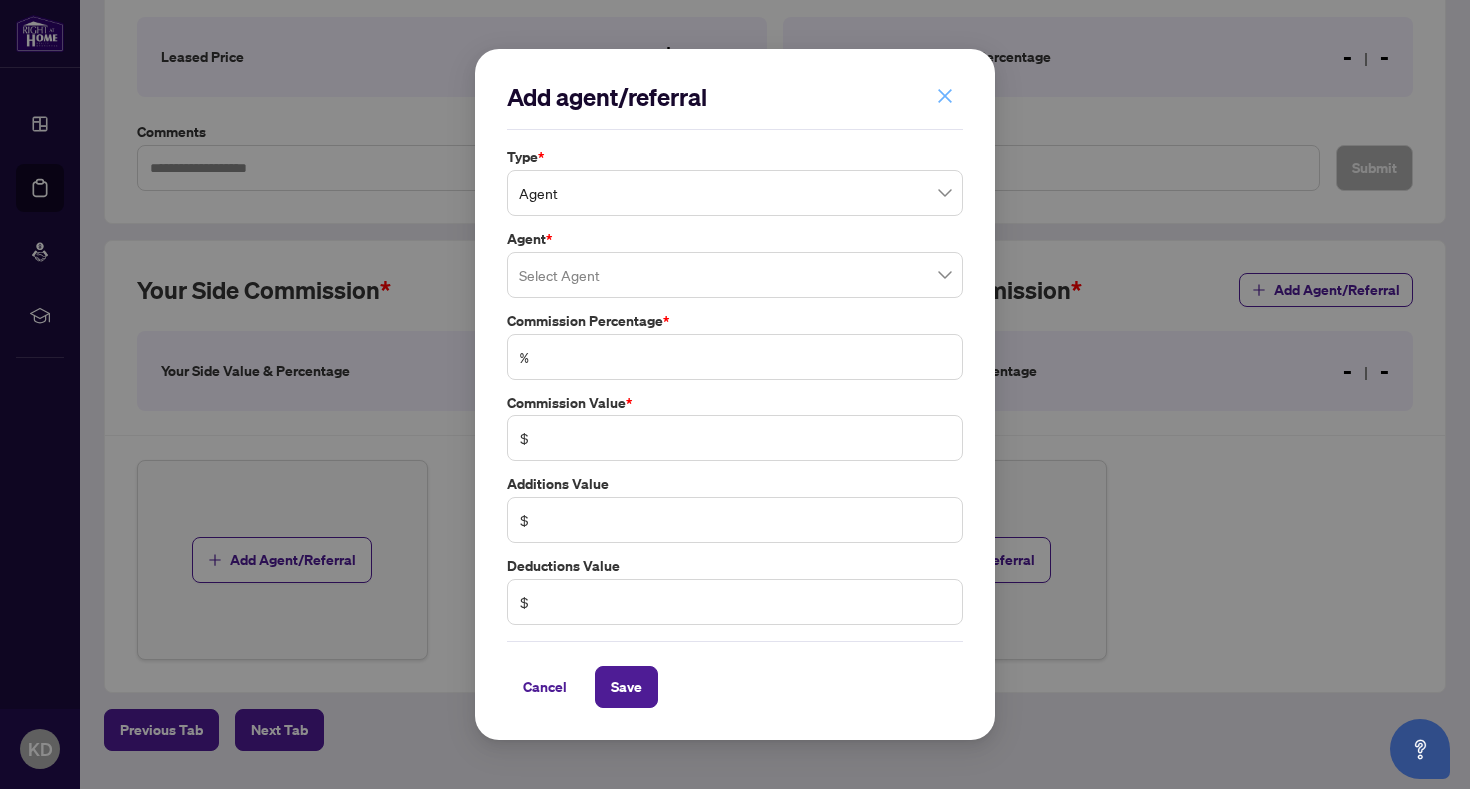 click 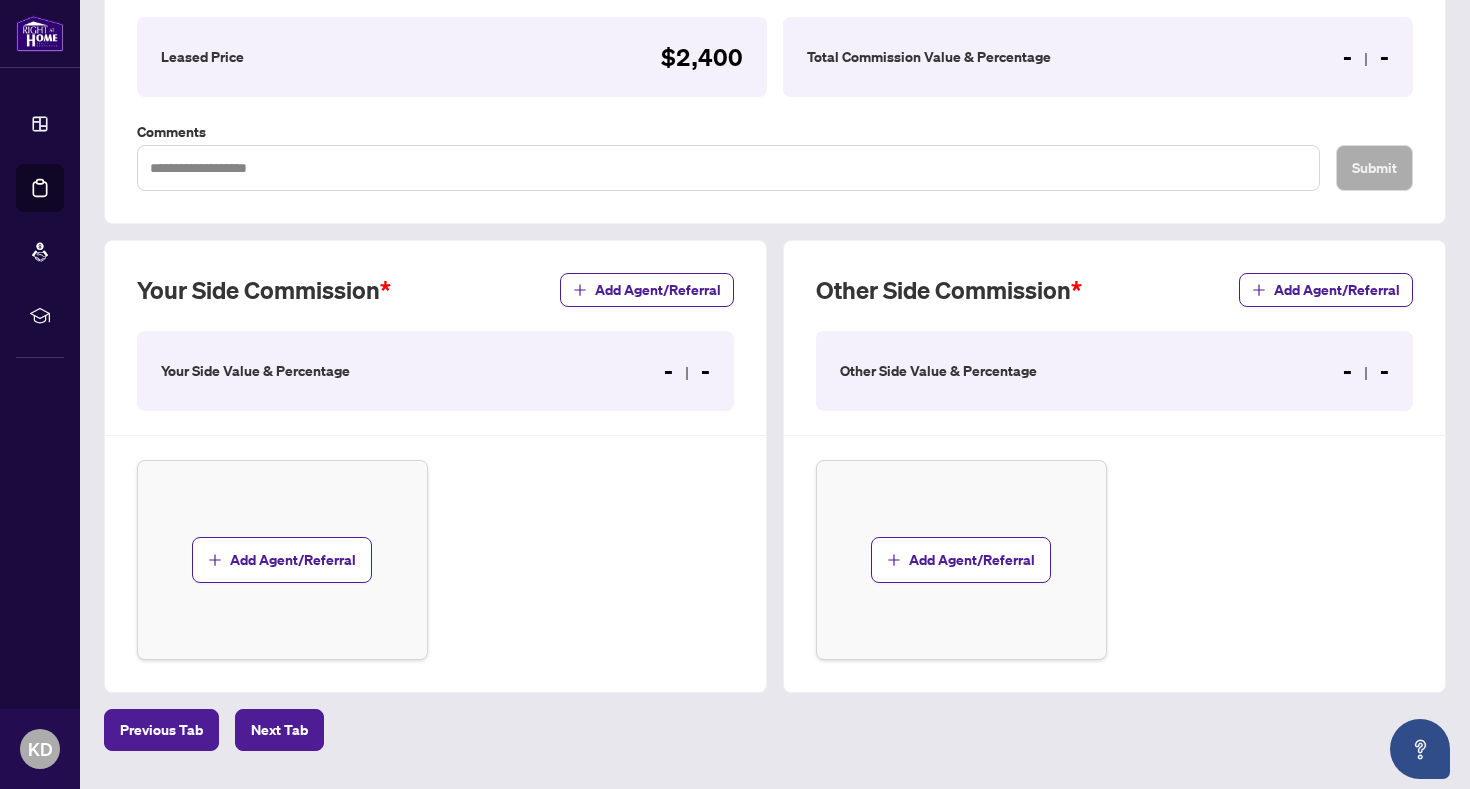 click on "-     -" at bounding box center [687, 371] 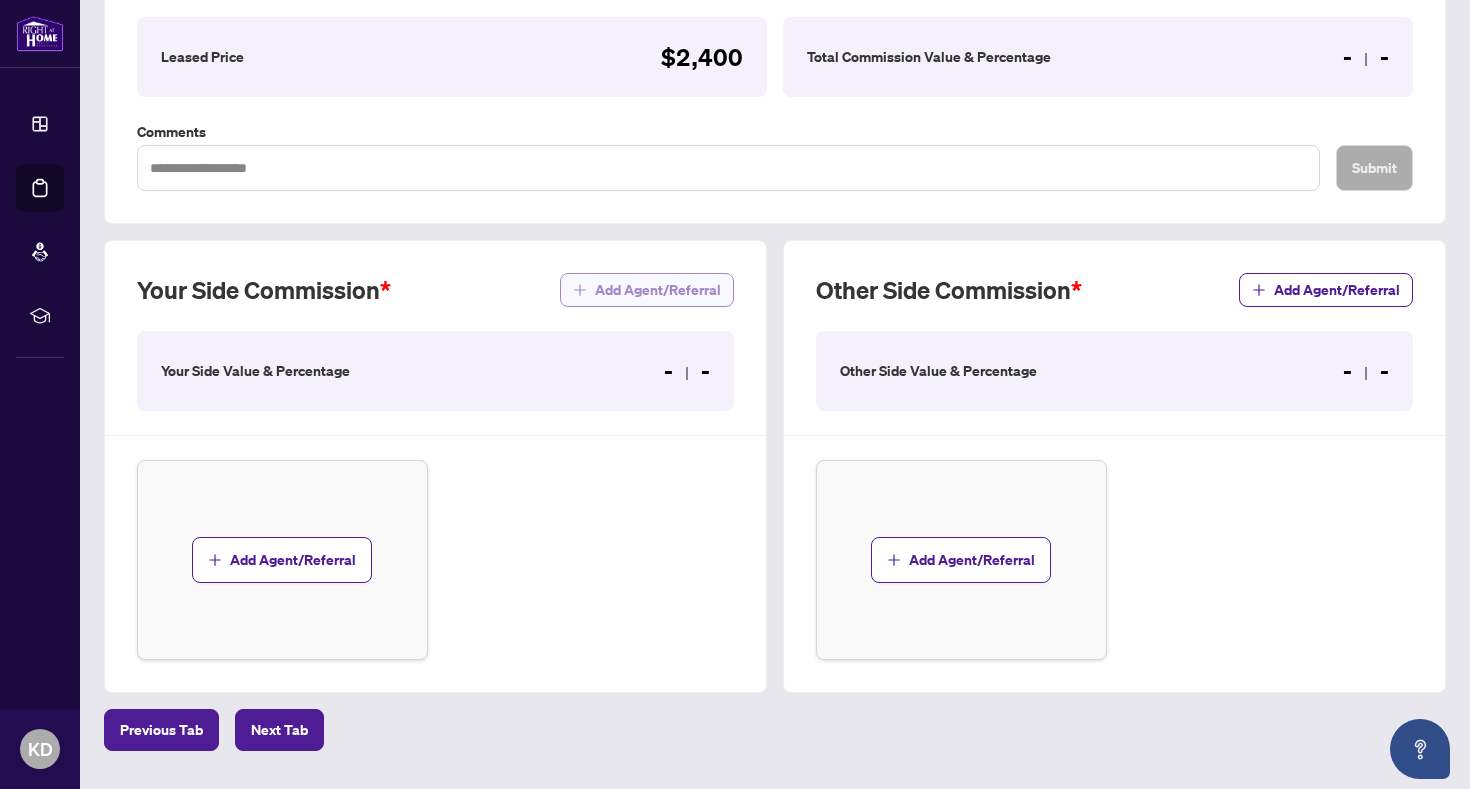 click on "Add Agent/Referral" at bounding box center [658, 290] 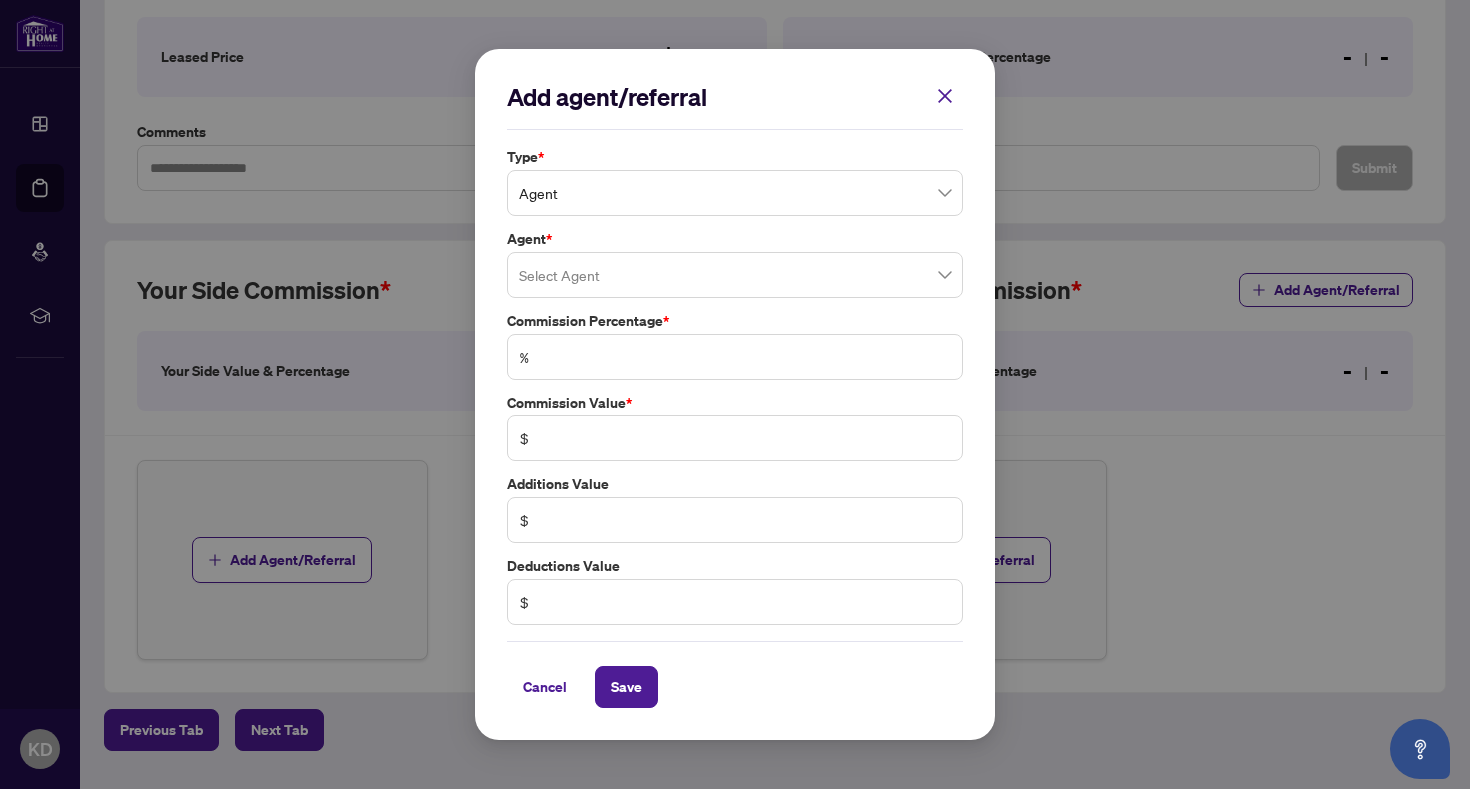 click on "Agent" at bounding box center [735, 193] 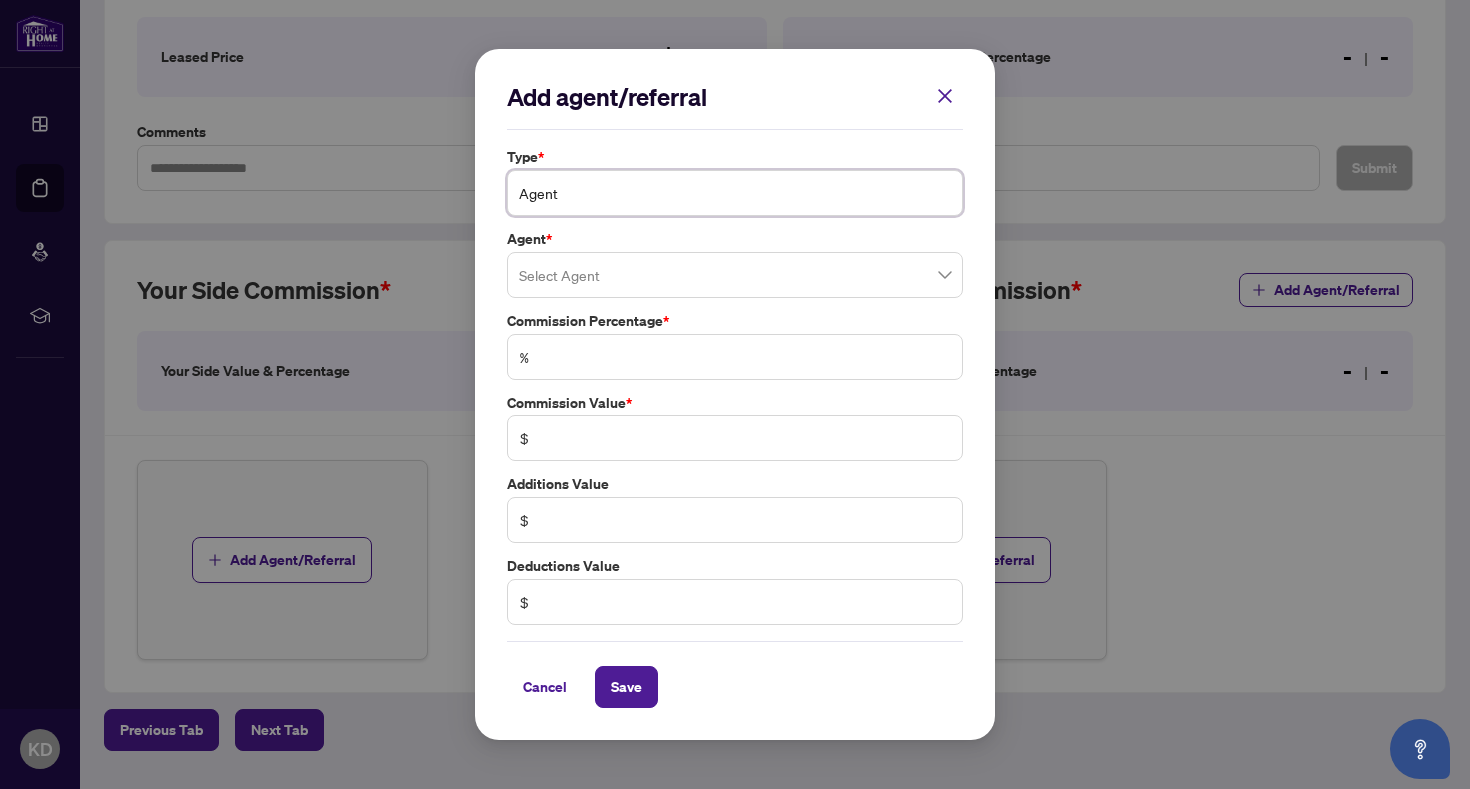 click on "Agent" at bounding box center (735, 193) 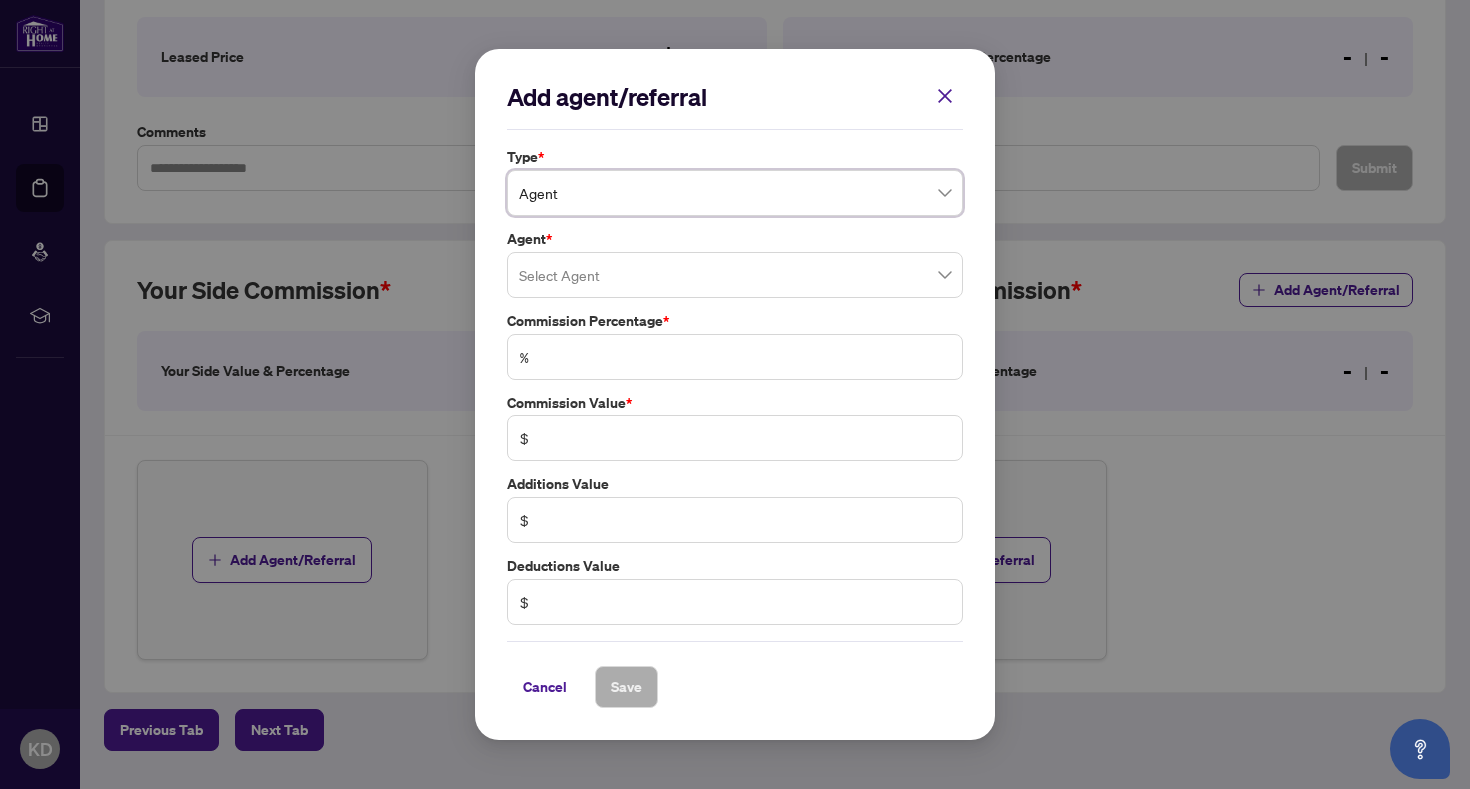 click on "Type * Agent Agent 0 1 Agent Referral Agent * Select Agent Commission Percentage * % Commission Value * $ Additions Value $ Deductions Value $" at bounding box center [735, 386] 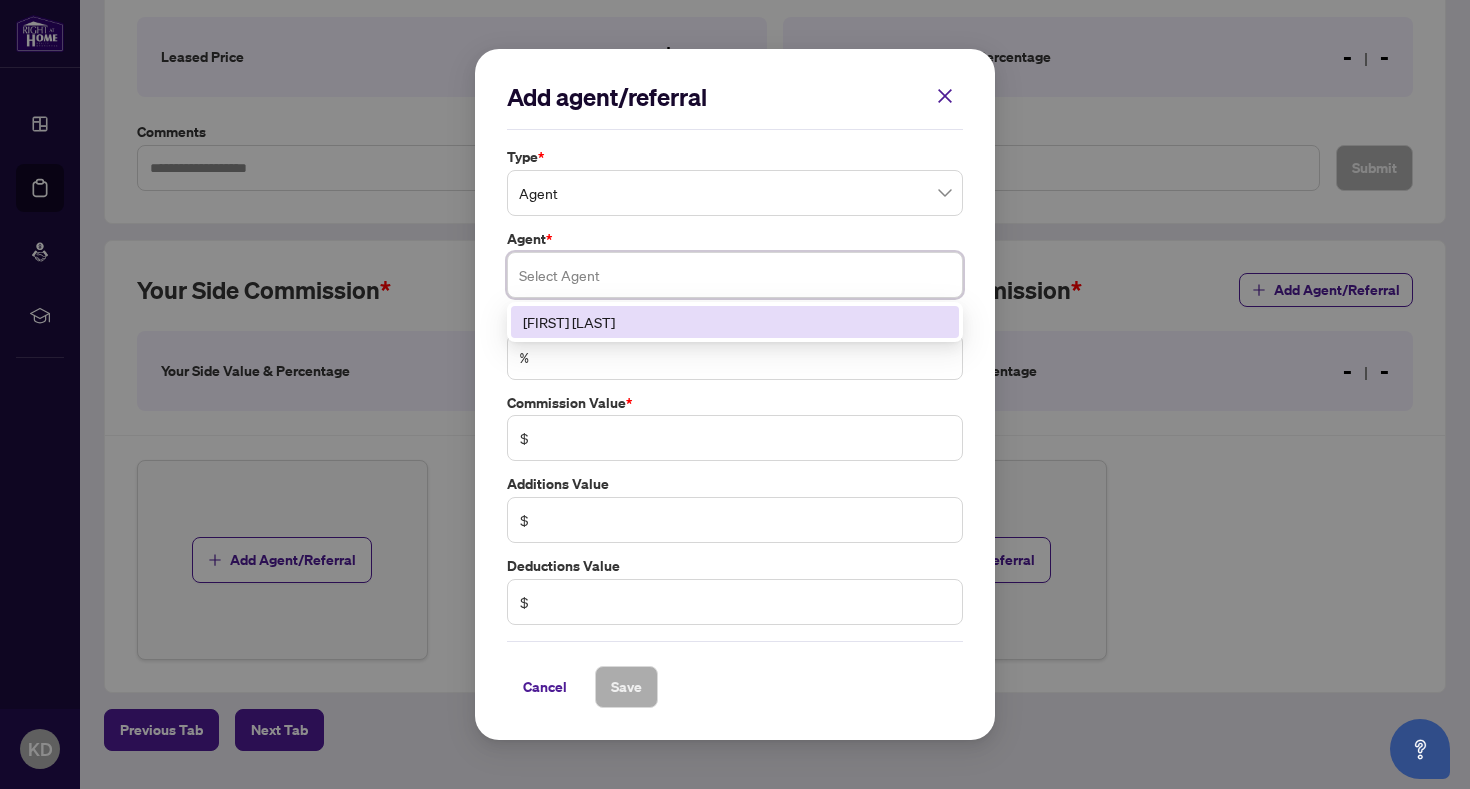 click at bounding box center (735, 275) 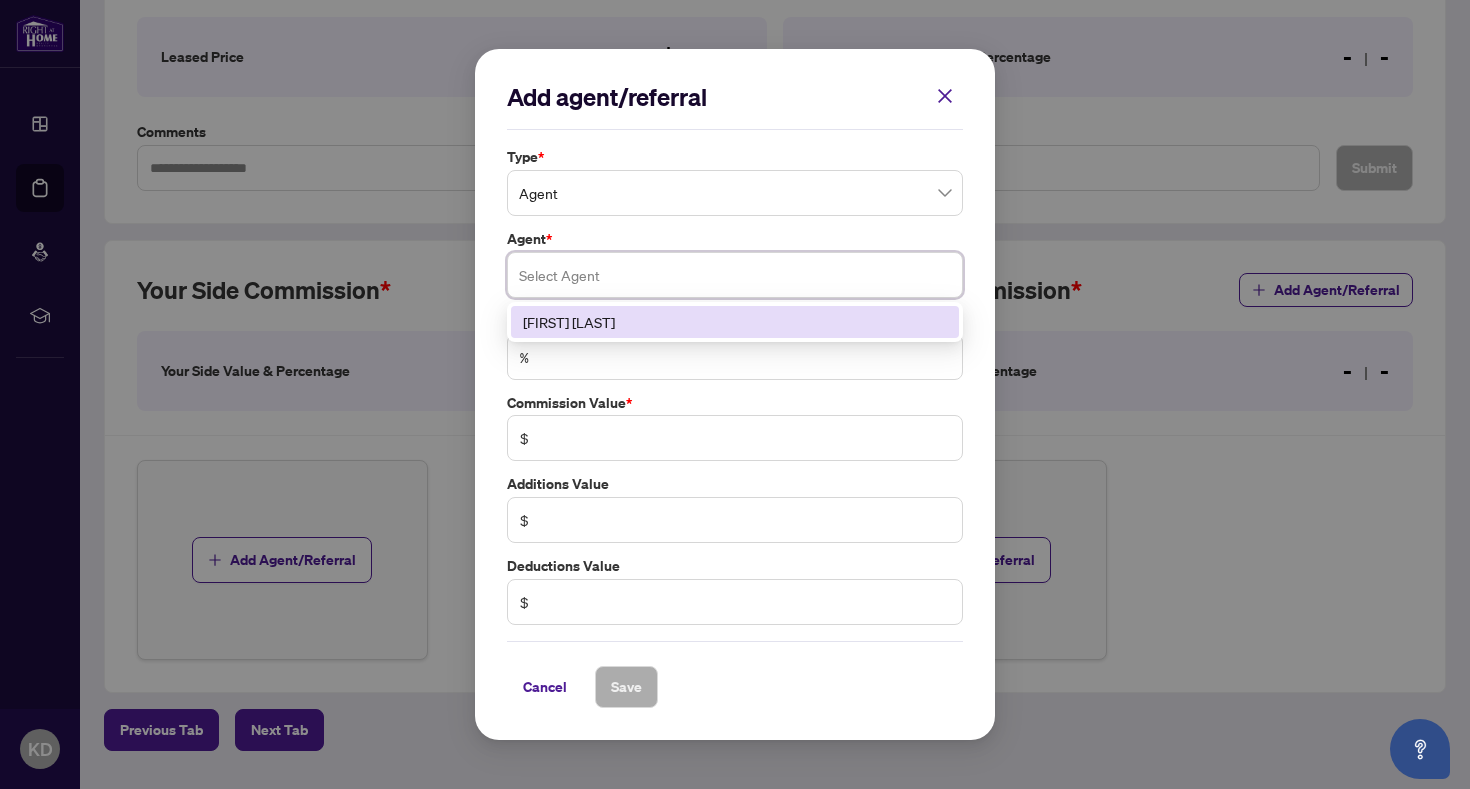 click on "[FIRST] [LAST]" at bounding box center [735, 322] 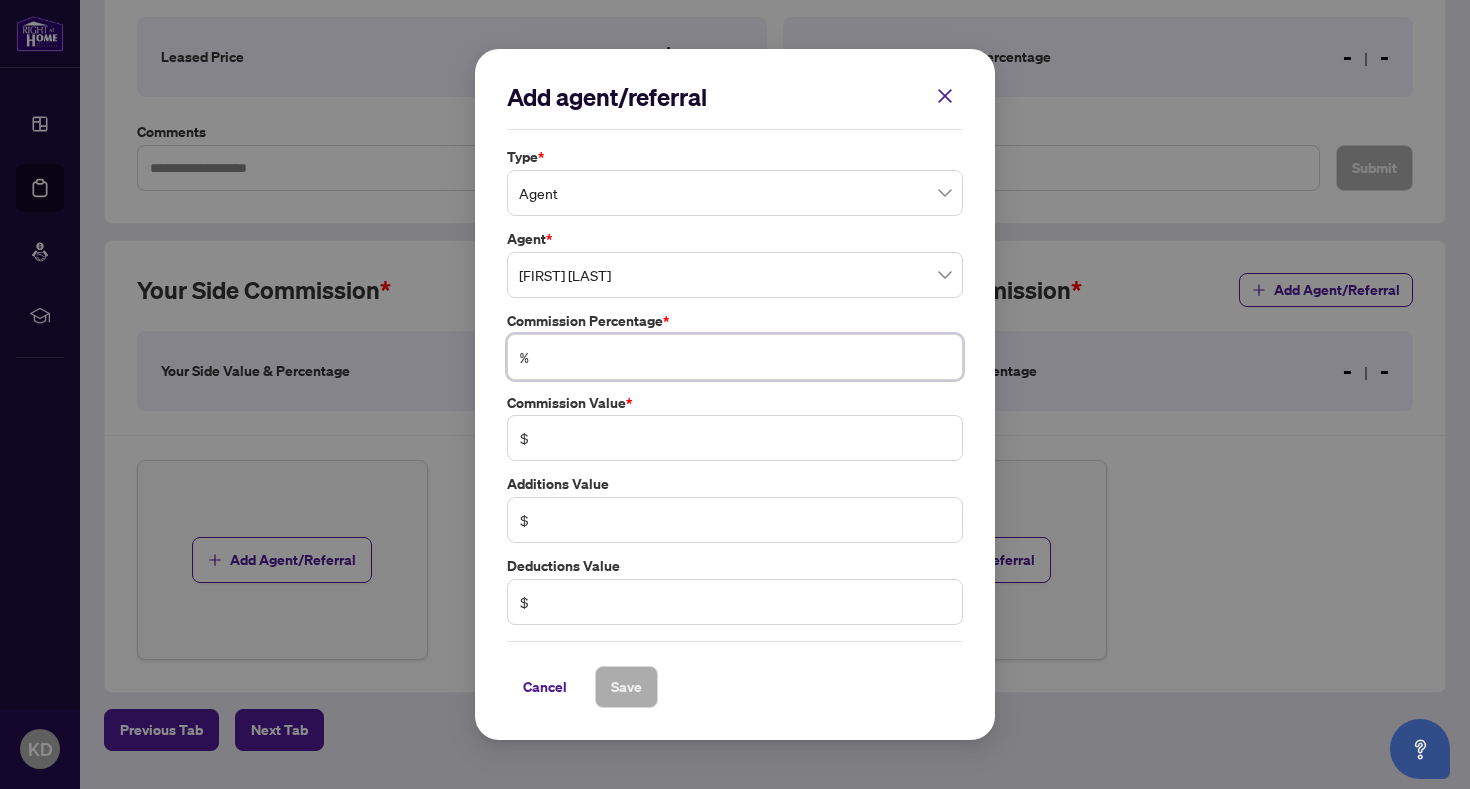 click at bounding box center (745, 357) 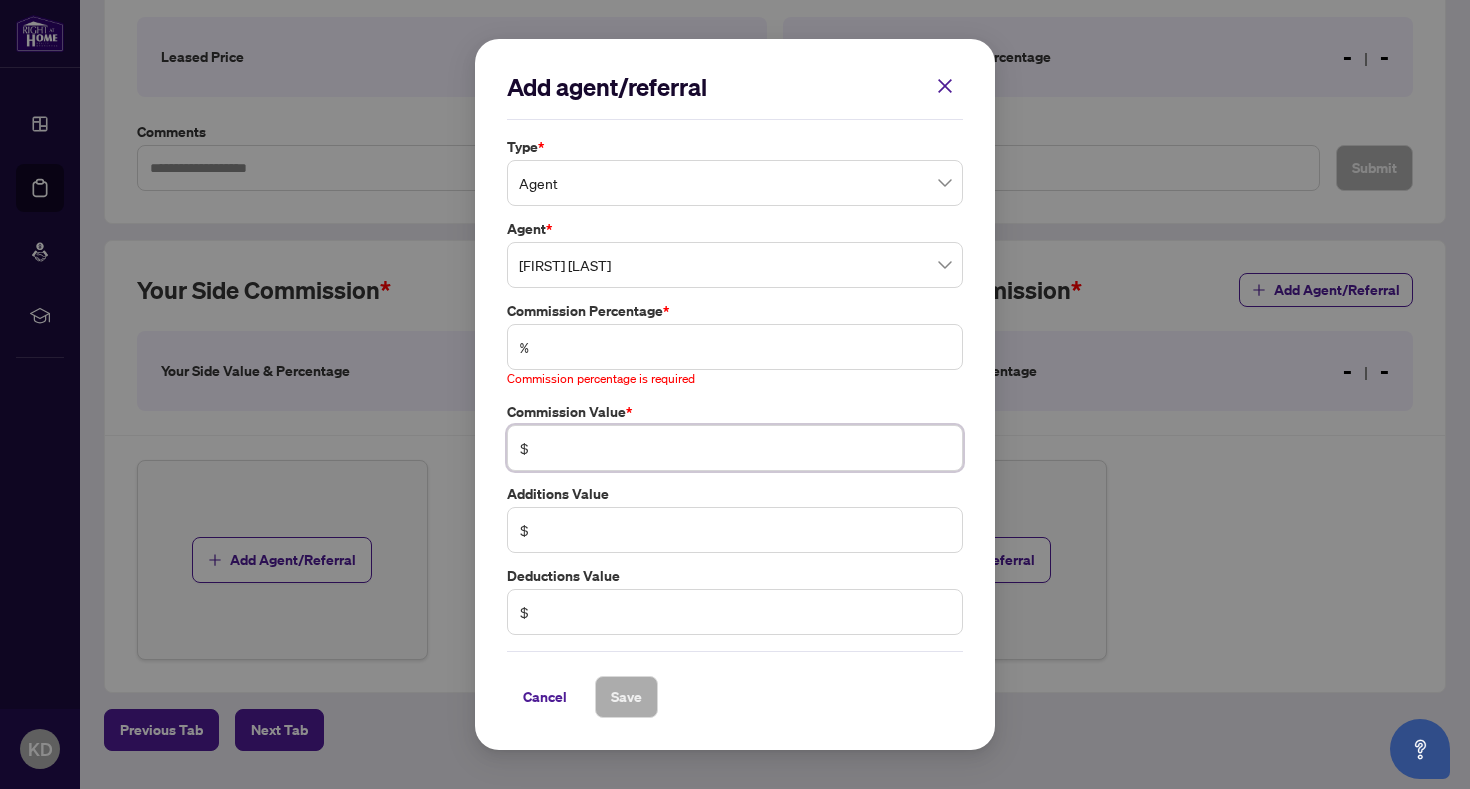 click at bounding box center [745, 448] 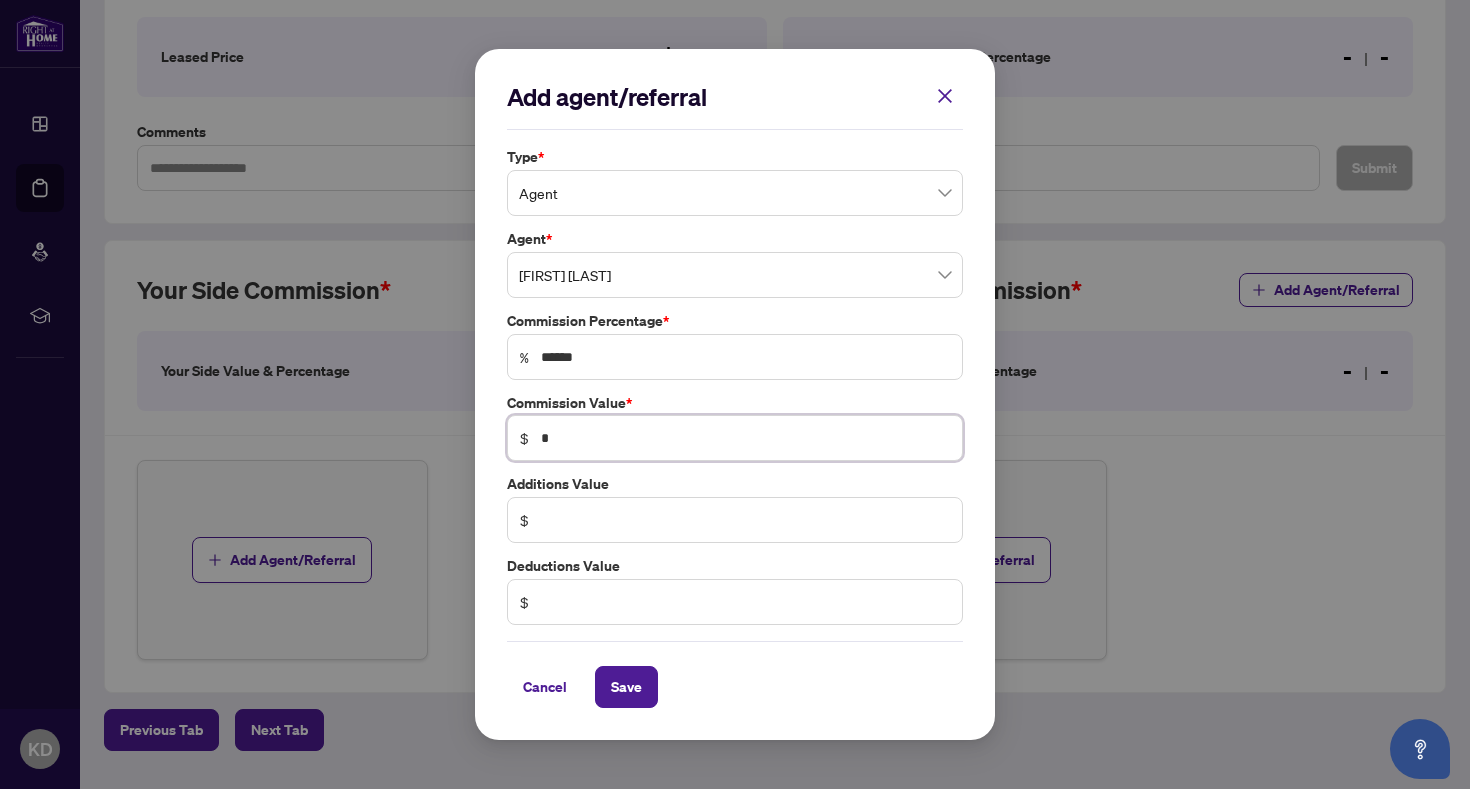 type on "******" 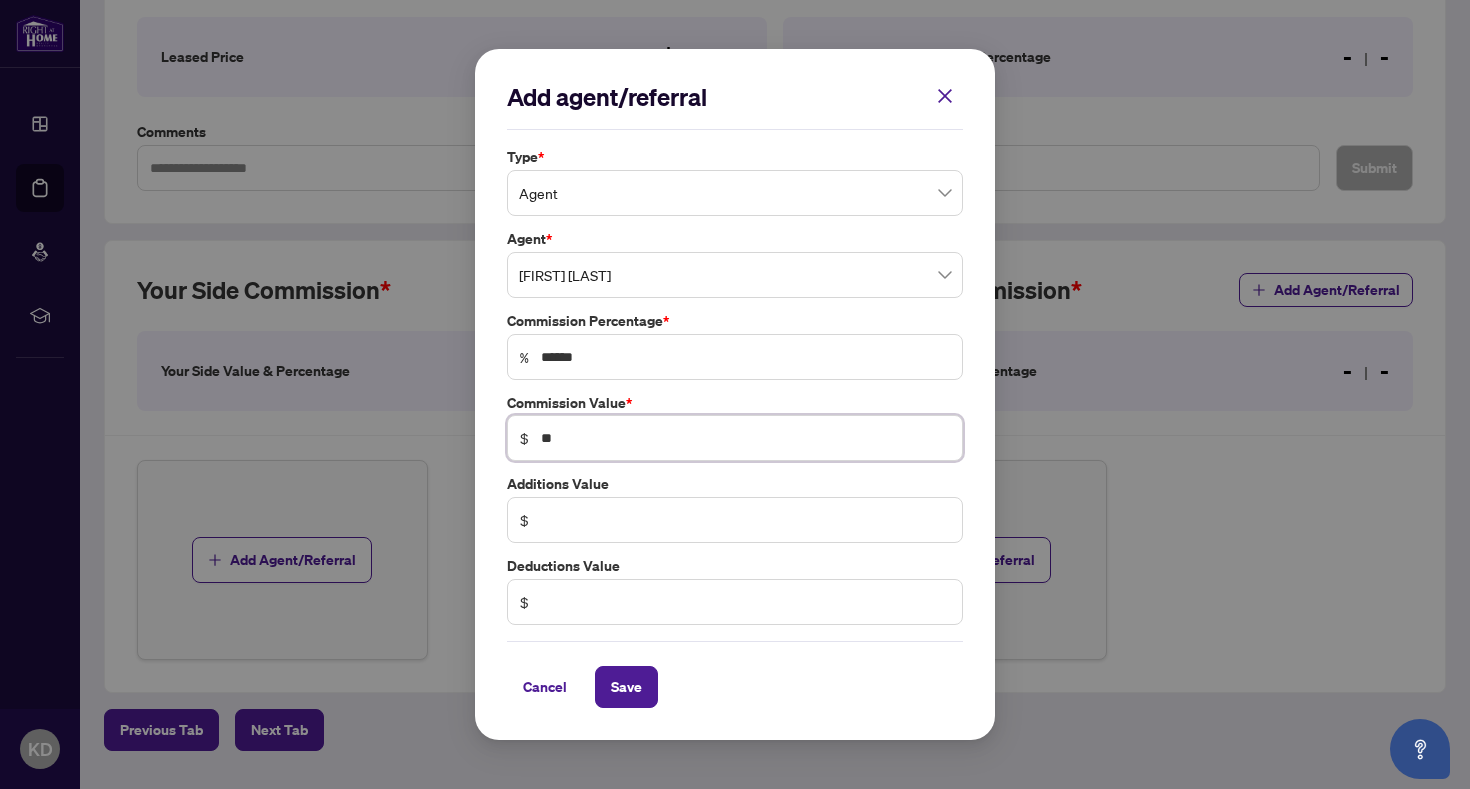 type on "******" 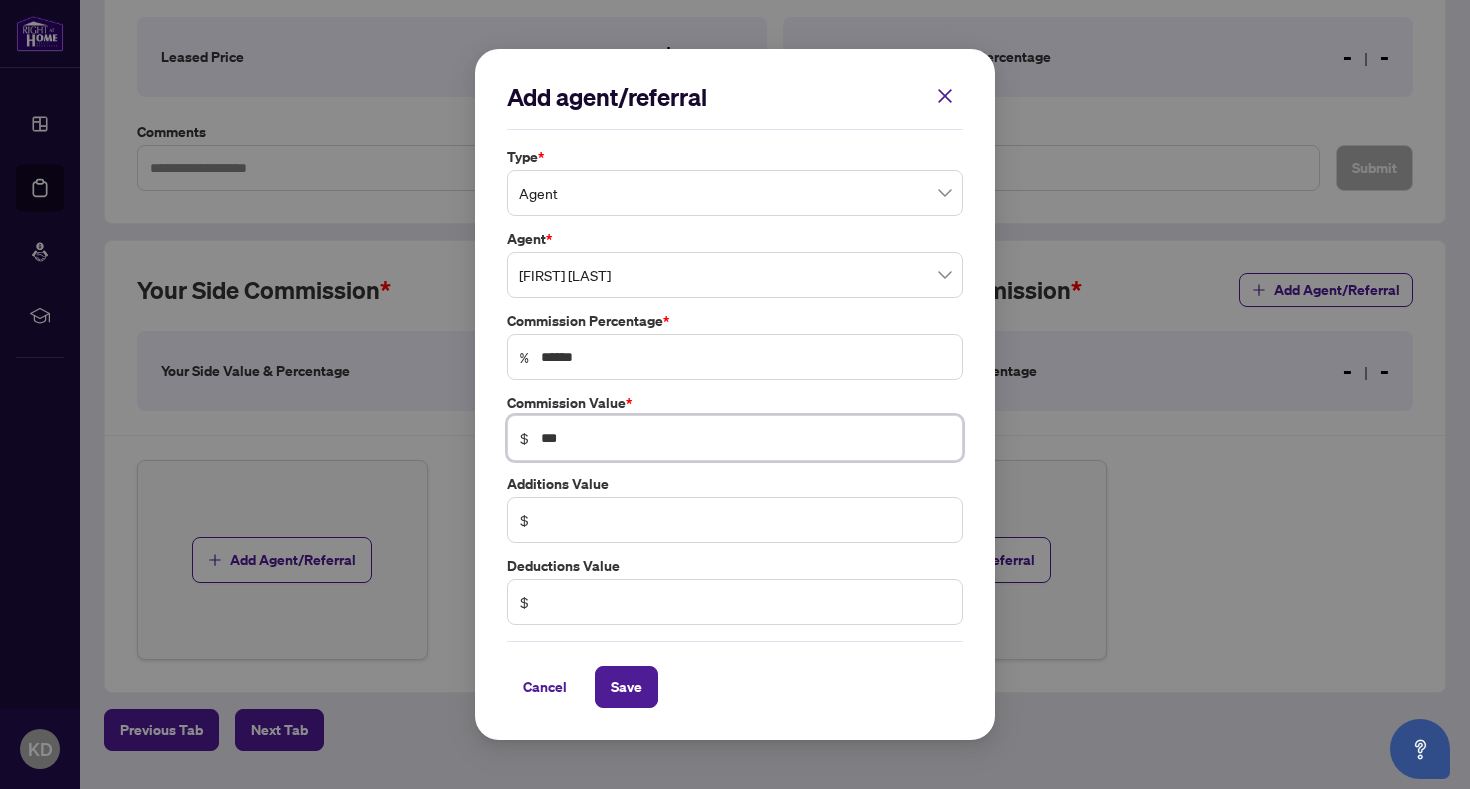 type on "*******" 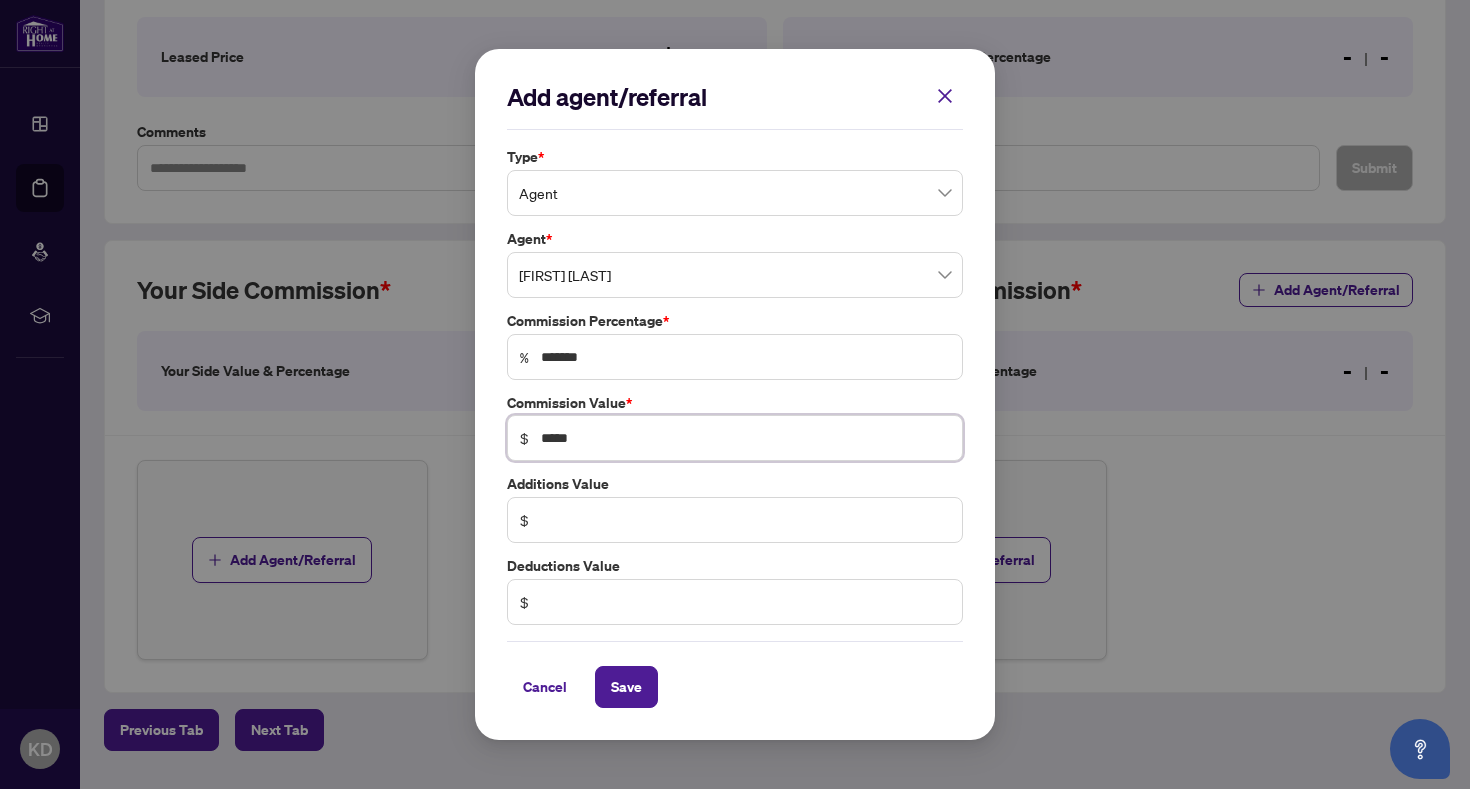 type on "*****" 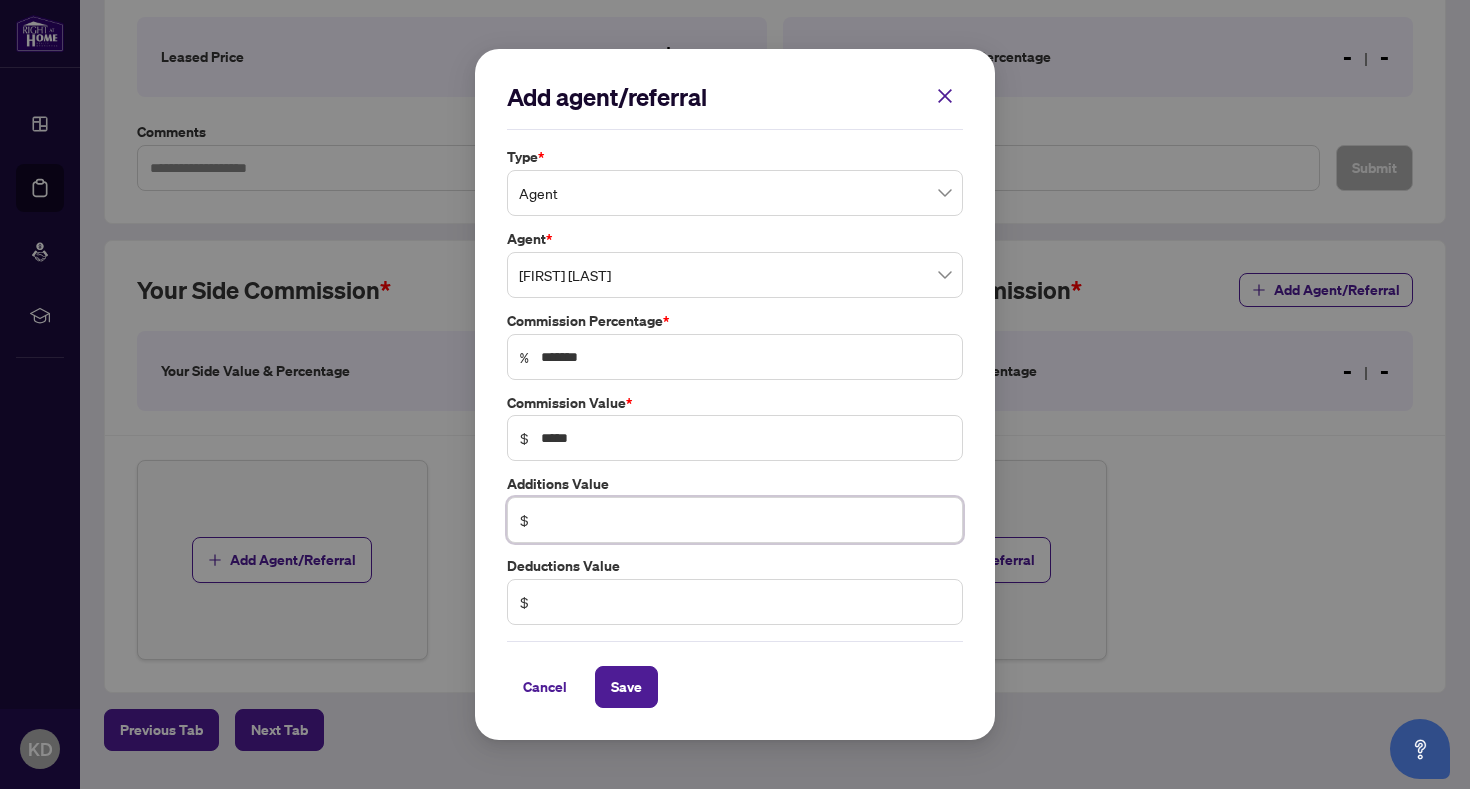 click at bounding box center (745, 520) 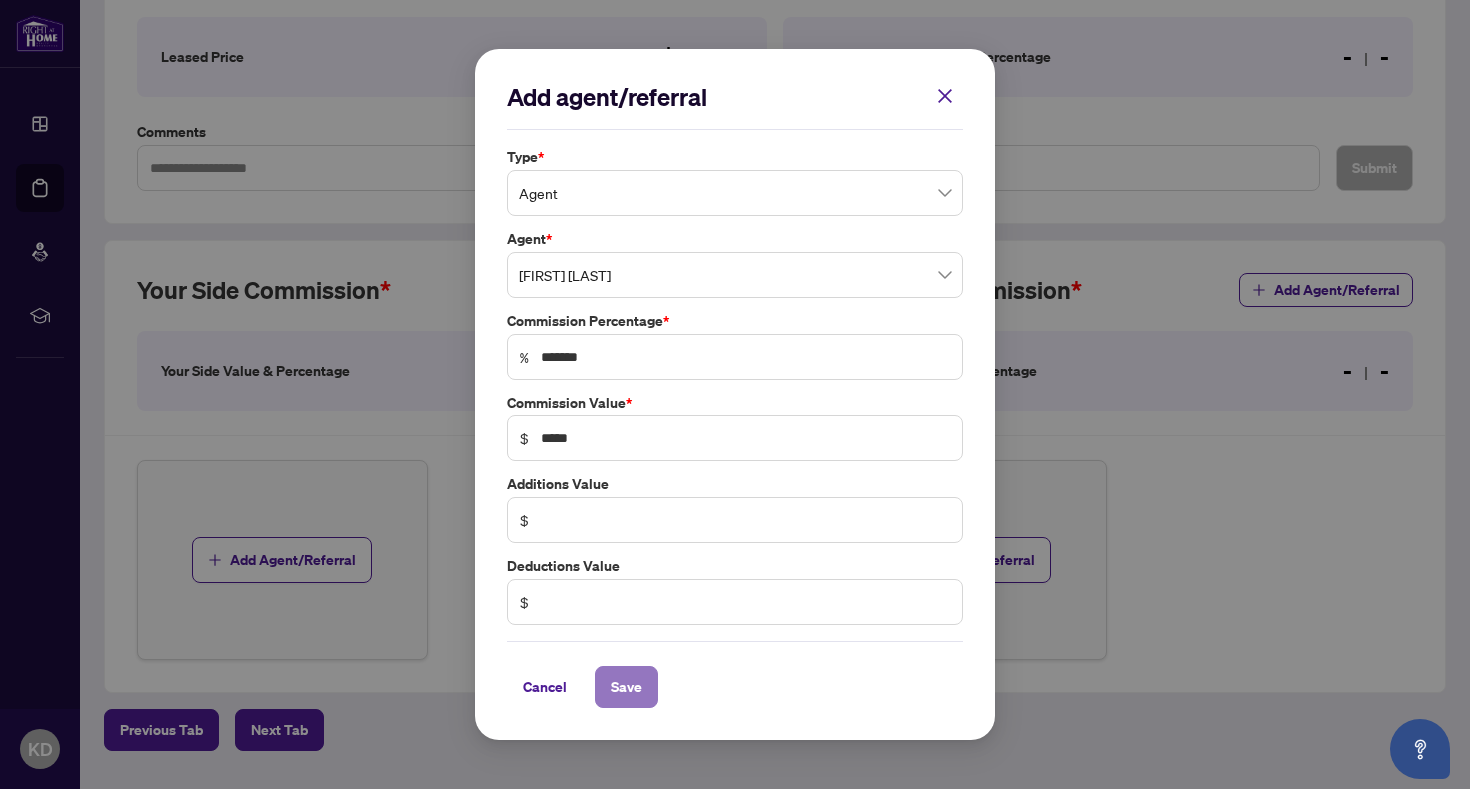 click on "Save" at bounding box center (626, 687) 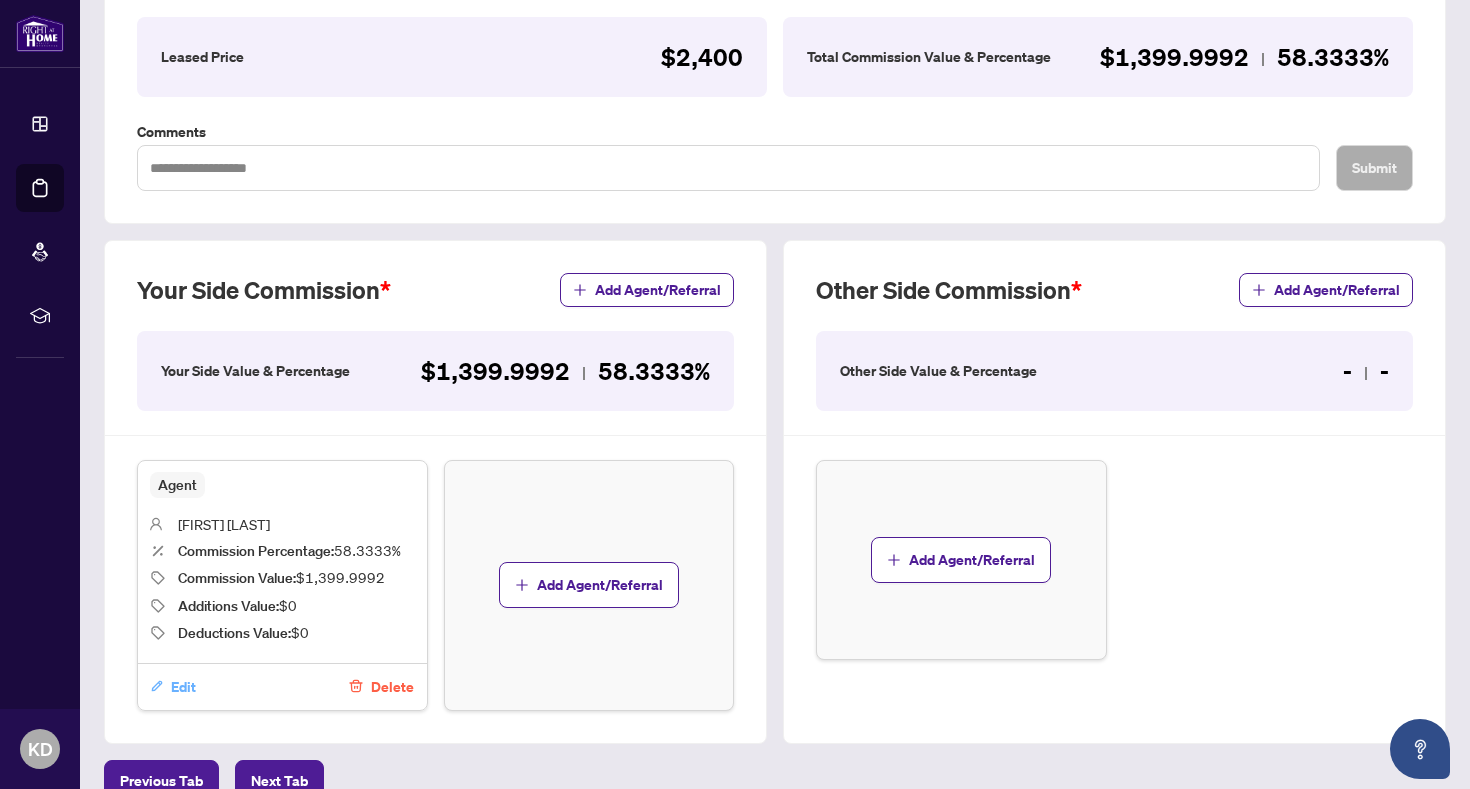 click on "Edit" at bounding box center [183, 687] 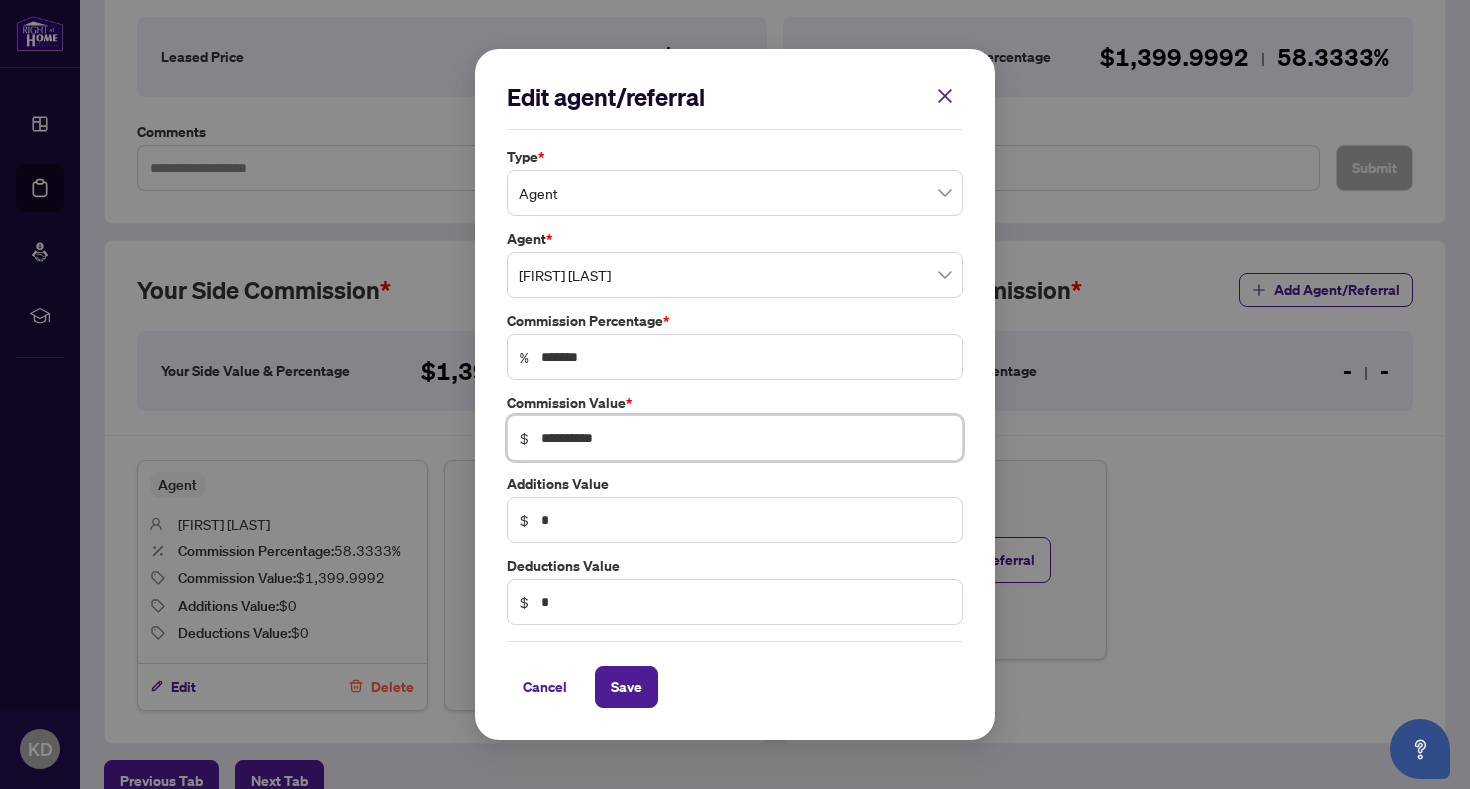 click on "**********" at bounding box center [745, 438] 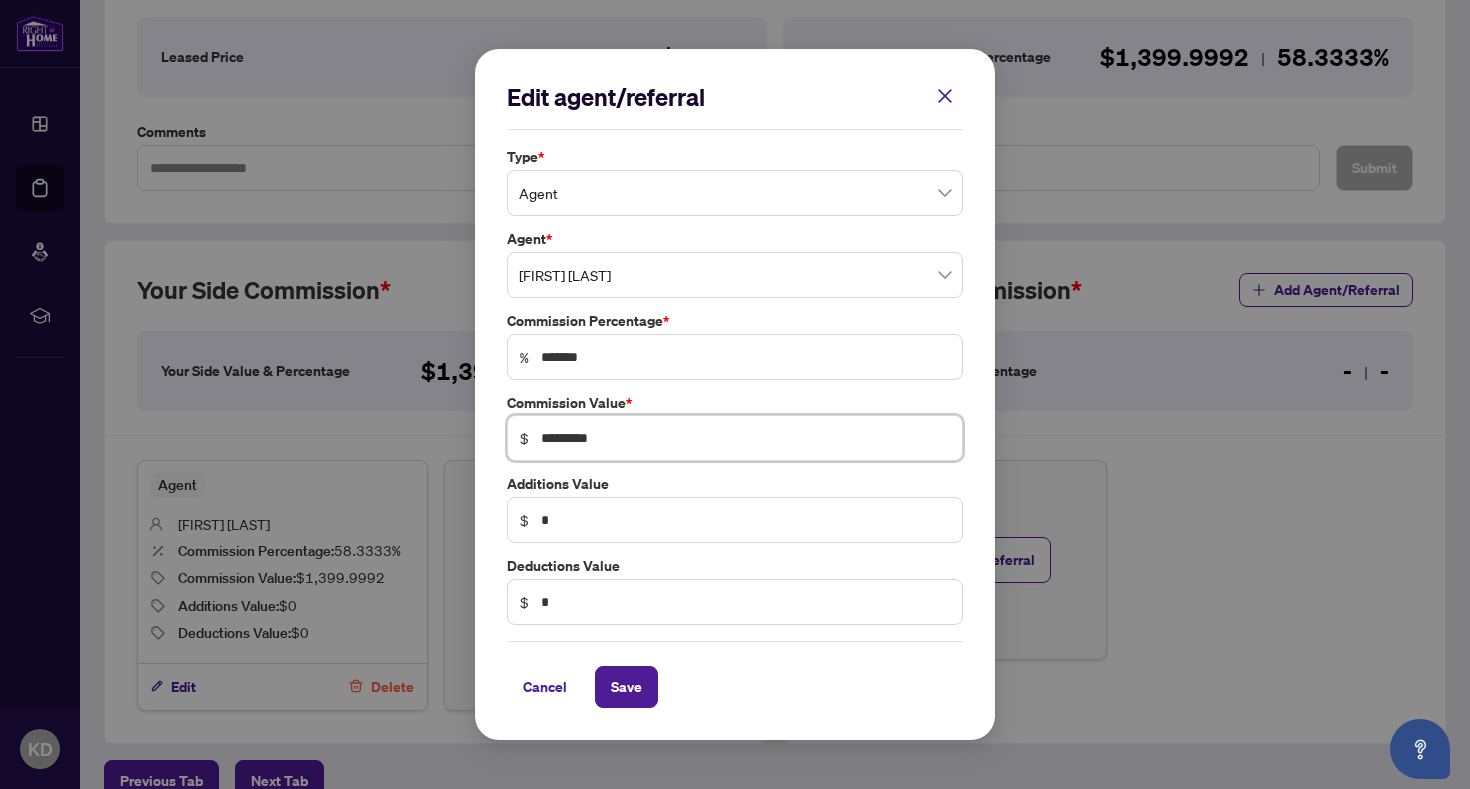 type on "*******" 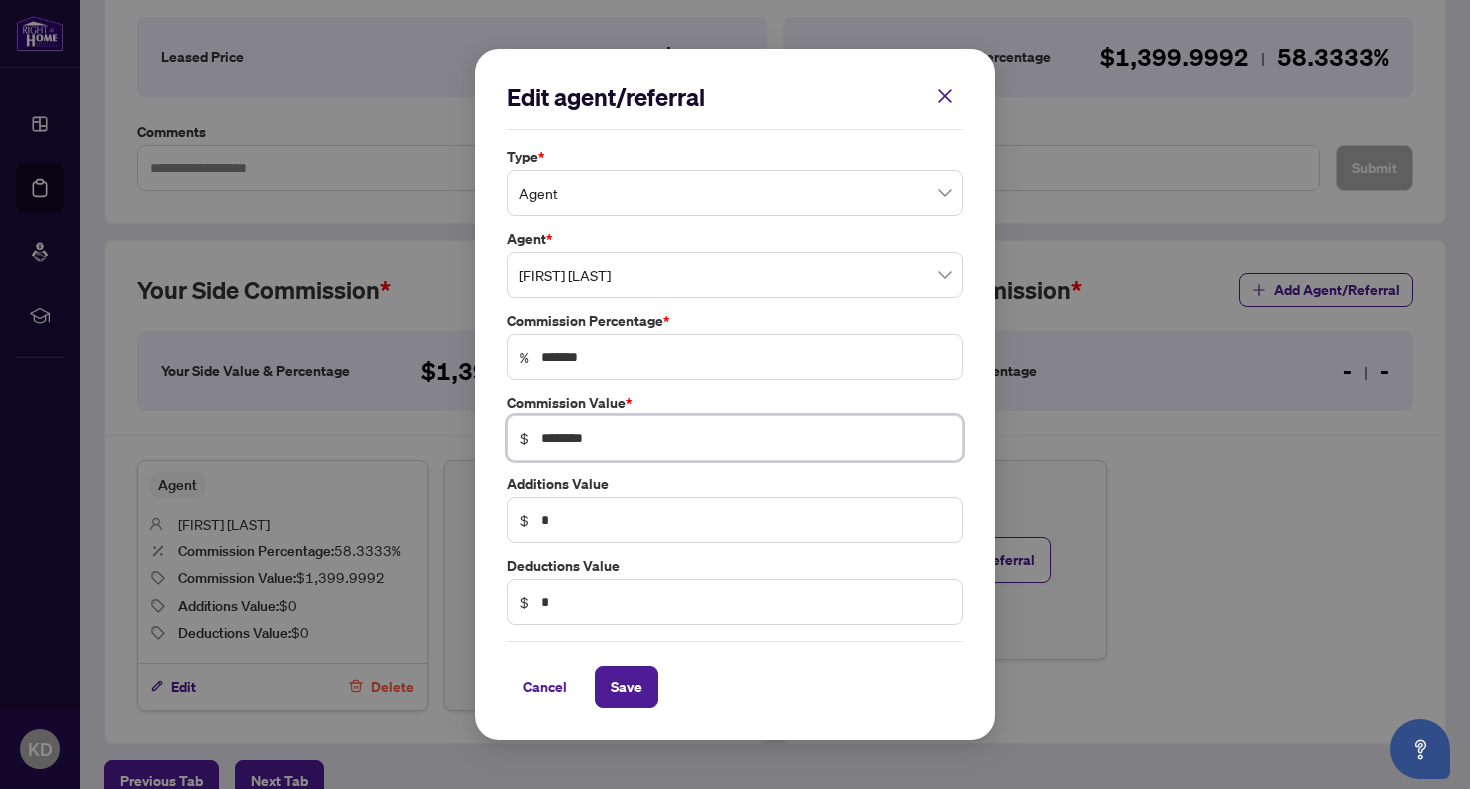 type on "*******" 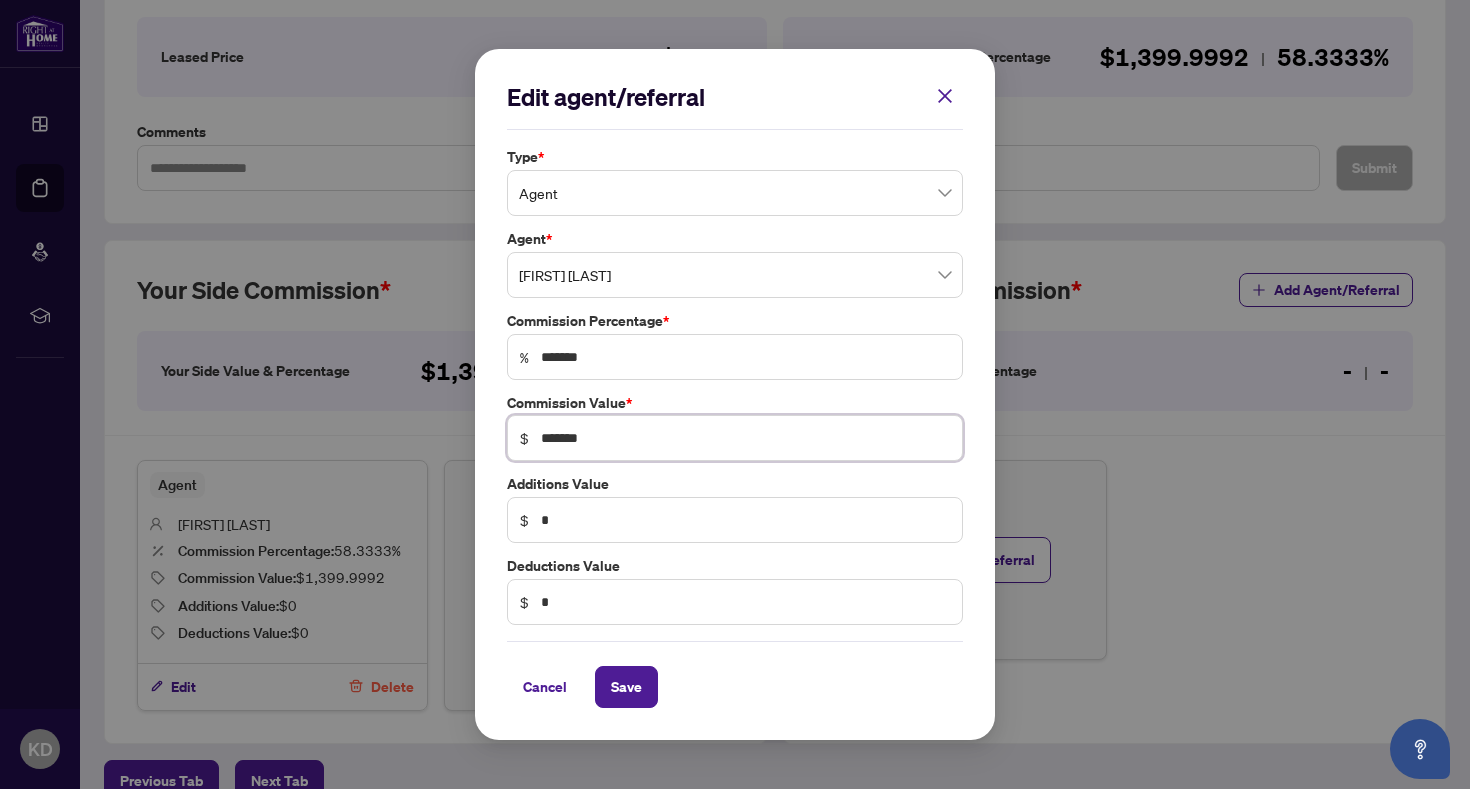 type on "*******" 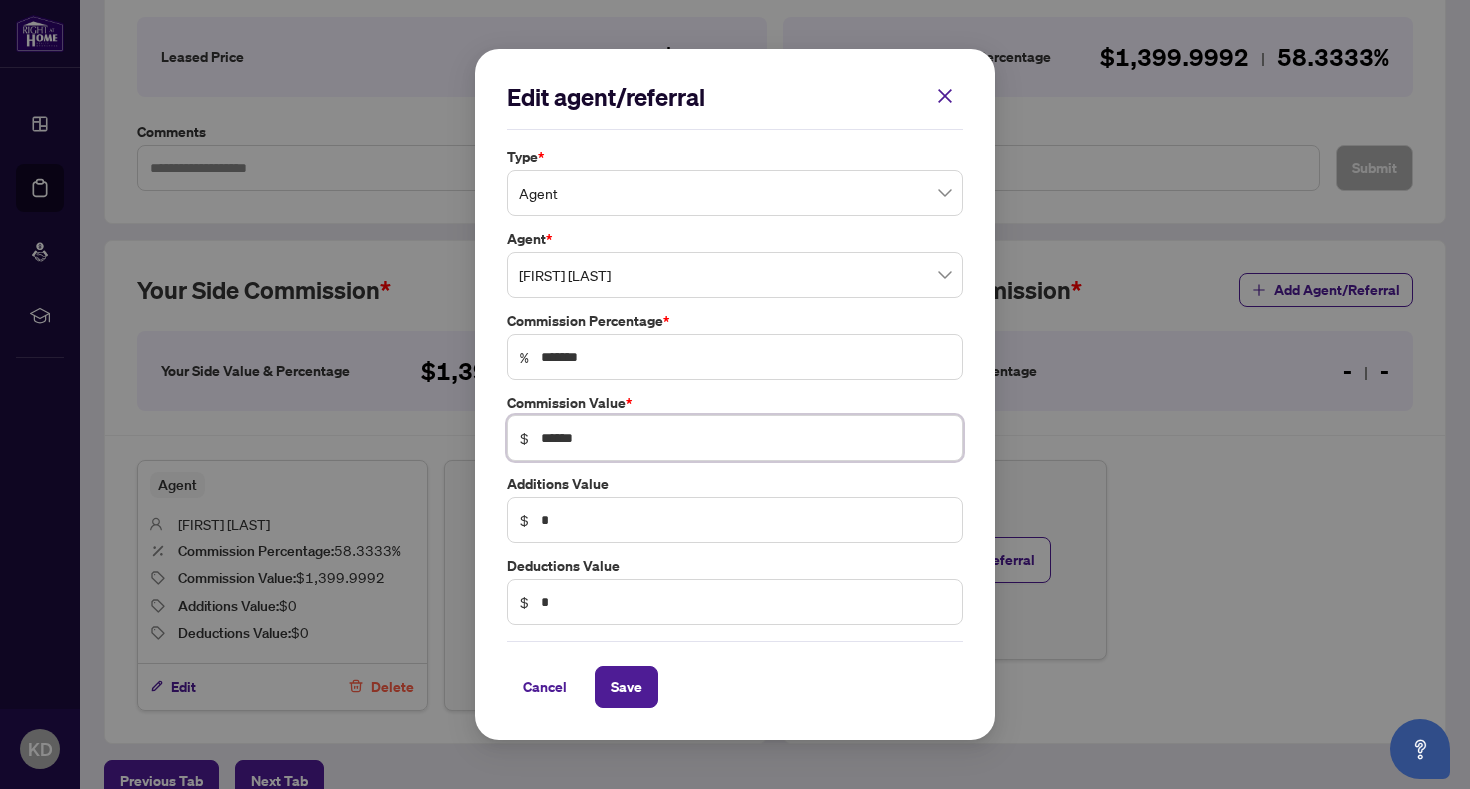 type on "*****" 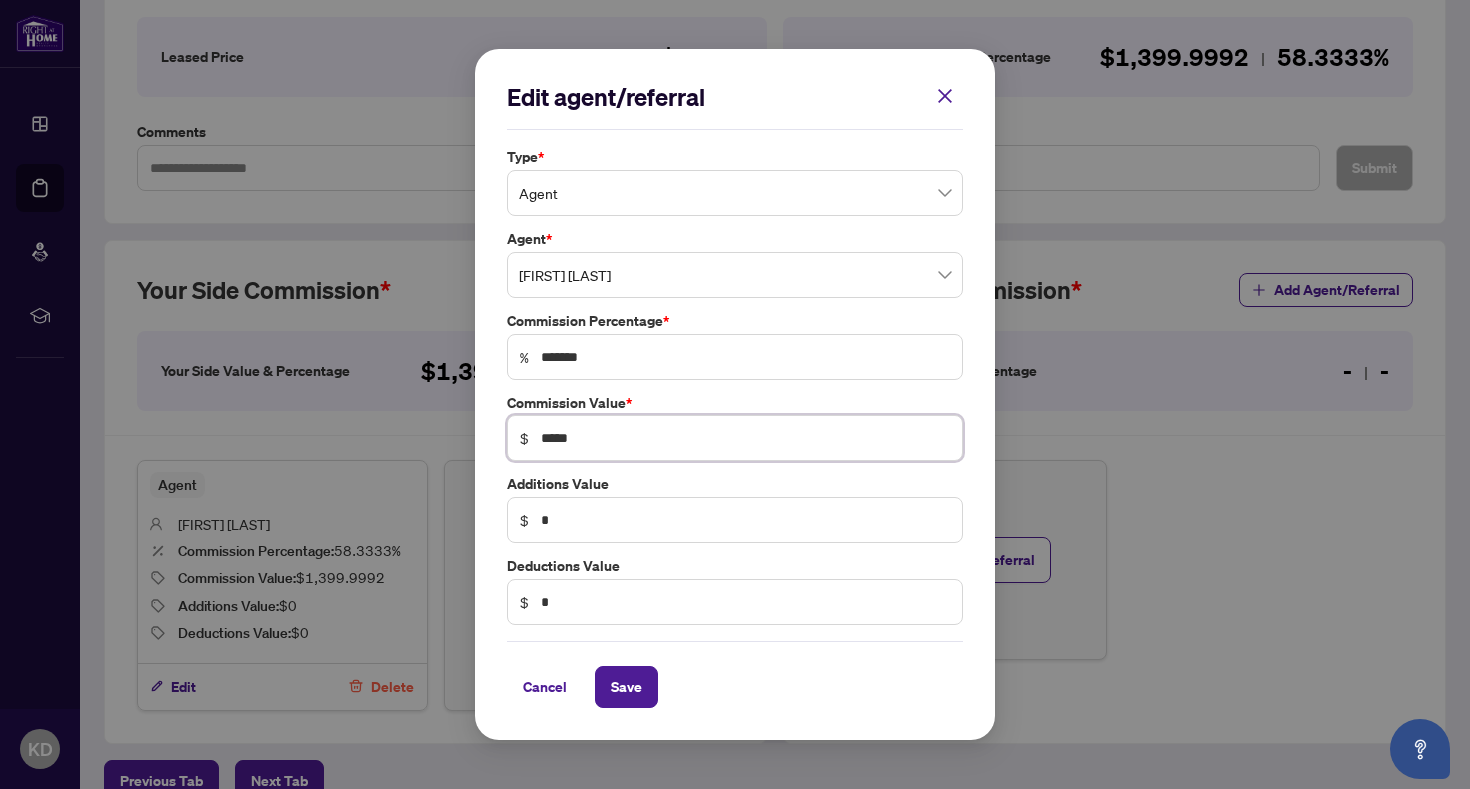 type on "******" 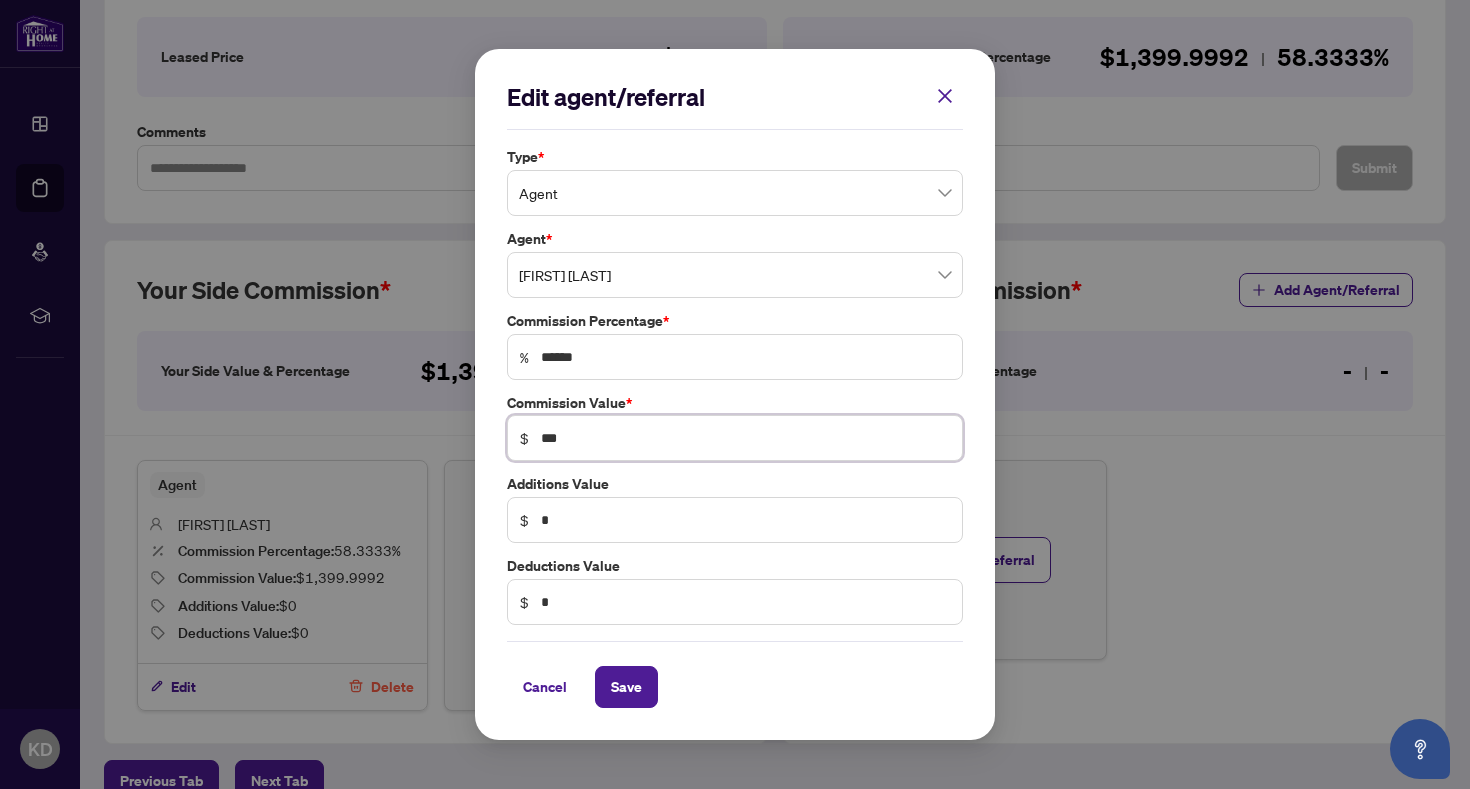 type on "******" 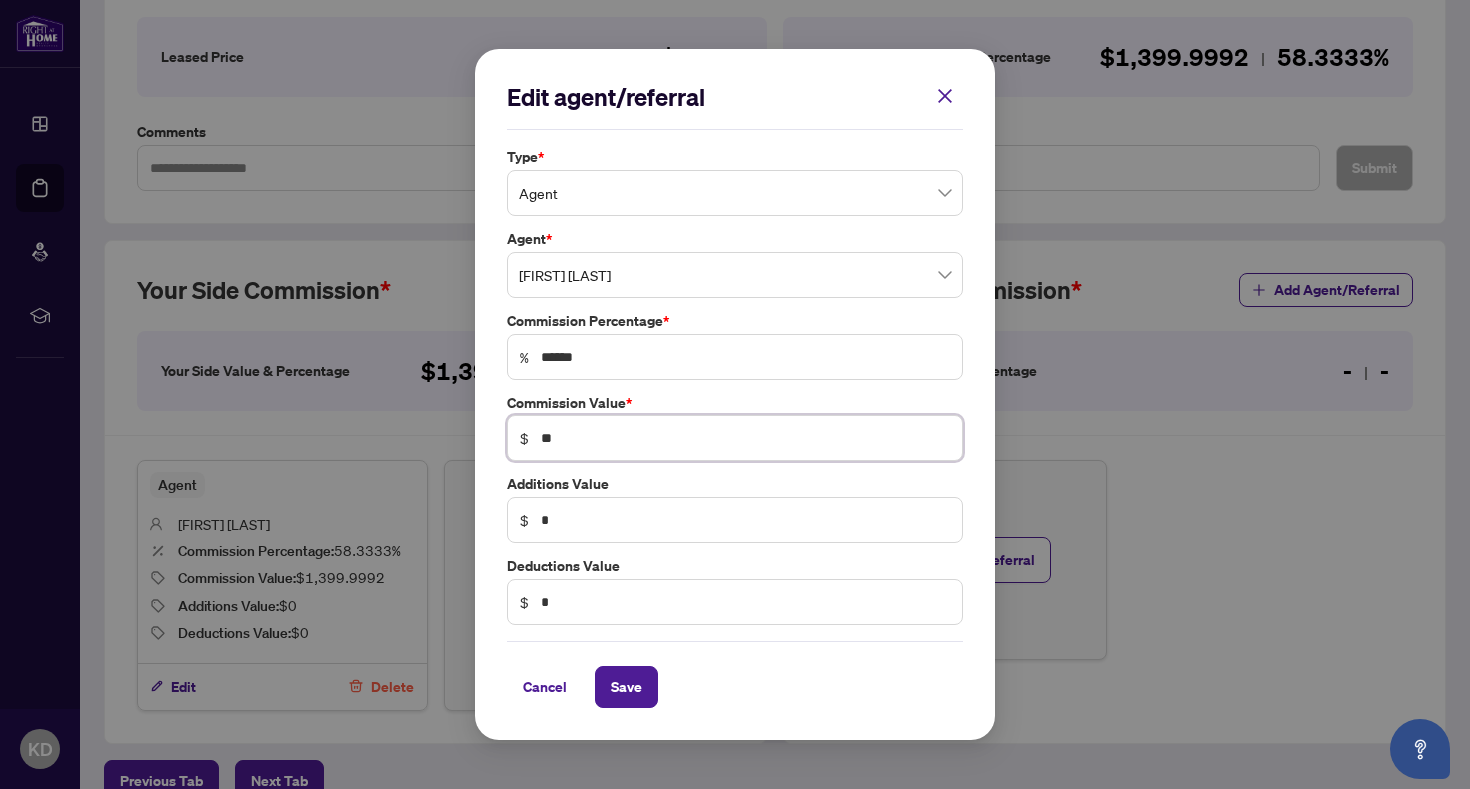 type on "******" 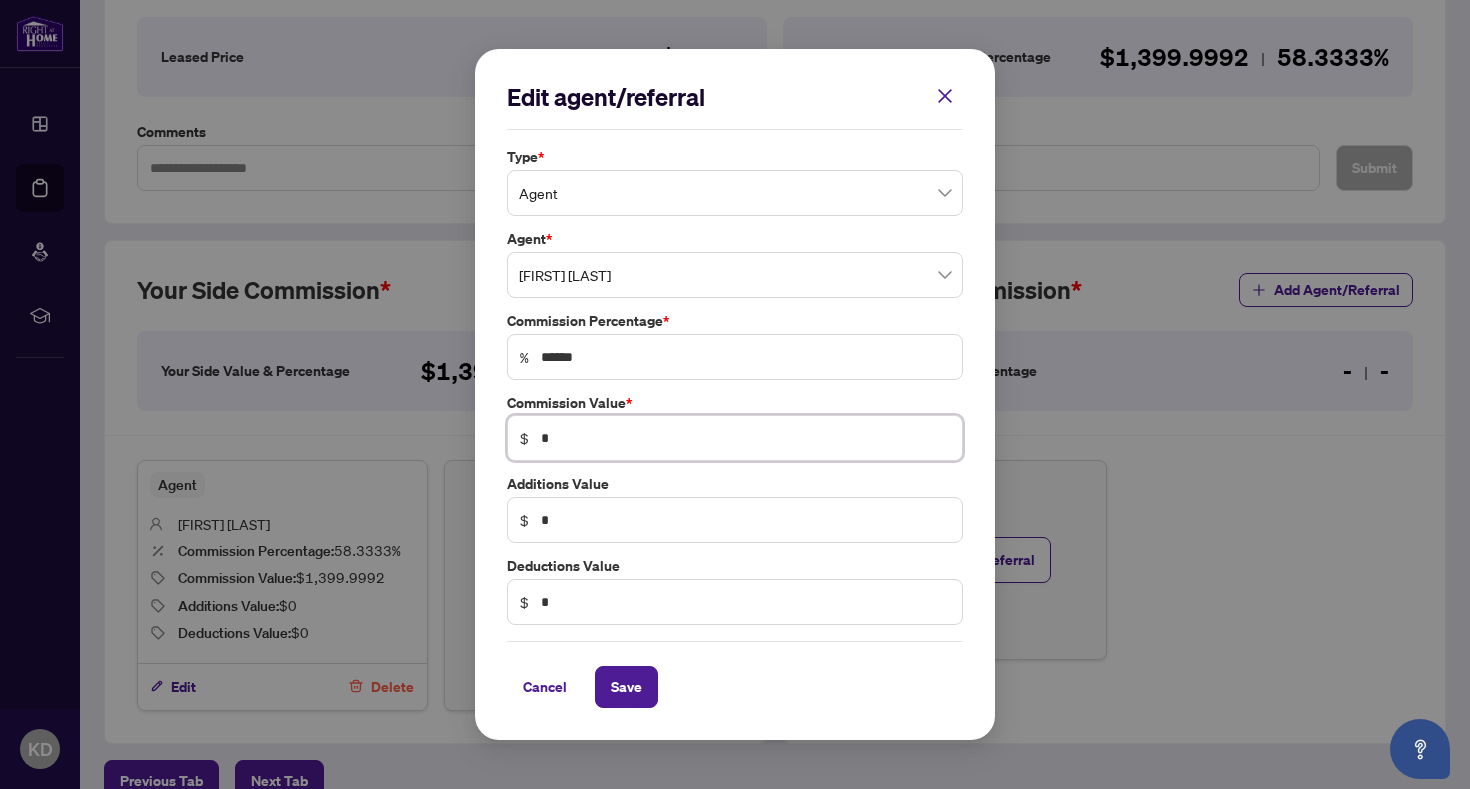 type 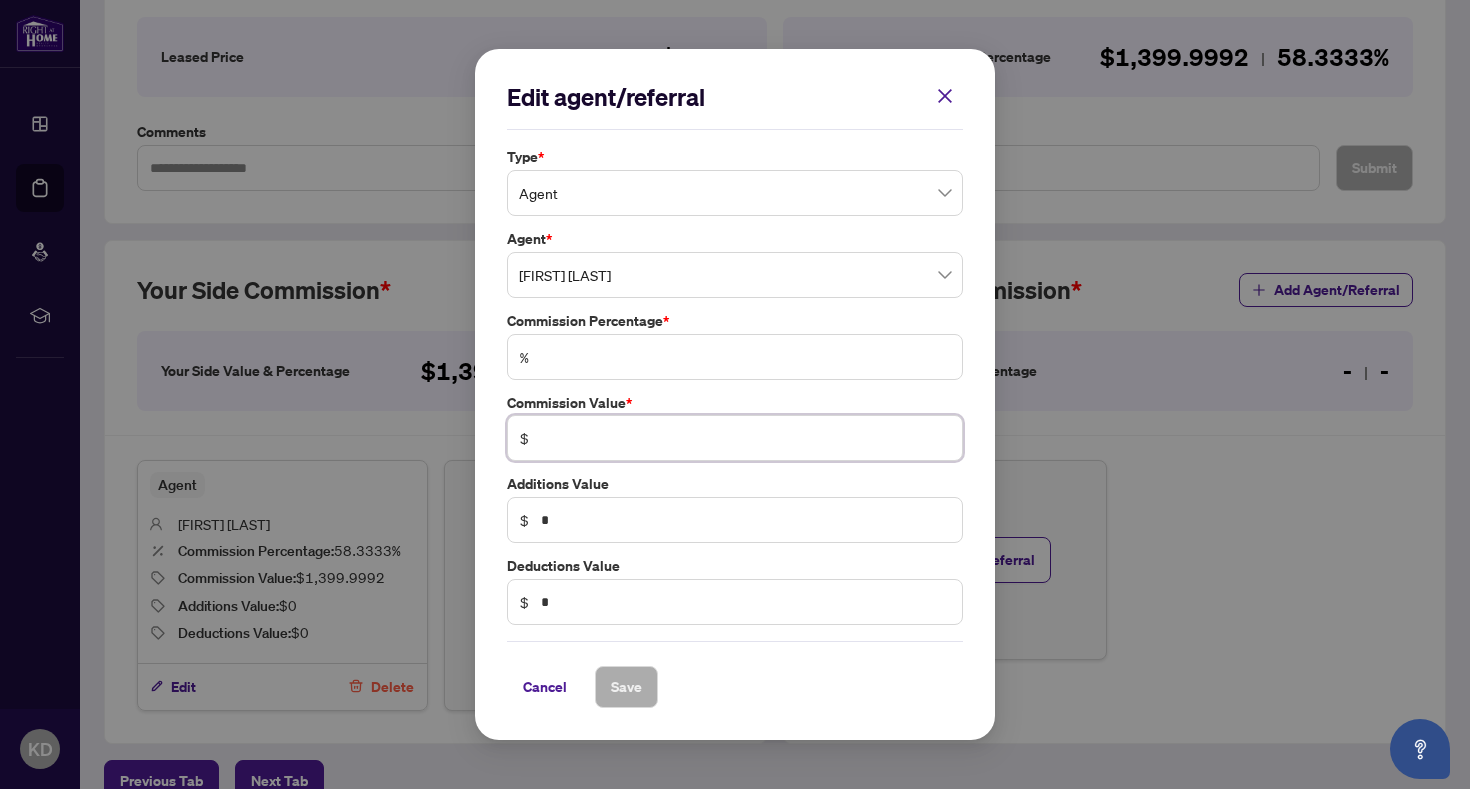 type 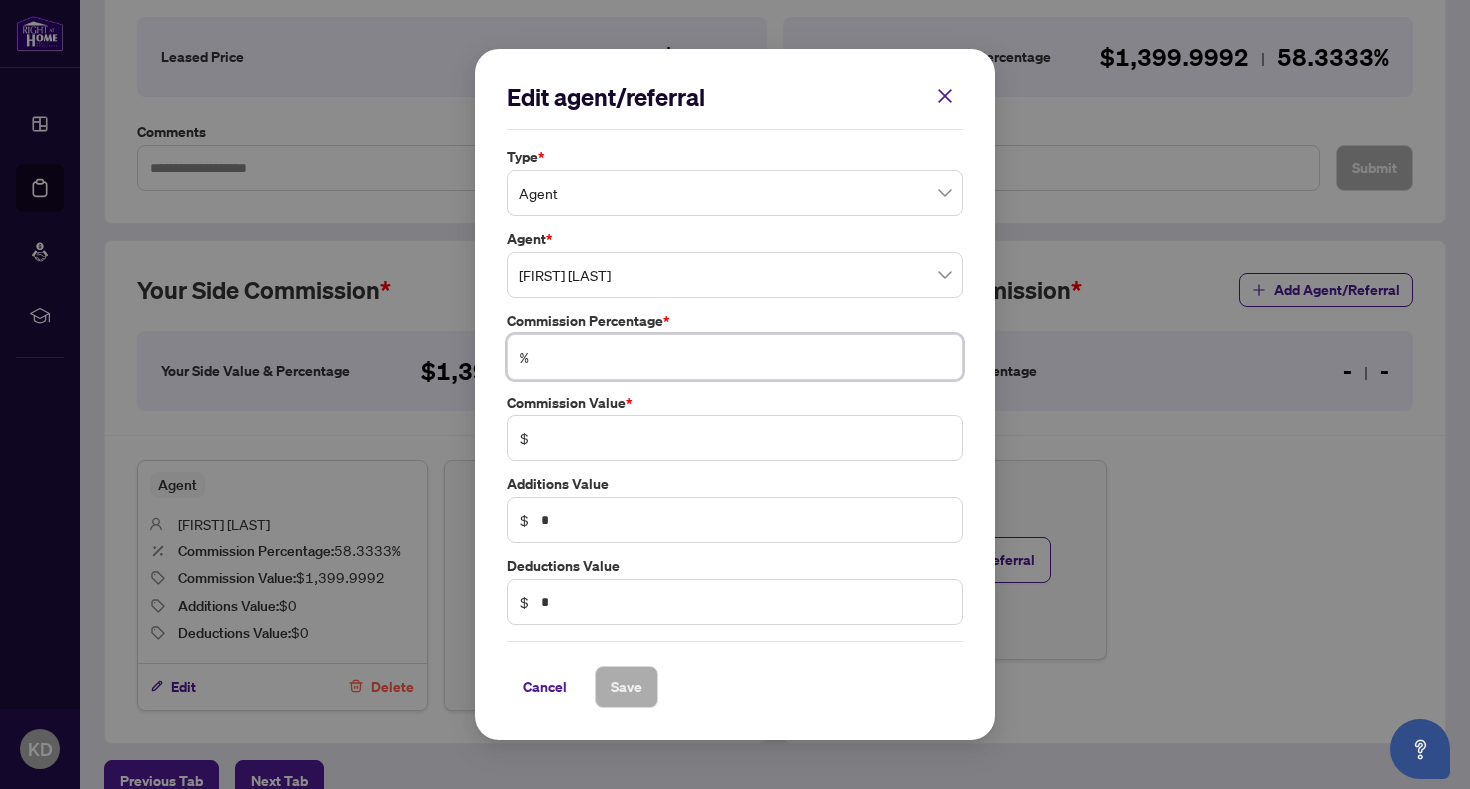 click at bounding box center (745, 357) 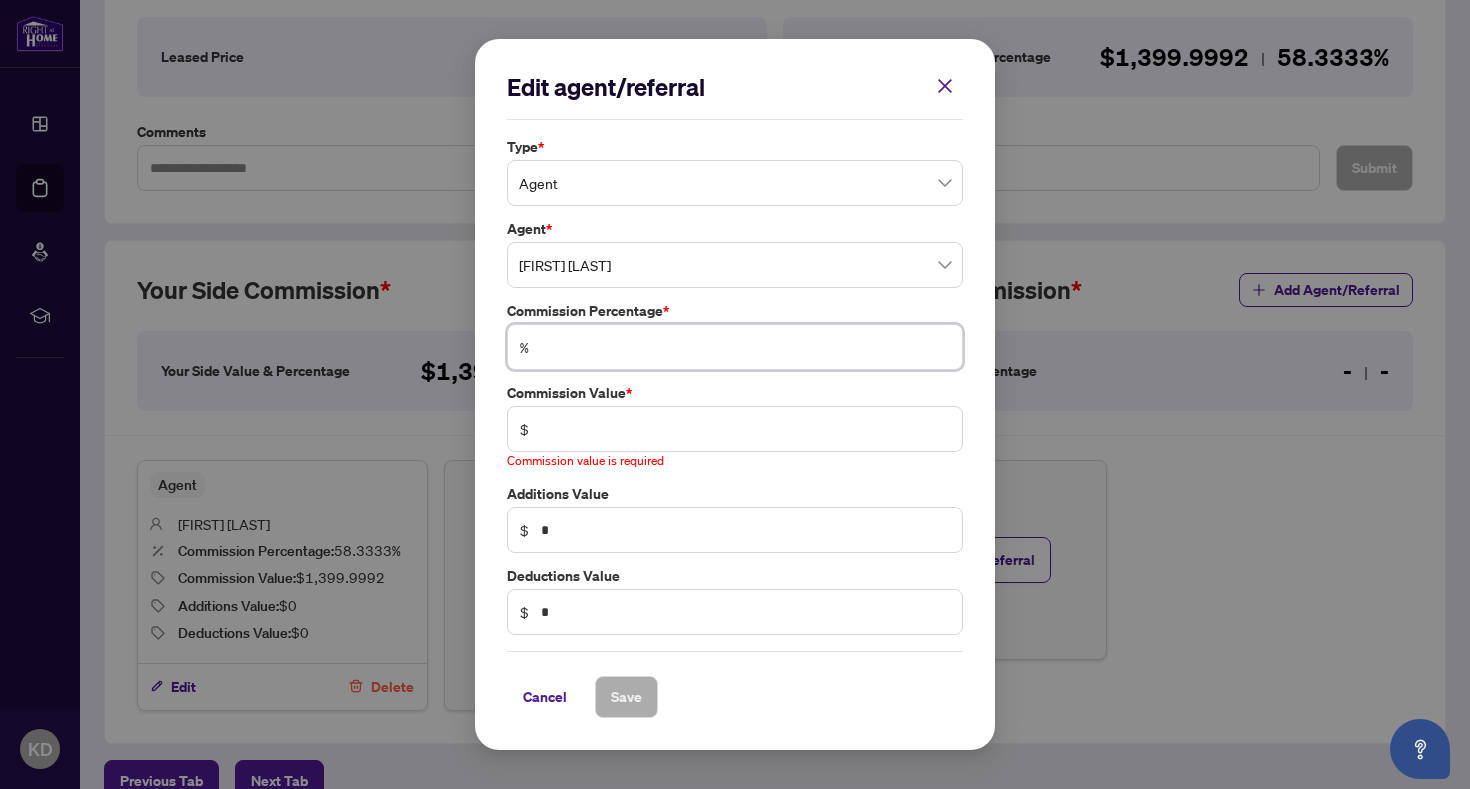type on "*" 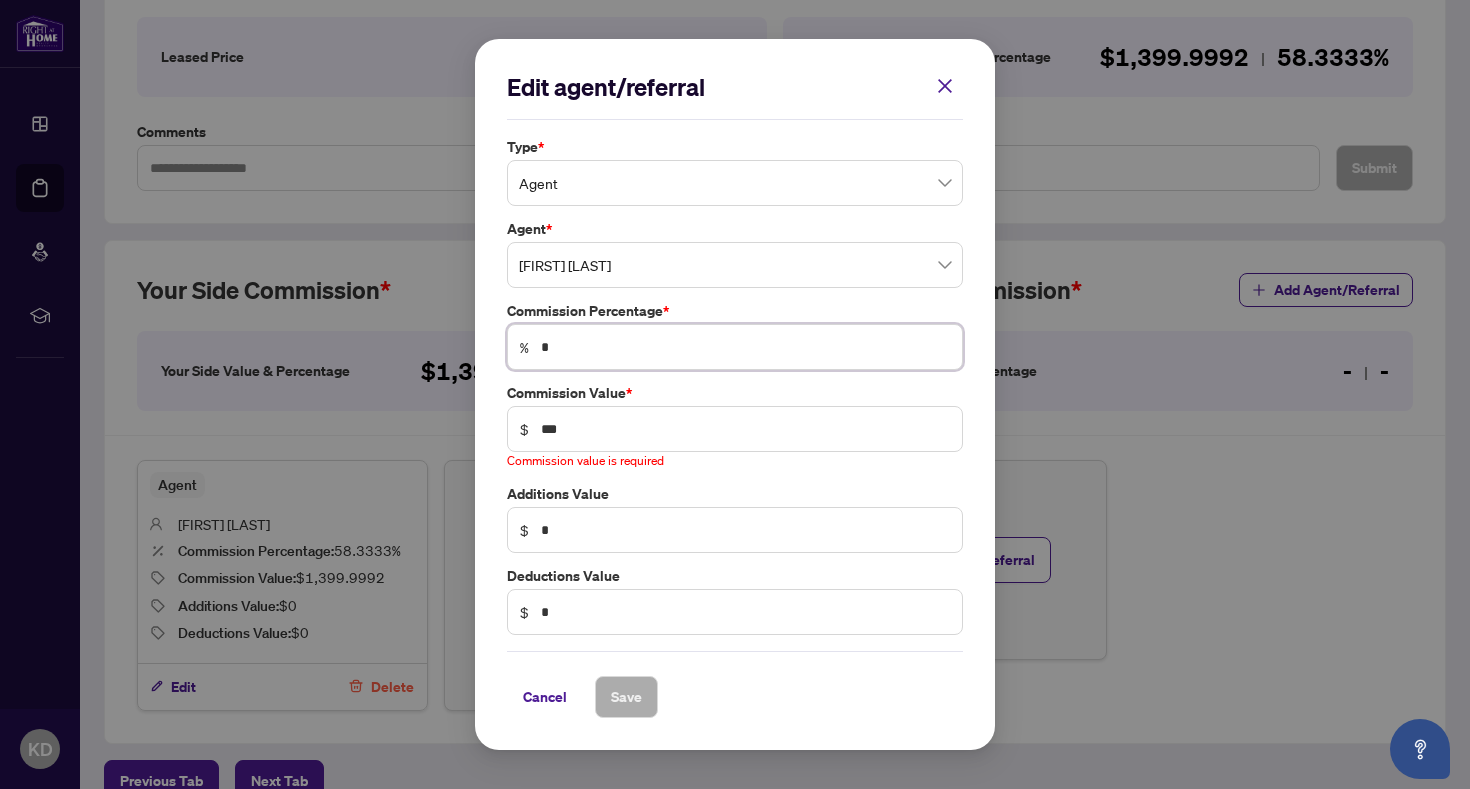 type on "**" 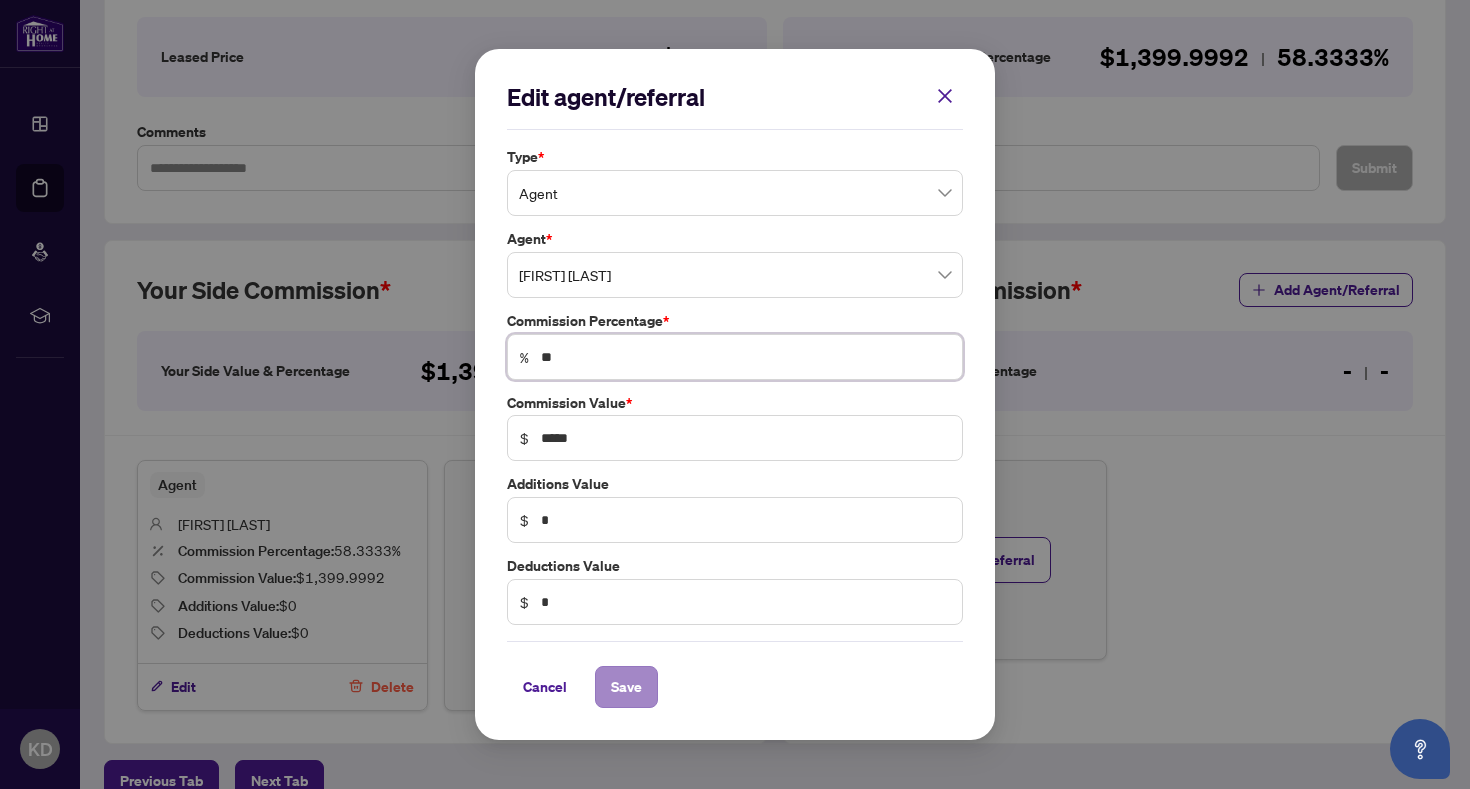 type on "**" 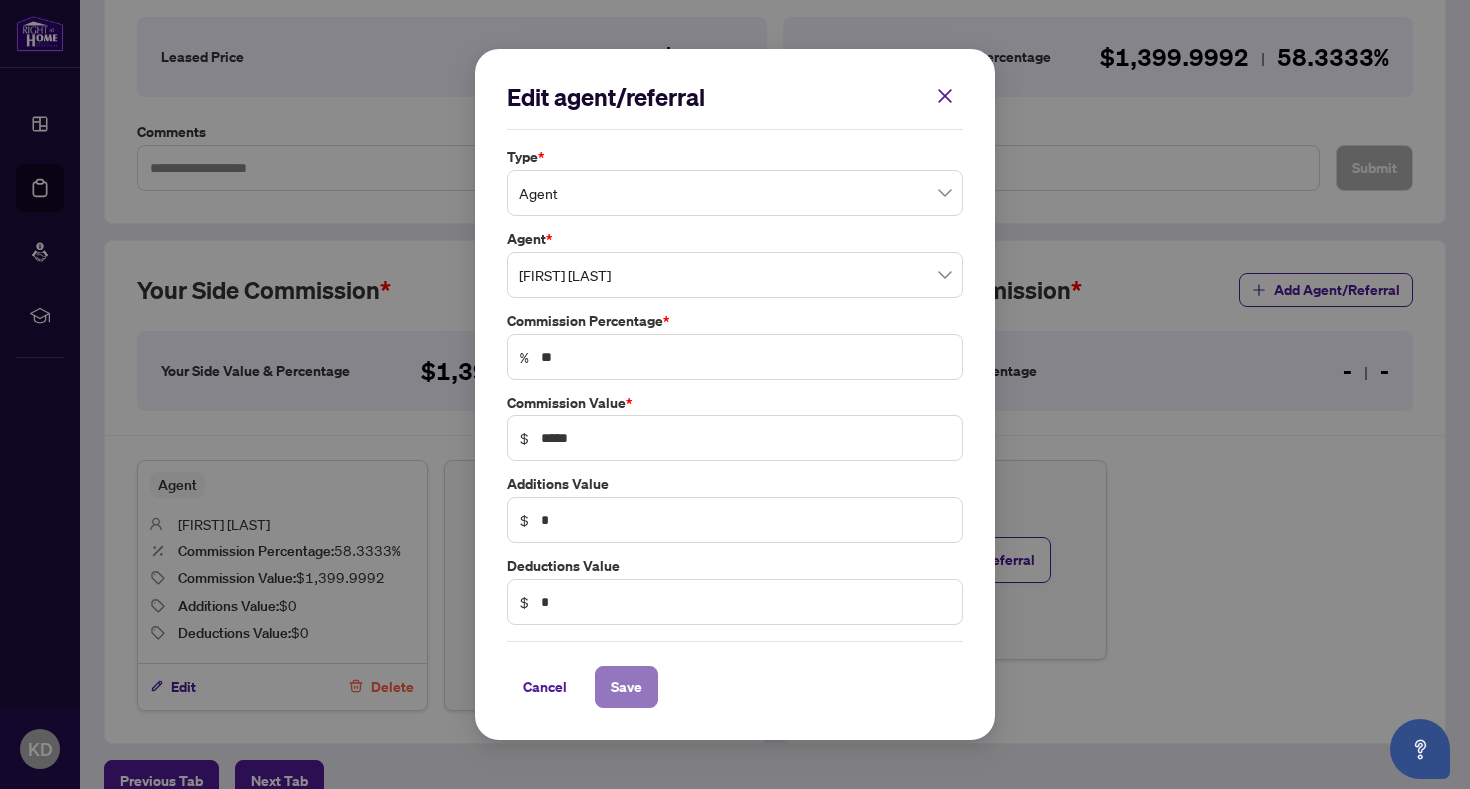 click on "Save" at bounding box center (626, 687) 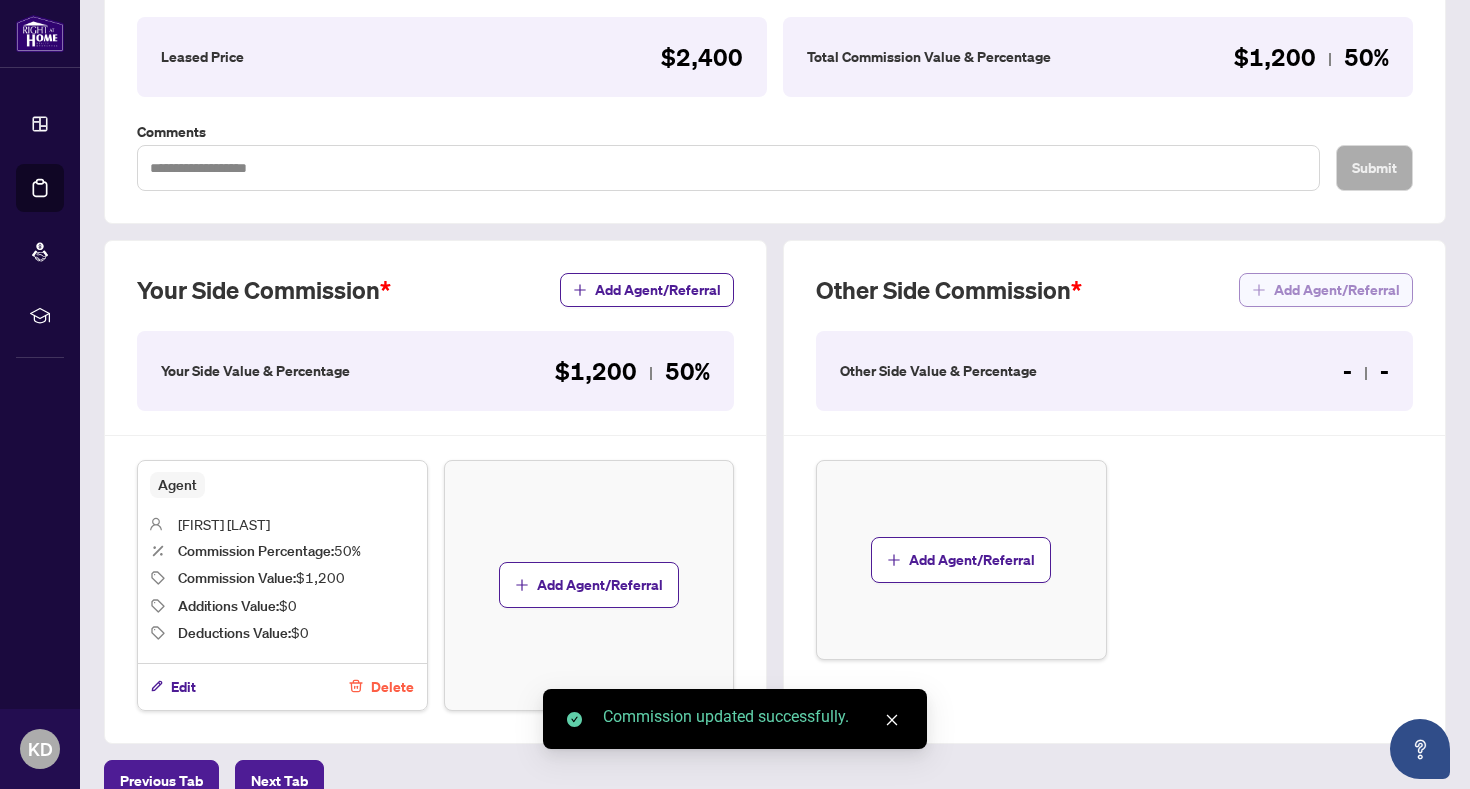 click on "Add Agent/Referral" at bounding box center (1337, 290) 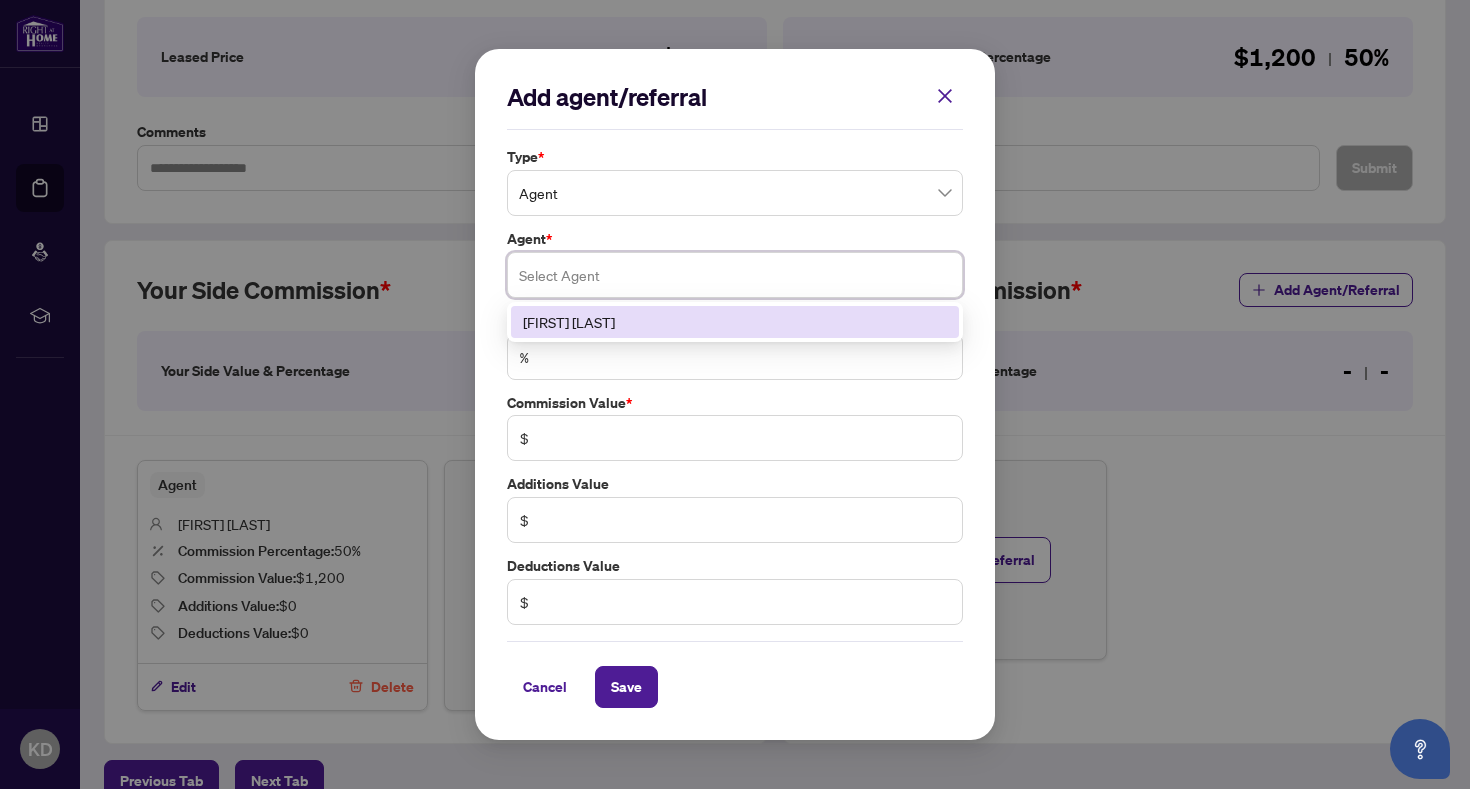 click at bounding box center (735, 275) 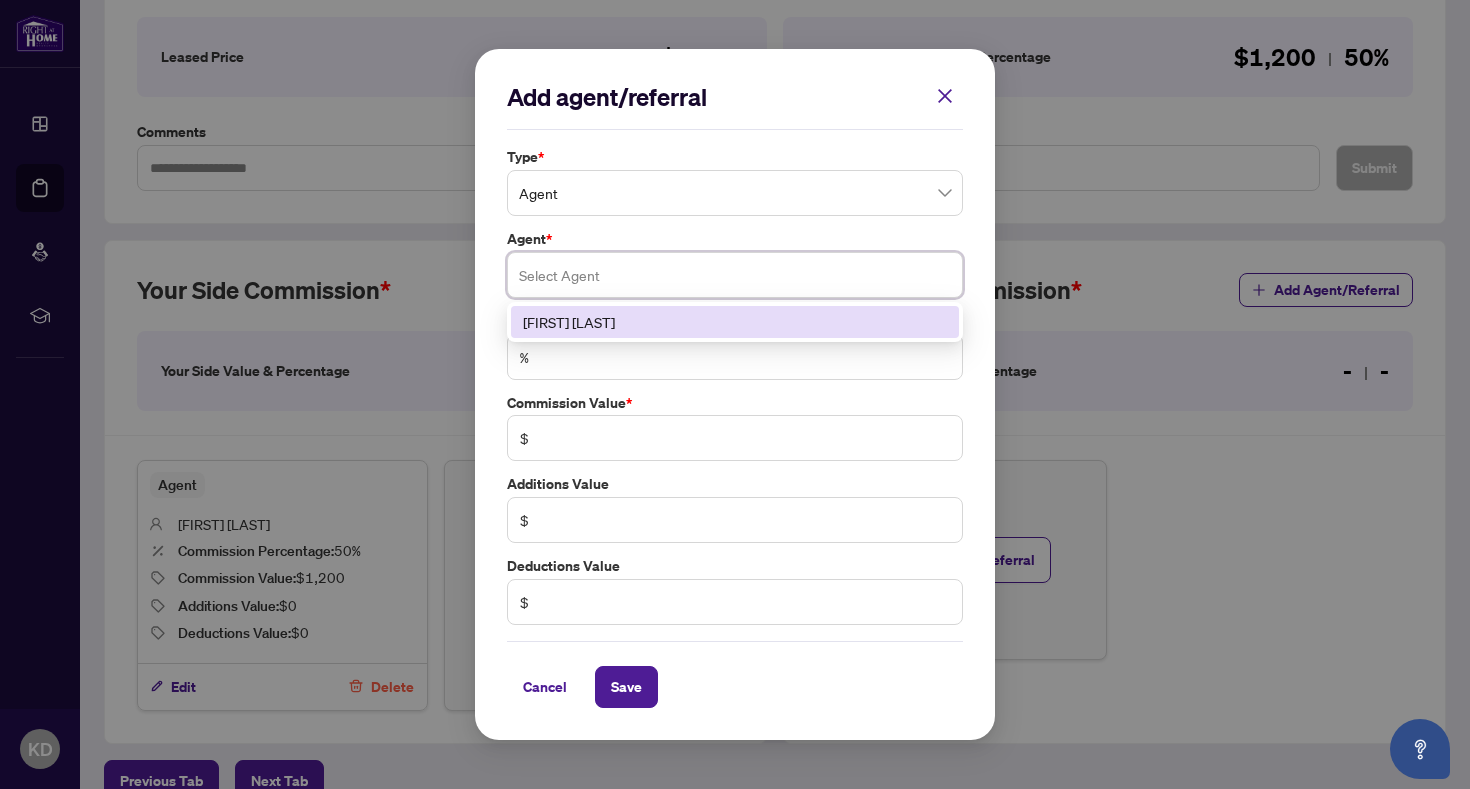 click at bounding box center (735, 275) 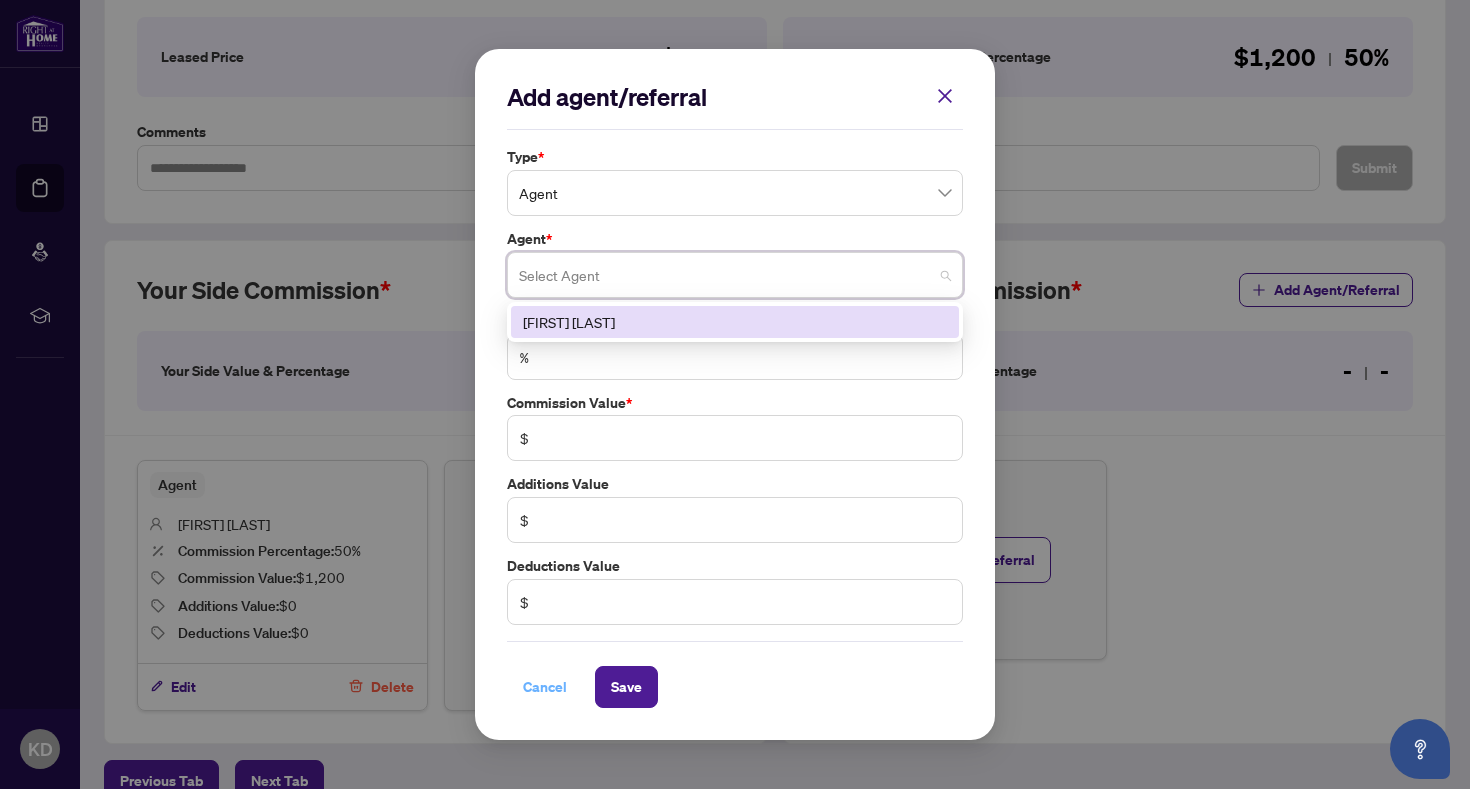 click on "Cancel" at bounding box center (545, 687) 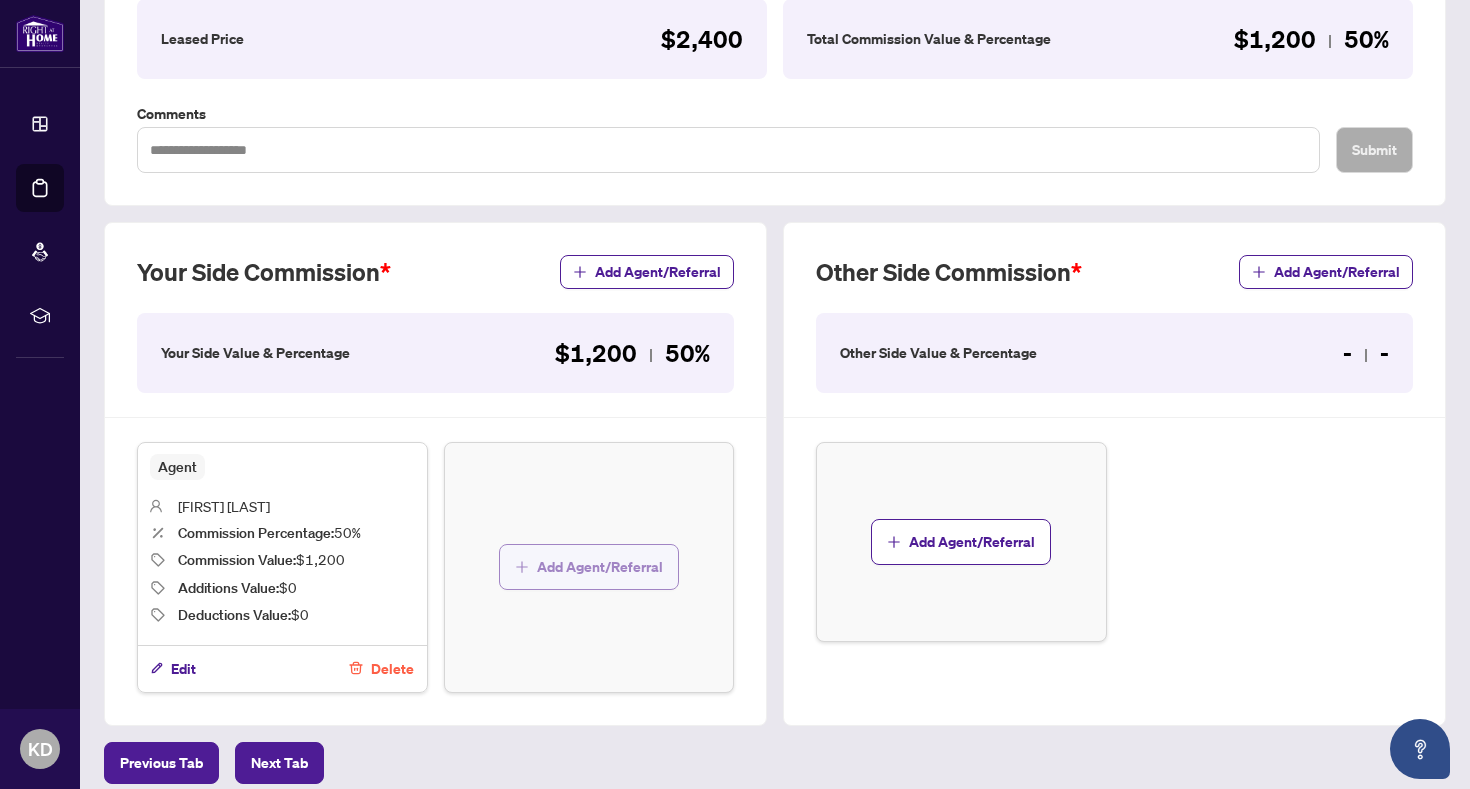 scroll, scrollTop: 372, scrollLeft: 0, axis: vertical 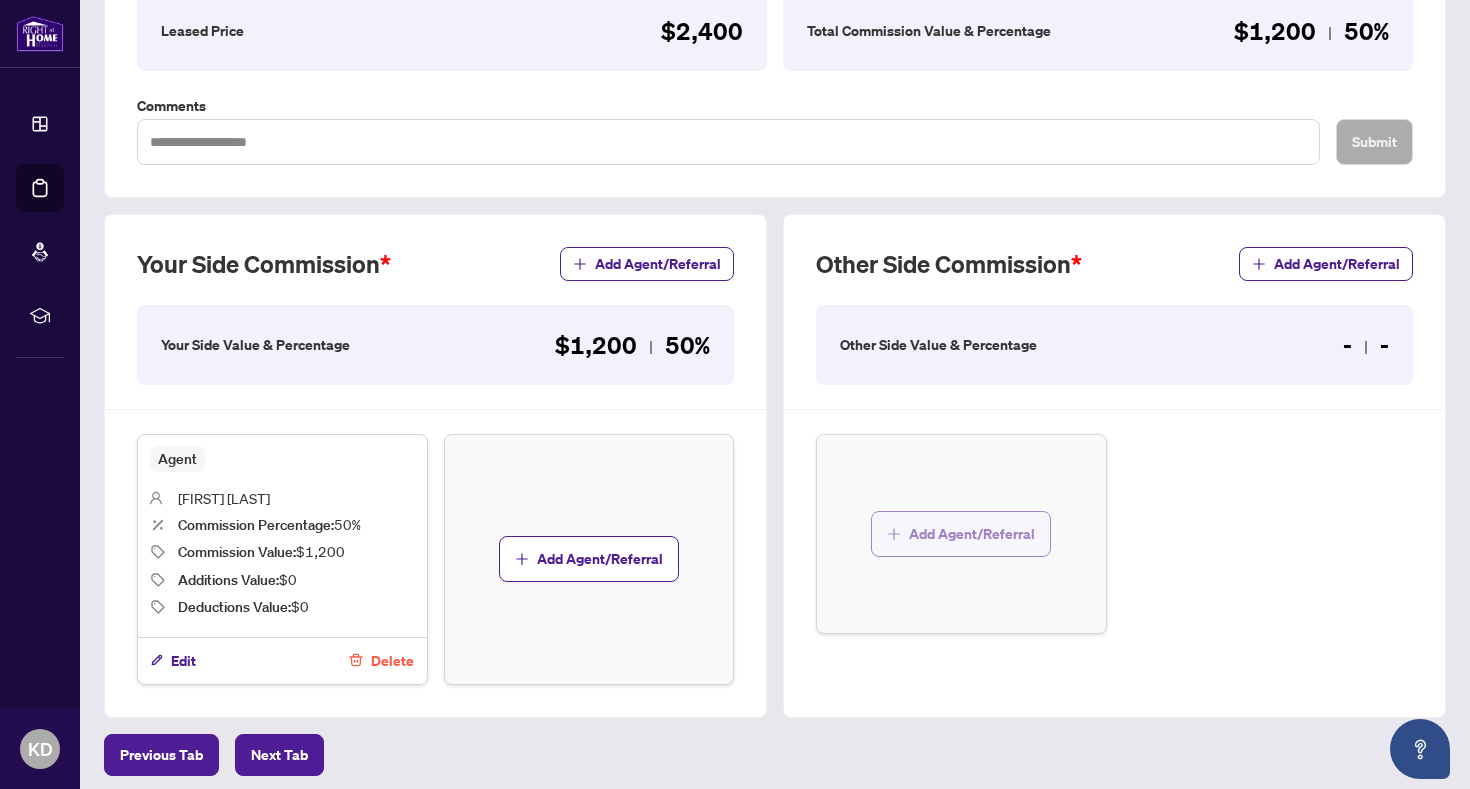 click on "Add Agent/Referral" at bounding box center (972, 534) 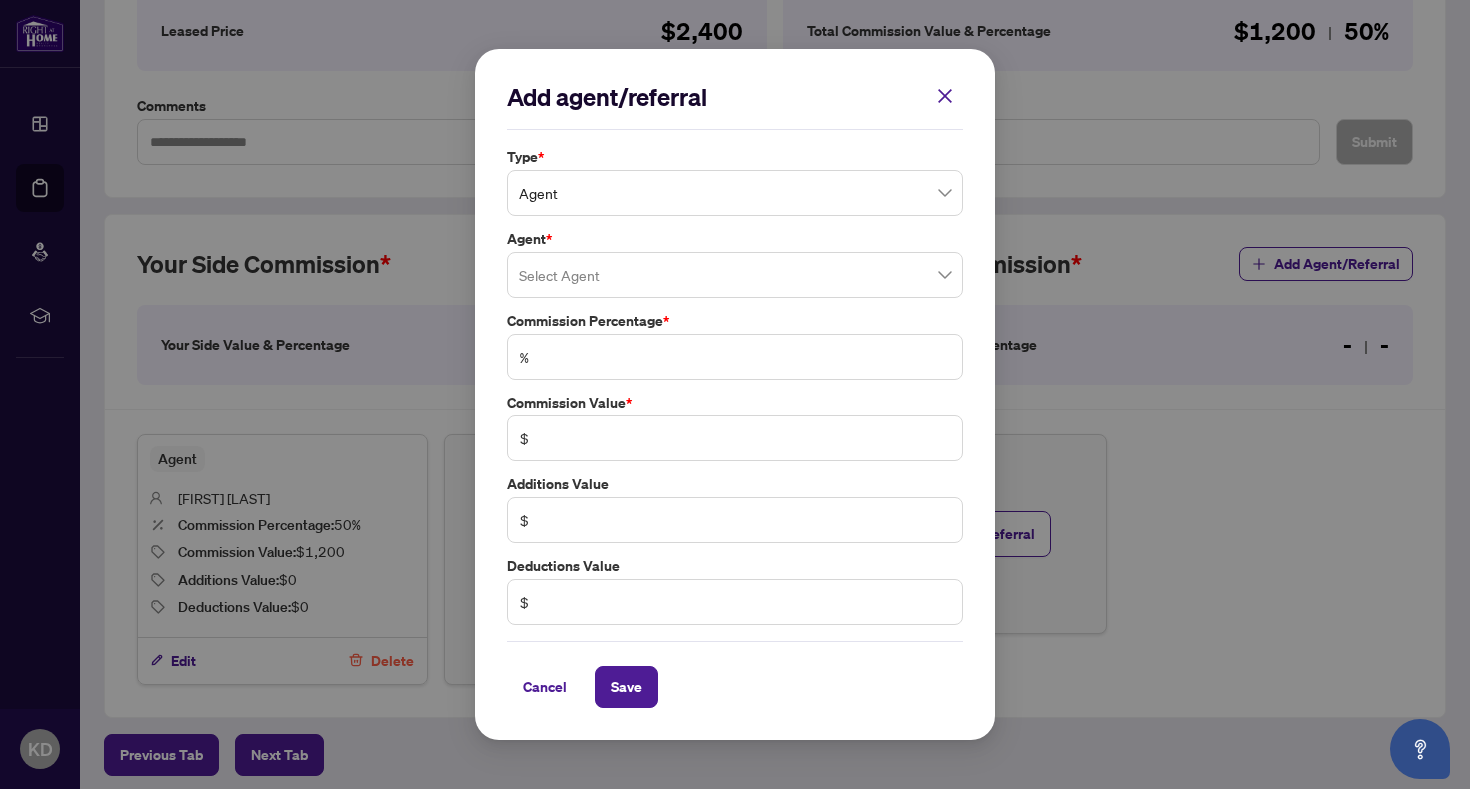 click on "Type * Agent Agent * Select Agent Commission Percentage * % Commission Value * $ Additions Value $ Deductions Value $" at bounding box center [735, 386] 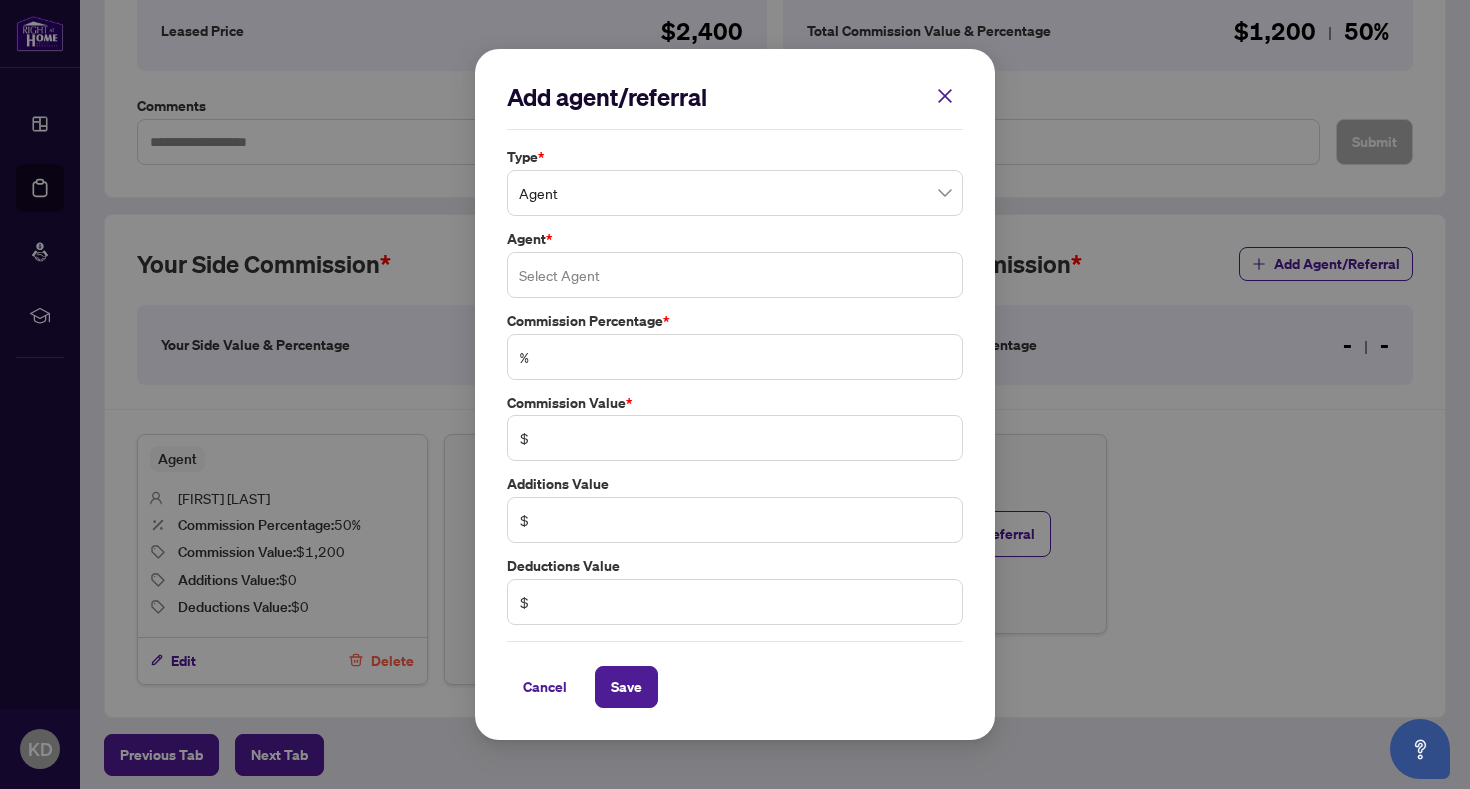 click at bounding box center (735, 275) 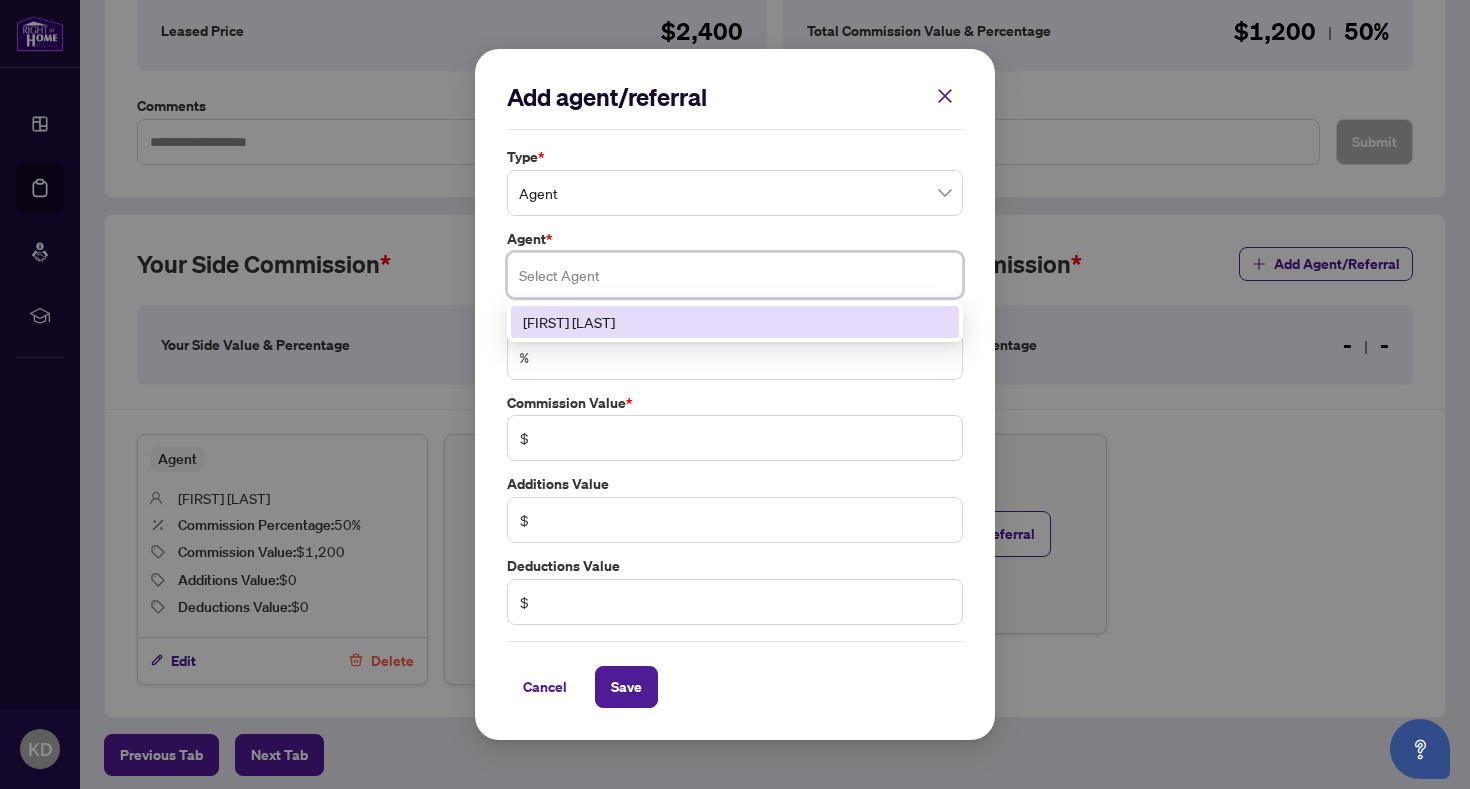 click at bounding box center [735, 275] 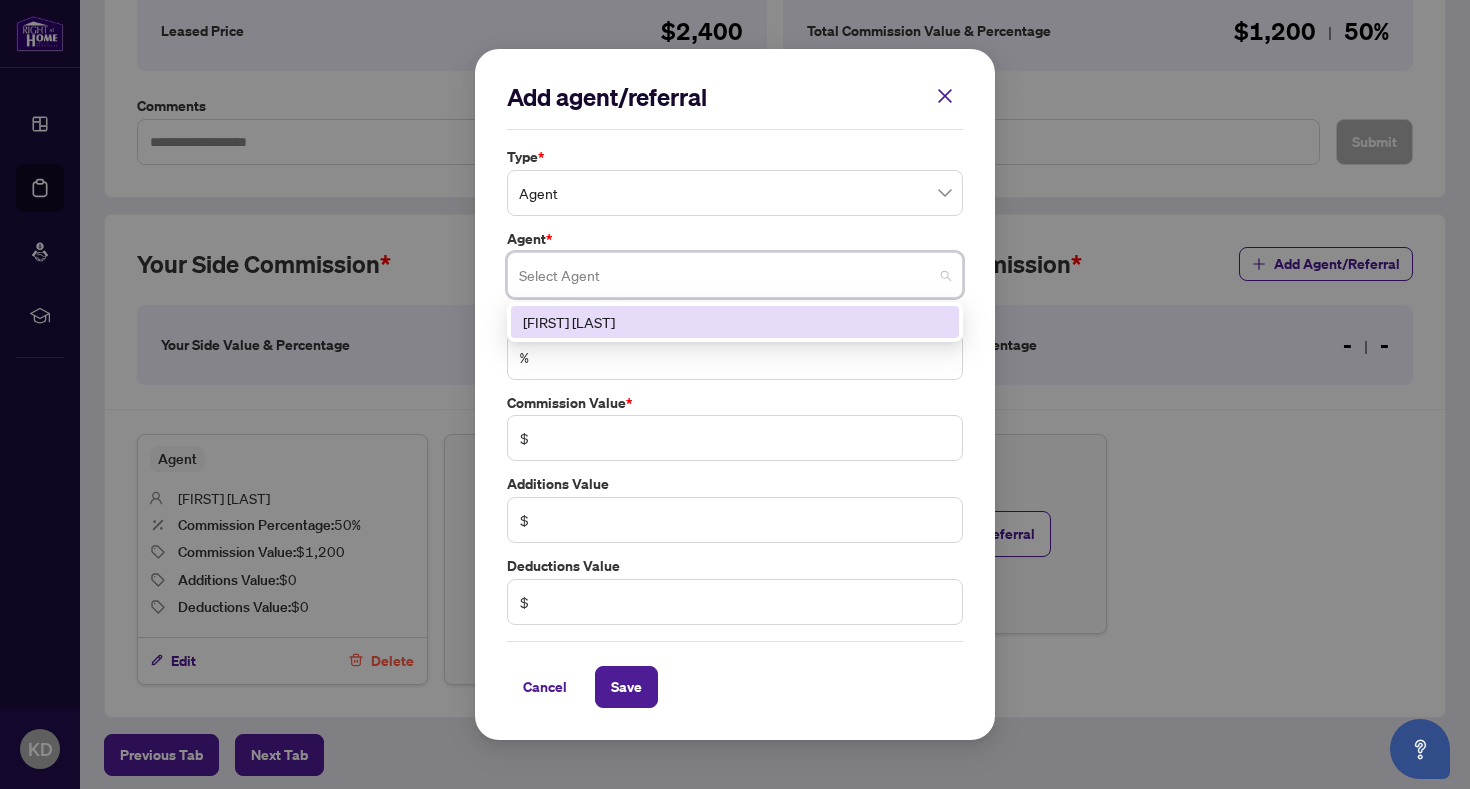 click on "Cancel Save" at bounding box center [735, 674] 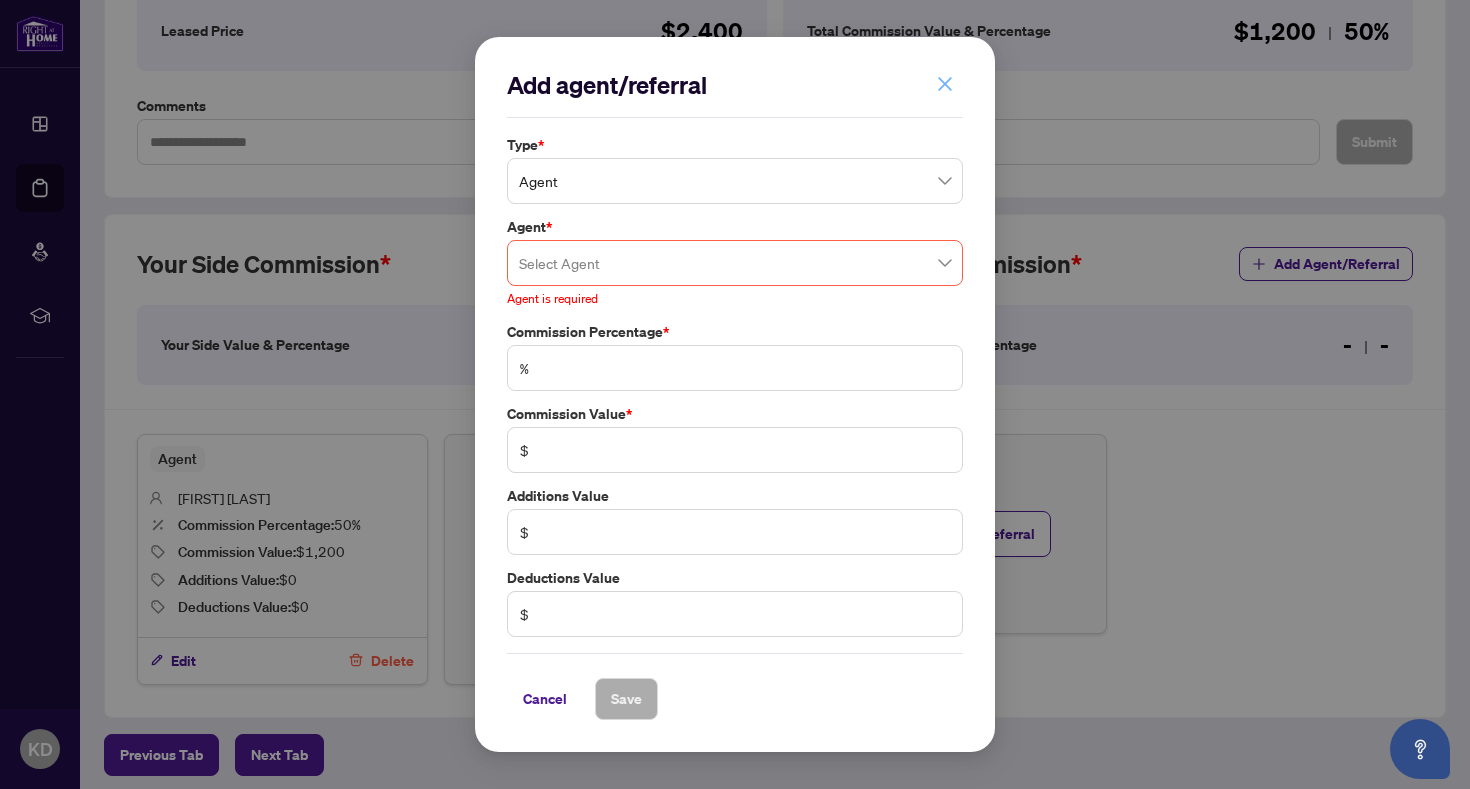click 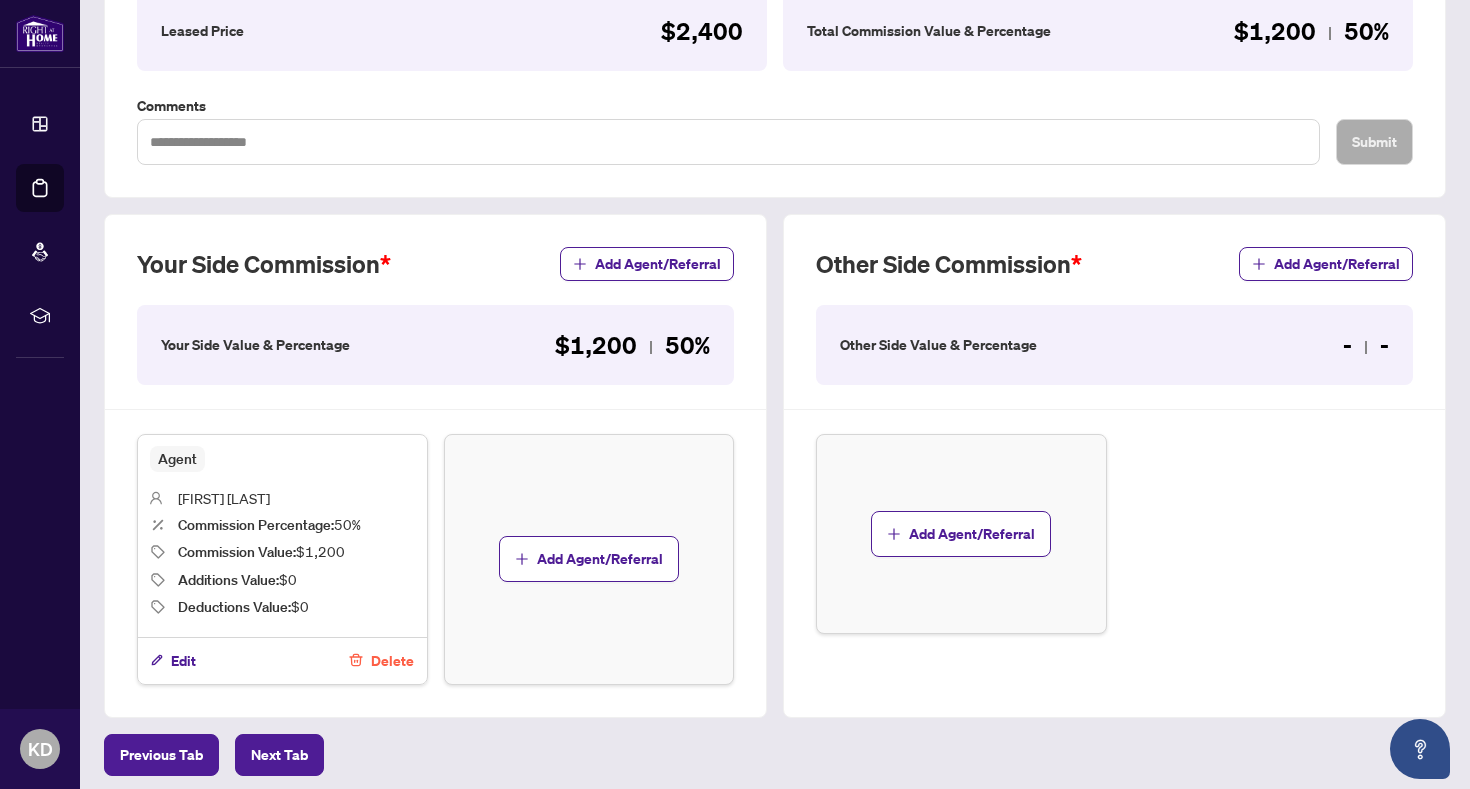 scroll, scrollTop: 446, scrollLeft: 0, axis: vertical 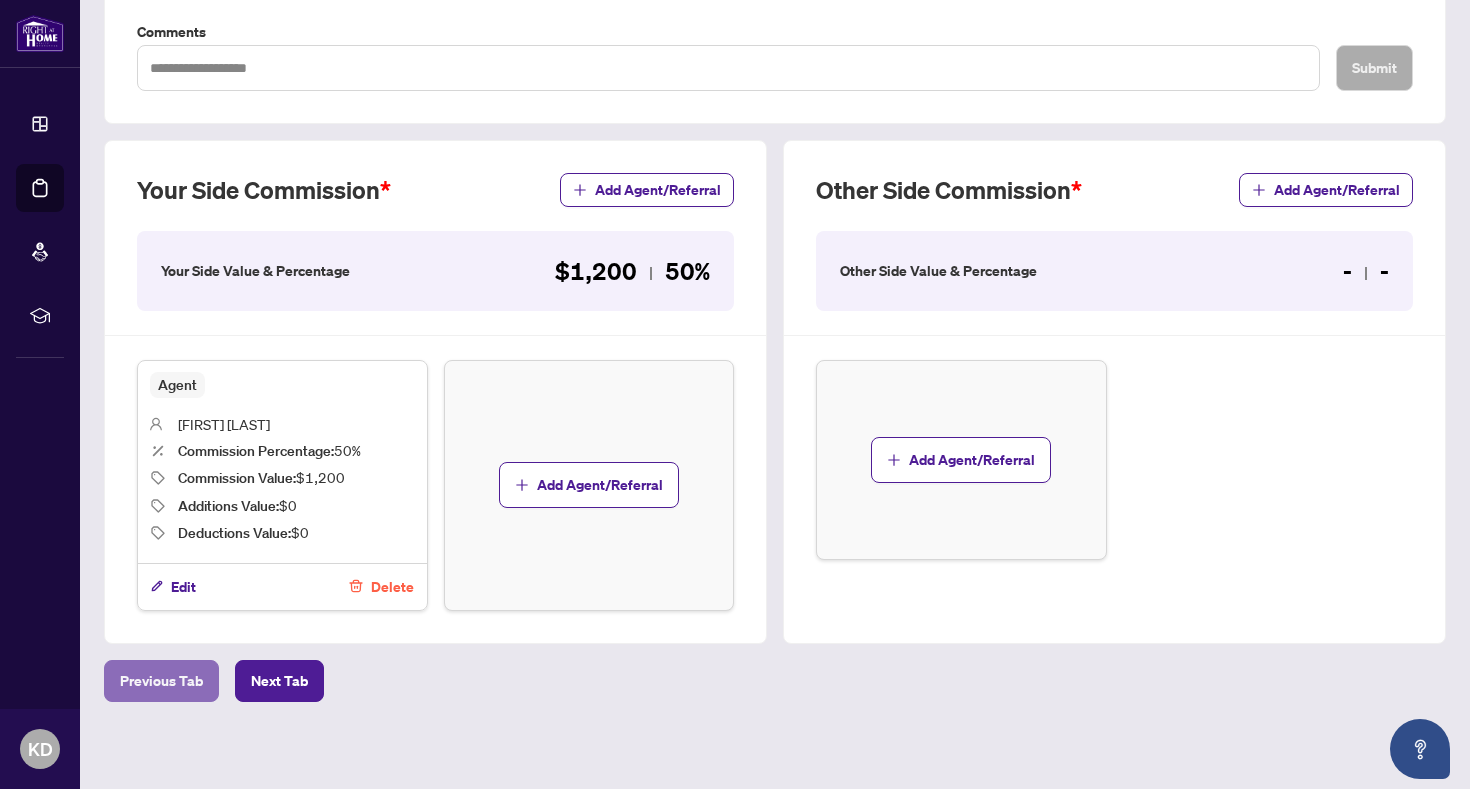 click on "Previous Tab" at bounding box center [161, 681] 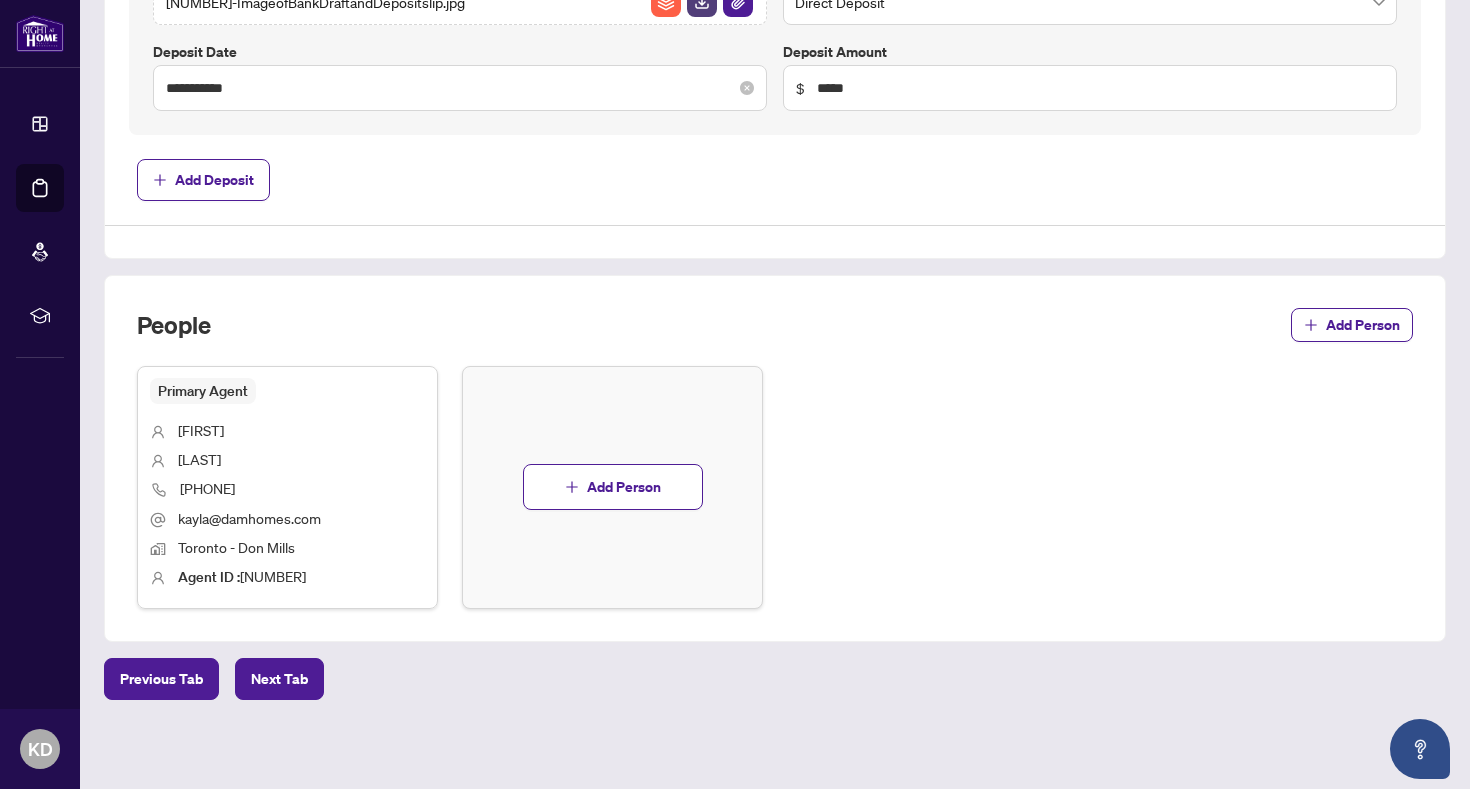 scroll, scrollTop: 918, scrollLeft: 0, axis: vertical 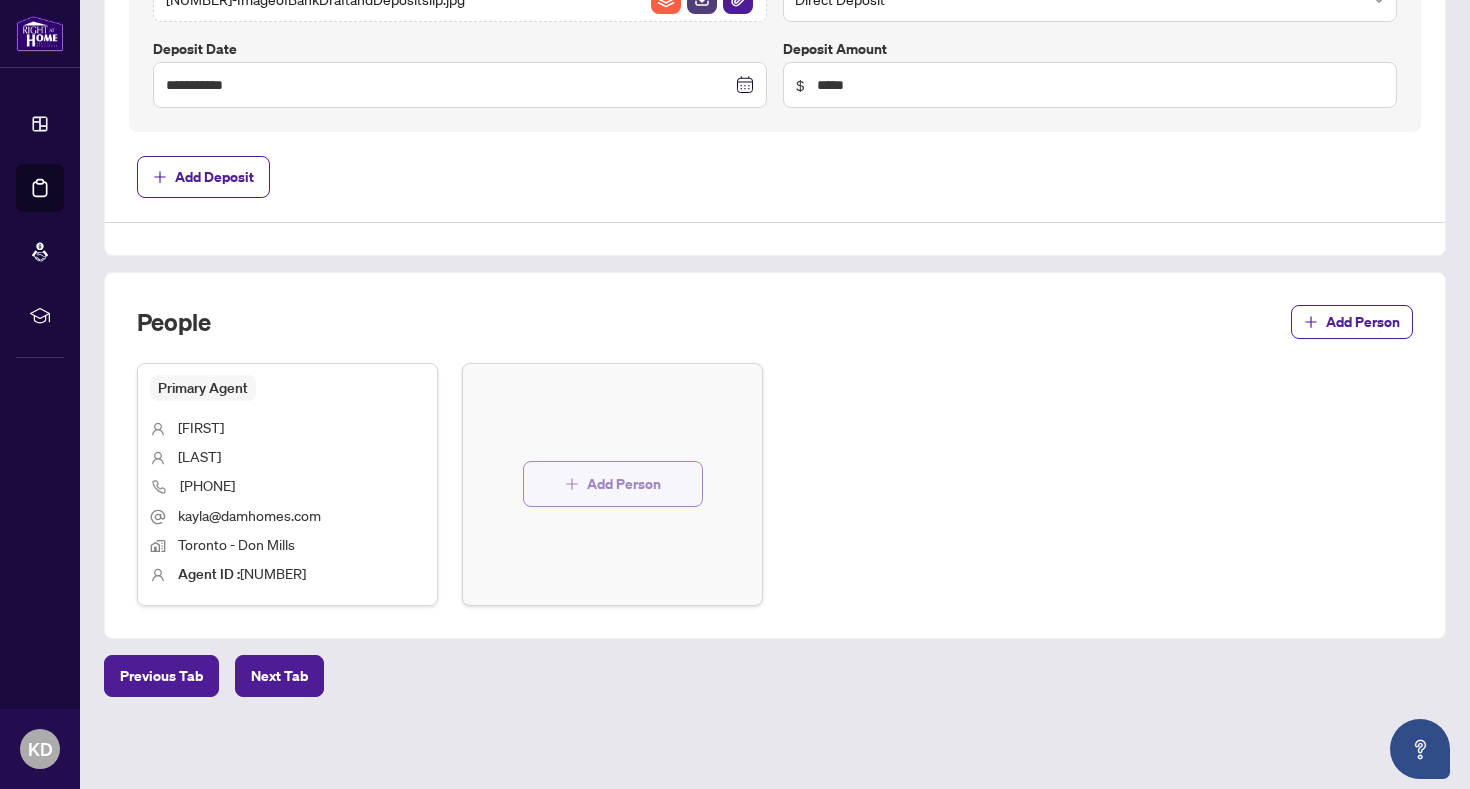 click on "Add Person" at bounding box center [613, 484] 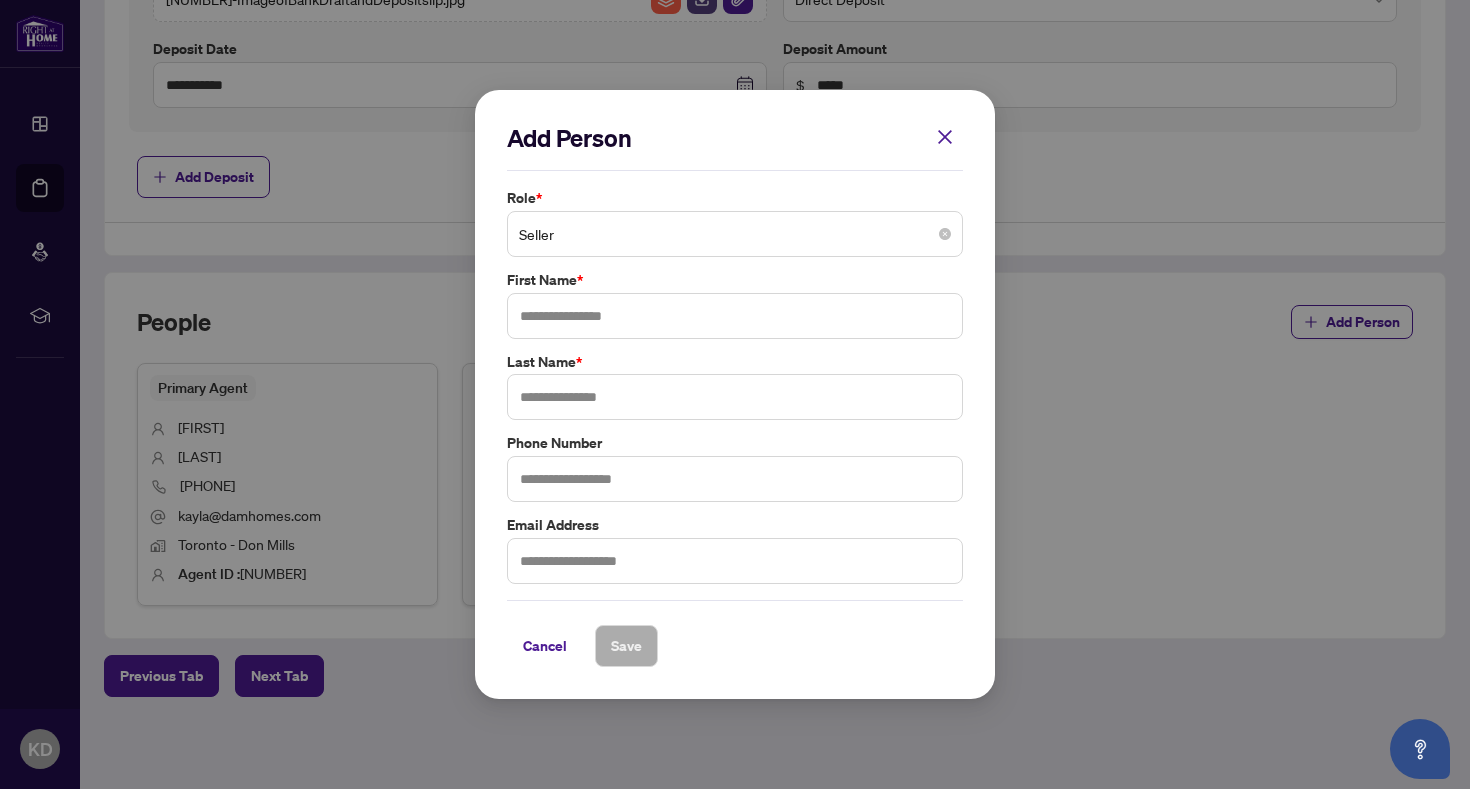 click on "Seller" at bounding box center (735, 234) 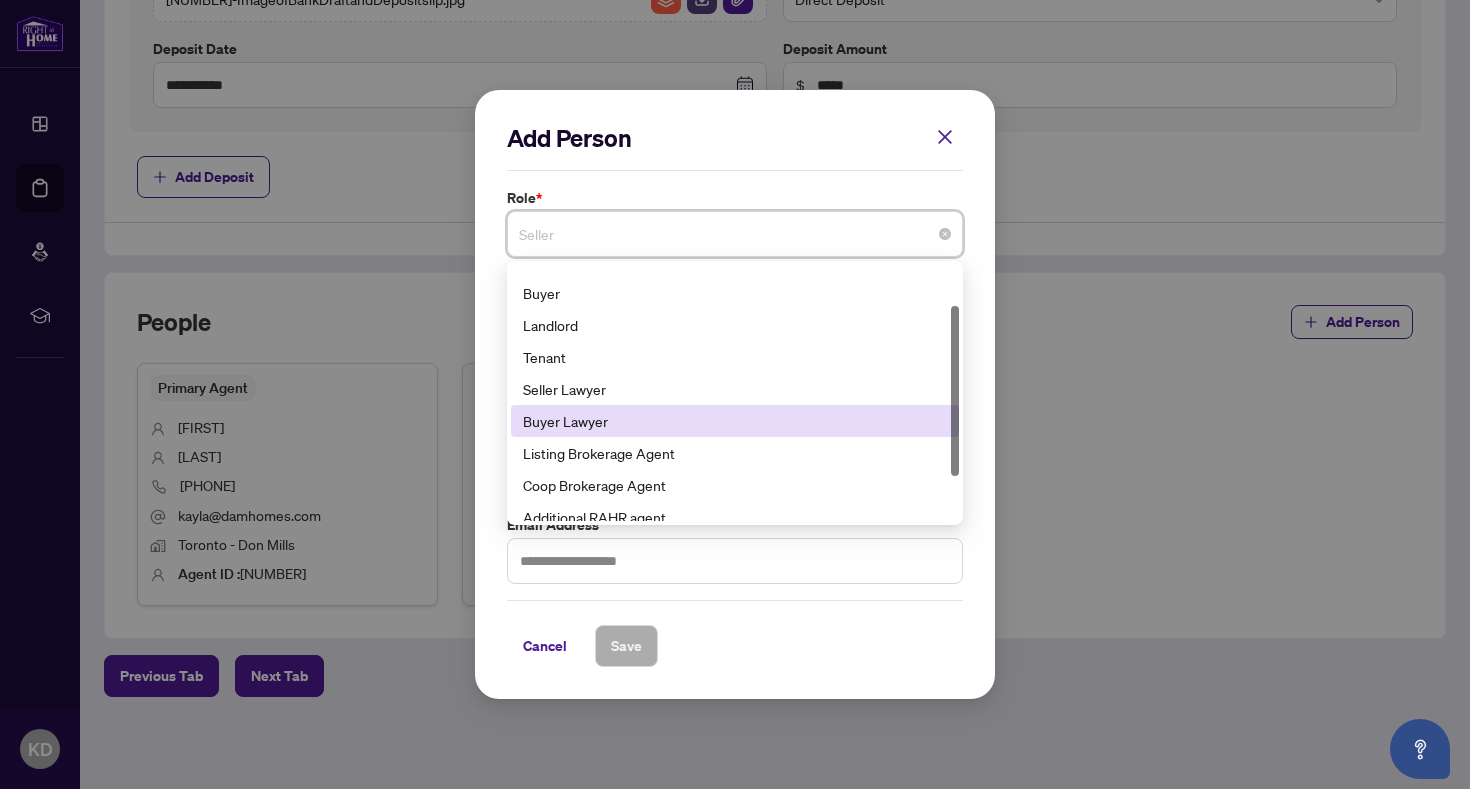 scroll, scrollTop: 61, scrollLeft: 0, axis: vertical 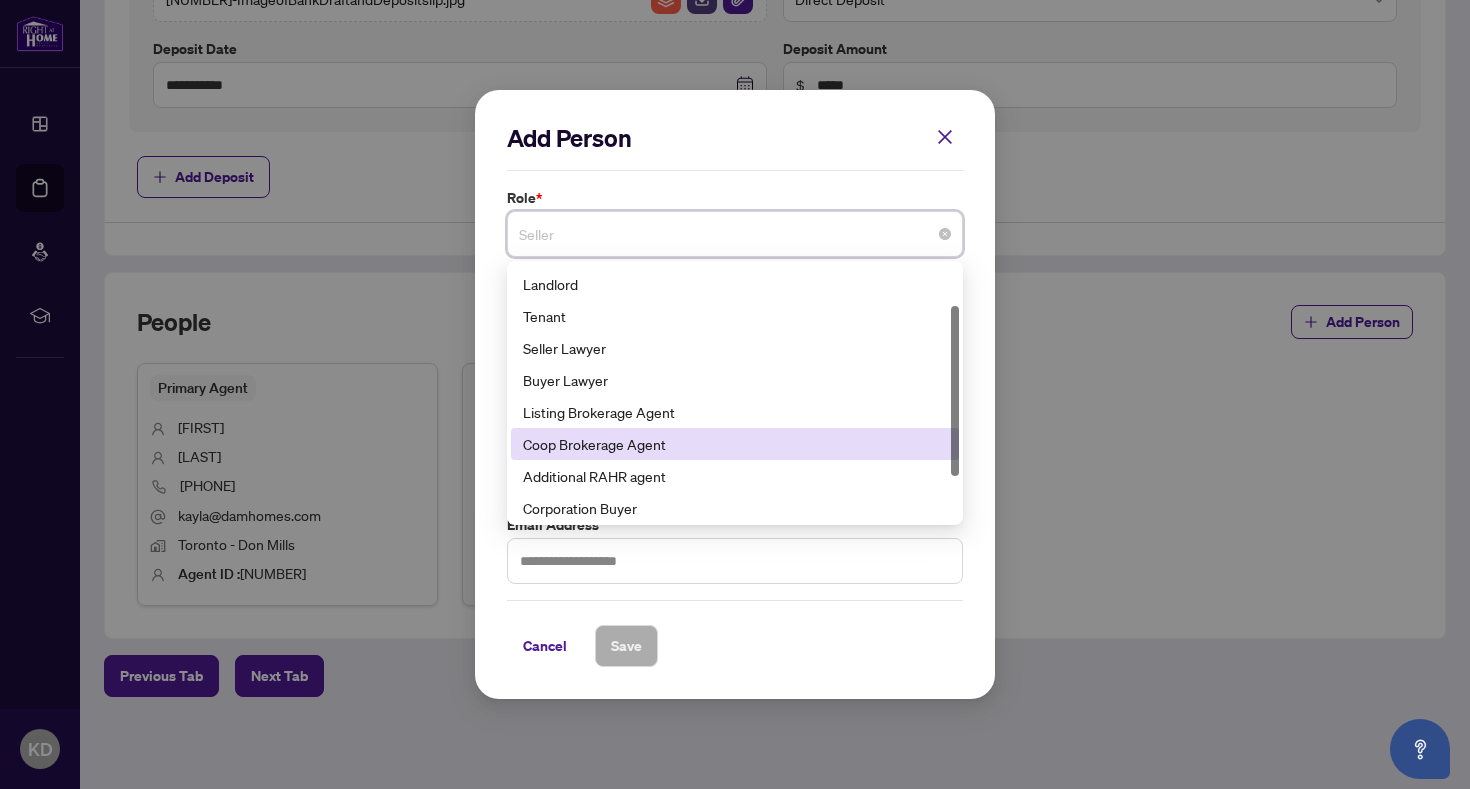 click on "Coop Brokerage Agent" at bounding box center (735, 444) 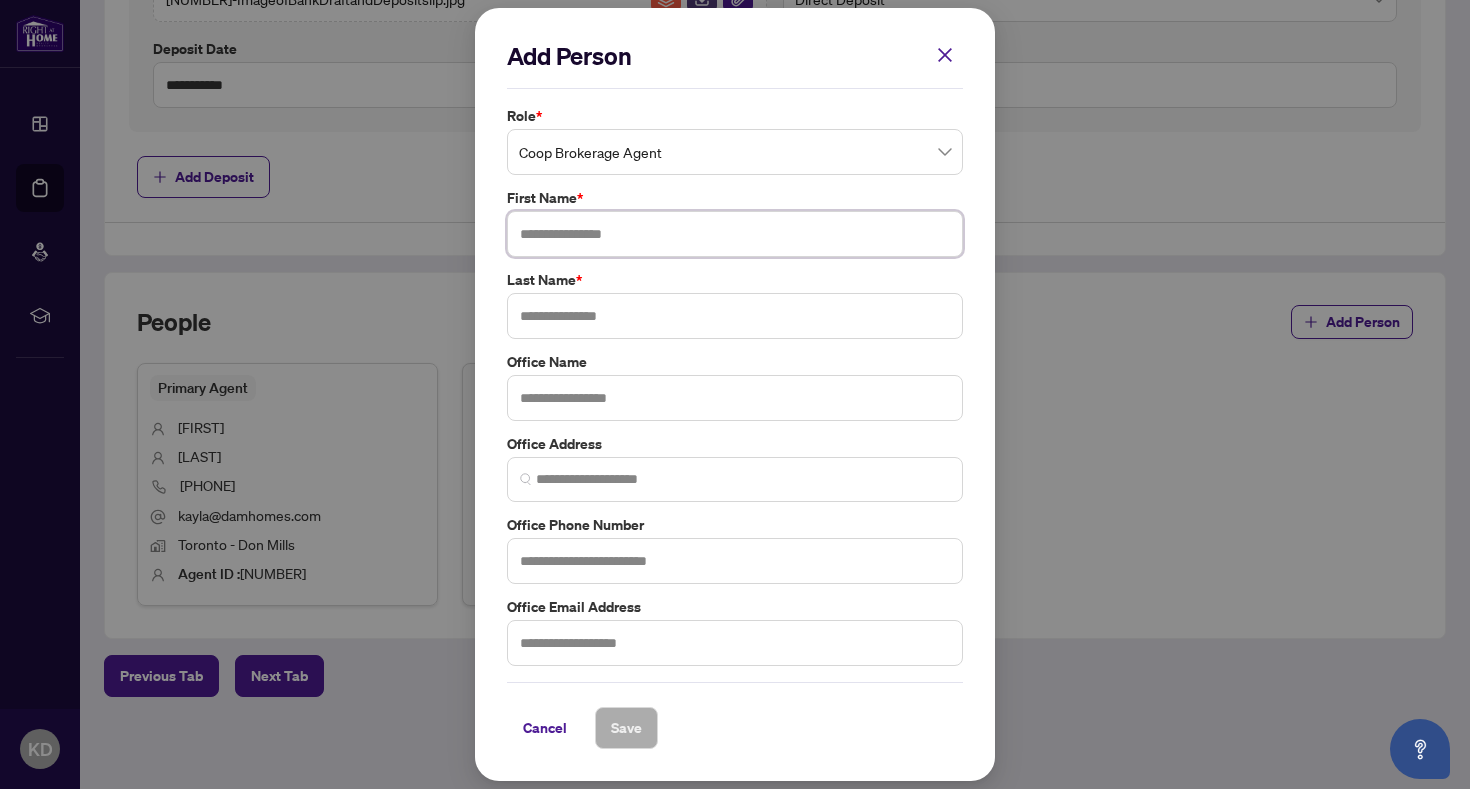 click at bounding box center [735, 234] 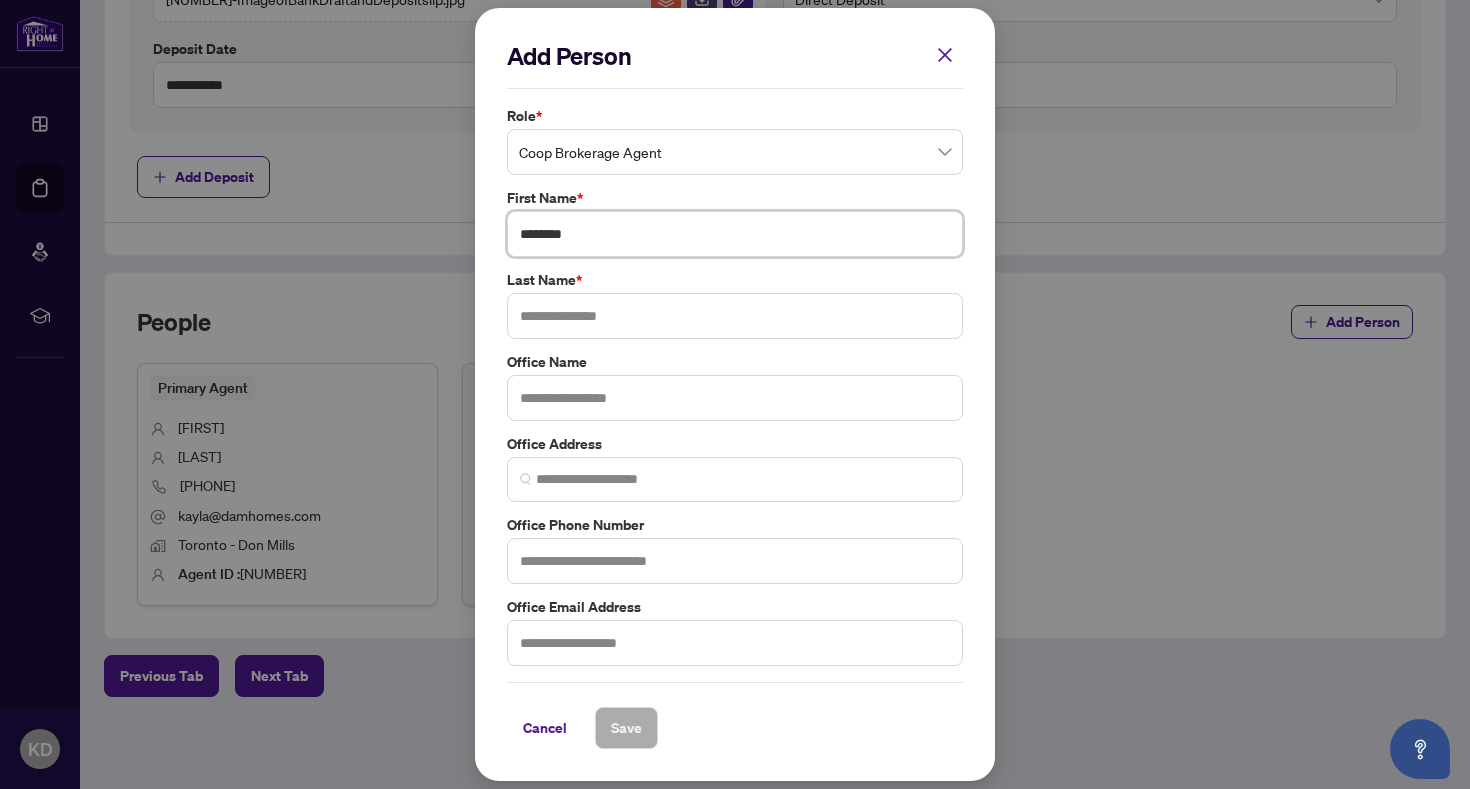 type on "********" 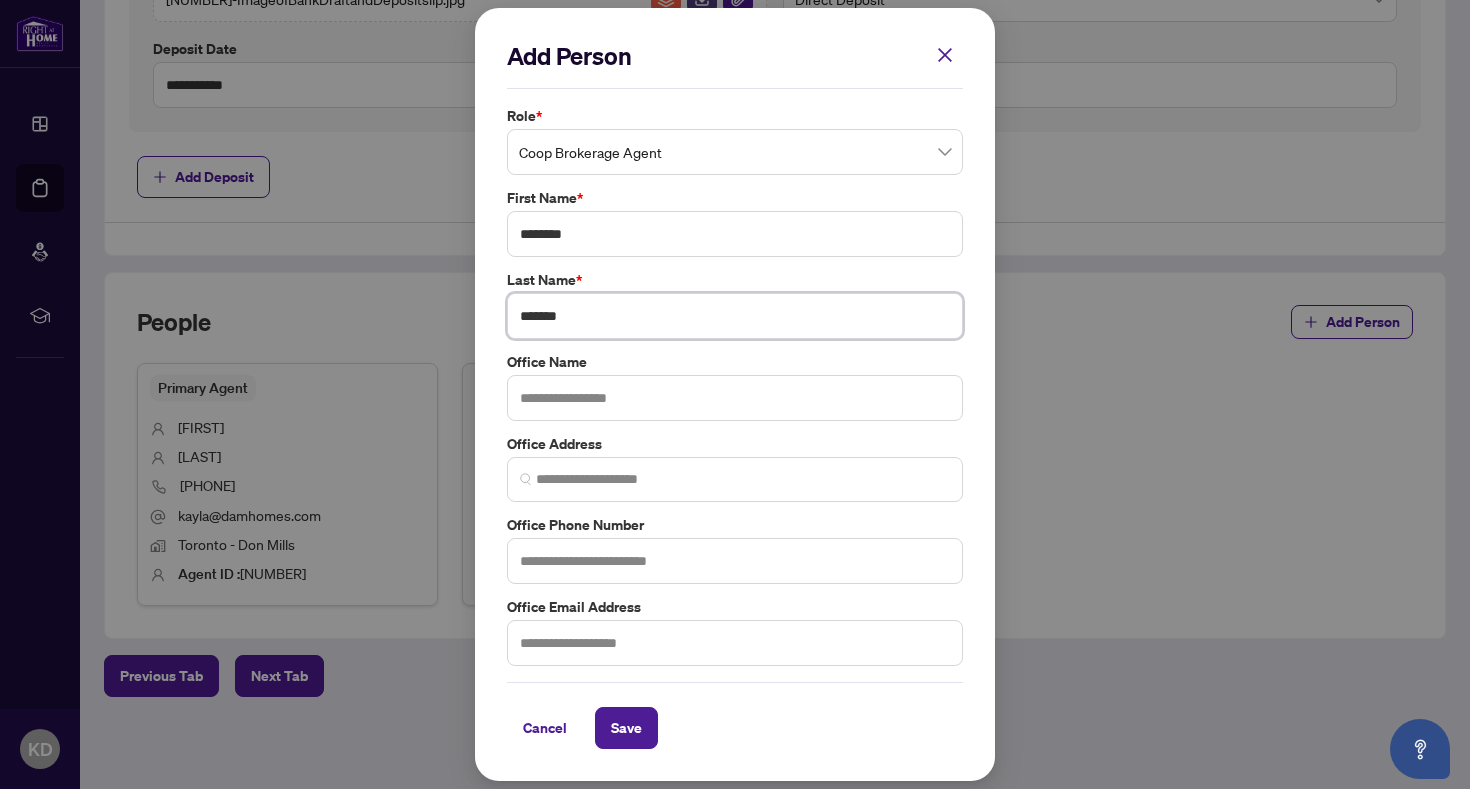 type on "*******" 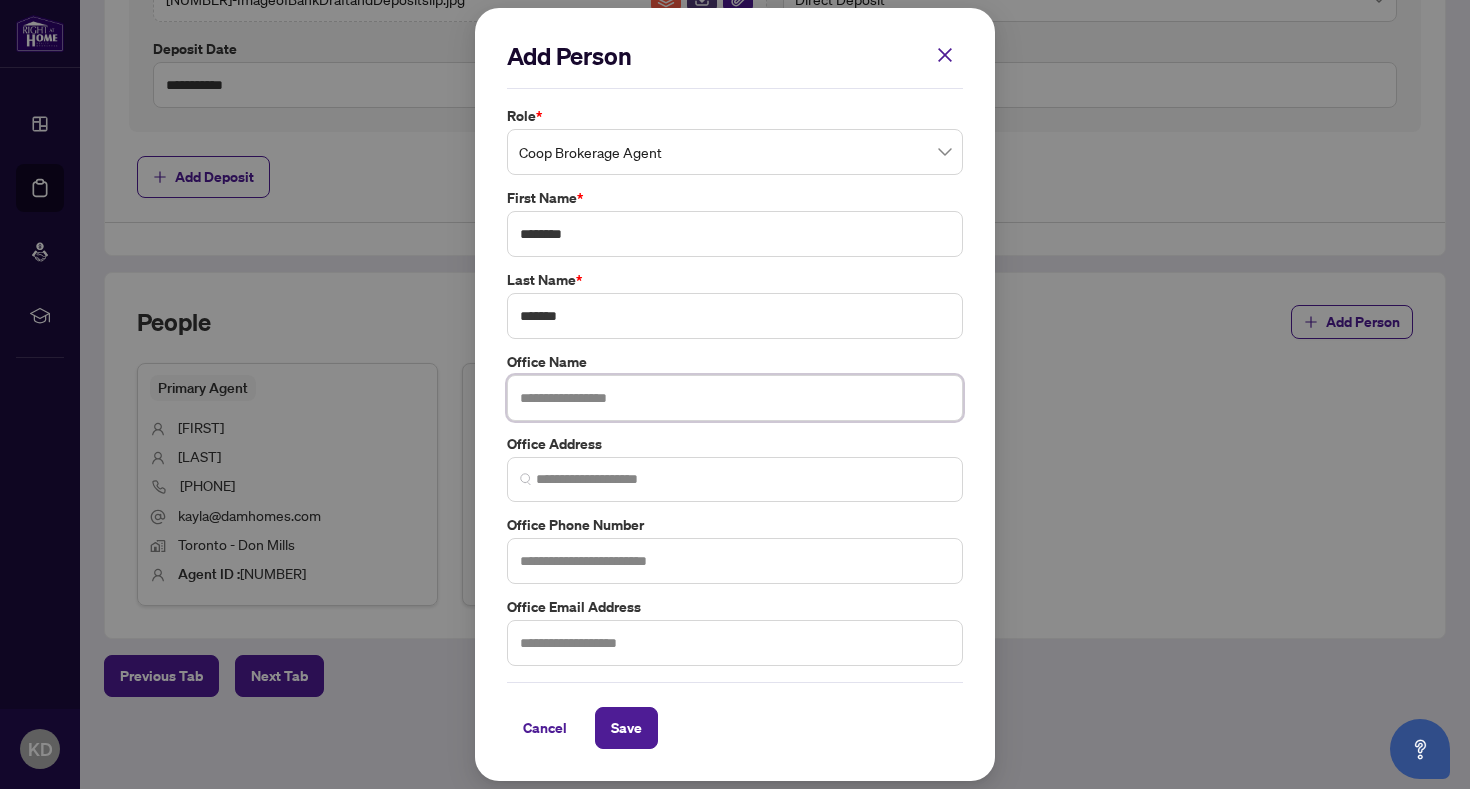 click at bounding box center (735, 398) 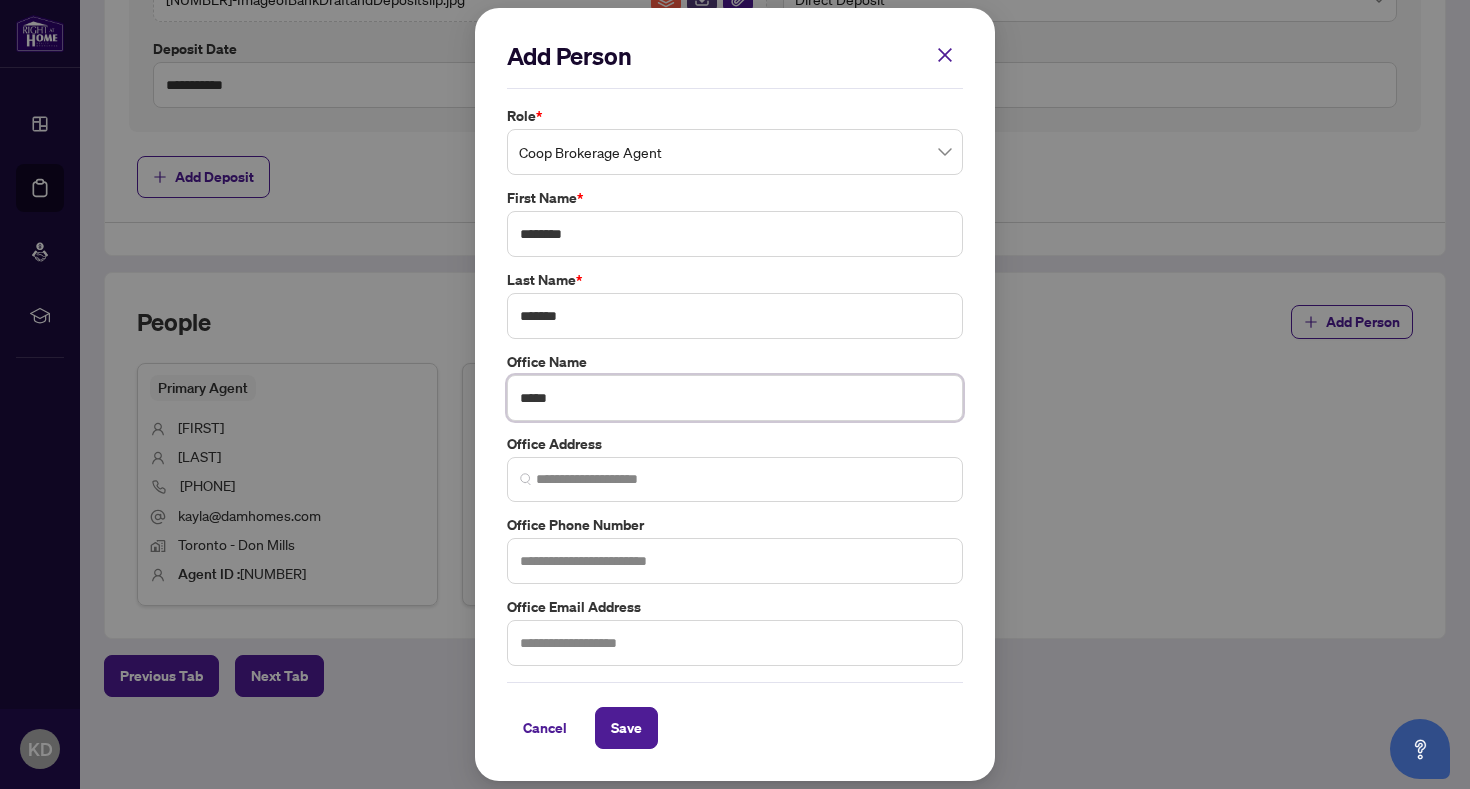 type on "****" 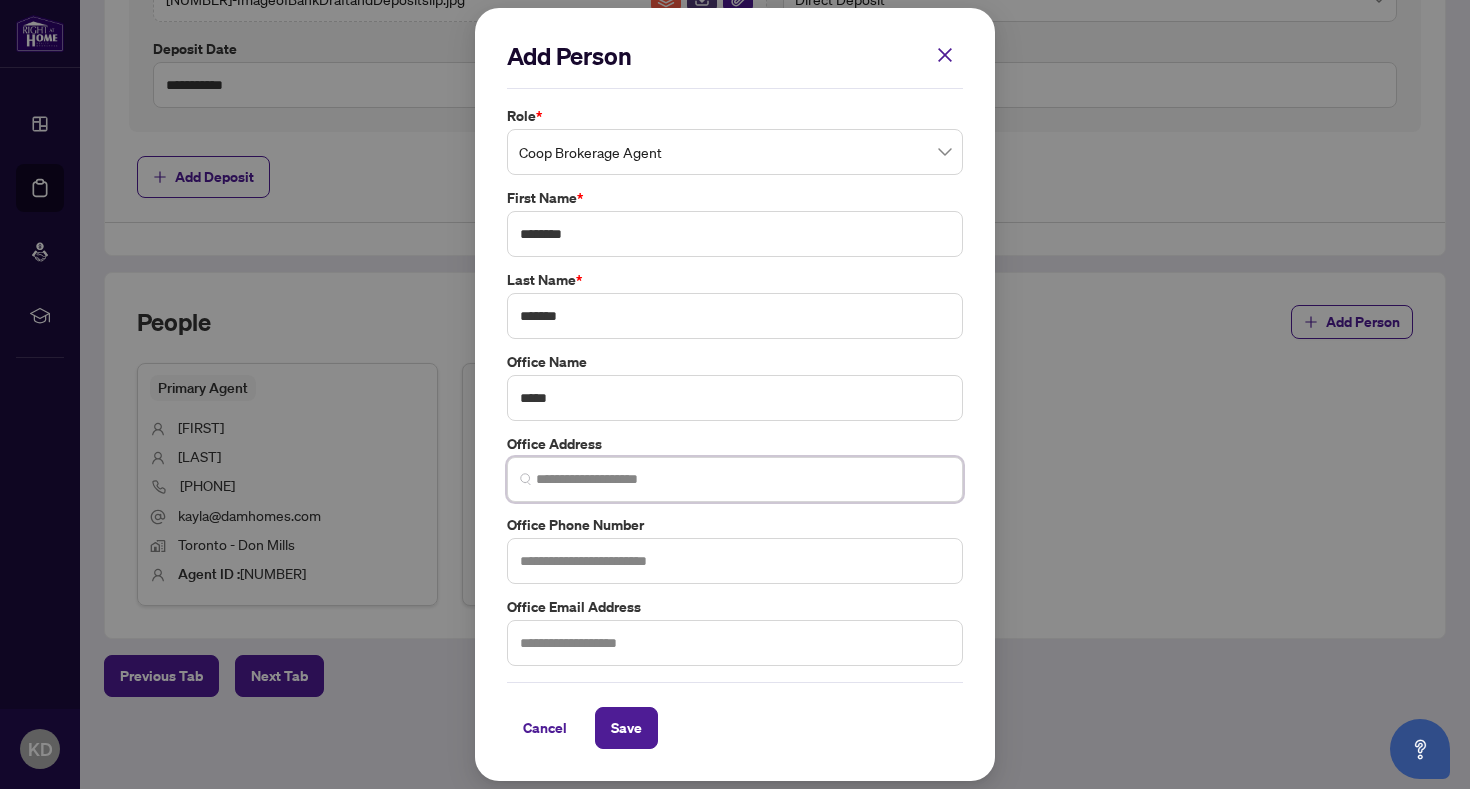 click at bounding box center [743, 479] 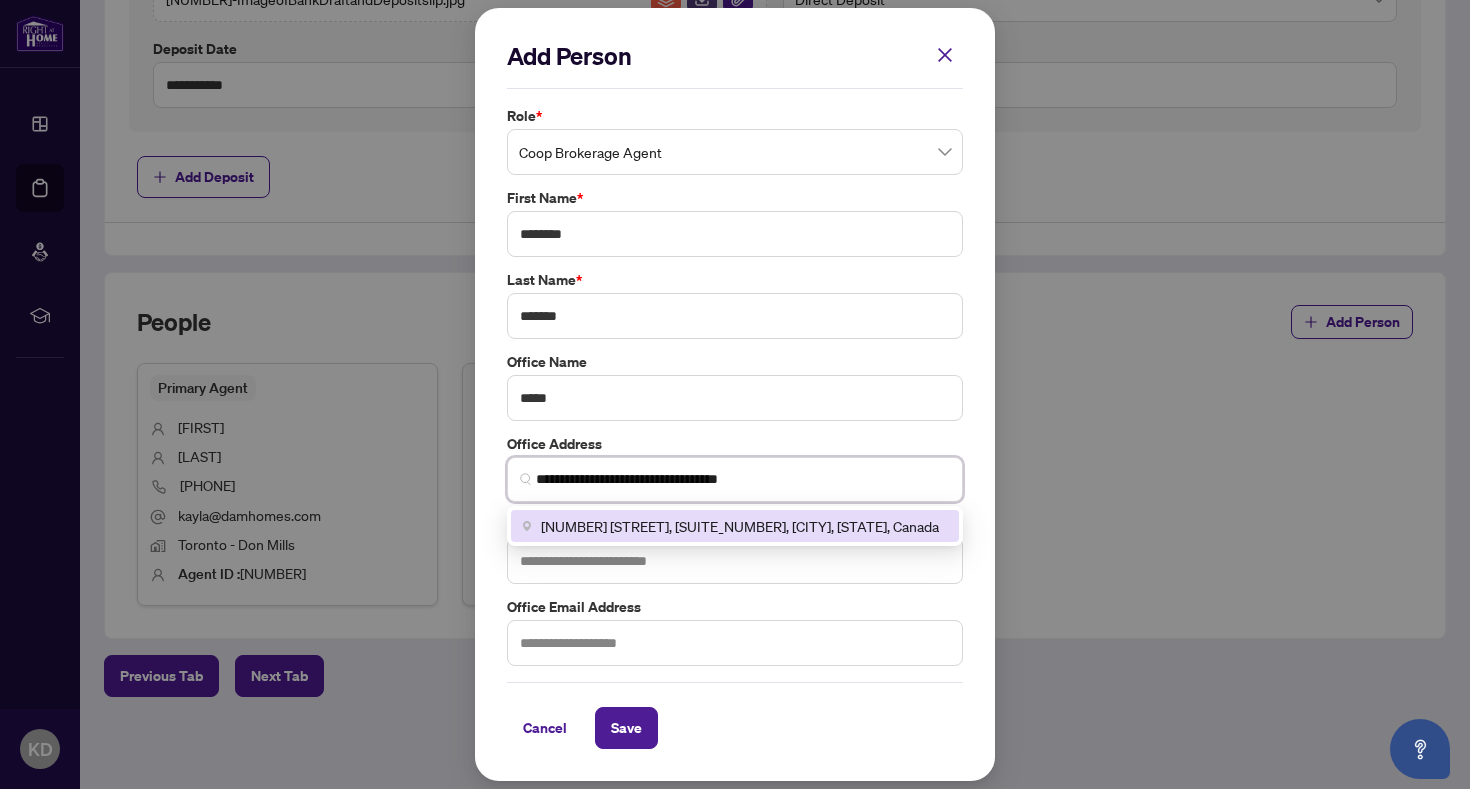 click on "[NUMBER] [STREET], [SUITE_NUMBER], [CITY], [STATE], Canada" at bounding box center [735, 526] 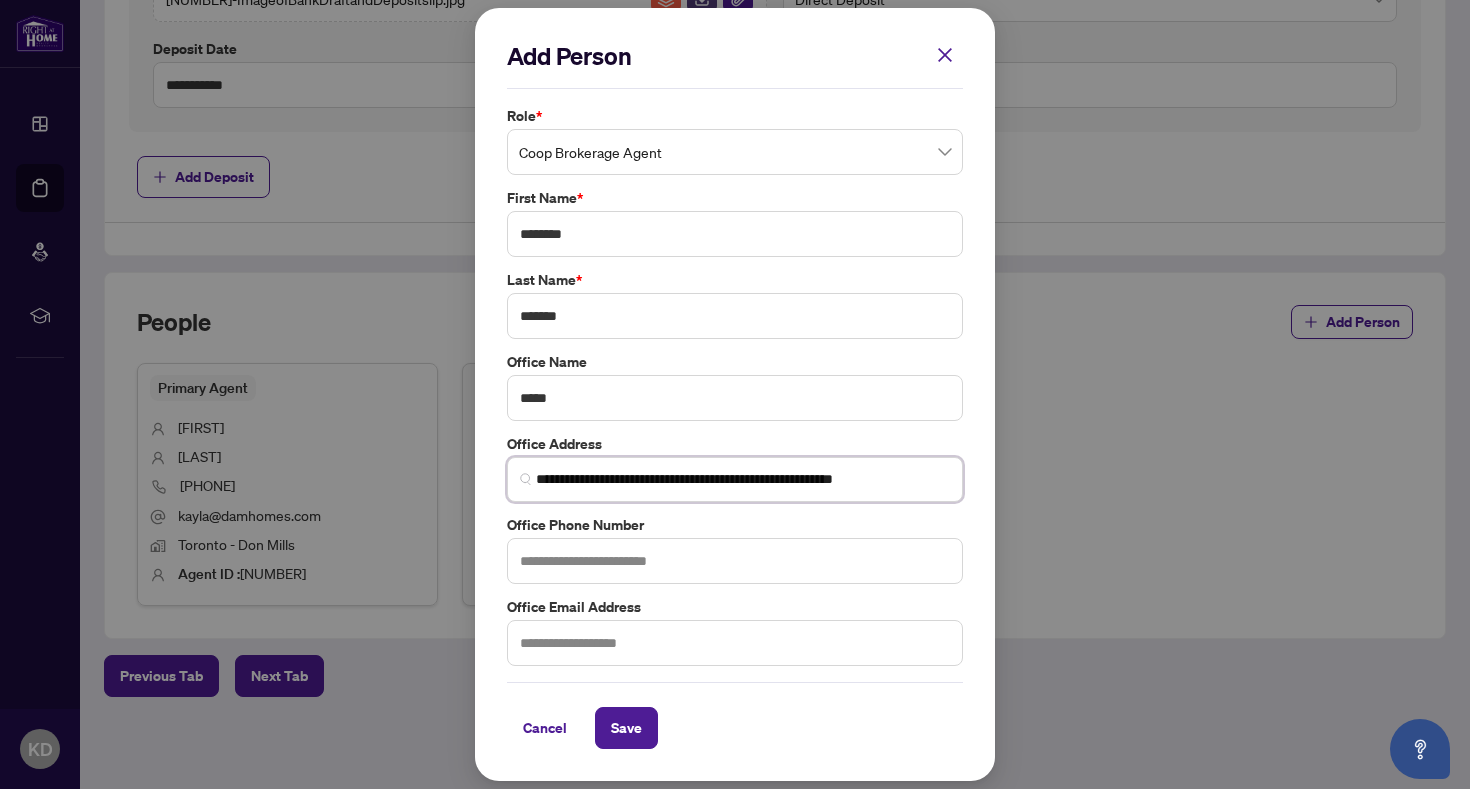 type on "**********" 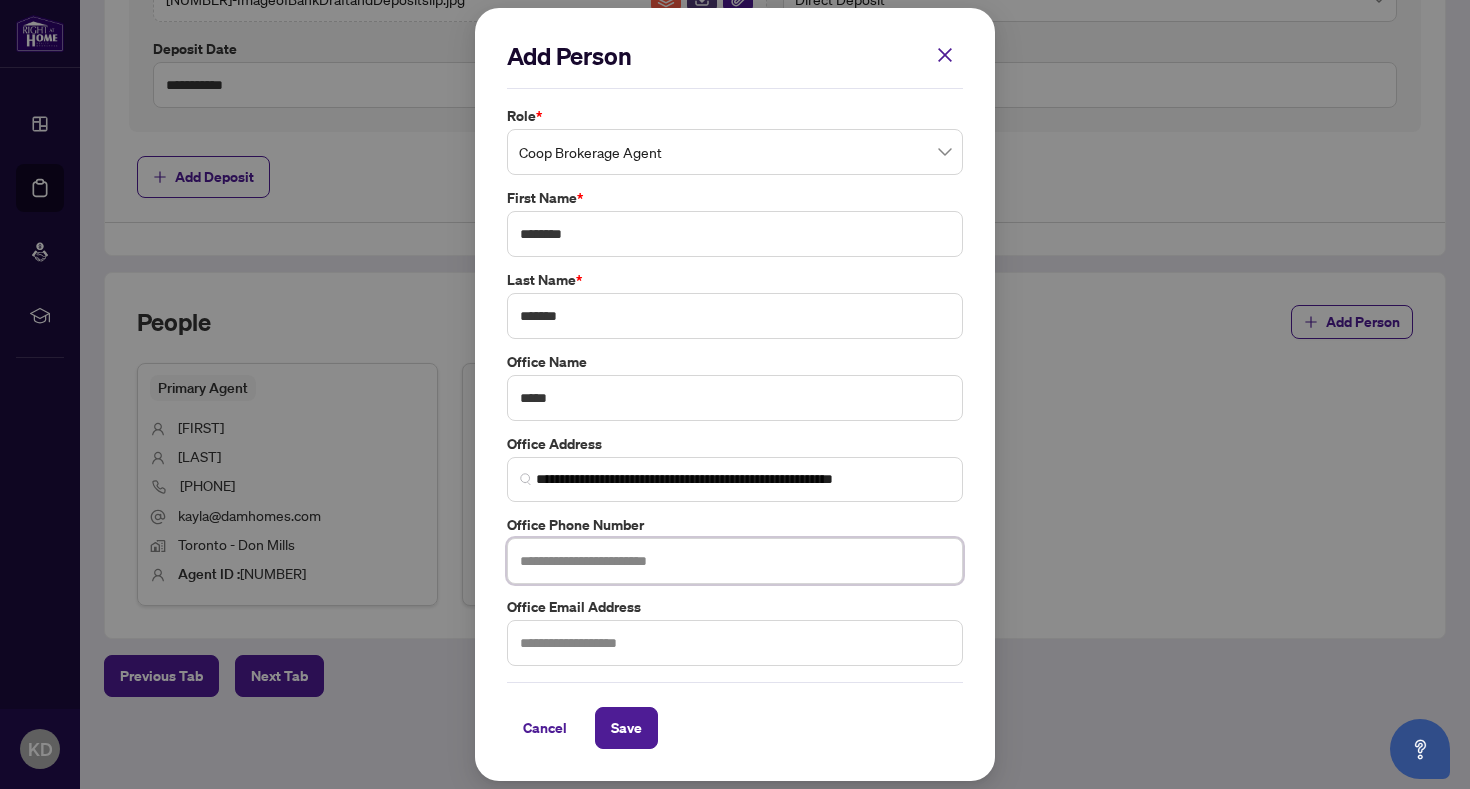 click at bounding box center [735, 561] 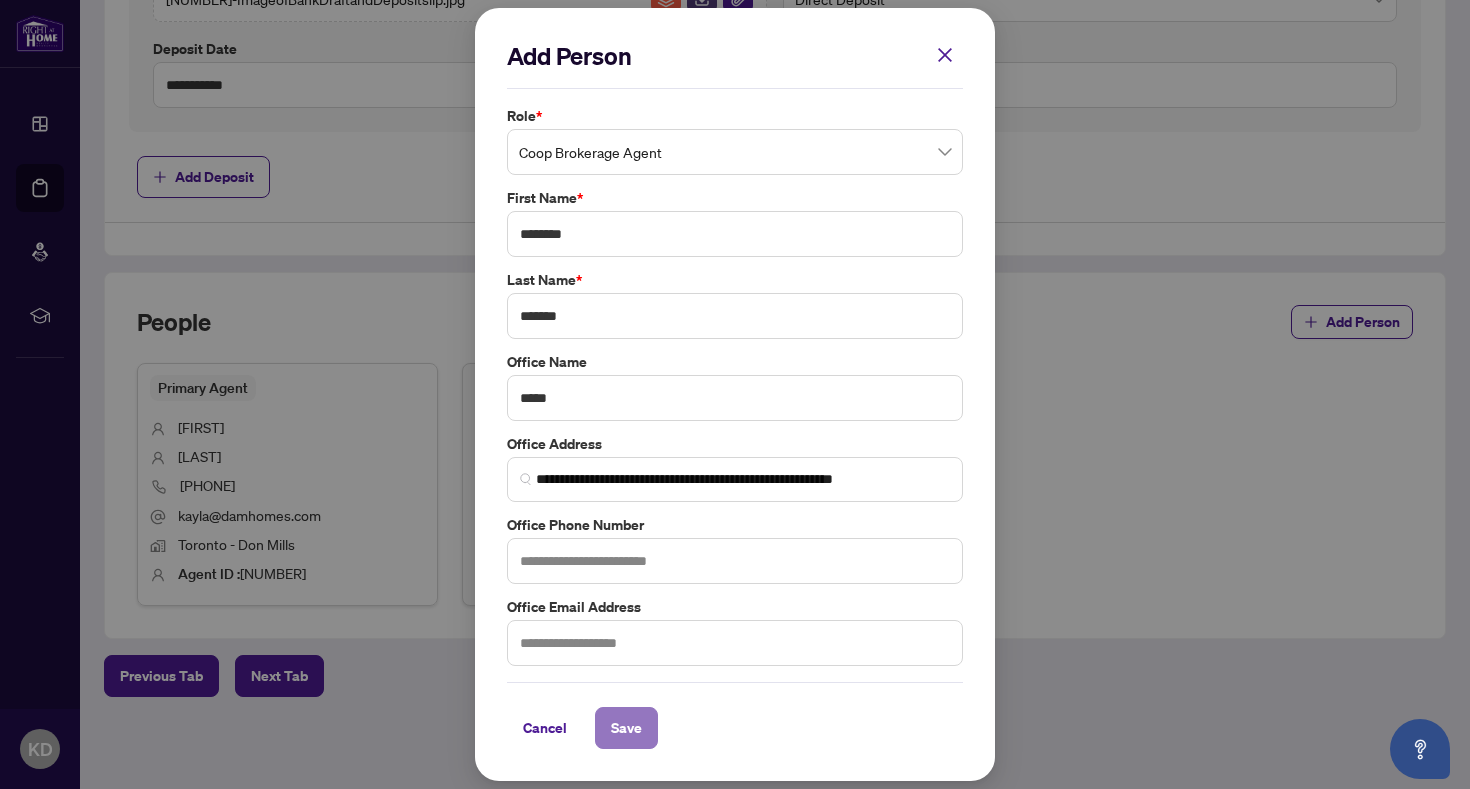 click on "Save" at bounding box center [626, 728] 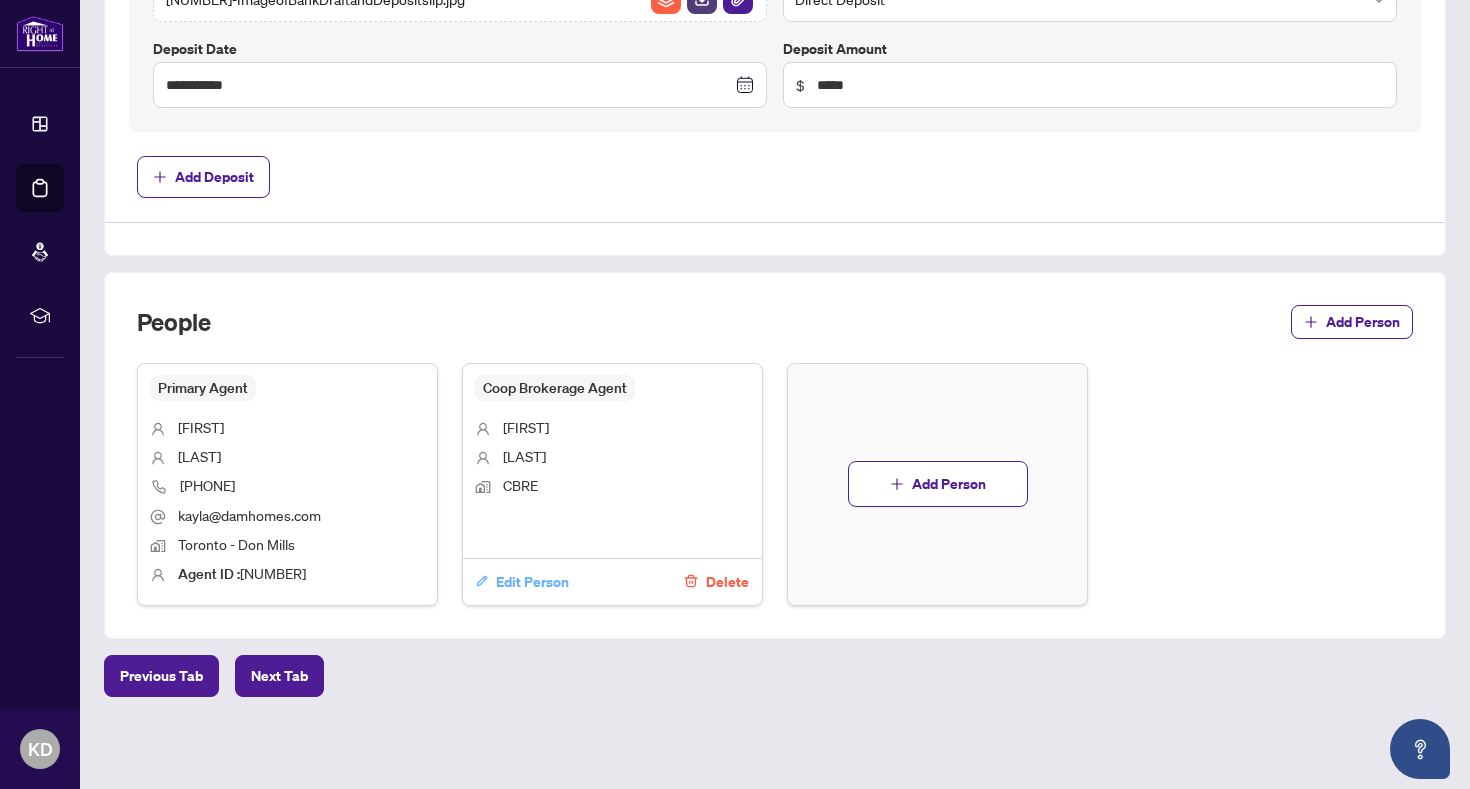 click on "Edit Person" at bounding box center (532, 582) 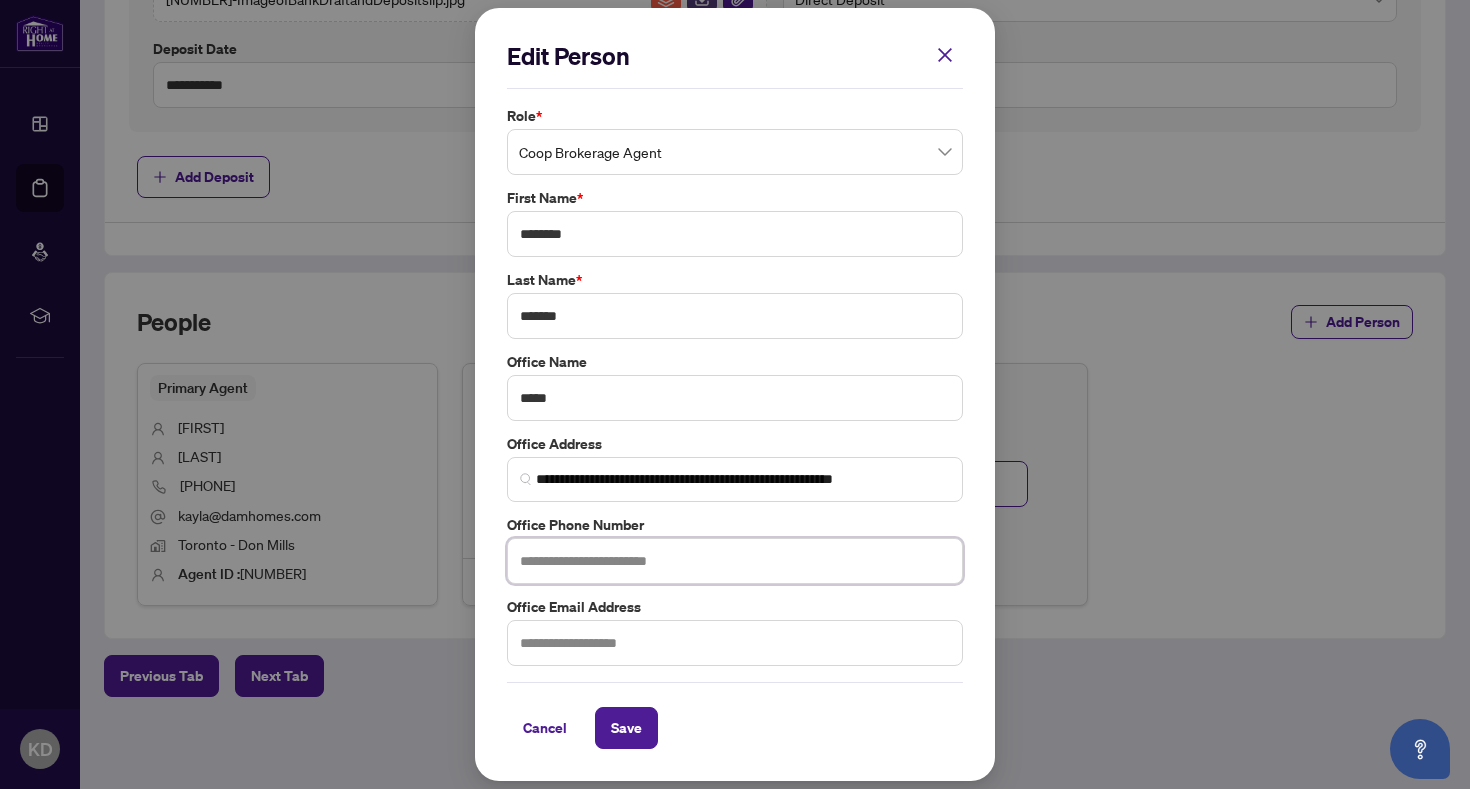 click at bounding box center [735, 561] 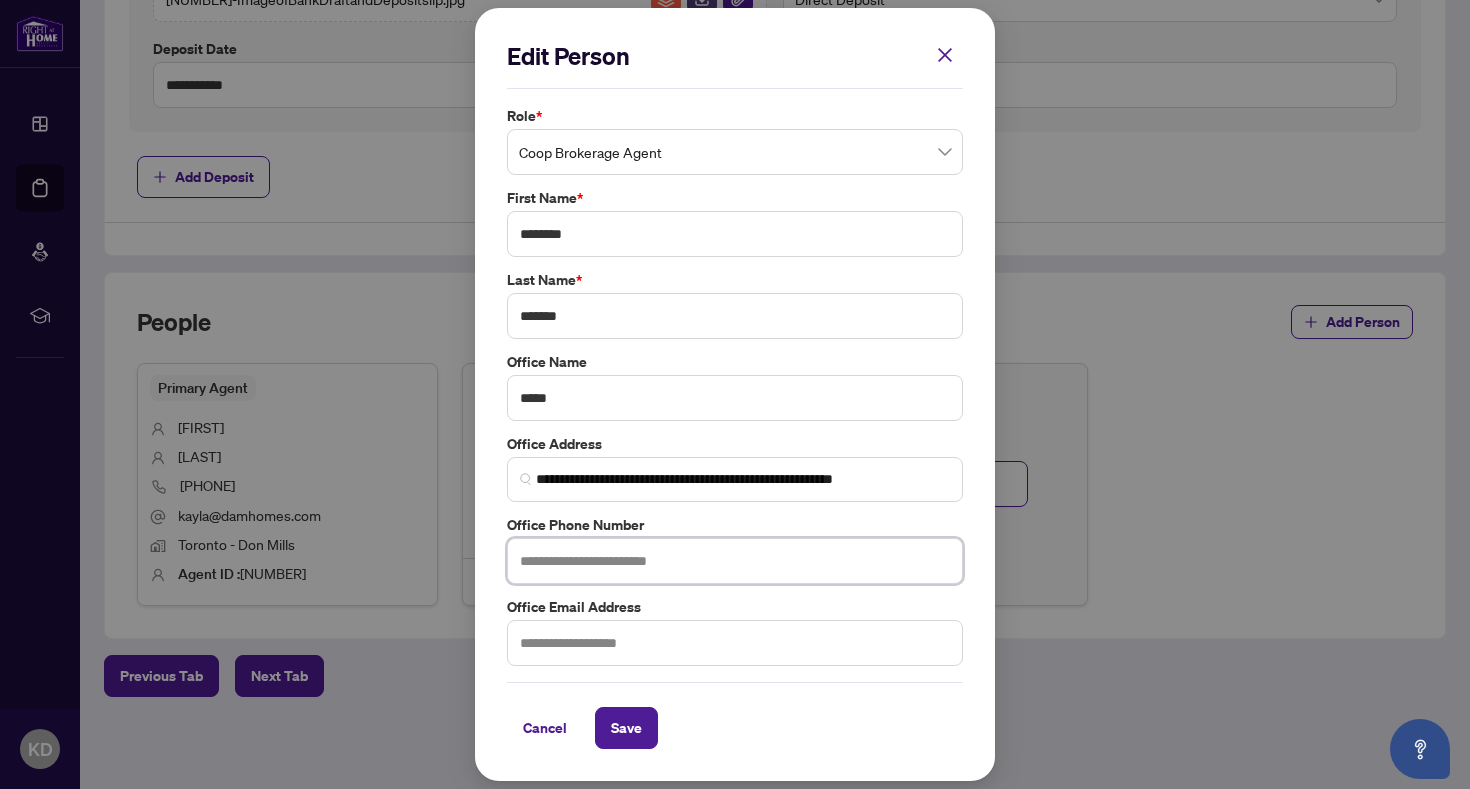 paste on "**********" 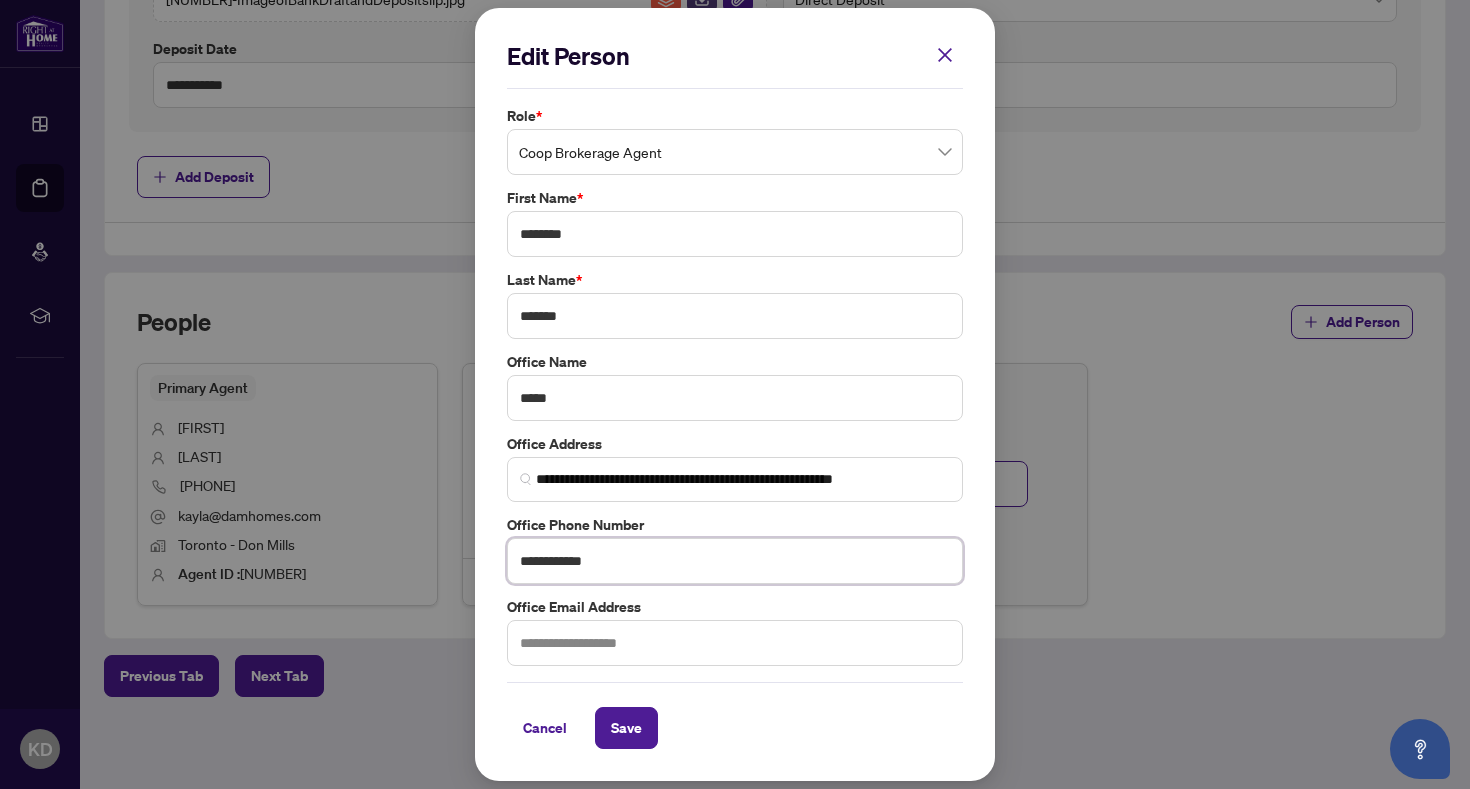 type on "**********" 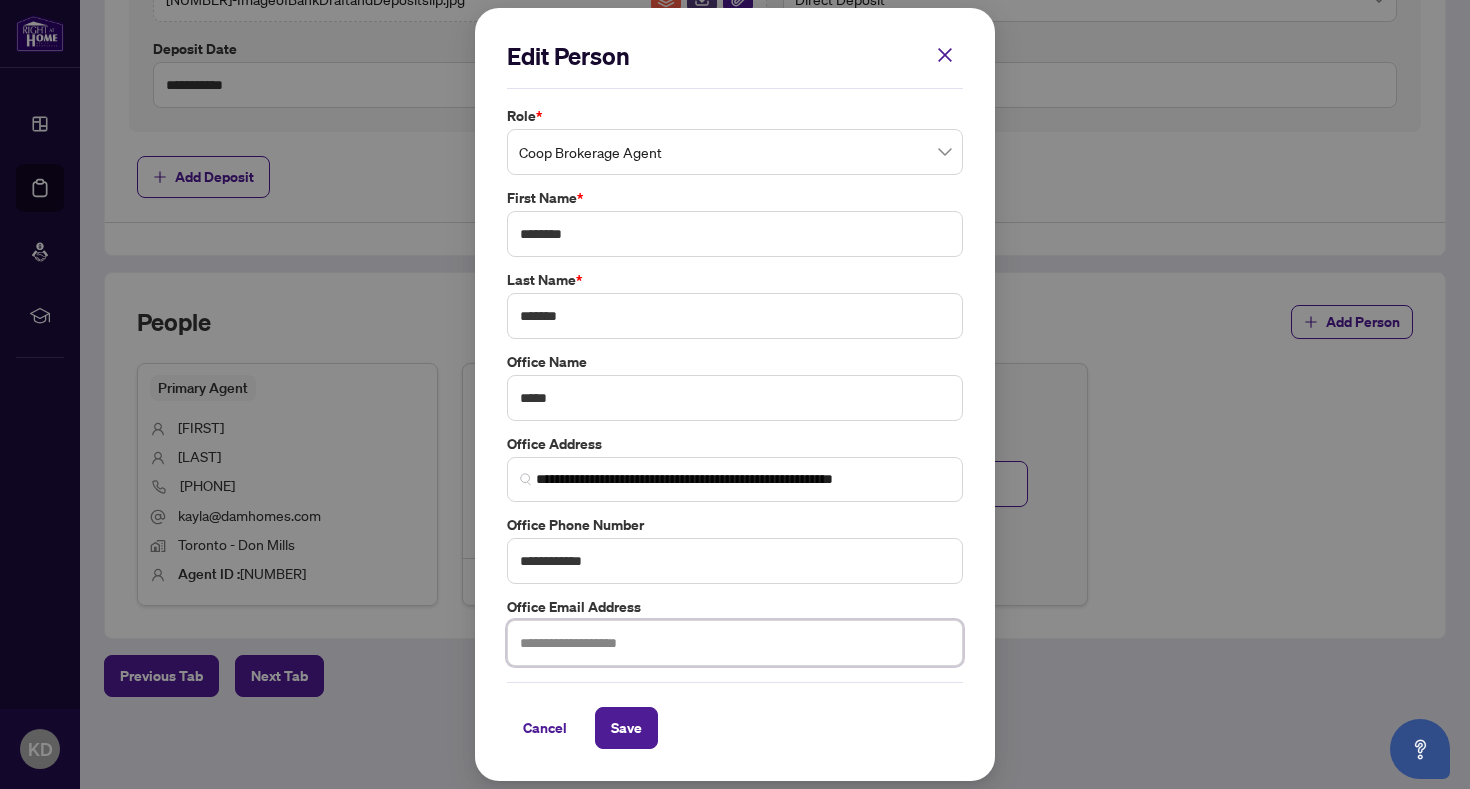 click at bounding box center [735, 643] 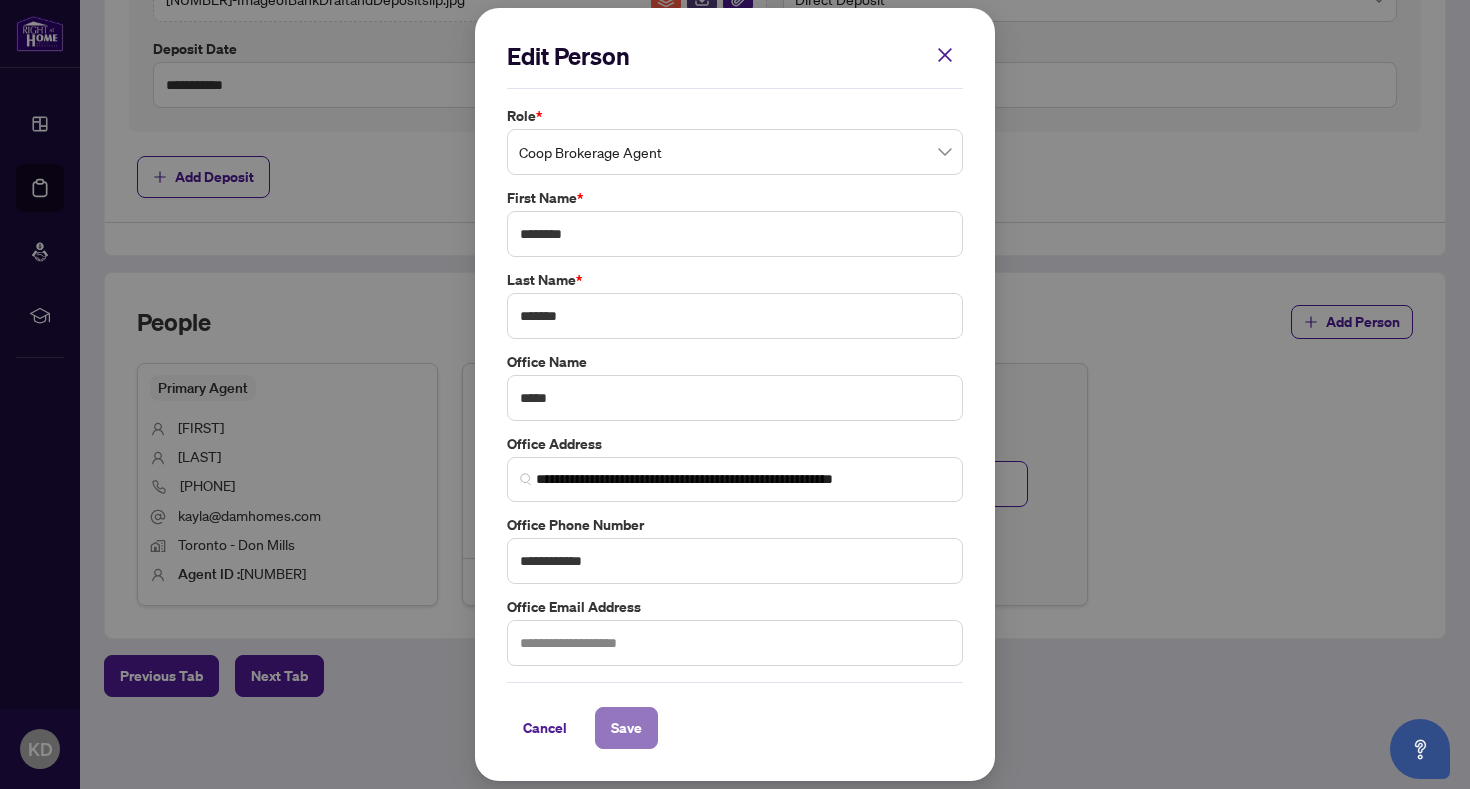 click on "Save" at bounding box center [626, 728] 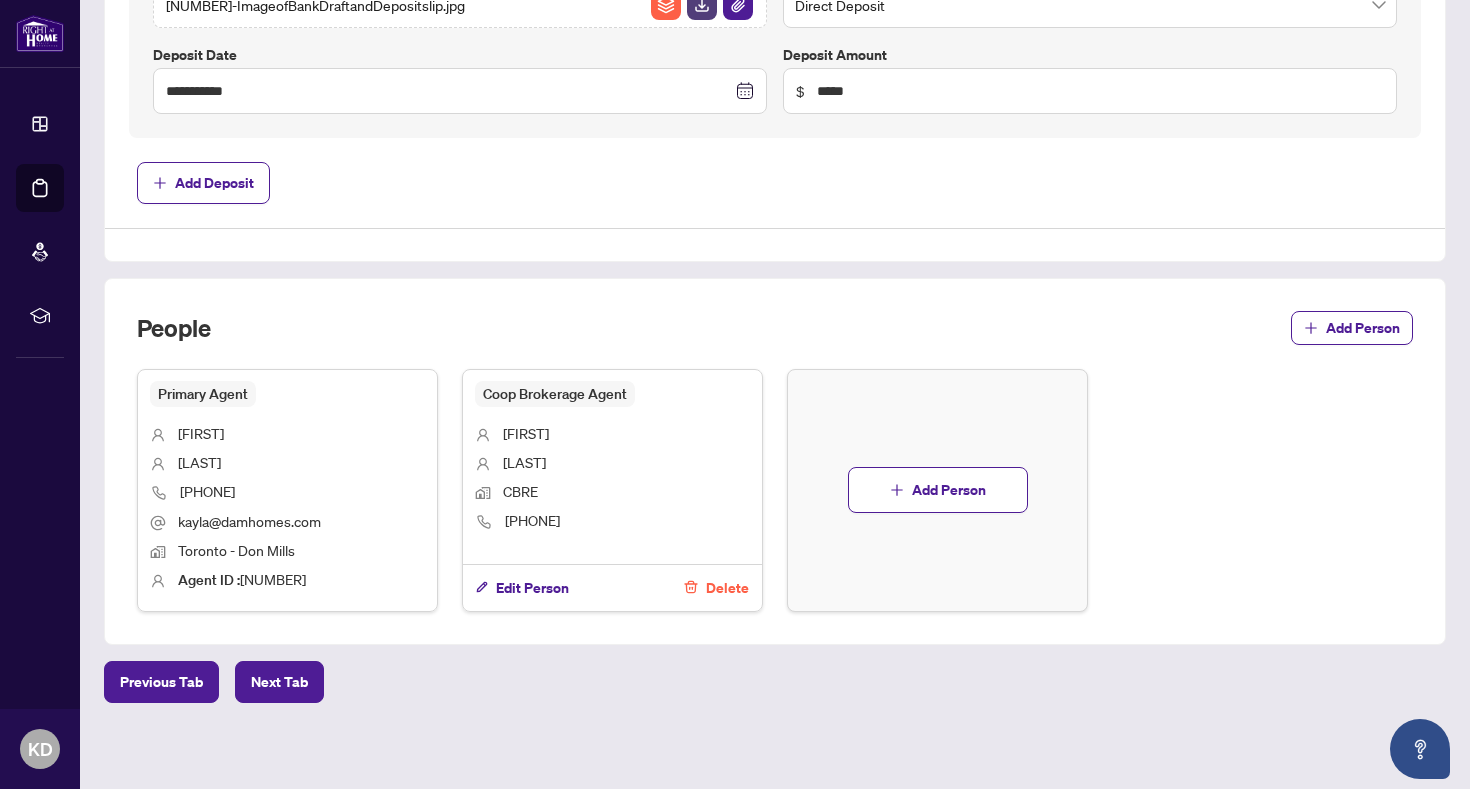 scroll, scrollTop: 918, scrollLeft: 0, axis: vertical 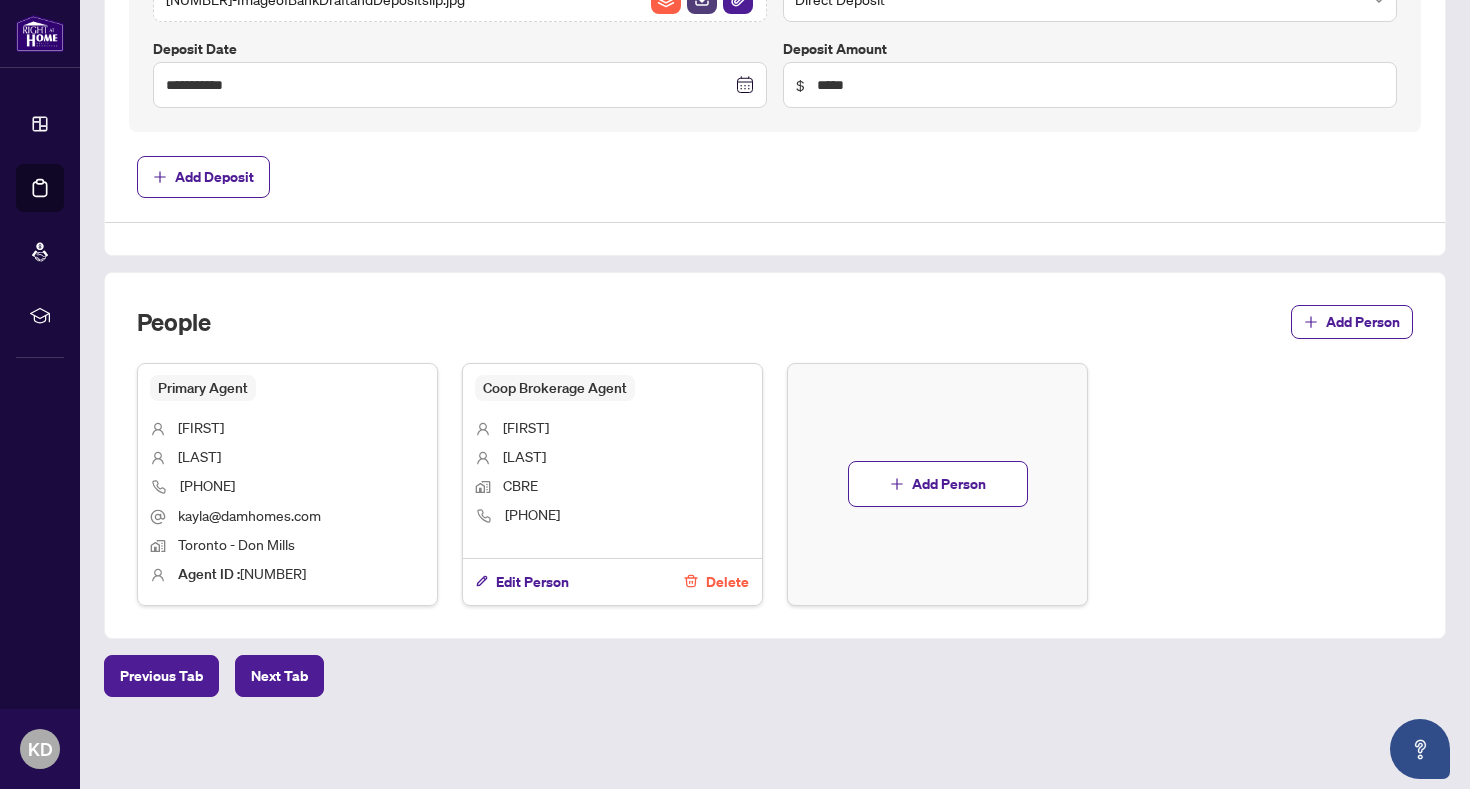 click on "**********" at bounding box center (775, -64) 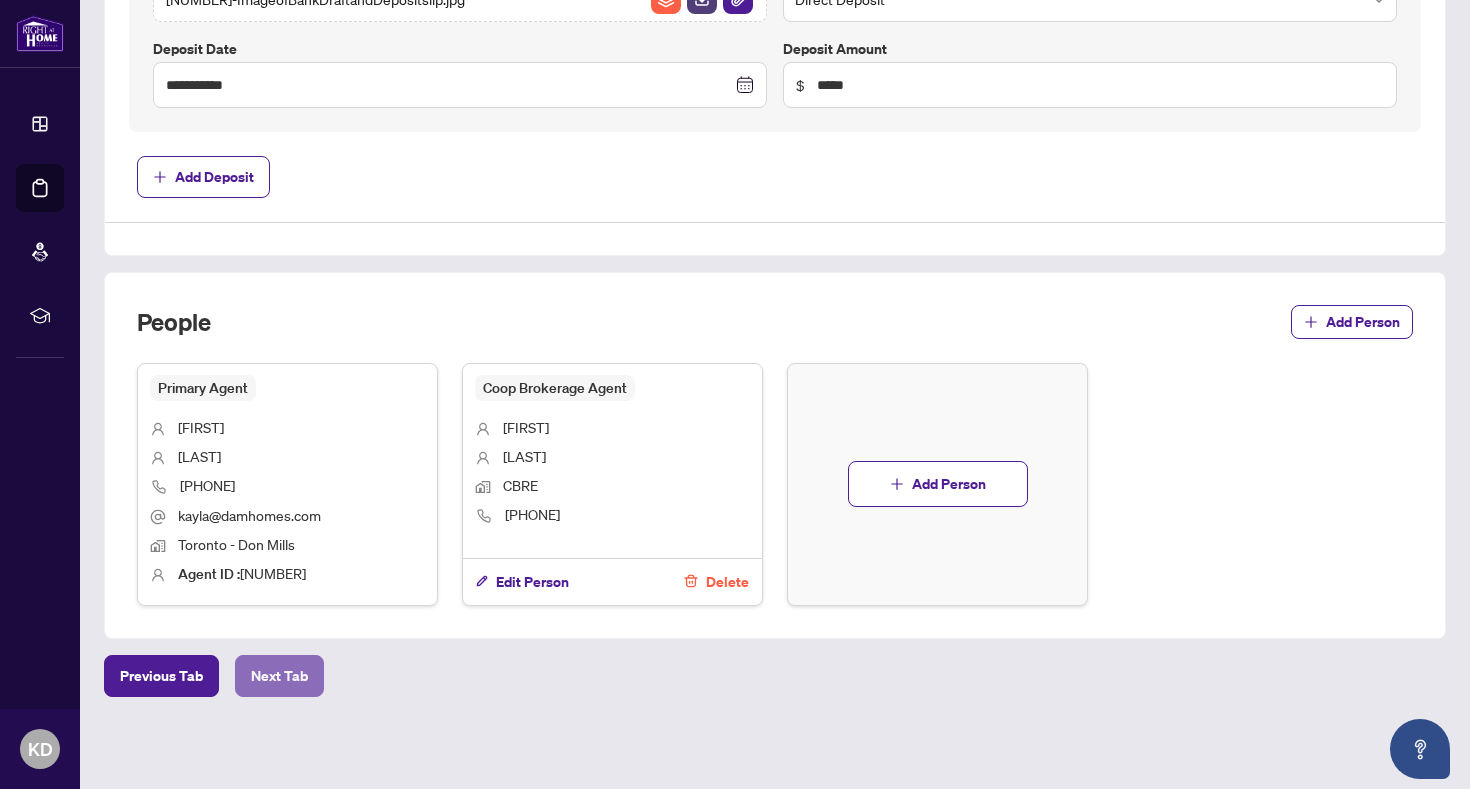 click on "Next Tab" at bounding box center [279, 676] 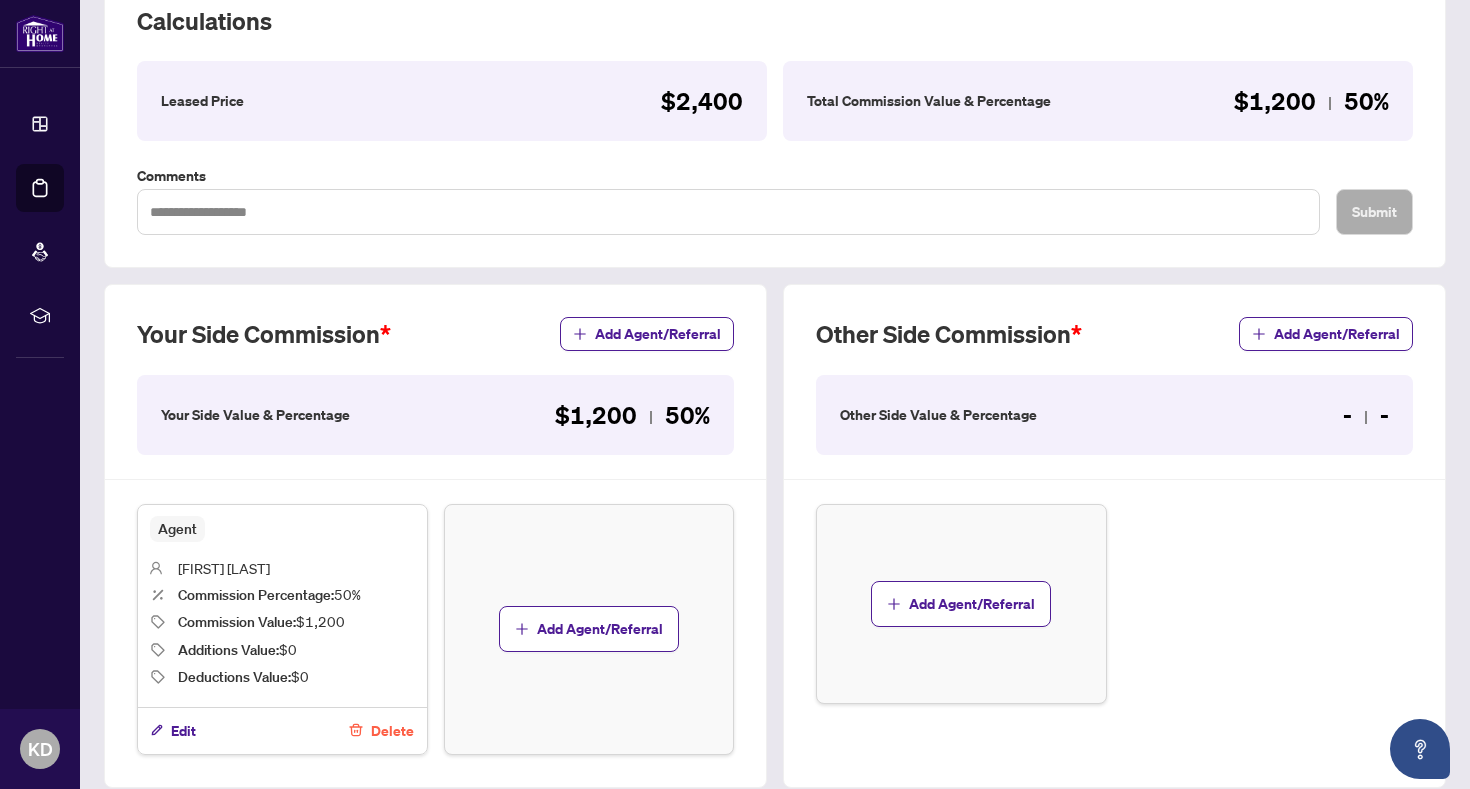 scroll, scrollTop: 383, scrollLeft: 0, axis: vertical 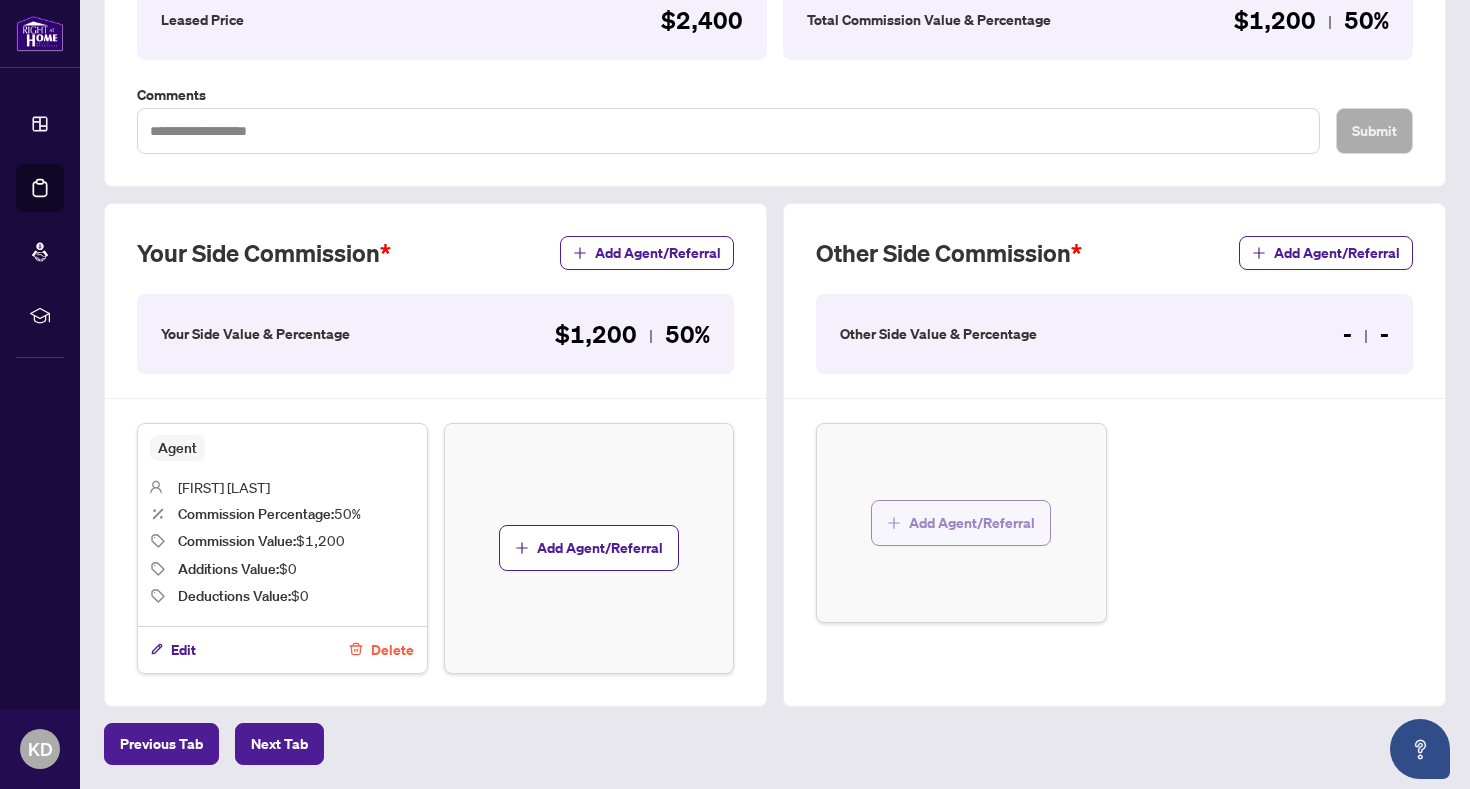 click on "Add Agent/Referral" at bounding box center [961, 523] 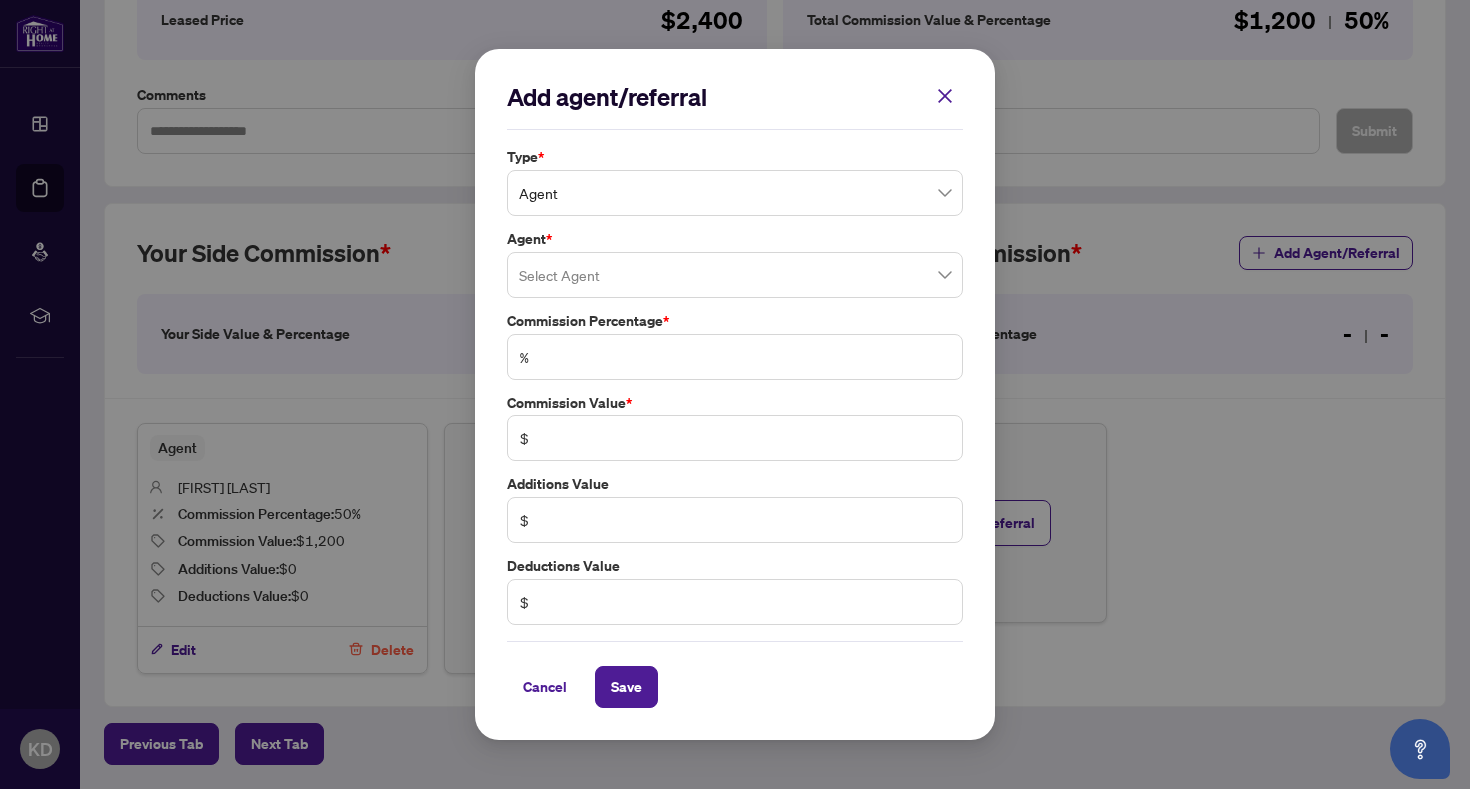 click at bounding box center [735, 275] 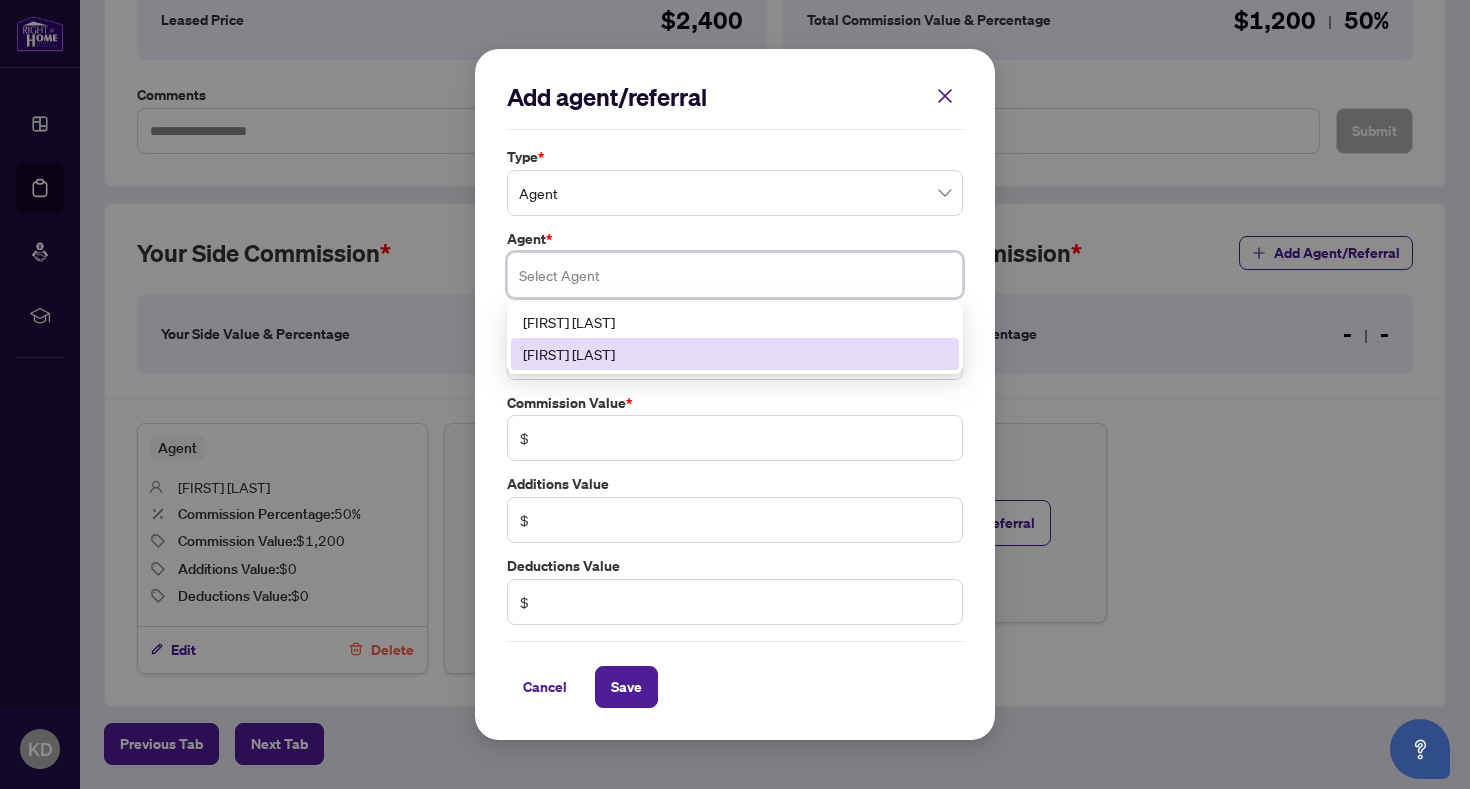 click on "[FIRST] [LAST]" at bounding box center [735, 354] 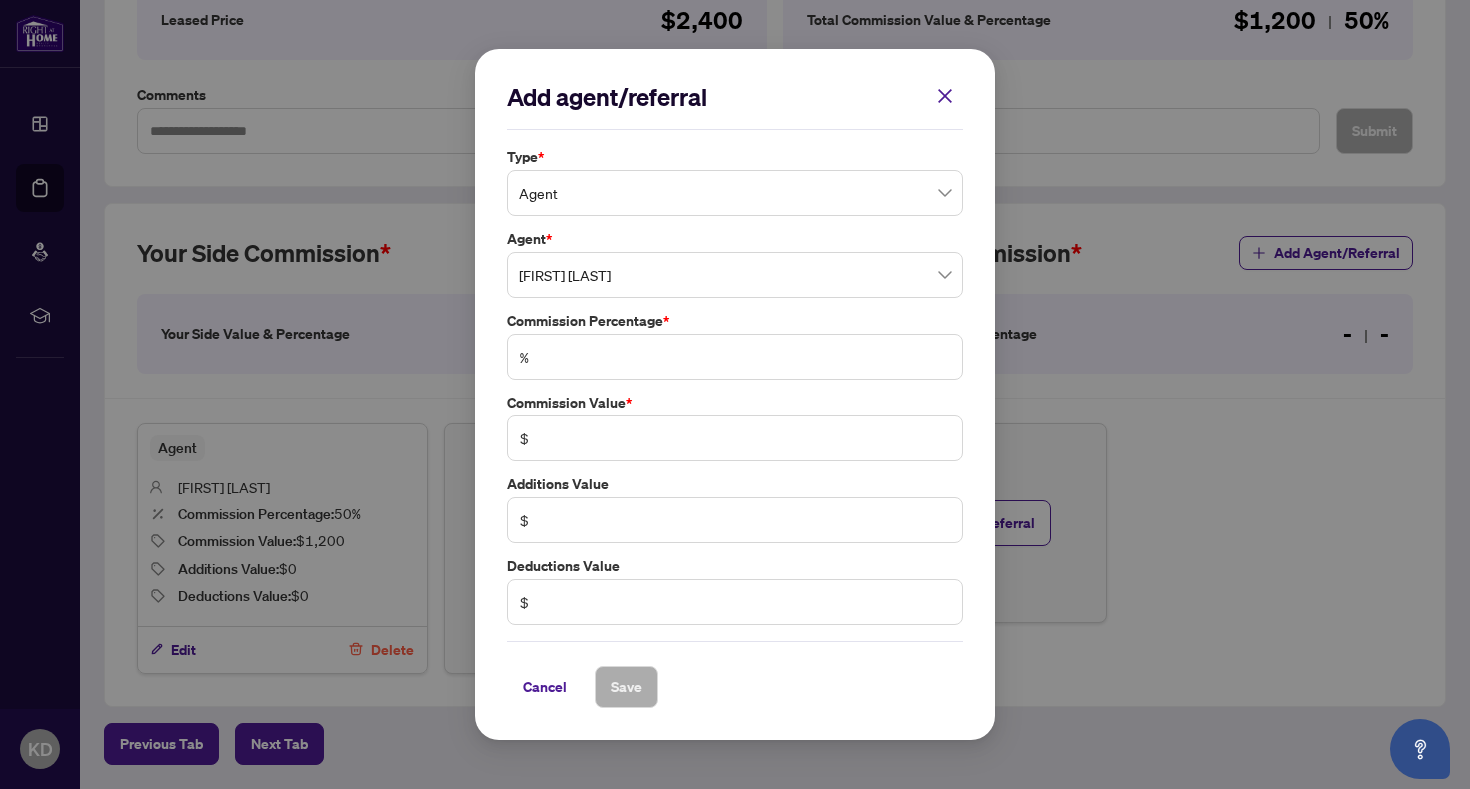 click on "%" at bounding box center [735, 357] 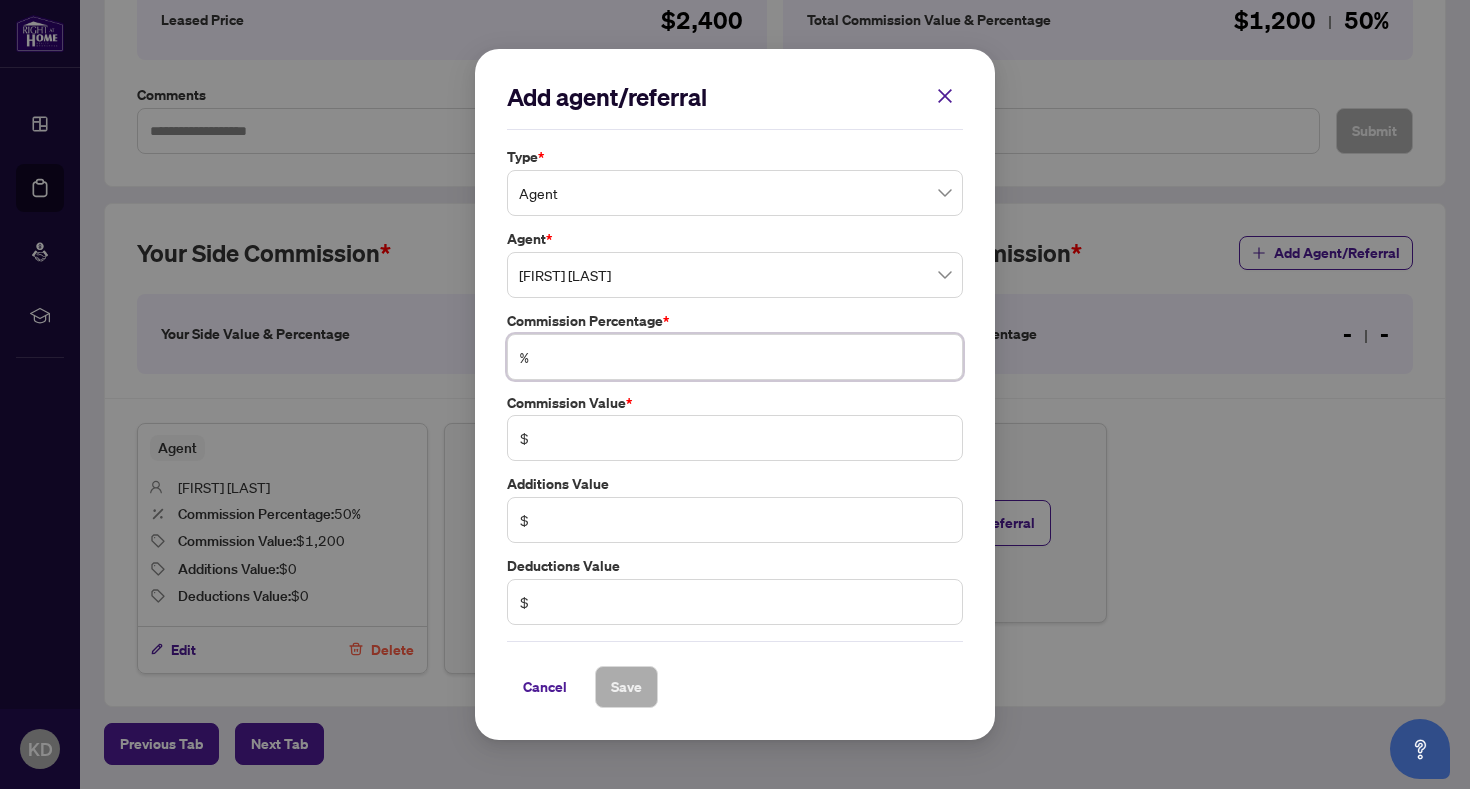 type on "*" 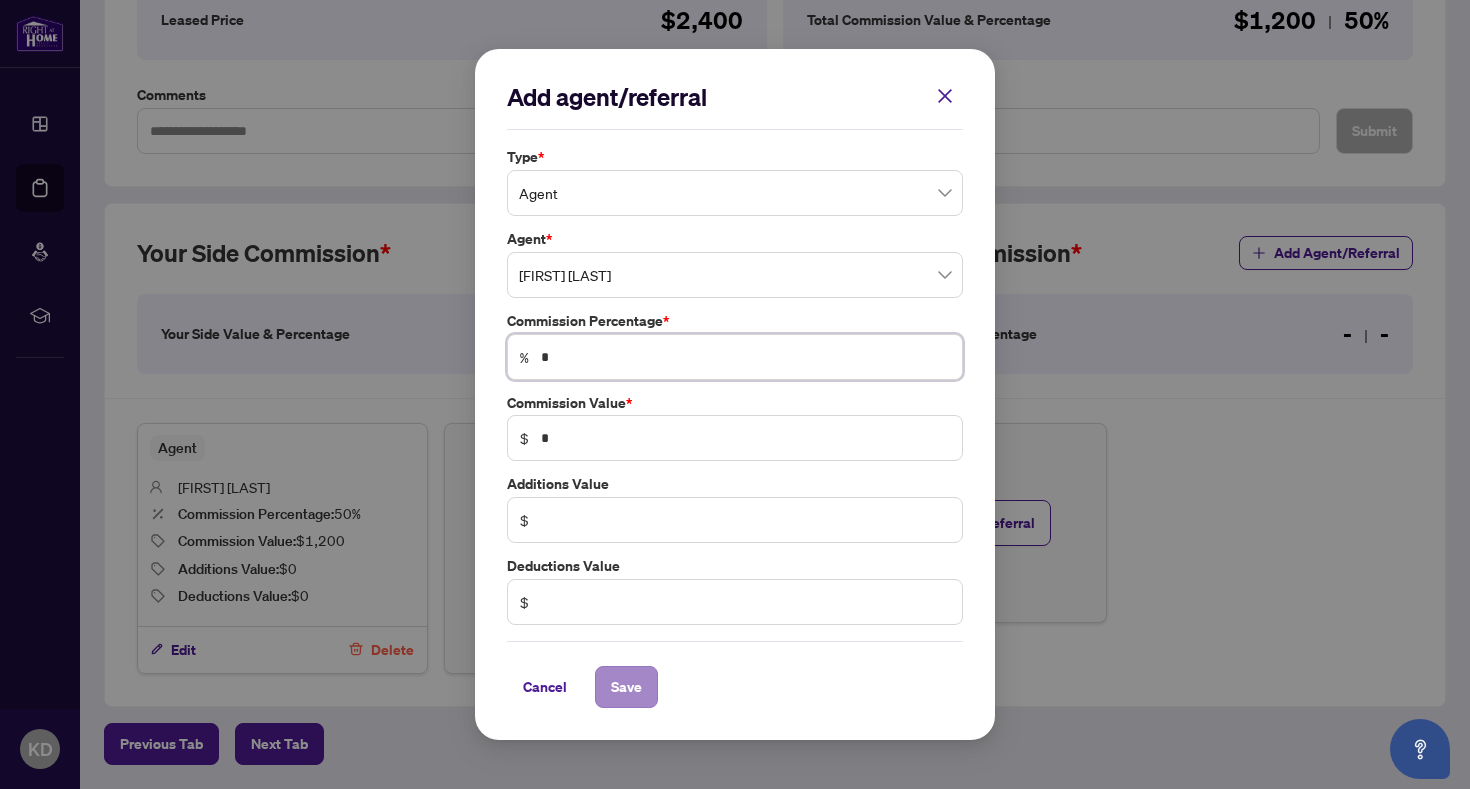 type on "*" 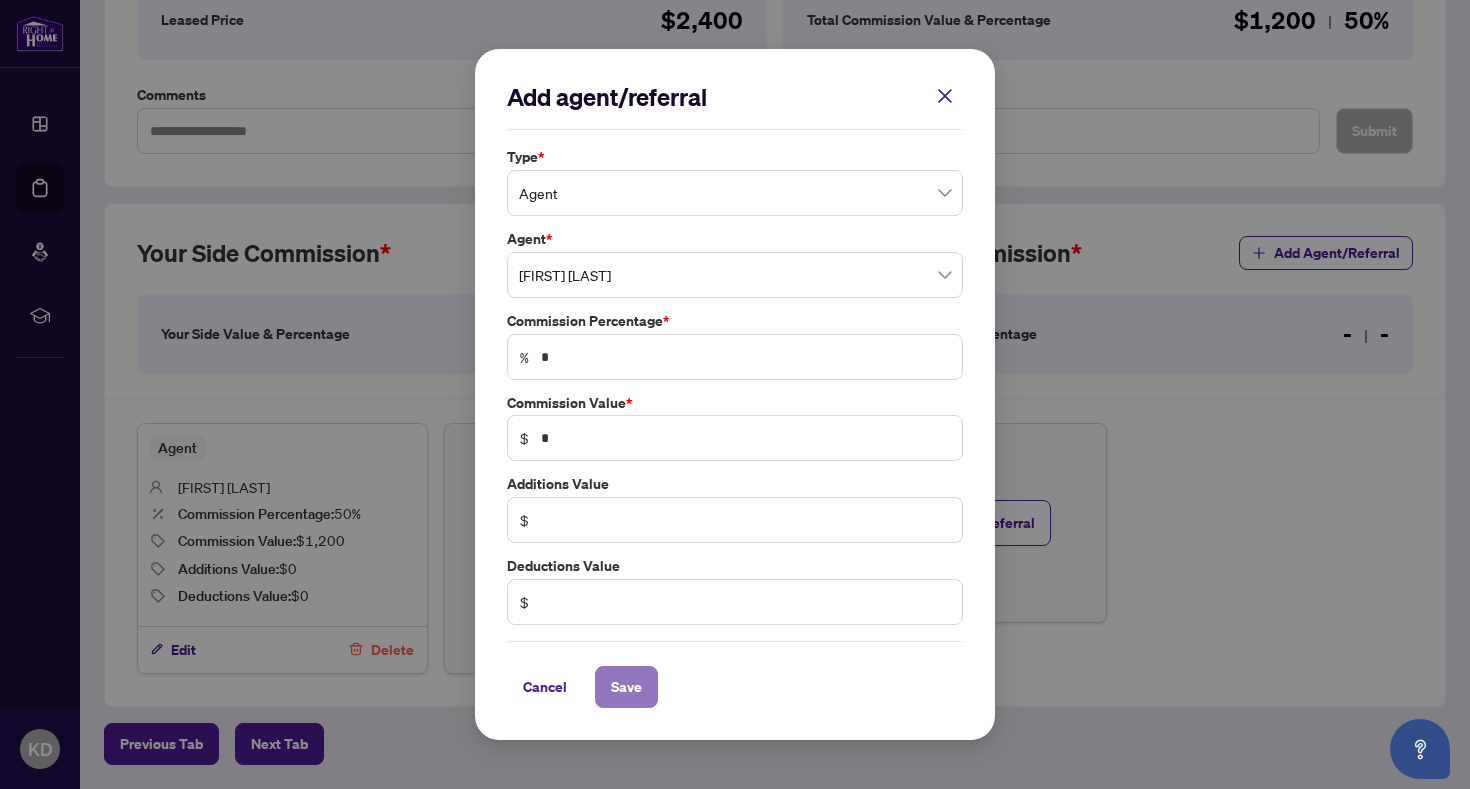 click on "Save" at bounding box center [626, 687] 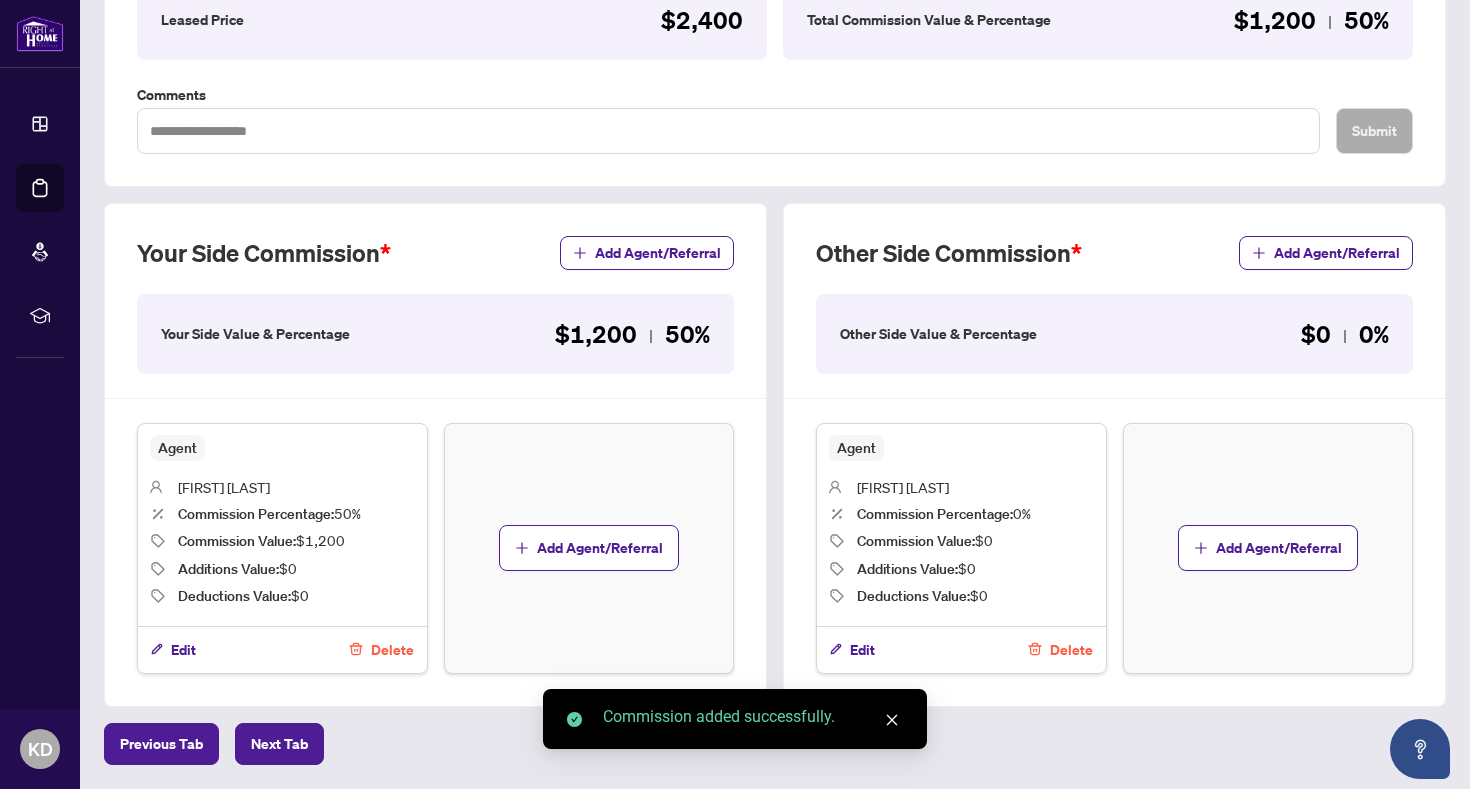 scroll, scrollTop: 446, scrollLeft: 0, axis: vertical 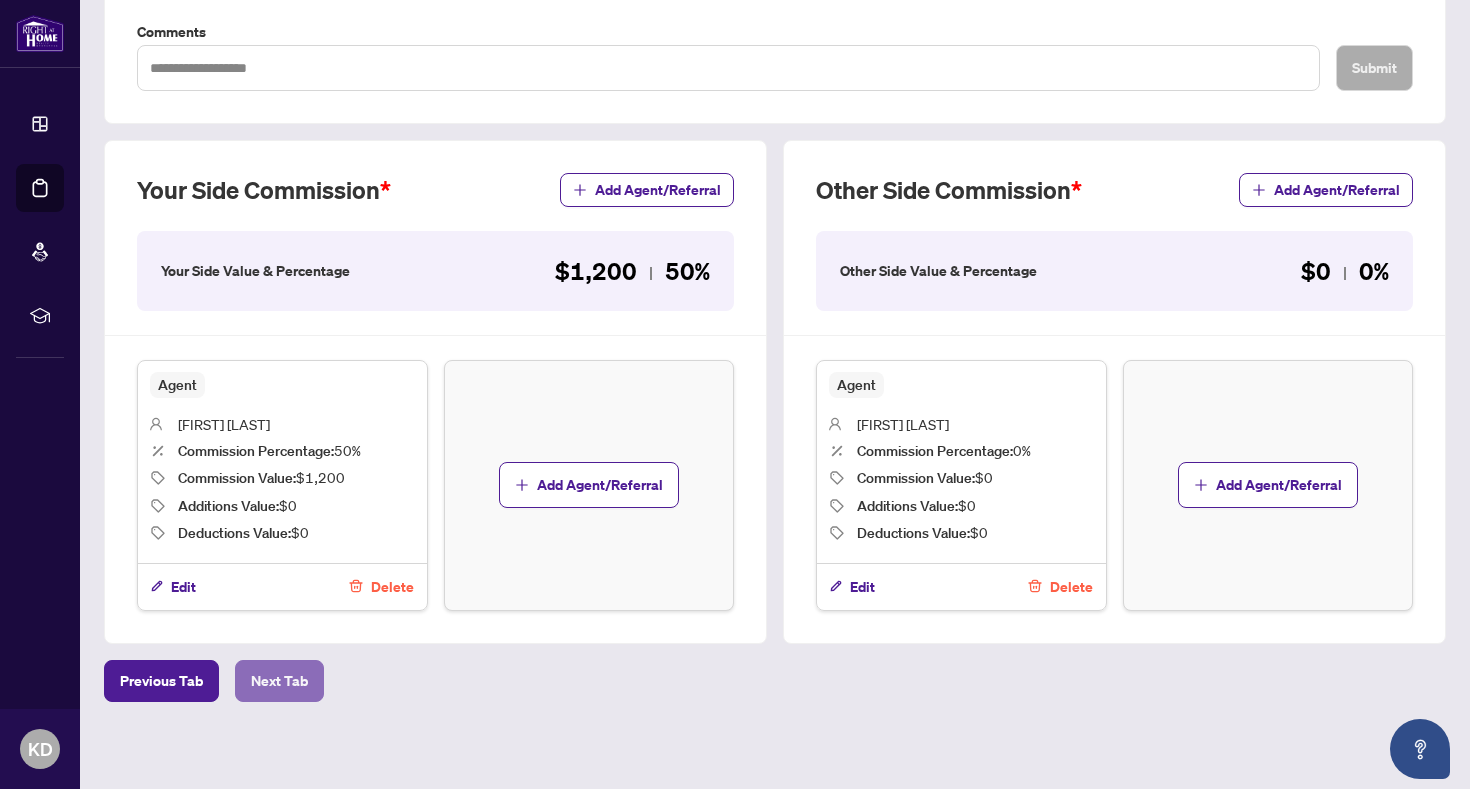 click on "Next Tab" at bounding box center [279, 681] 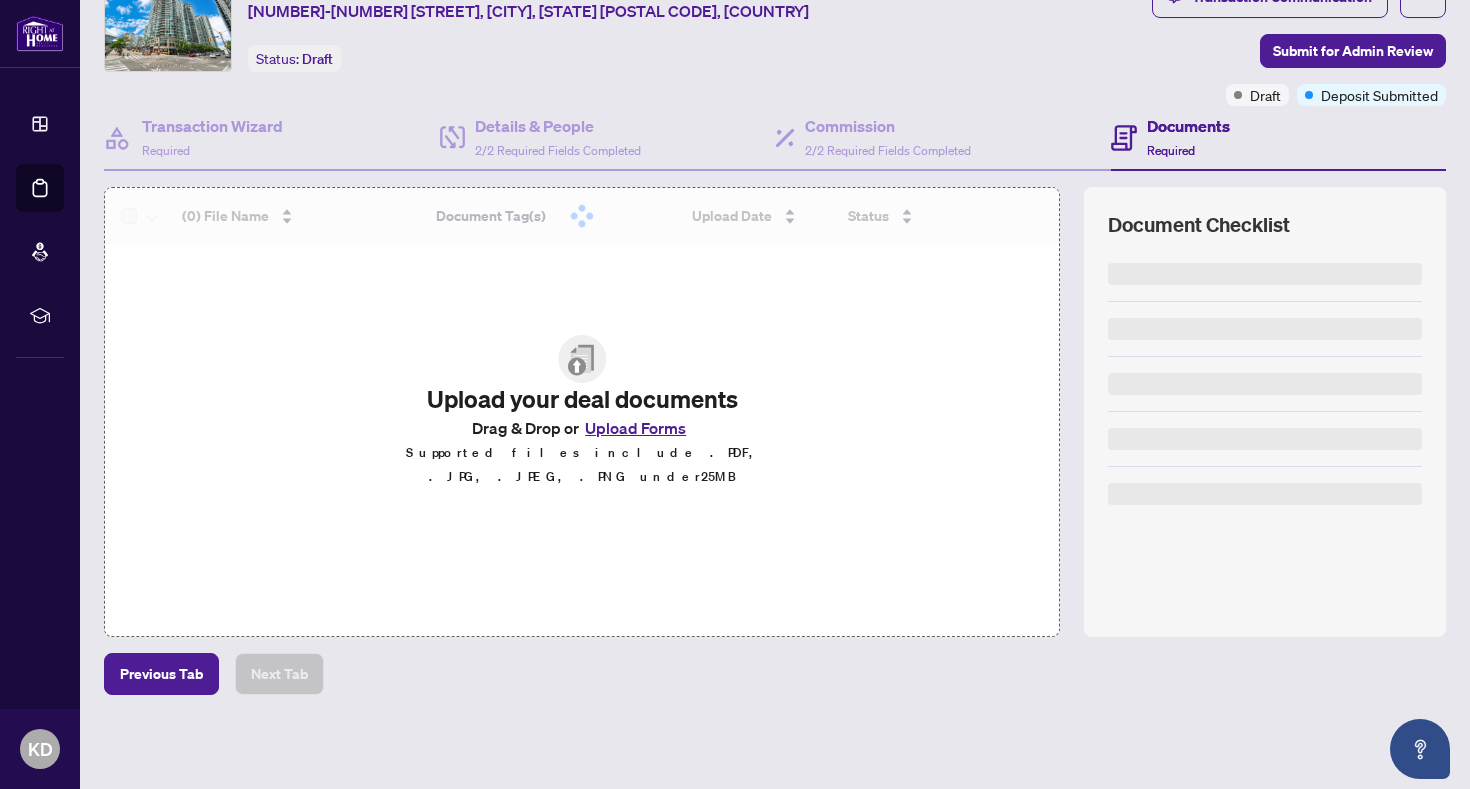 scroll, scrollTop: 86, scrollLeft: 0, axis: vertical 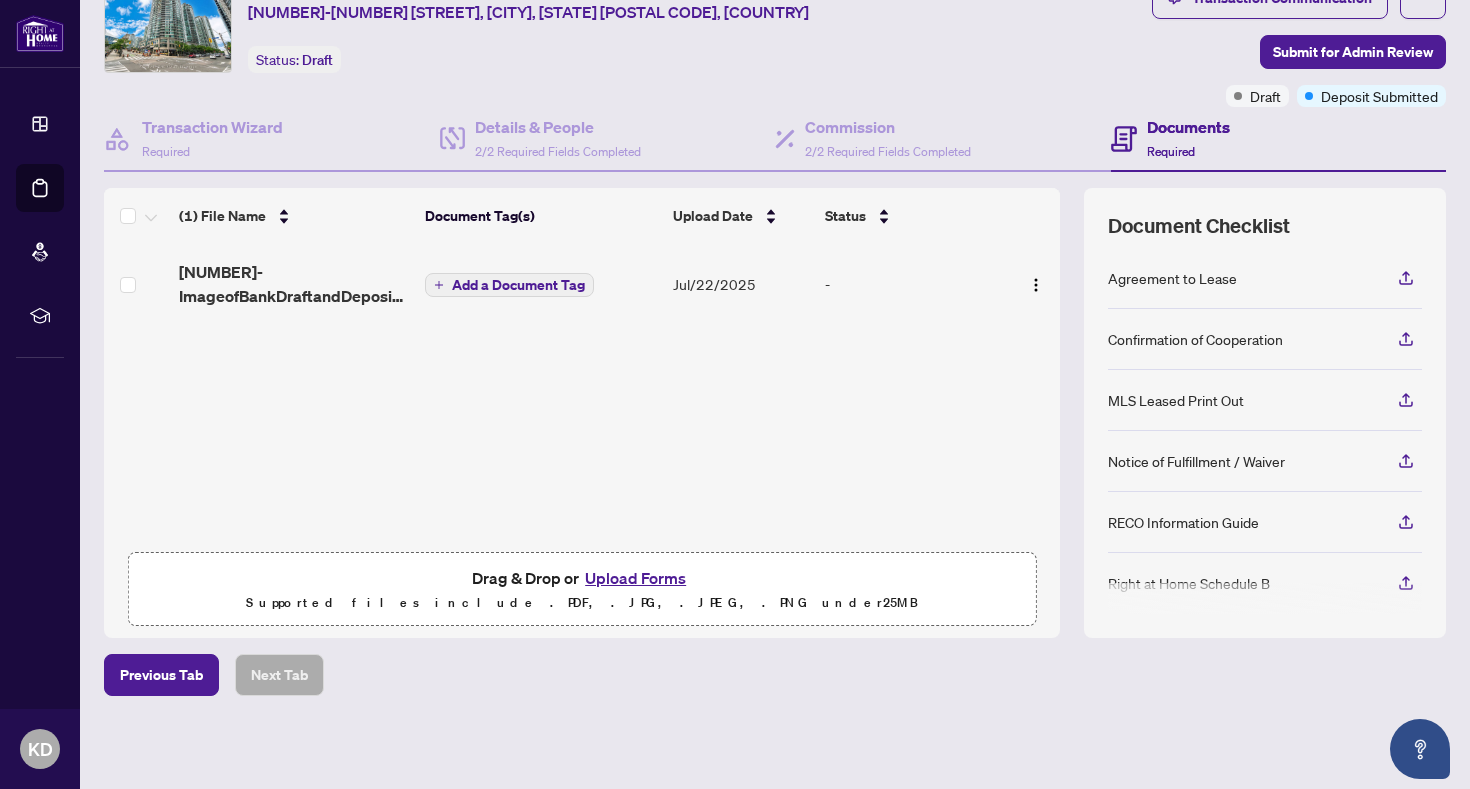 click on "Upload Forms" at bounding box center [635, 578] 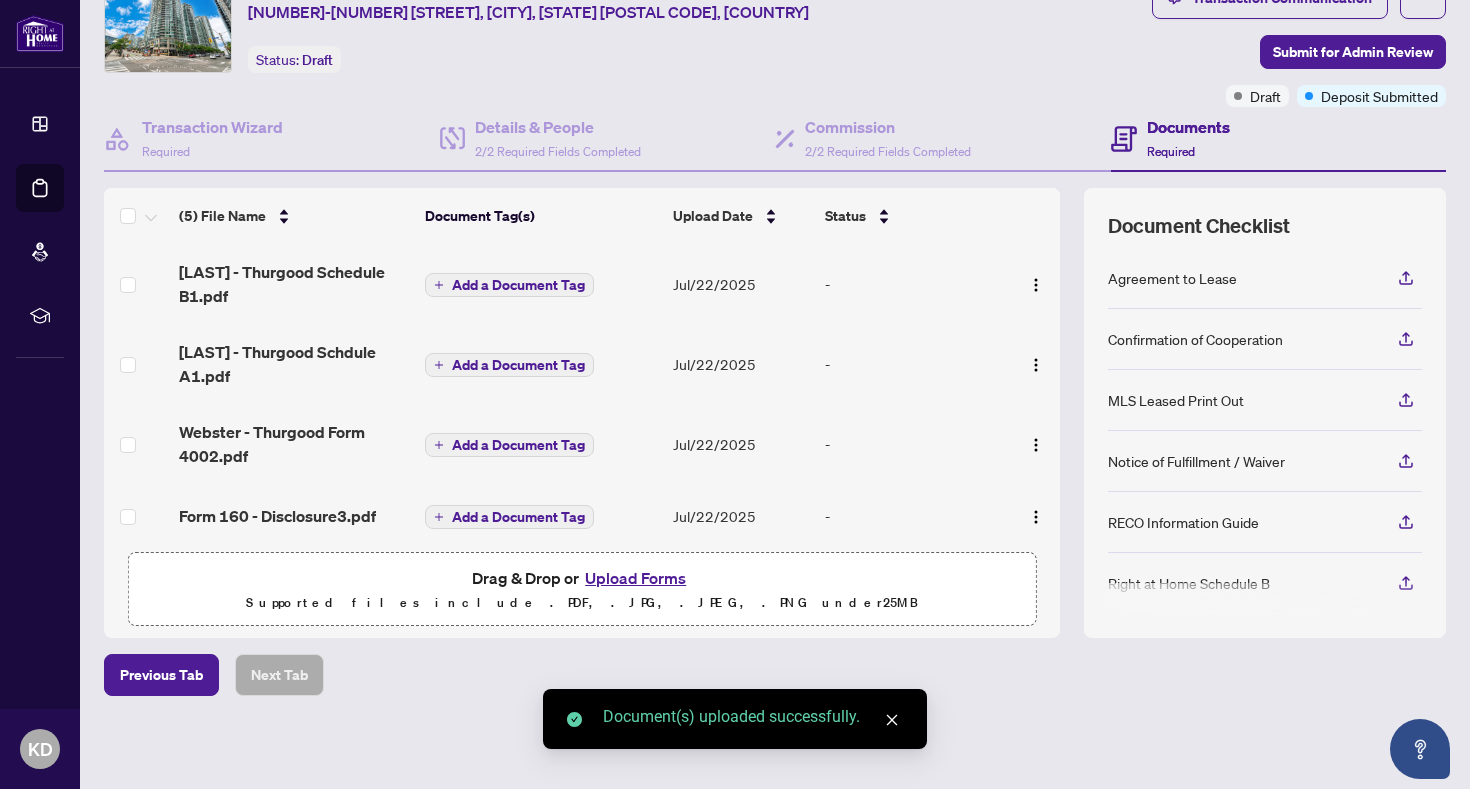 scroll, scrollTop: 87, scrollLeft: 0, axis: vertical 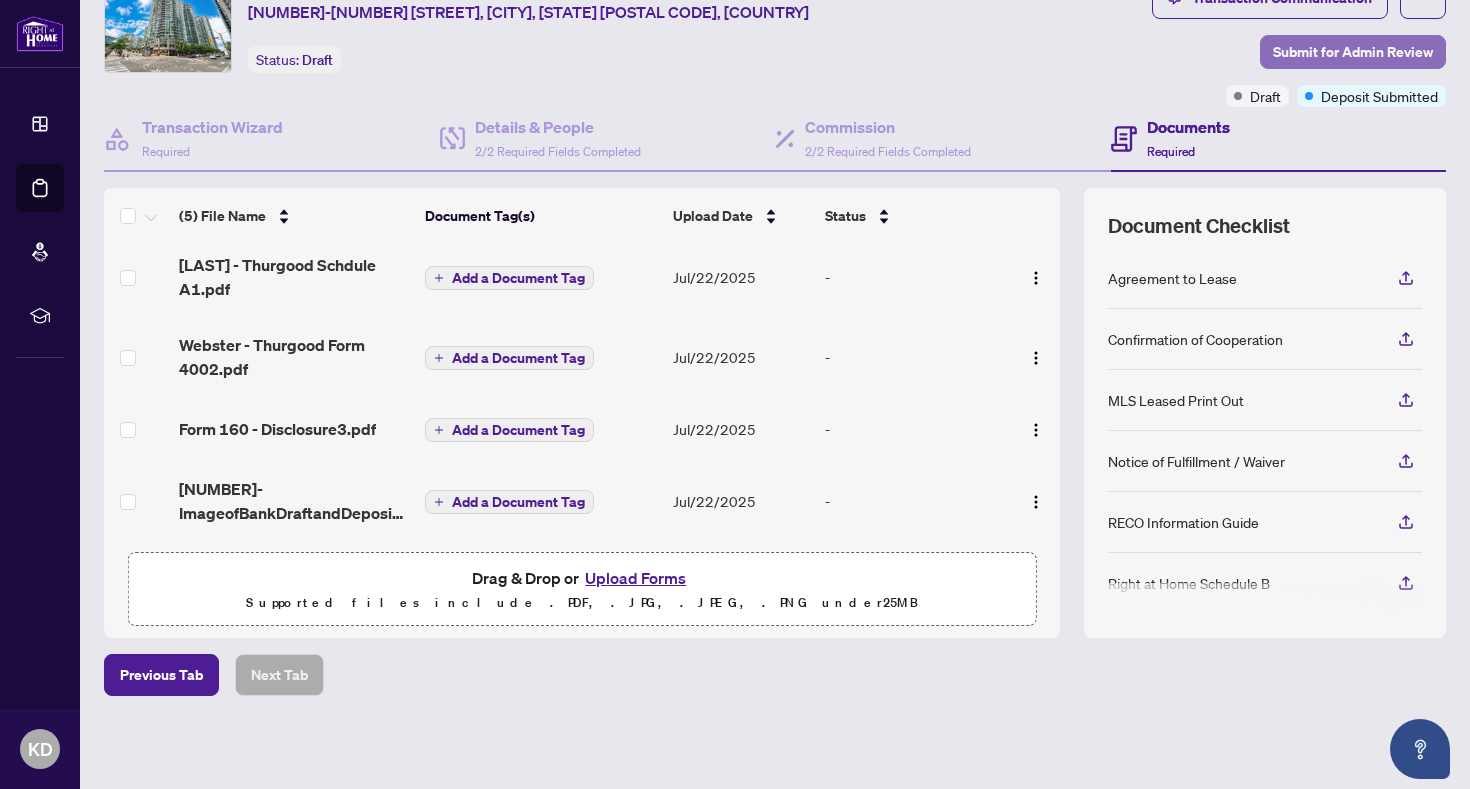 click on "Submit for Admin Review" at bounding box center [1353, 52] 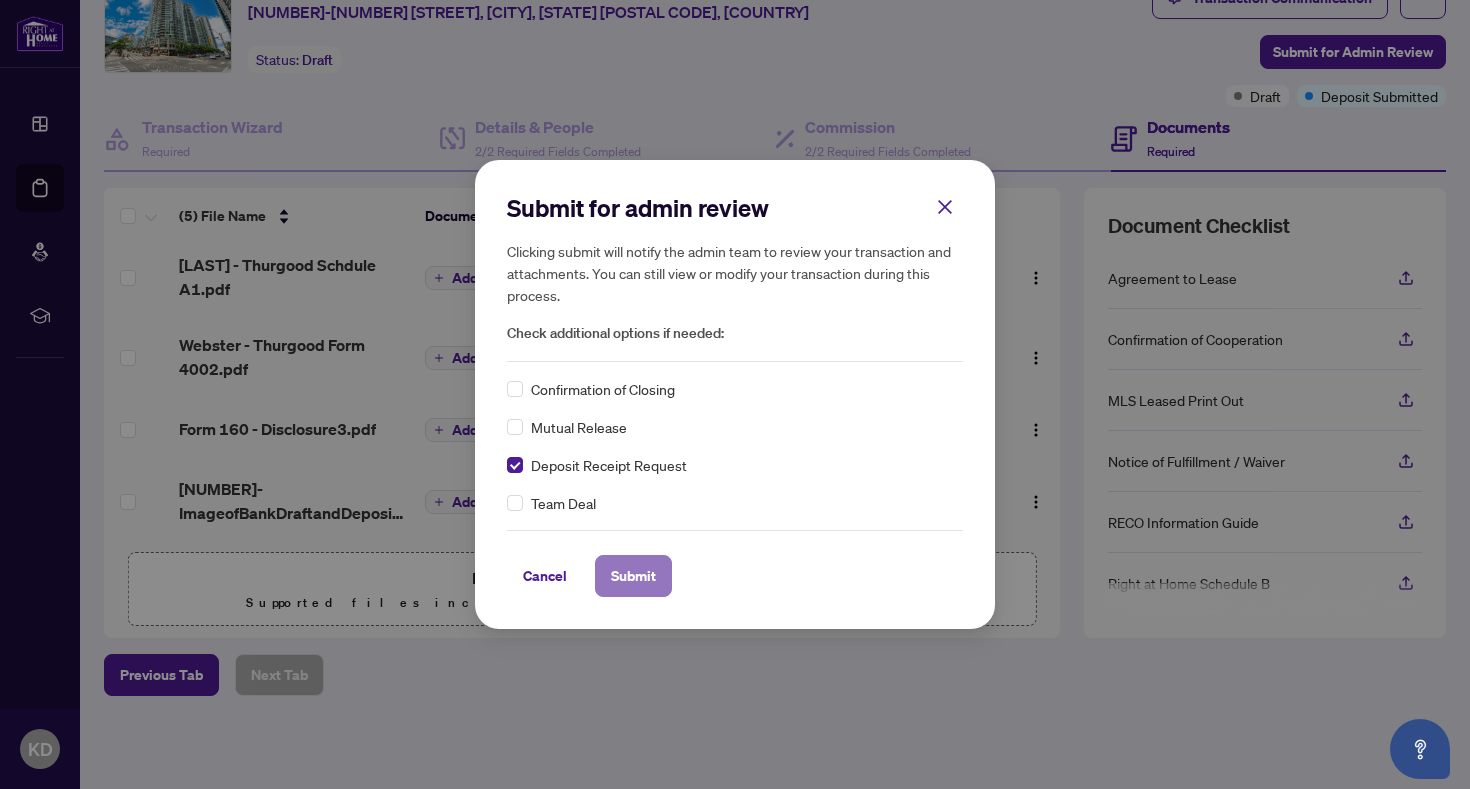 click on "Submit" at bounding box center (633, 576) 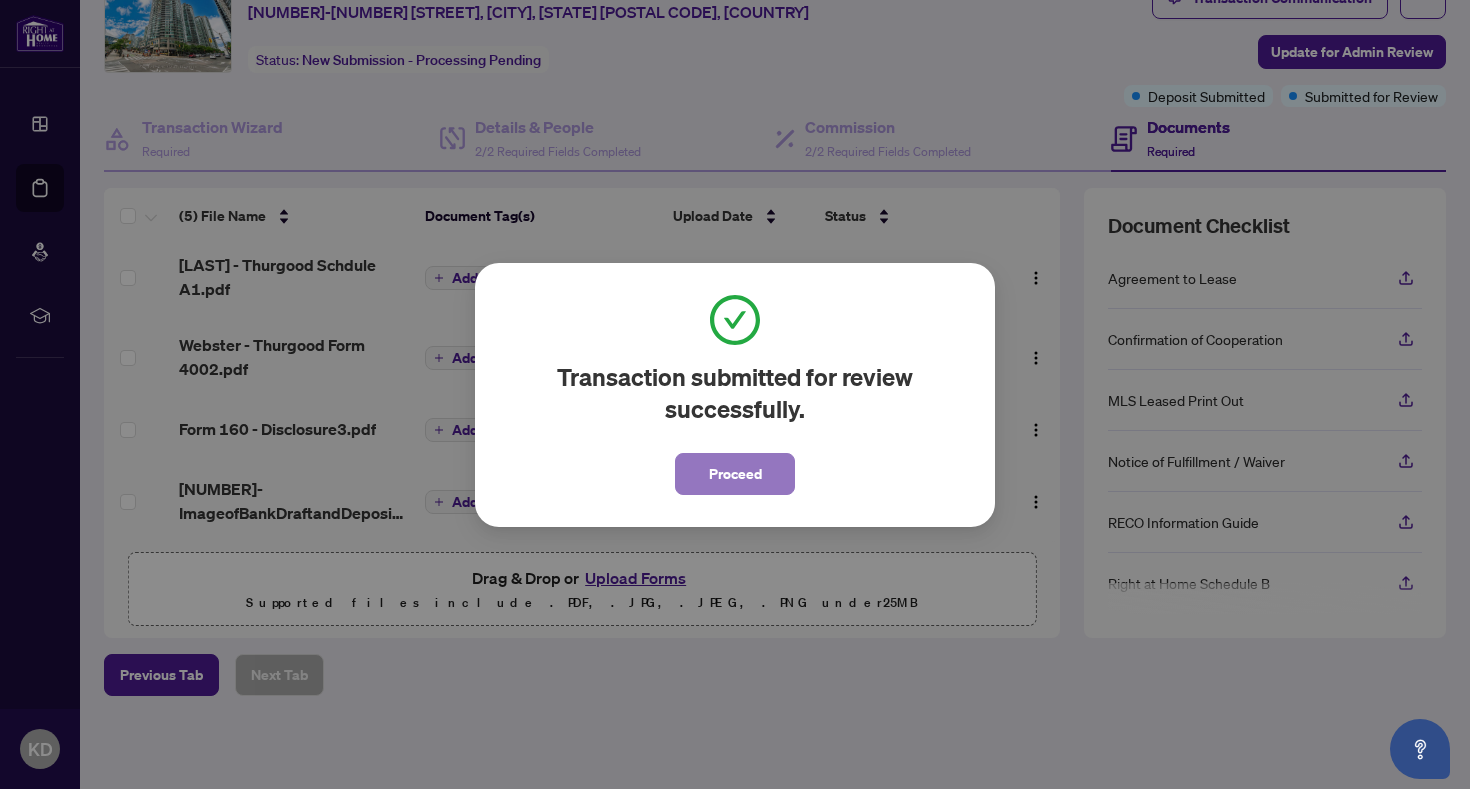 click on "Proceed" at bounding box center [735, 474] 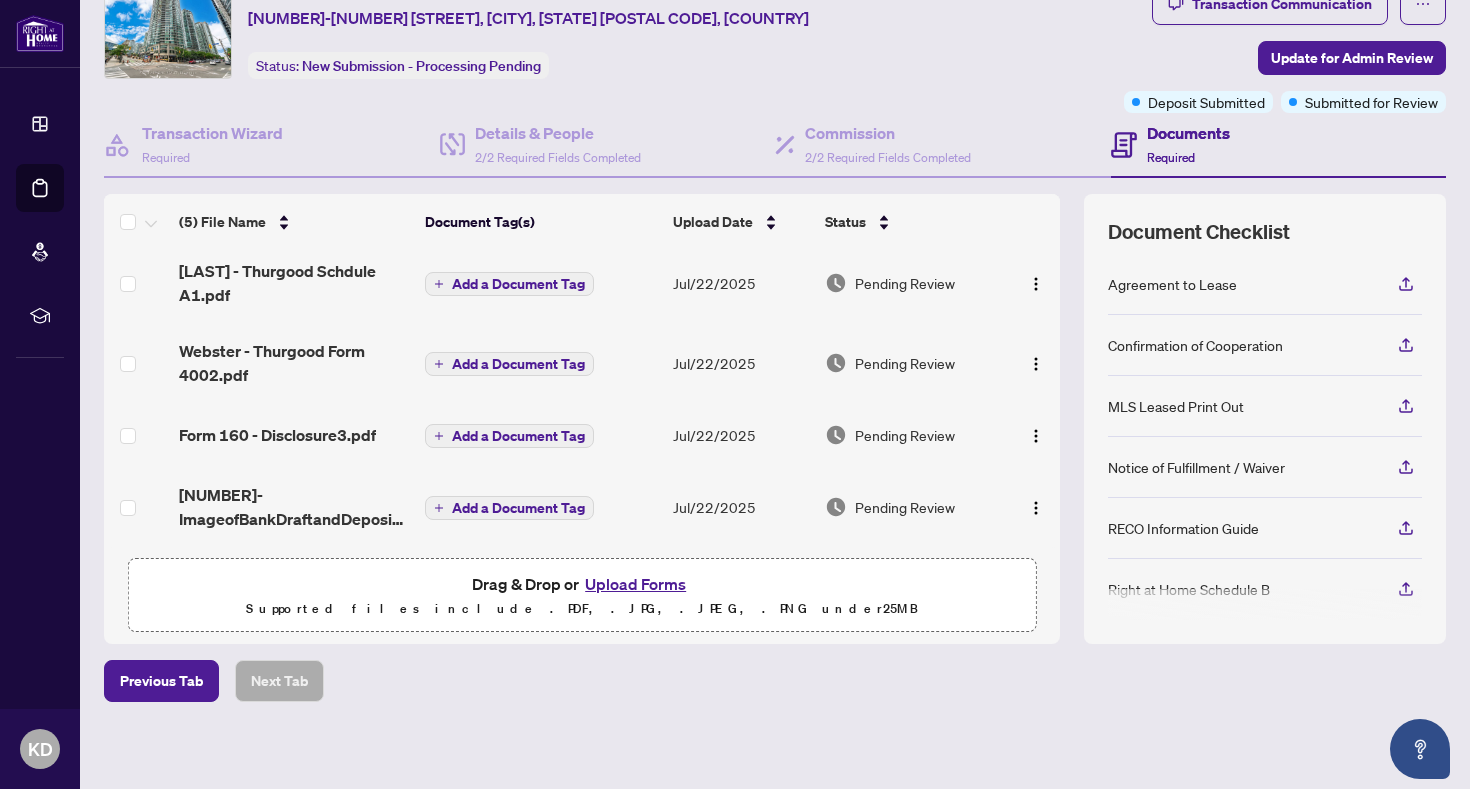 scroll, scrollTop: 0, scrollLeft: 0, axis: both 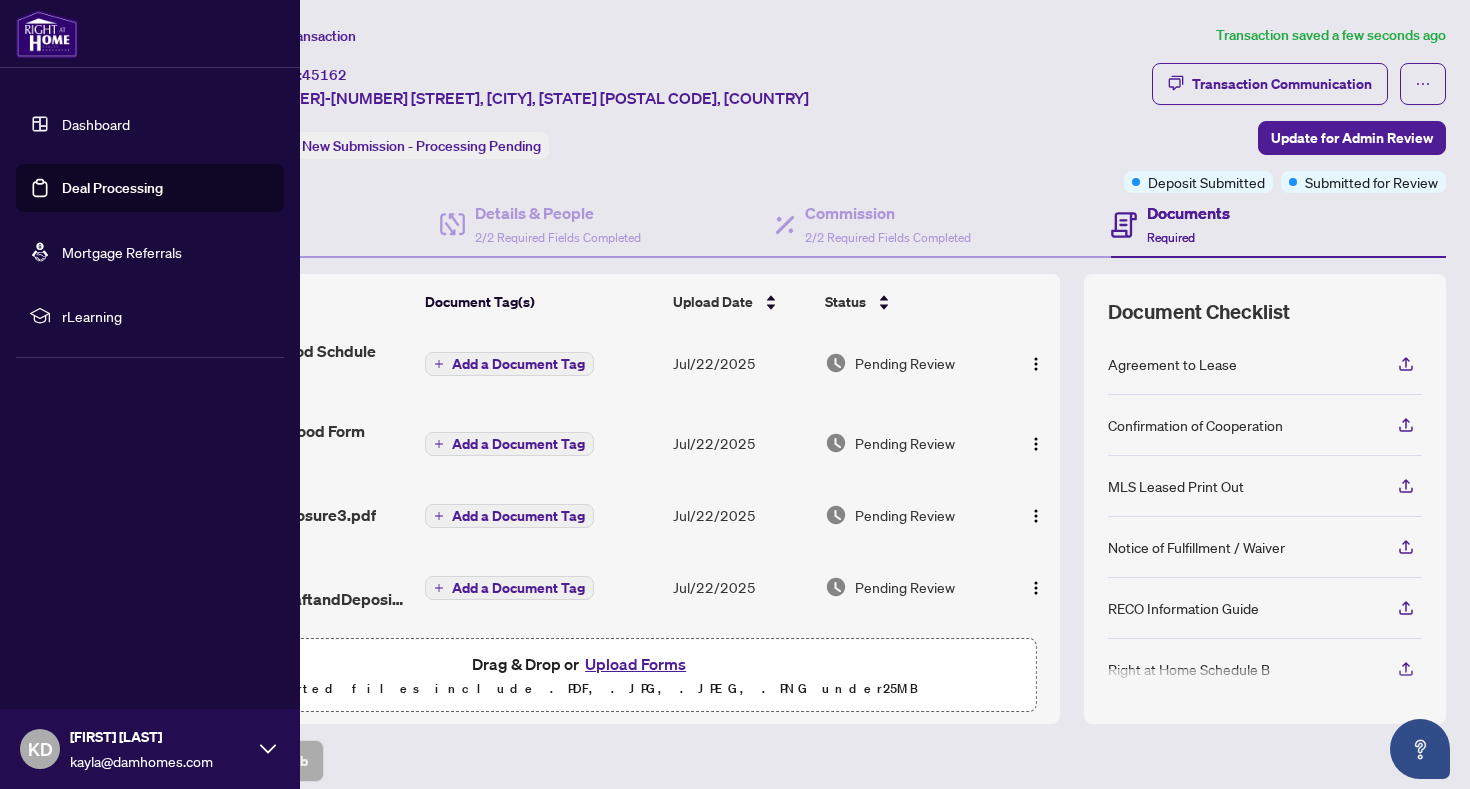 click on "Deal Processing" at bounding box center [112, 188] 